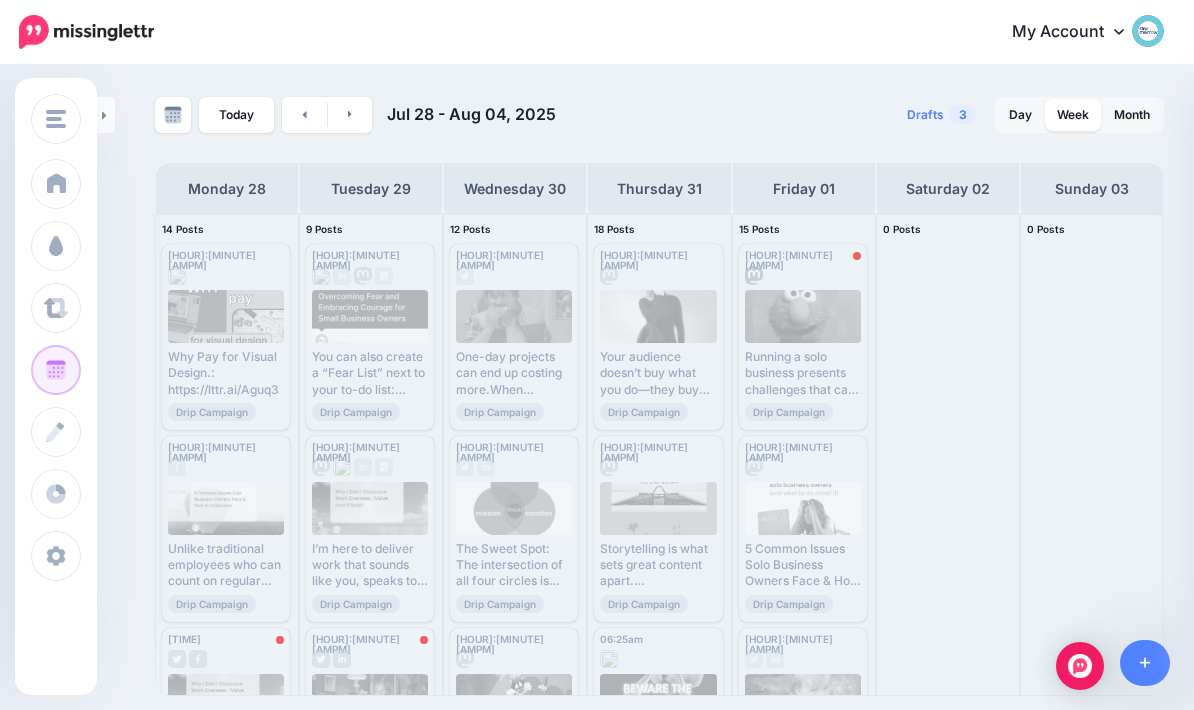 scroll, scrollTop: 80, scrollLeft: 0, axis: vertical 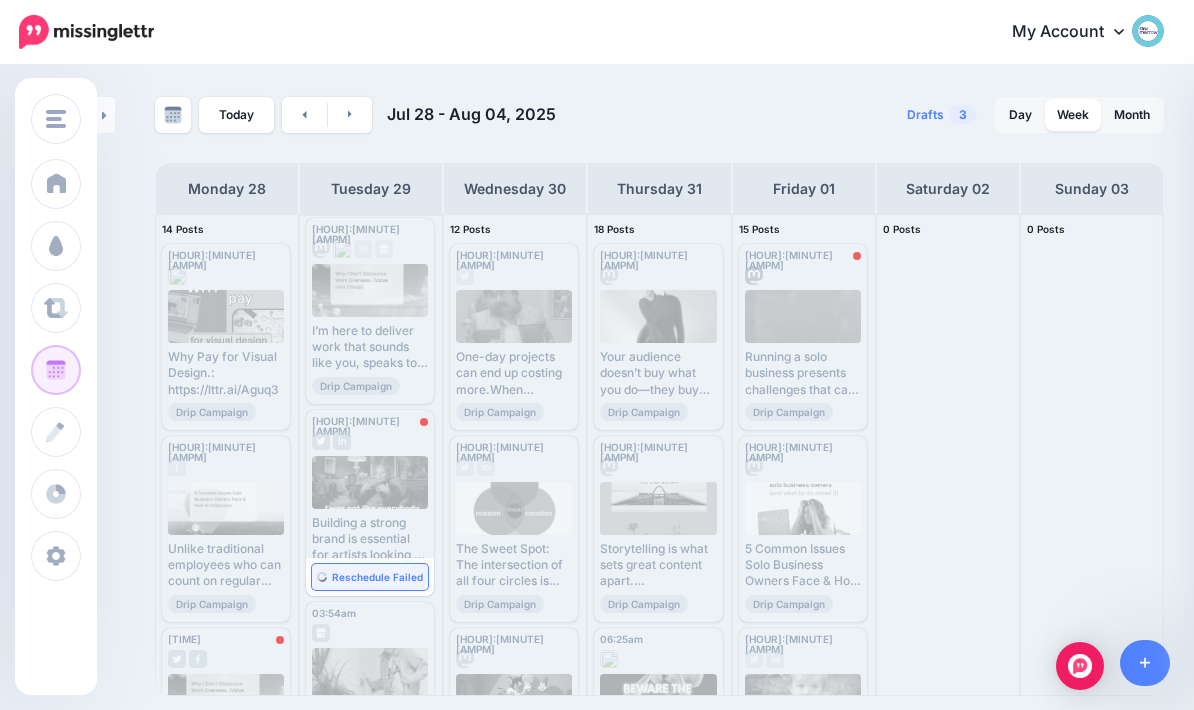 click on "Reschedule Failed" at bounding box center [370, 577] 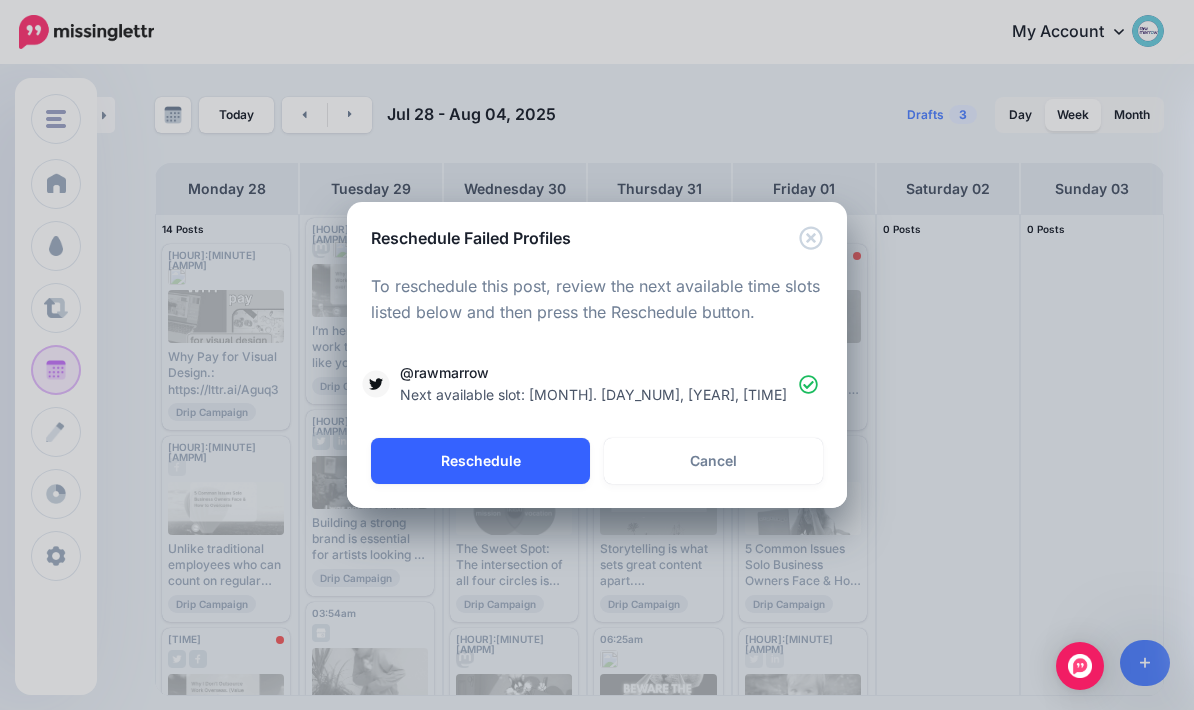 click on "Reschedule" at bounding box center (480, 461) 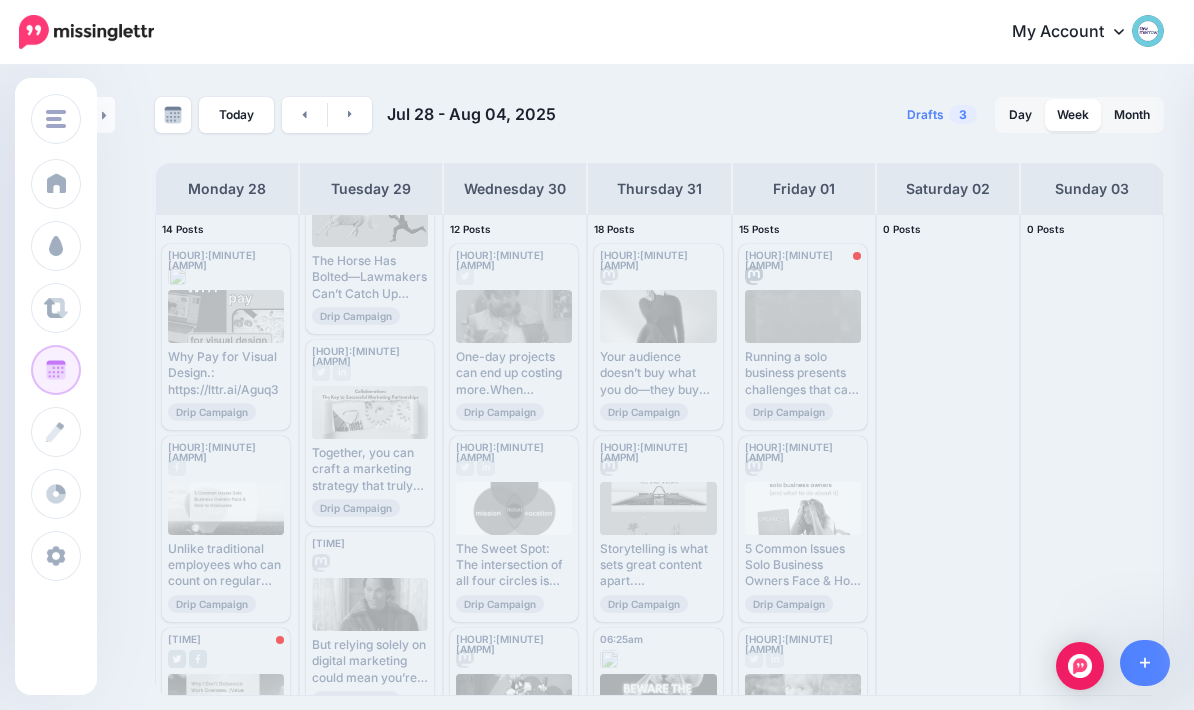 scroll, scrollTop: 1245, scrollLeft: 0, axis: vertical 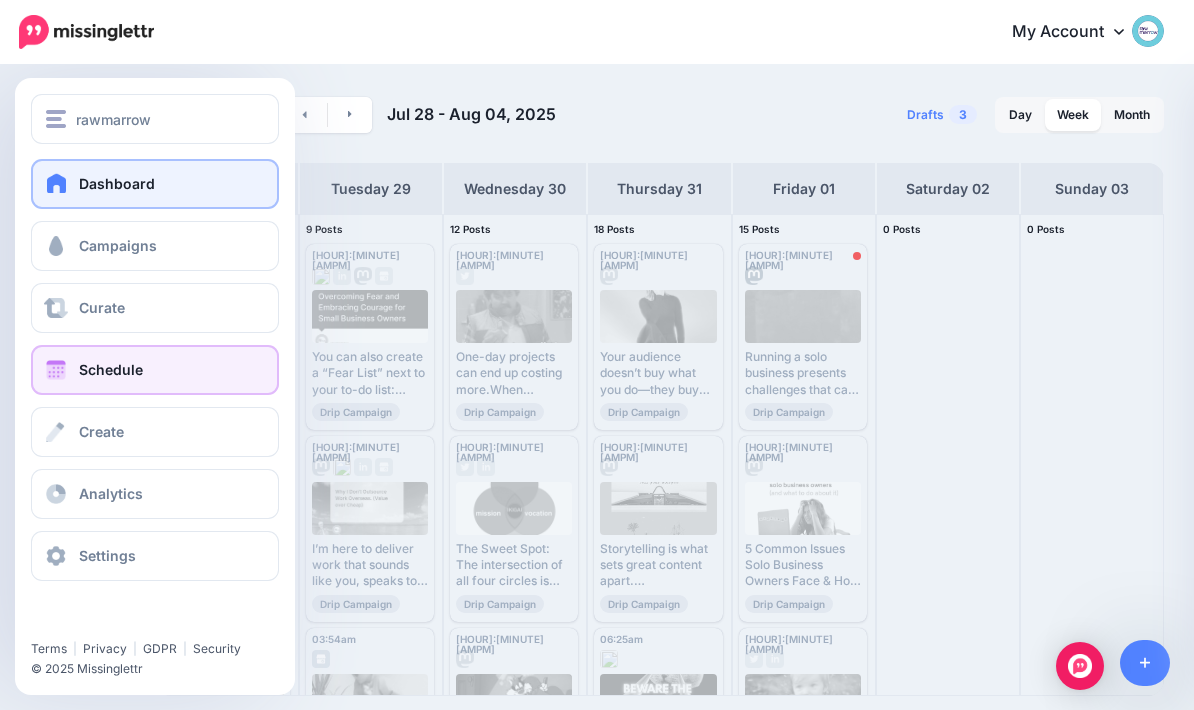click at bounding box center [57, 183] 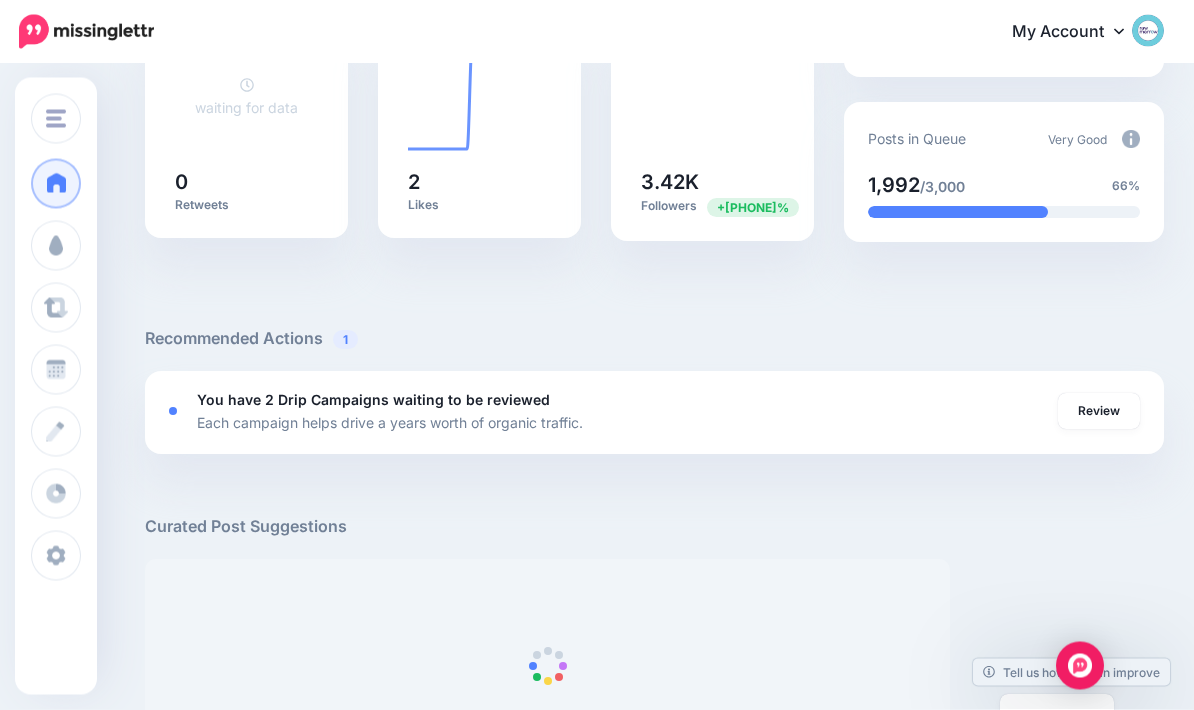 scroll, scrollTop: 483, scrollLeft: 0, axis: vertical 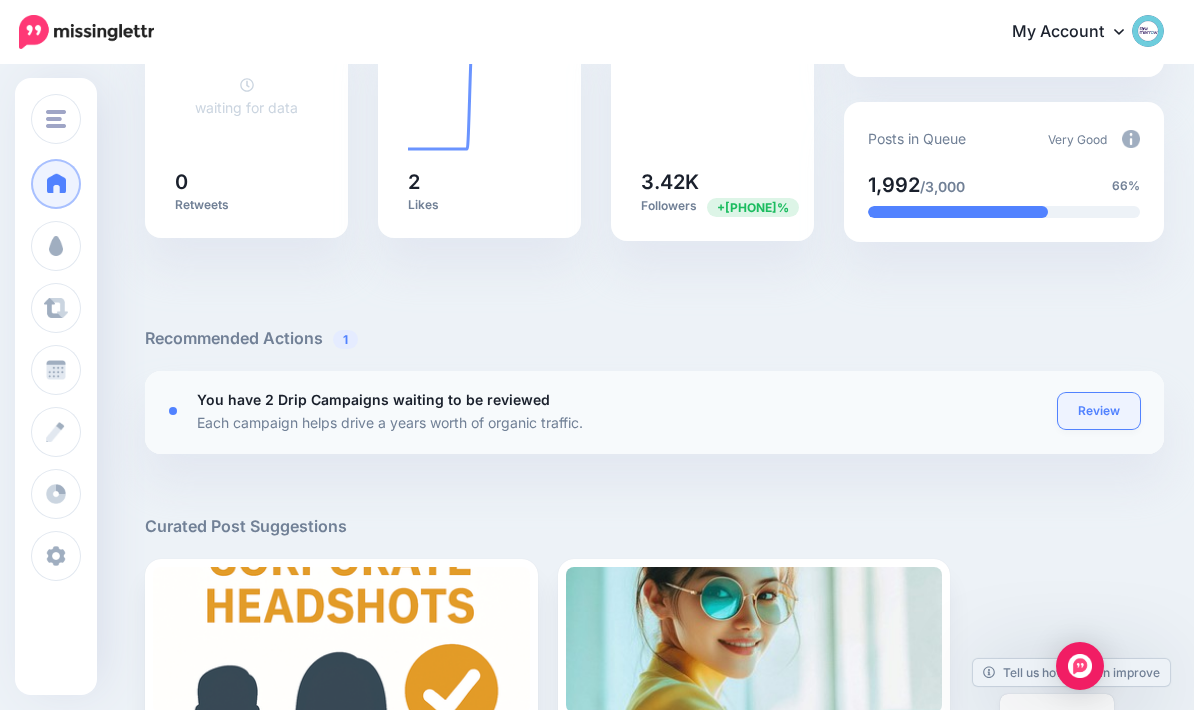 click on "Review" at bounding box center [1099, 411] 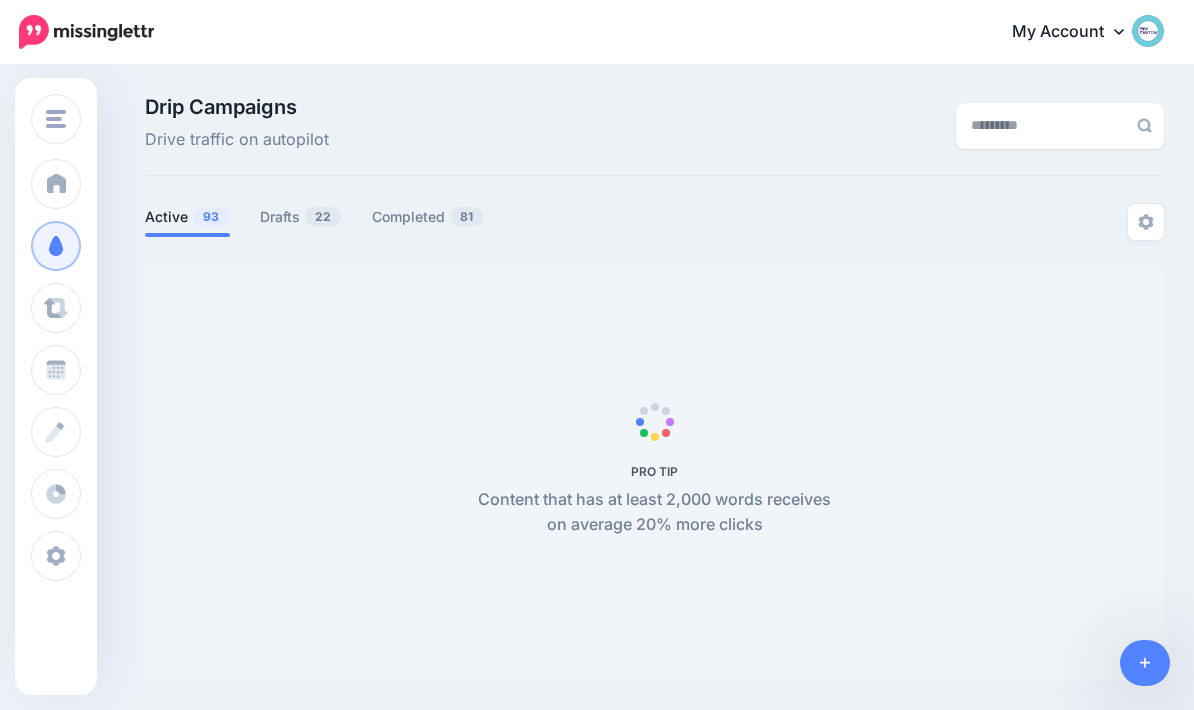 scroll, scrollTop: 0, scrollLeft: 0, axis: both 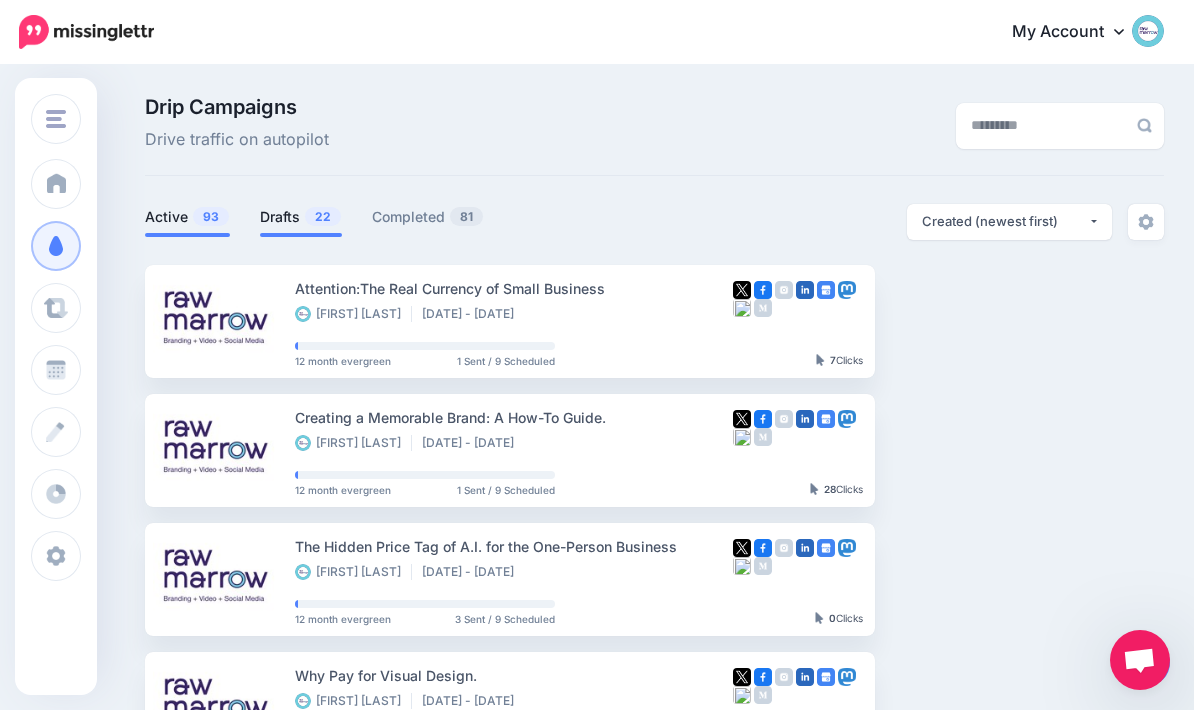 click on "Drafts  22" at bounding box center (301, 217) 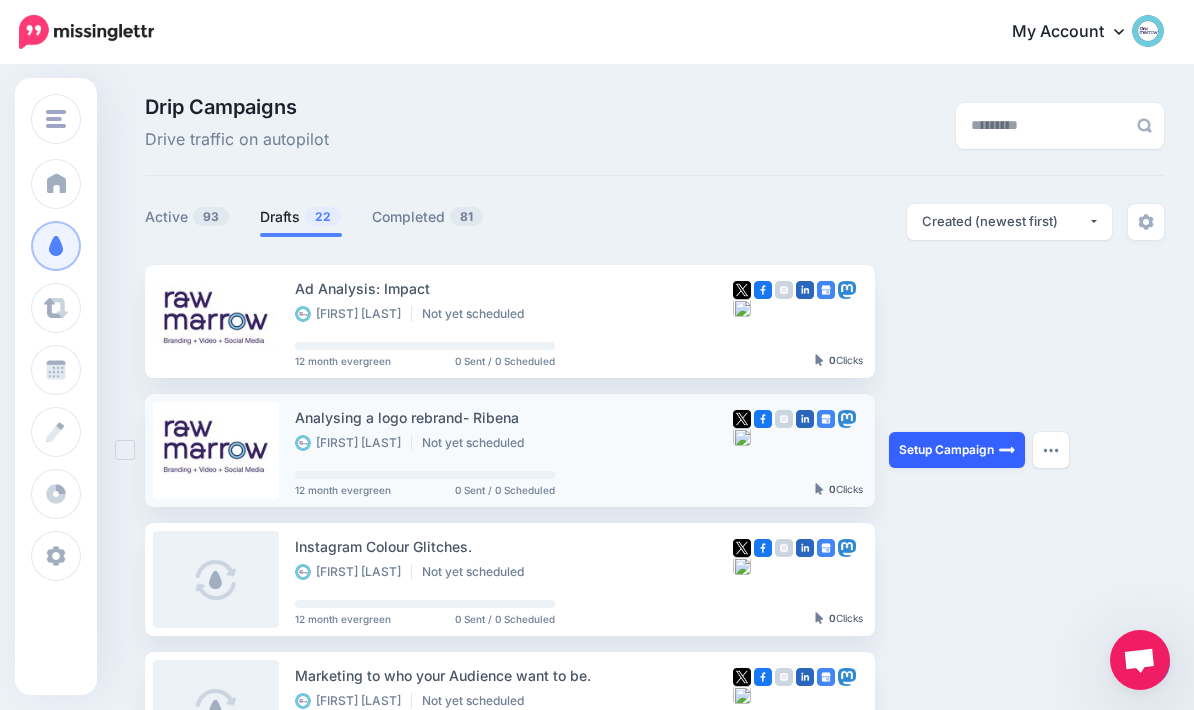 click on "Setup Campaign" at bounding box center [957, 450] 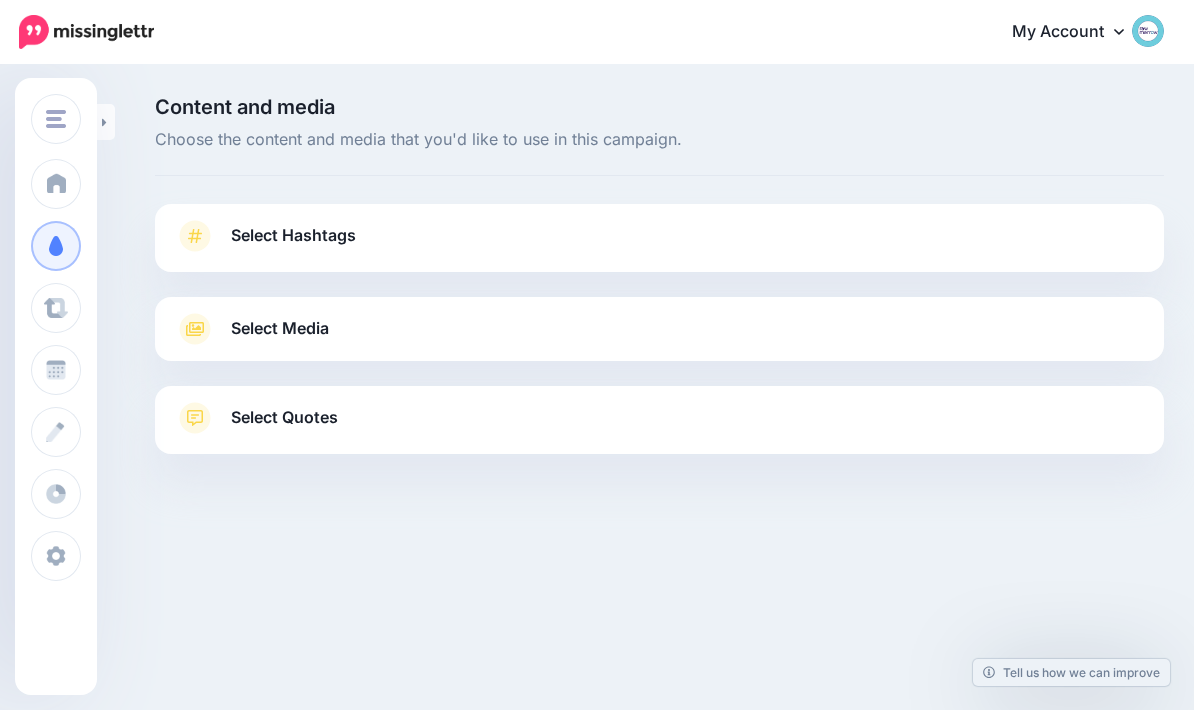 scroll, scrollTop: 0, scrollLeft: 0, axis: both 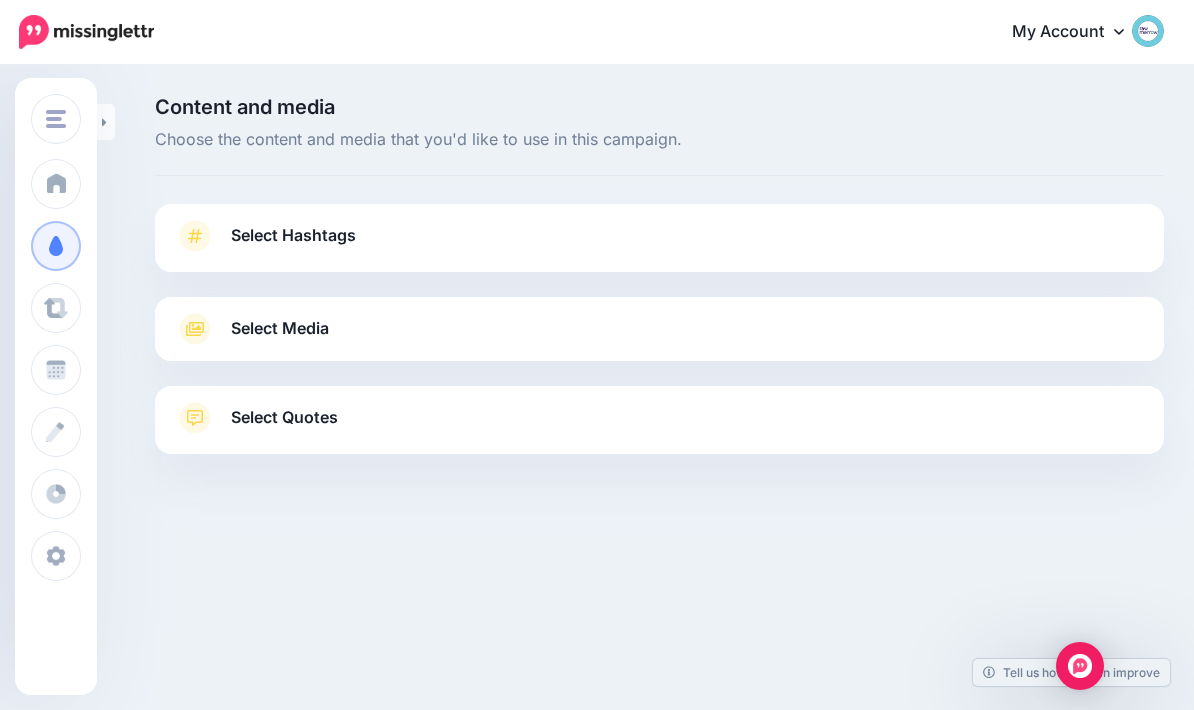 click on "Select Hashtags" at bounding box center [659, 246] 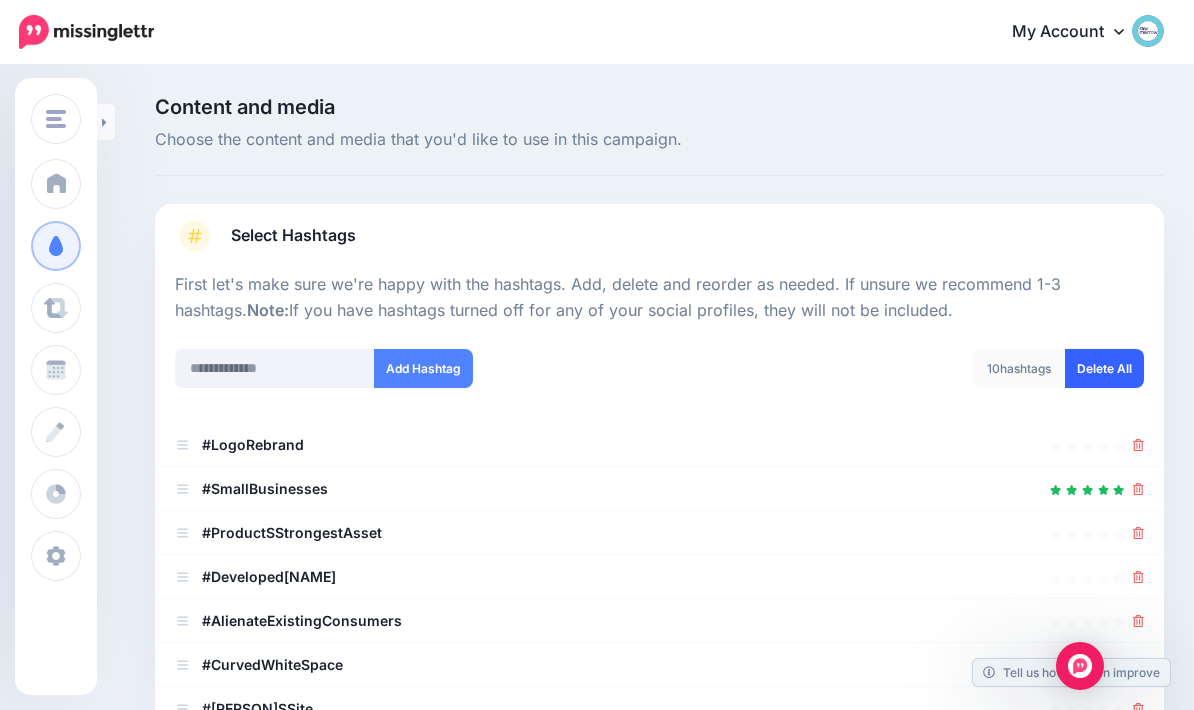 click on "Delete All" at bounding box center (1104, 368) 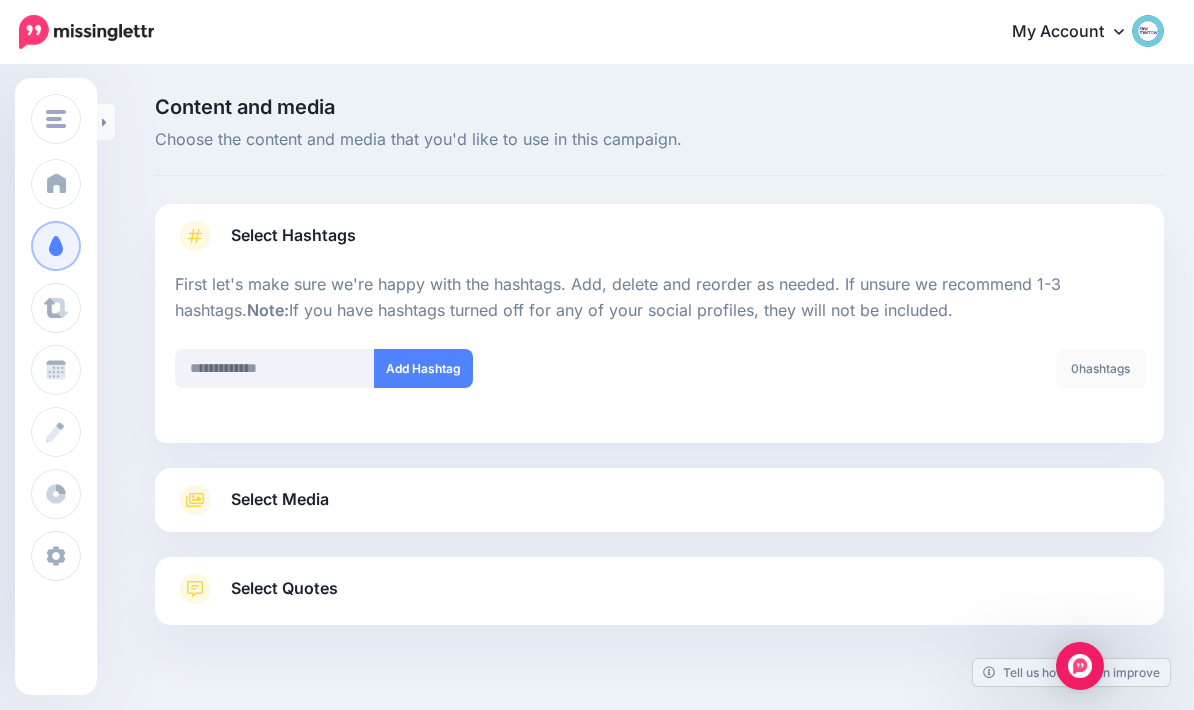 scroll, scrollTop: 80, scrollLeft: 0, axis: vertical 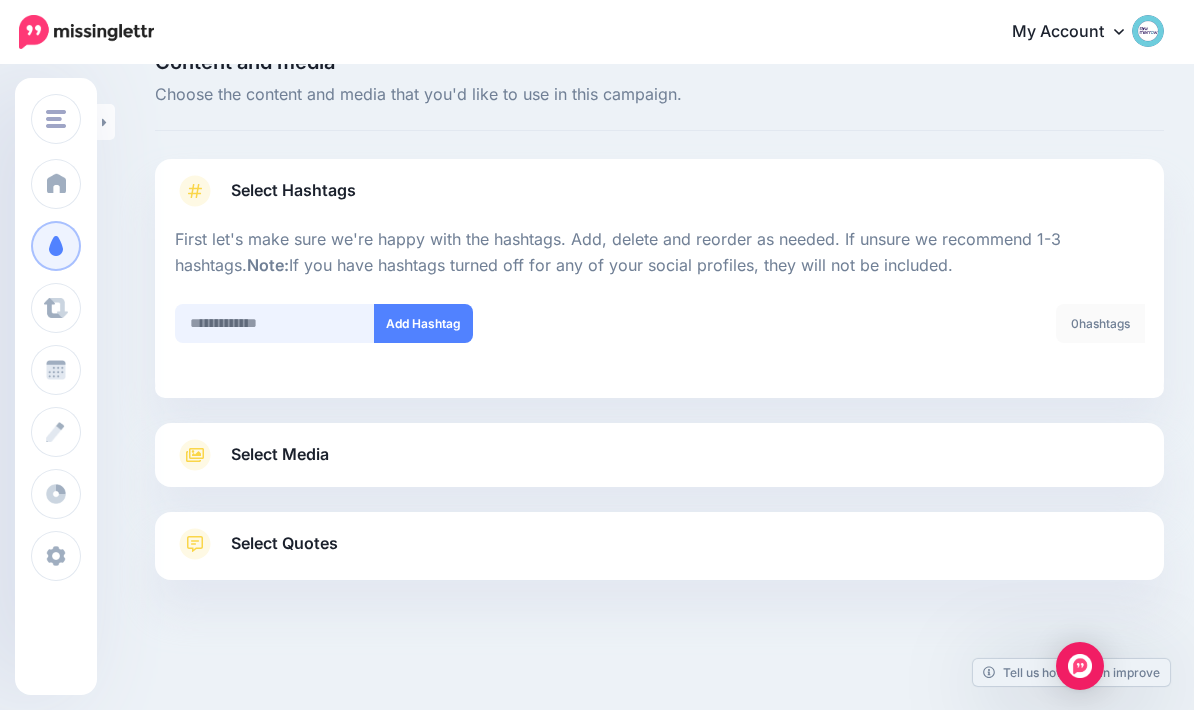 click at bounding box center [275, 323] 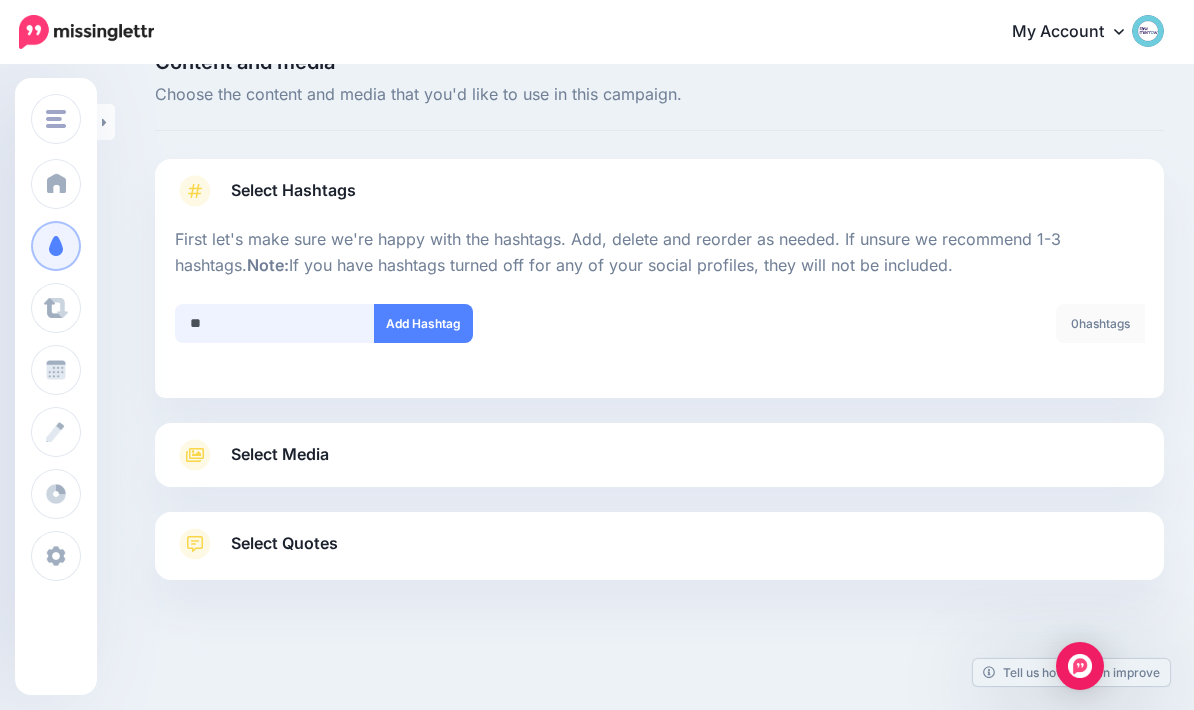 type on "*" 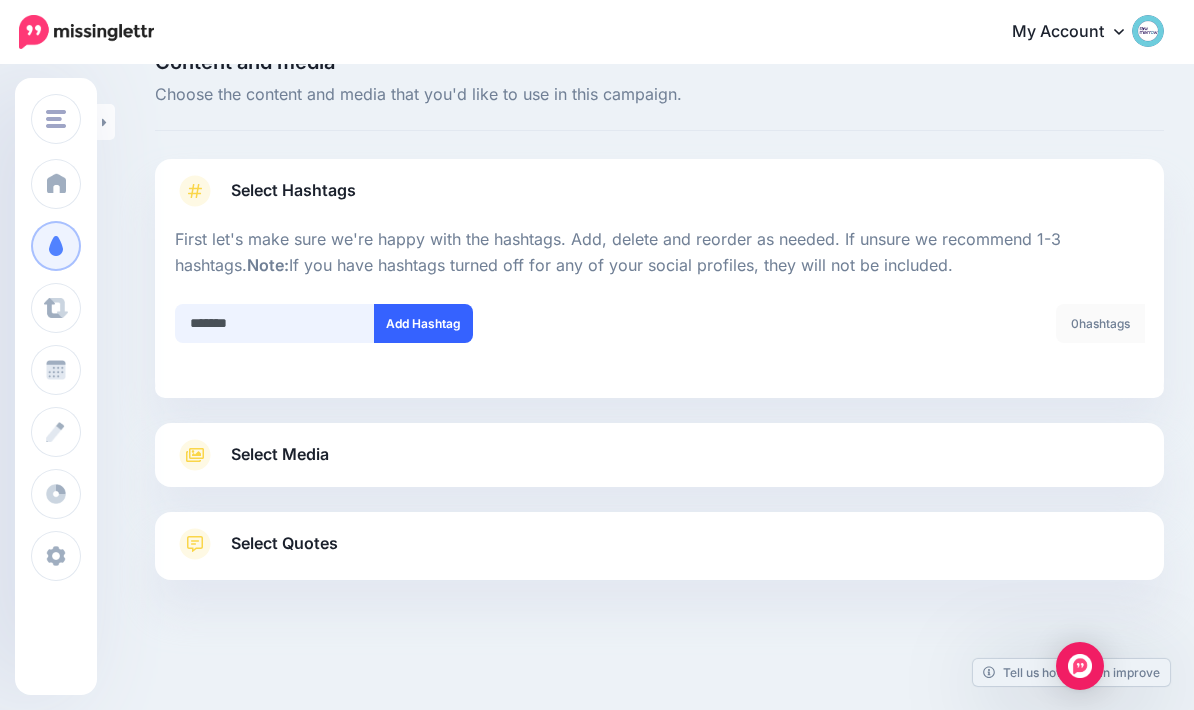 type on "*******" 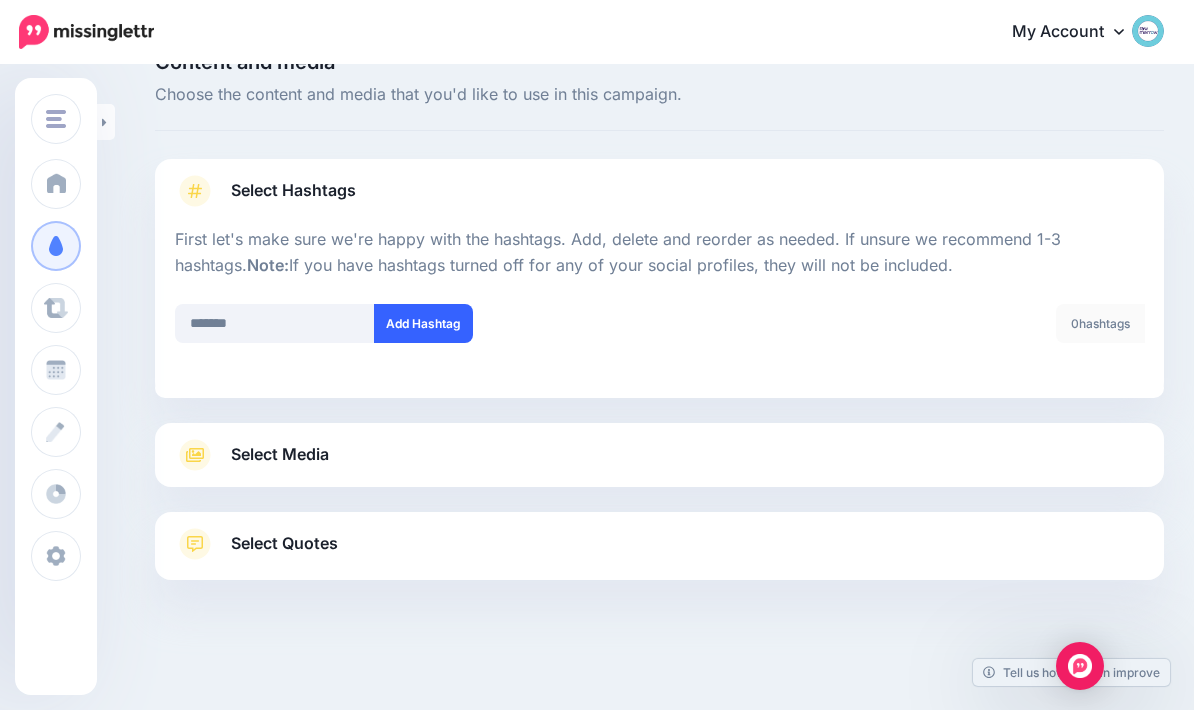 click on "Add Hashtag" at bounding box center [423, 323] 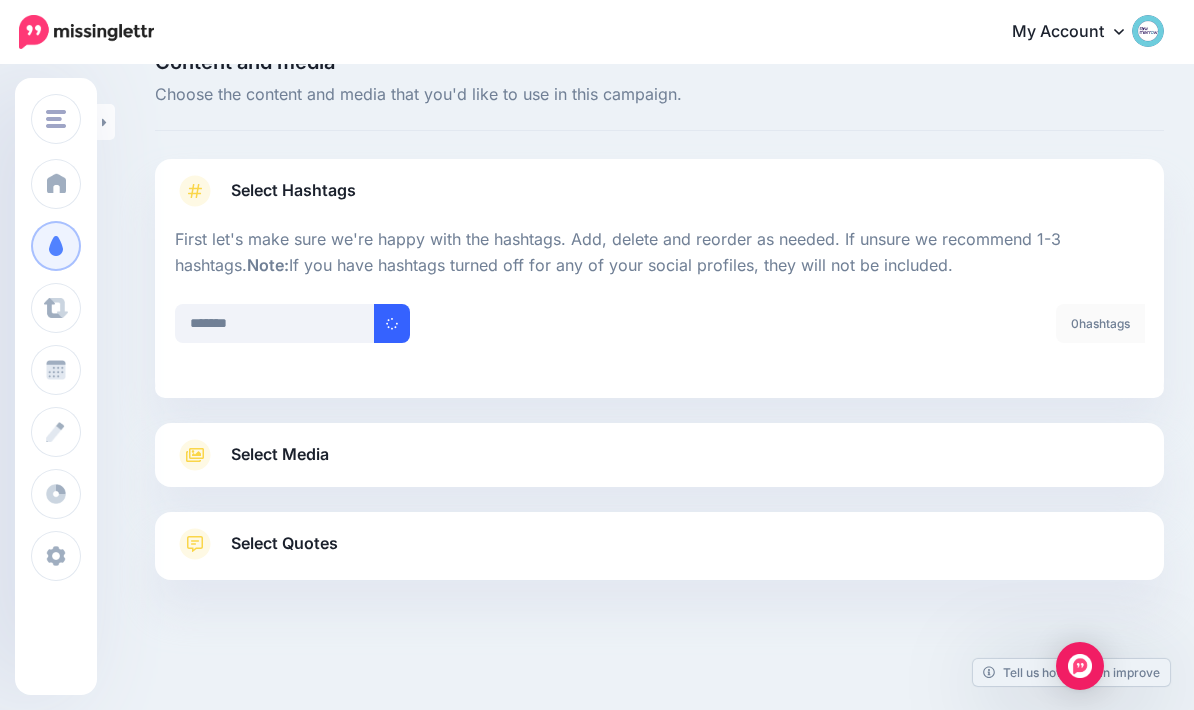 type 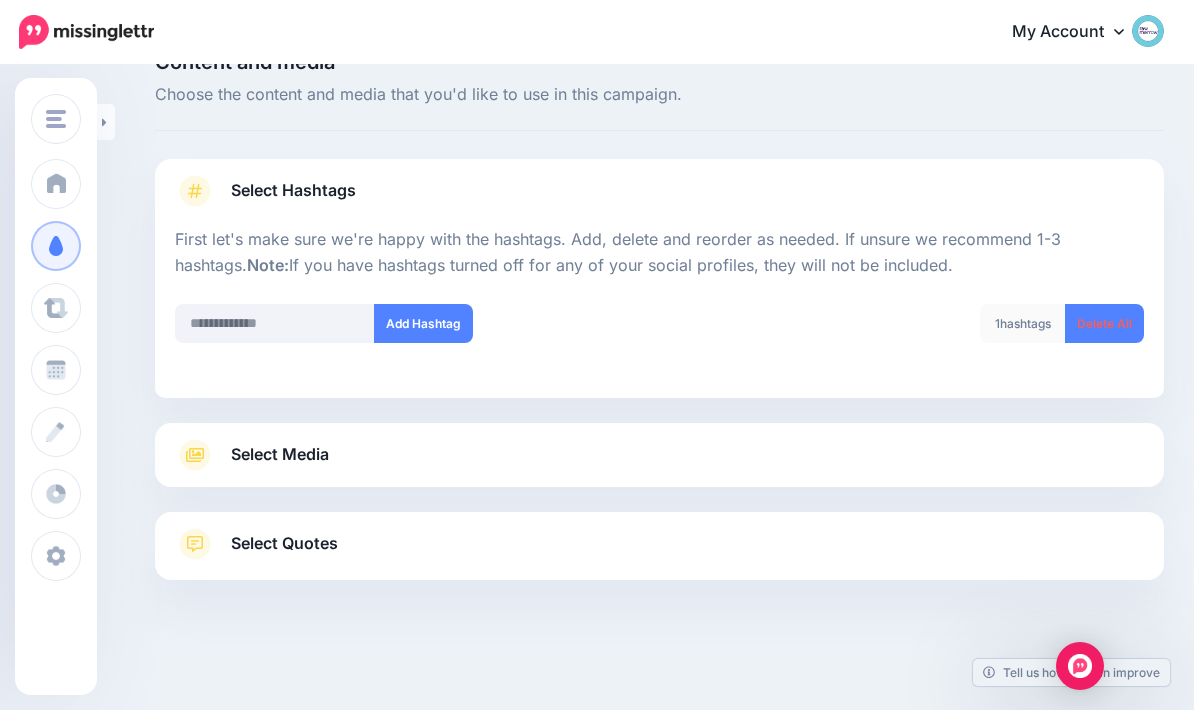 click on "Select Media
Next, let's make sure we have the best media for this campaign. Delete those you don't want or upload new ones. You can even crop, add text and stickers if needed(Not available for videos/gifs).
Add Media
What media would you like to add?
Upload" at bounding box center (659, 455) 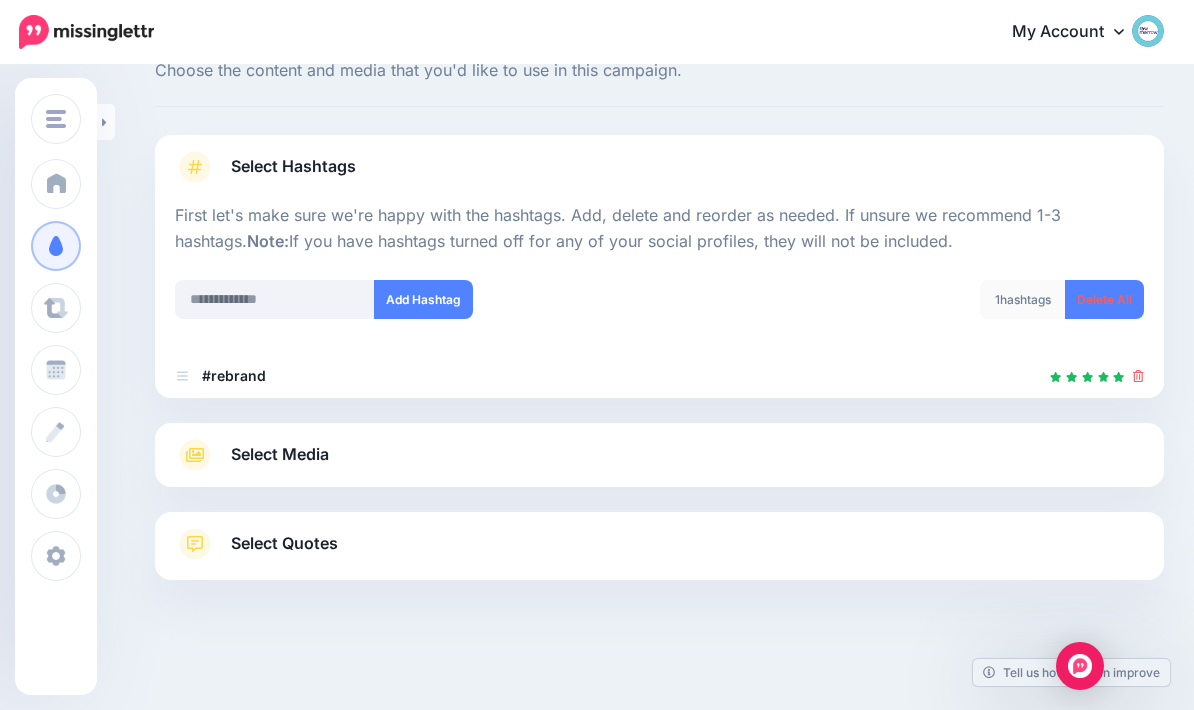 click on "Select Media" at bounding box center (659, 455) 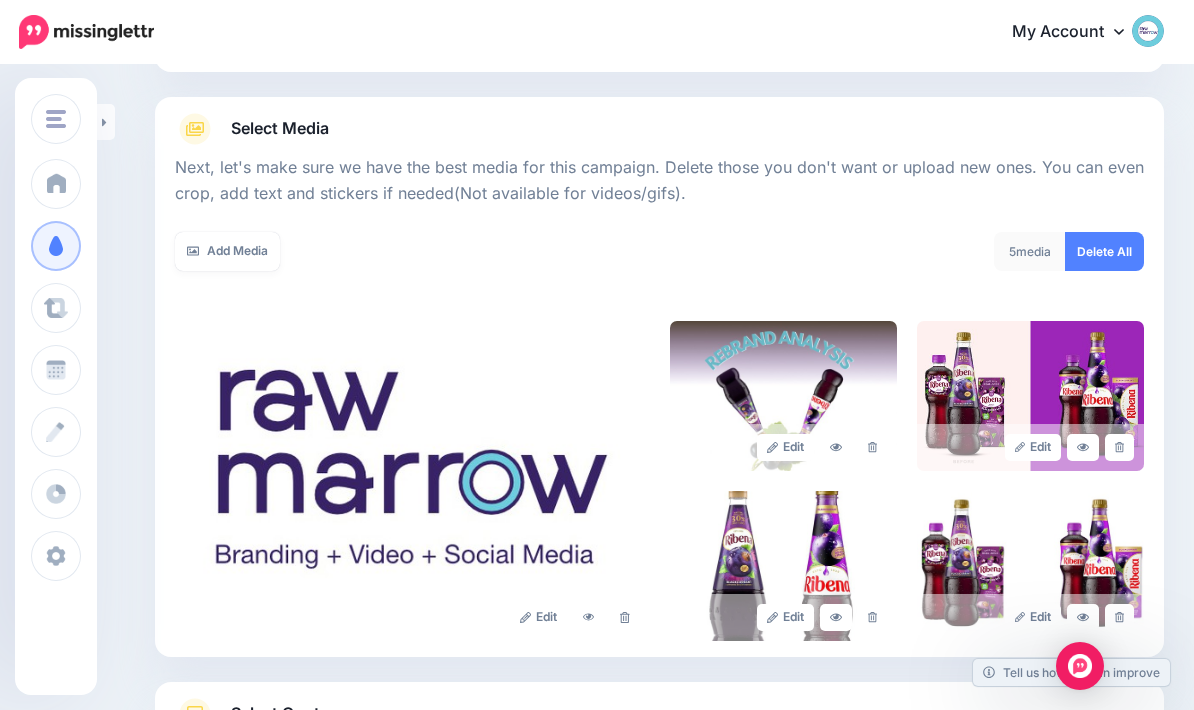 scroll, scrollTop: 201, scrollLeft: 0, axis: vertical 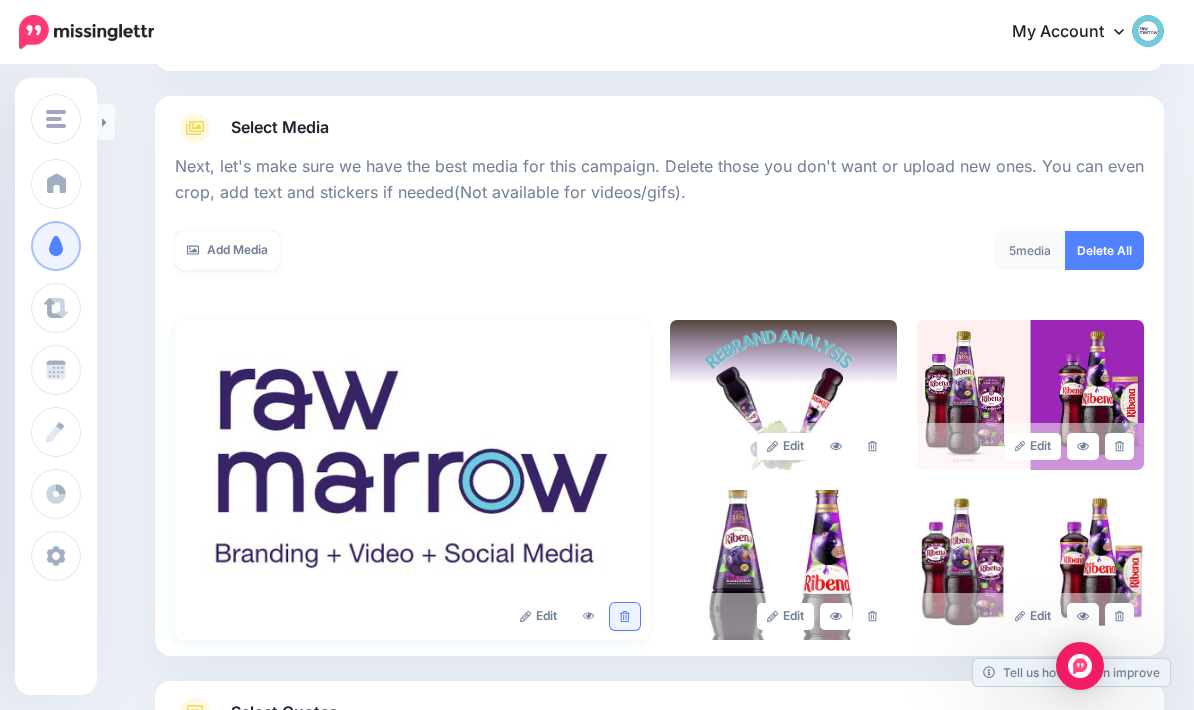 click 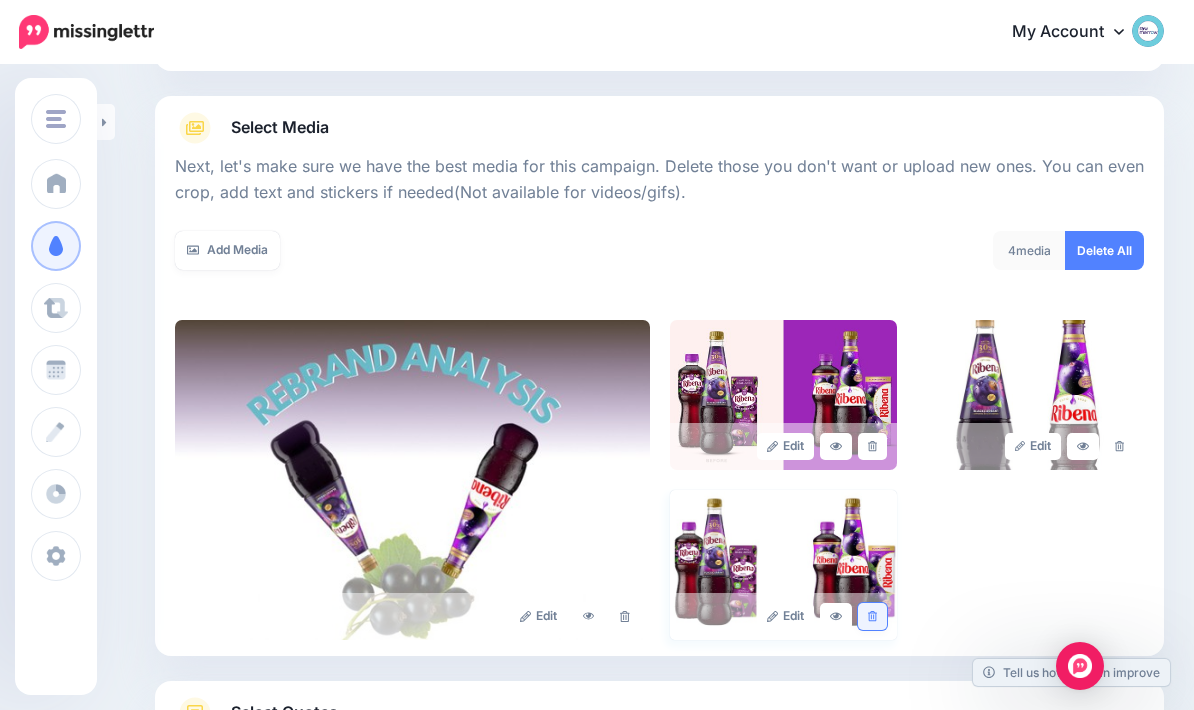 click at bounding box center [872, 616] 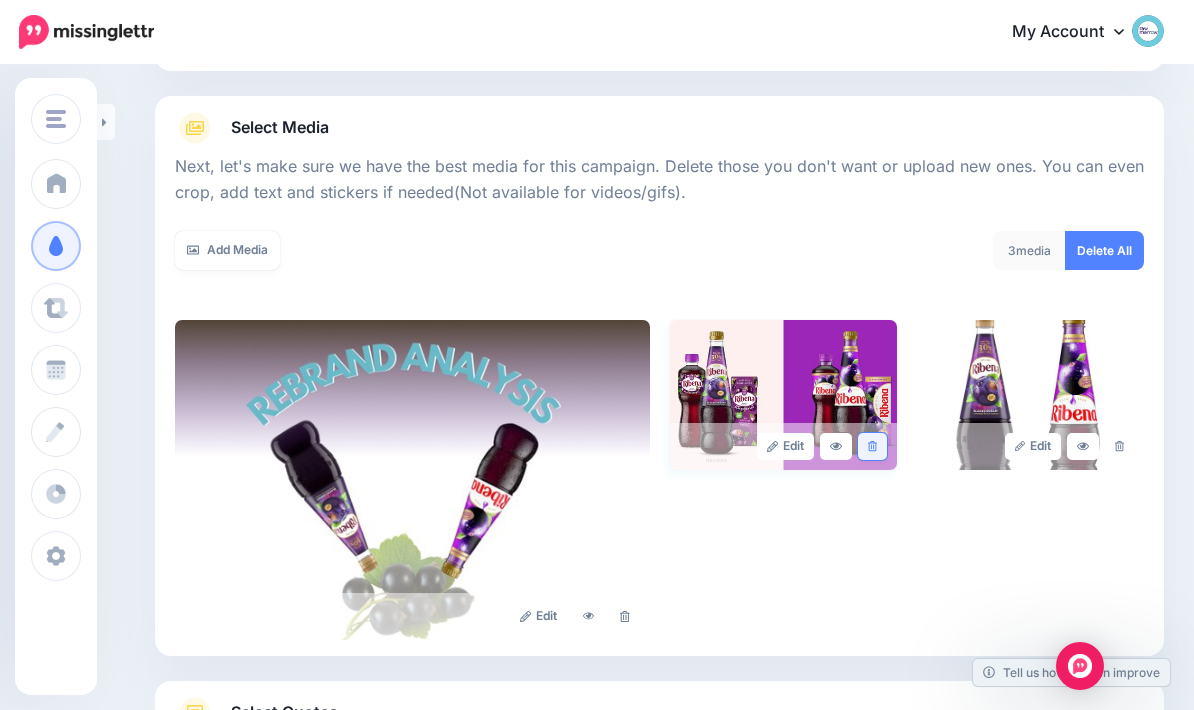 click at bounding box center (872, 446) 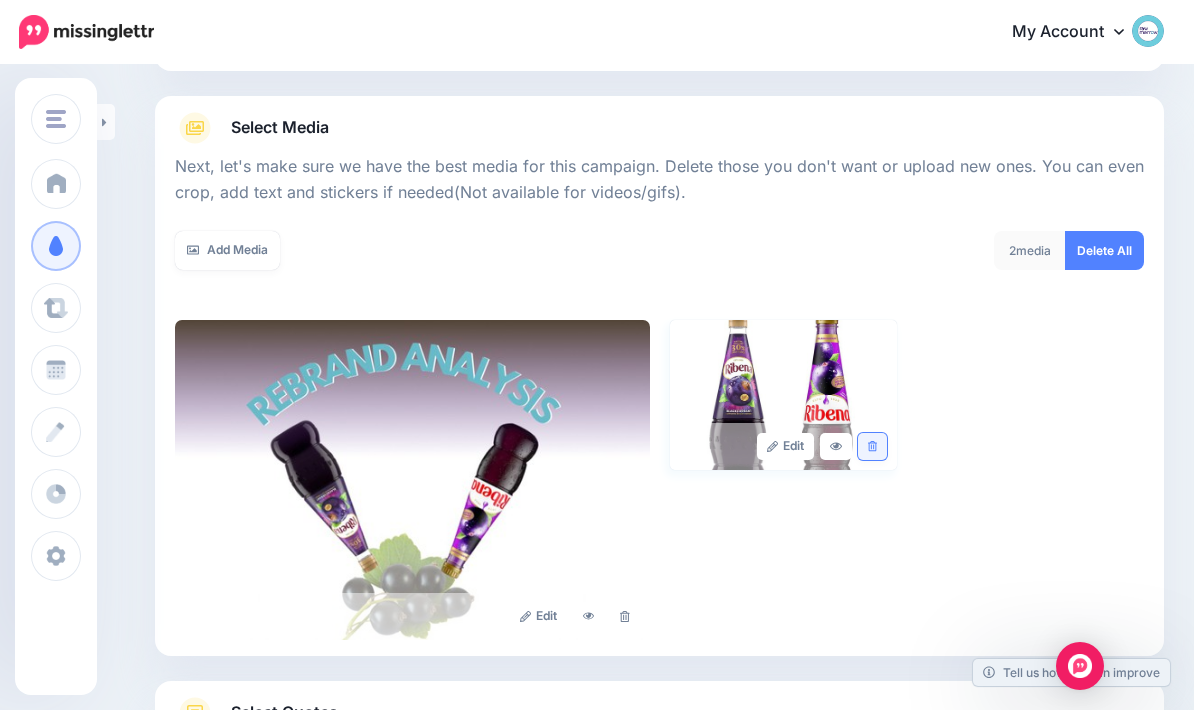 click at bounding box center [872, 446] 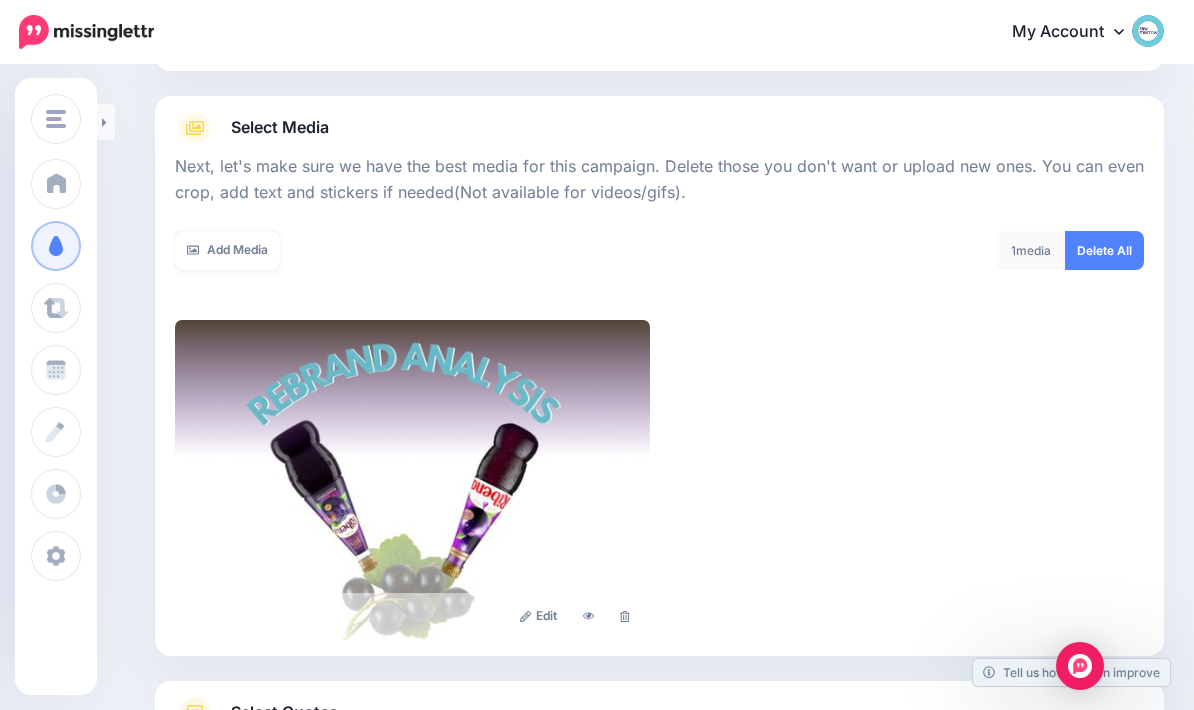 click on "Select Quotes" at bounding box center (659, 723) 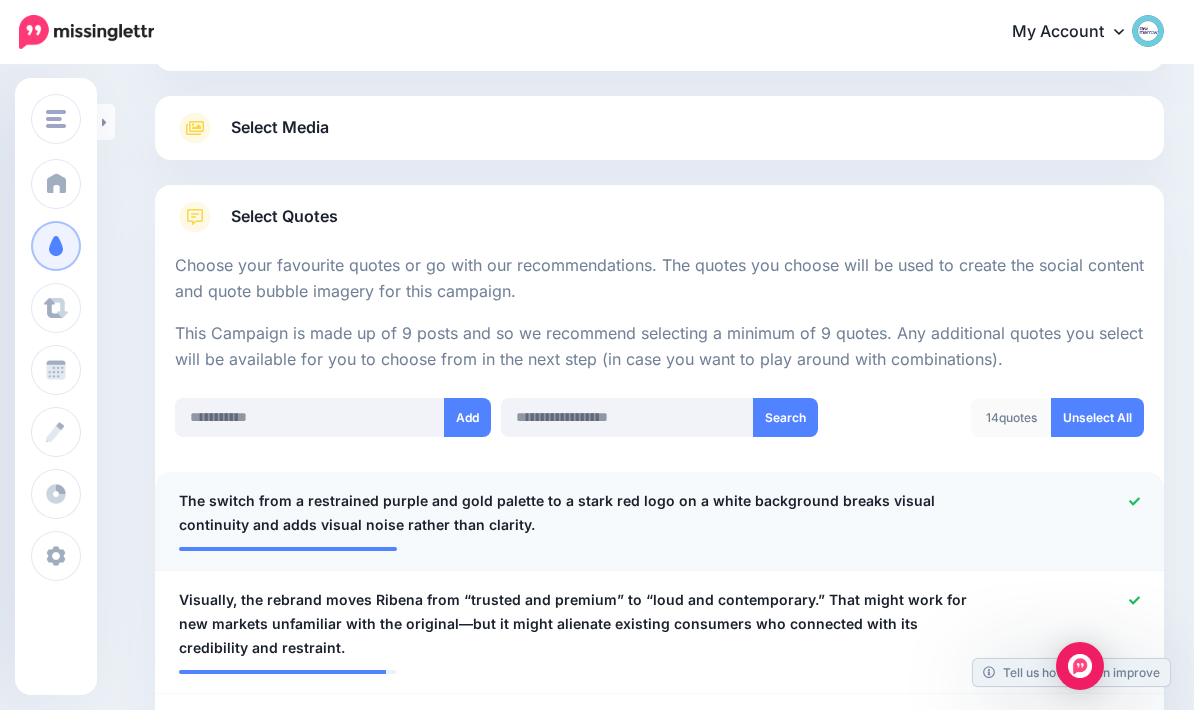 click at bounding box center [1072, 513] 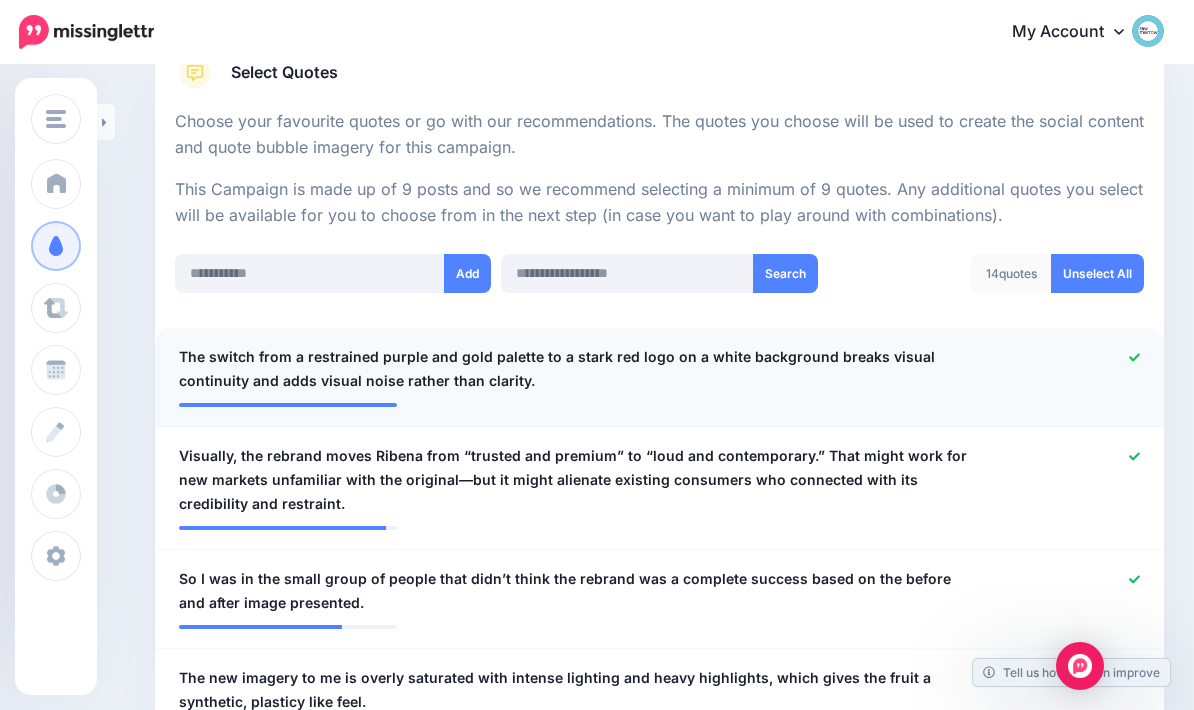 scroll, scrollTop: 374, scrollLeft: 0, axis: vertical 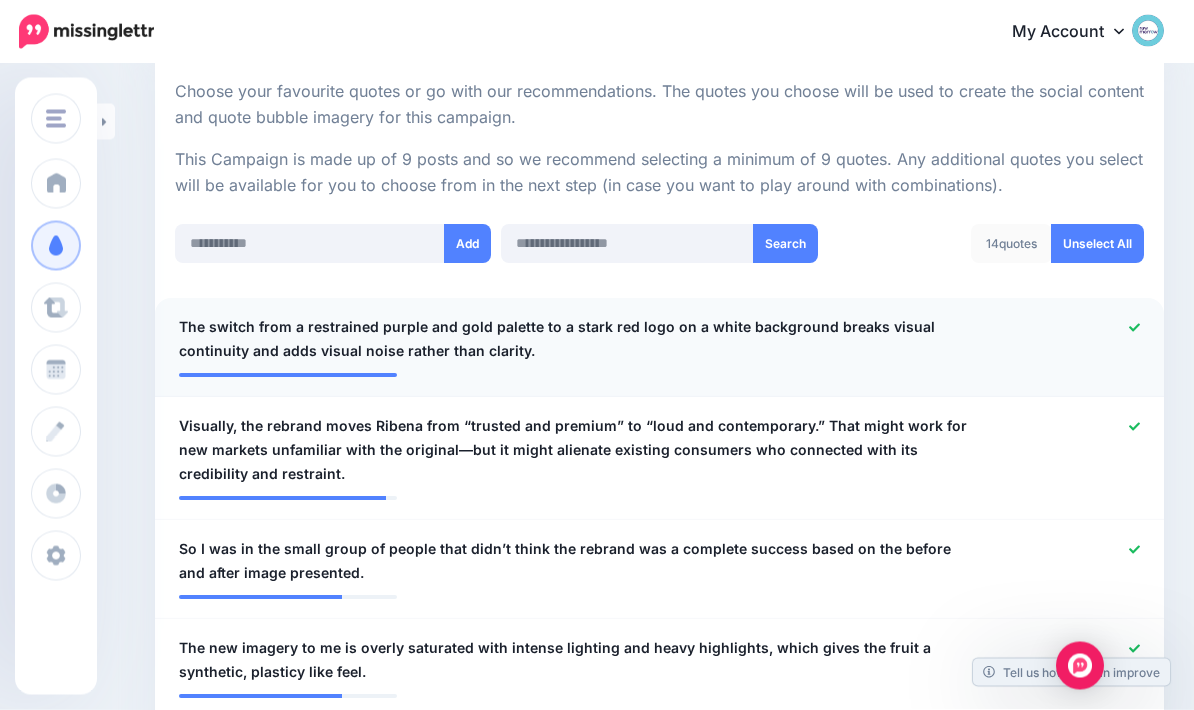 click 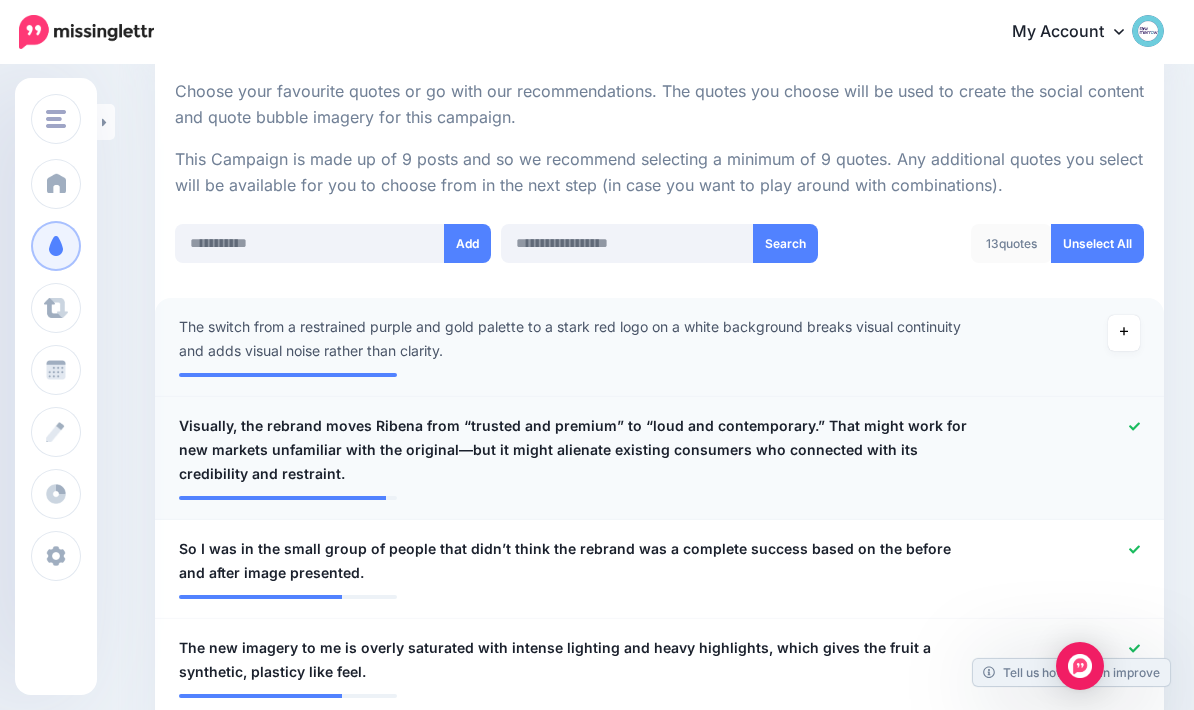 click at bounding box center (1072, 450) 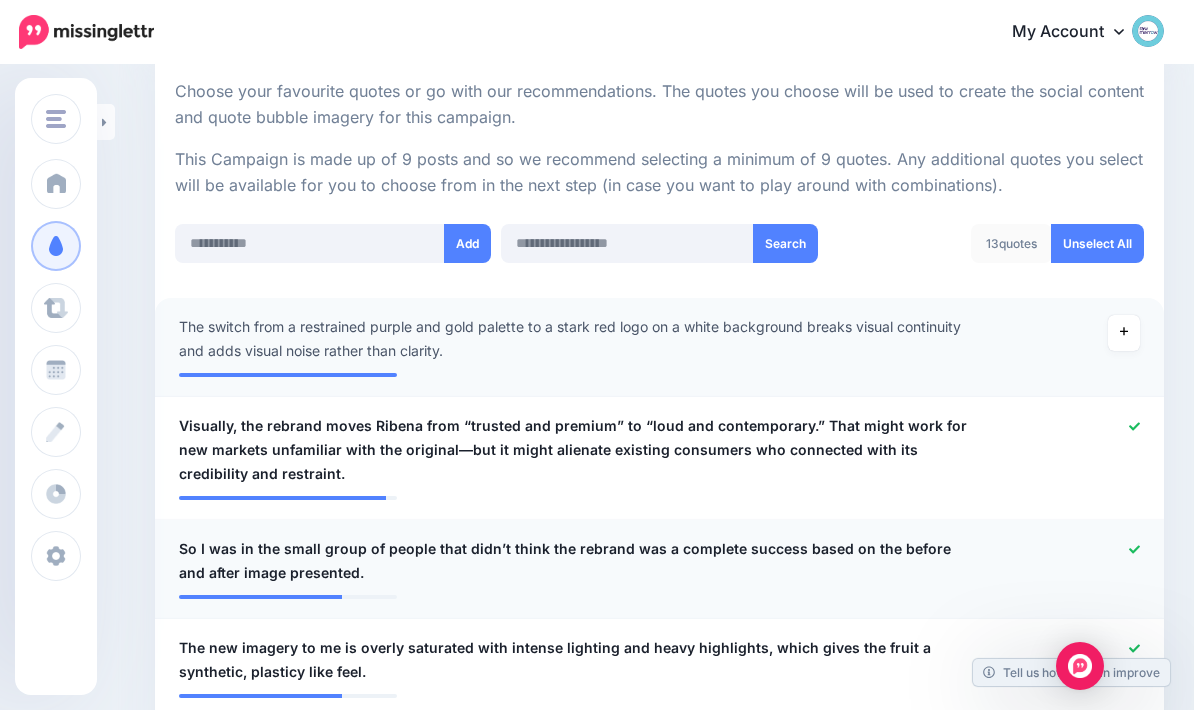 click at bounding box center [1134, 550] 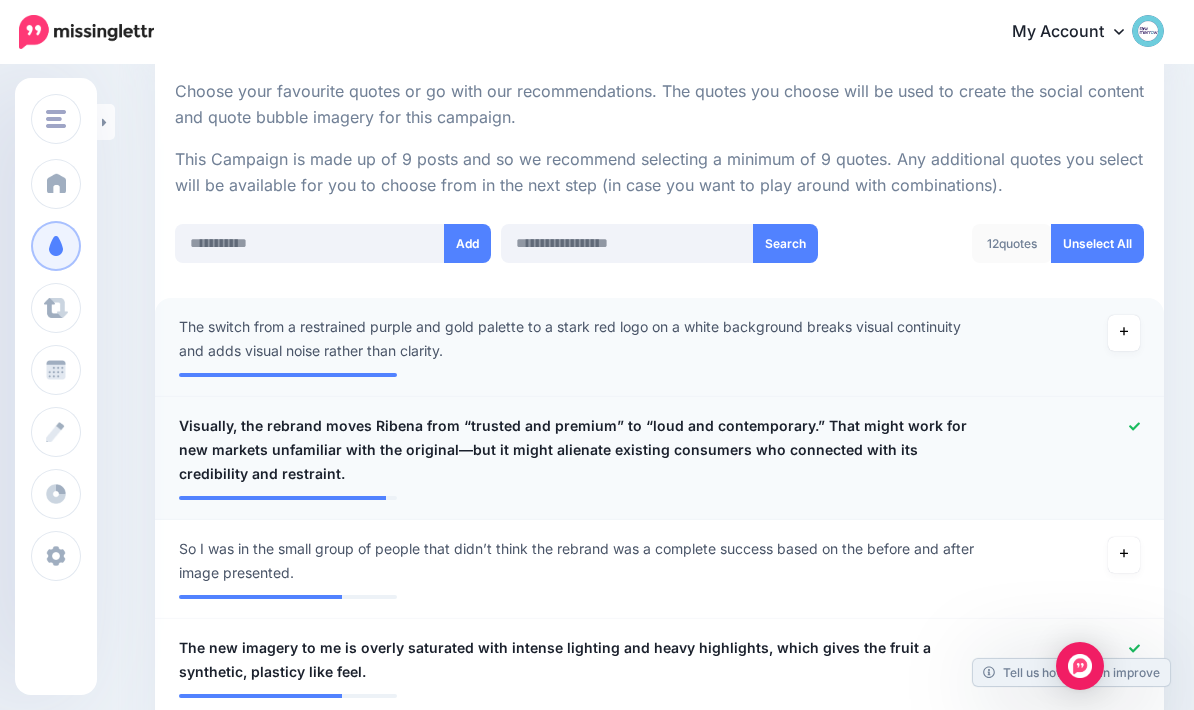 click at bounding box center (1072, 450) 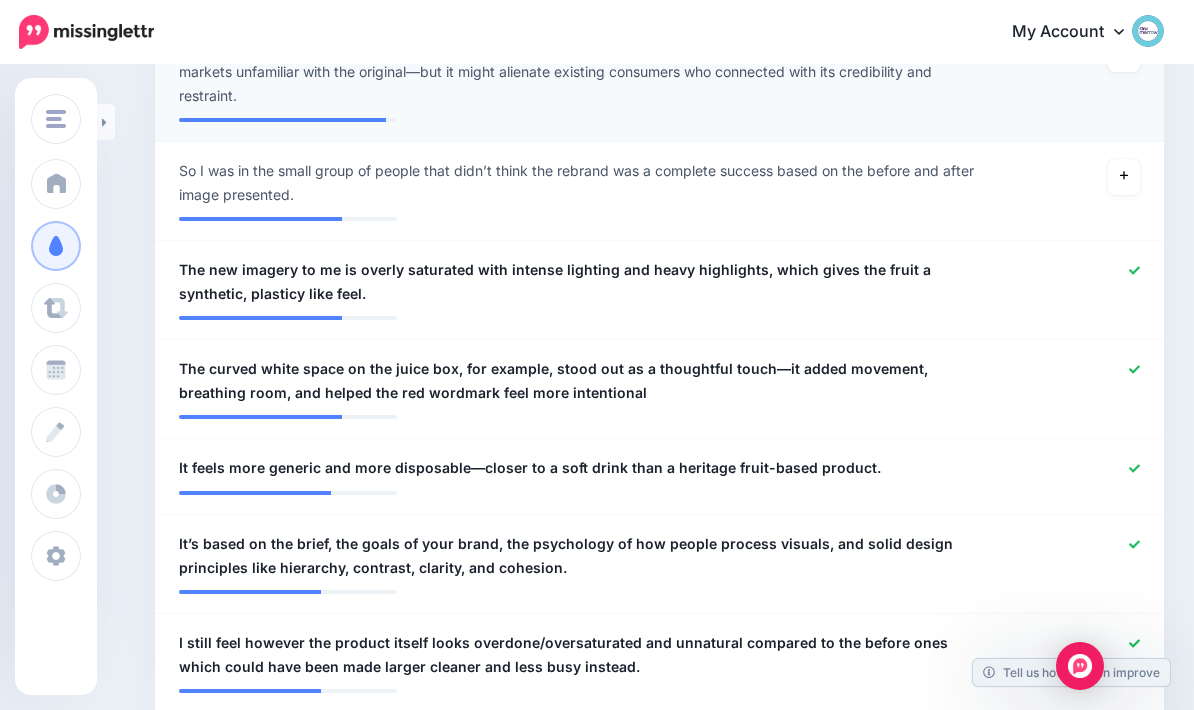 scroll, scrollTop: 754, scrollLeft: 0, axis: vertical 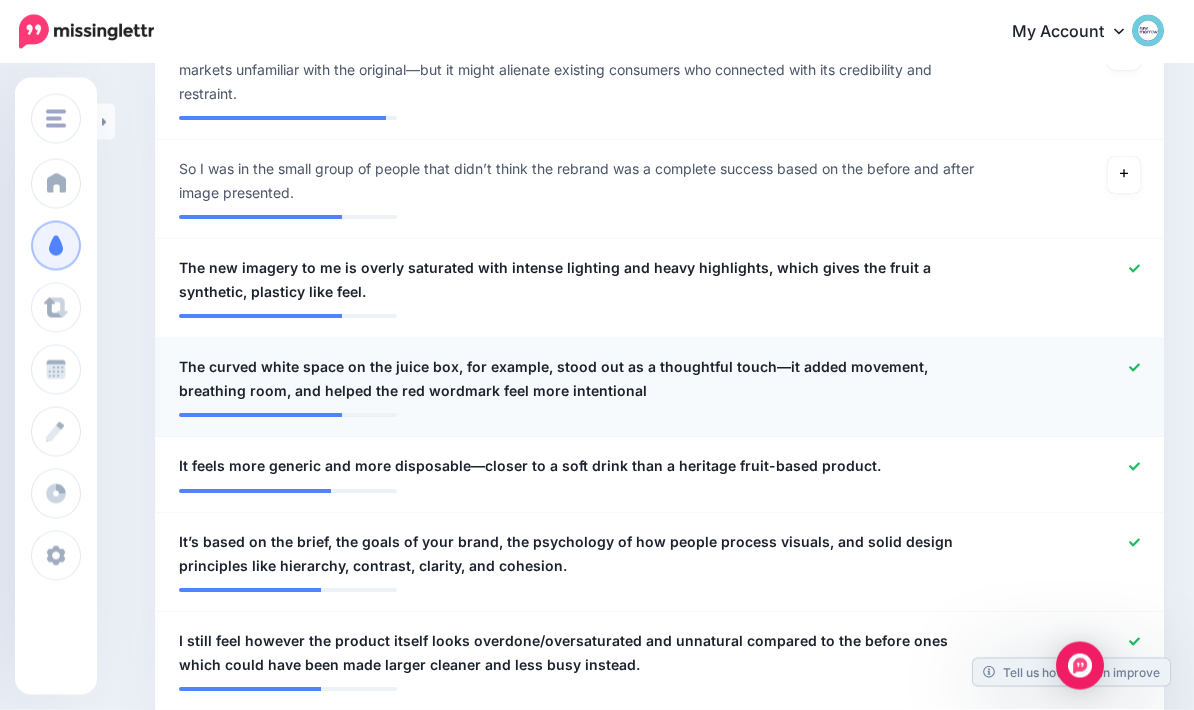 click 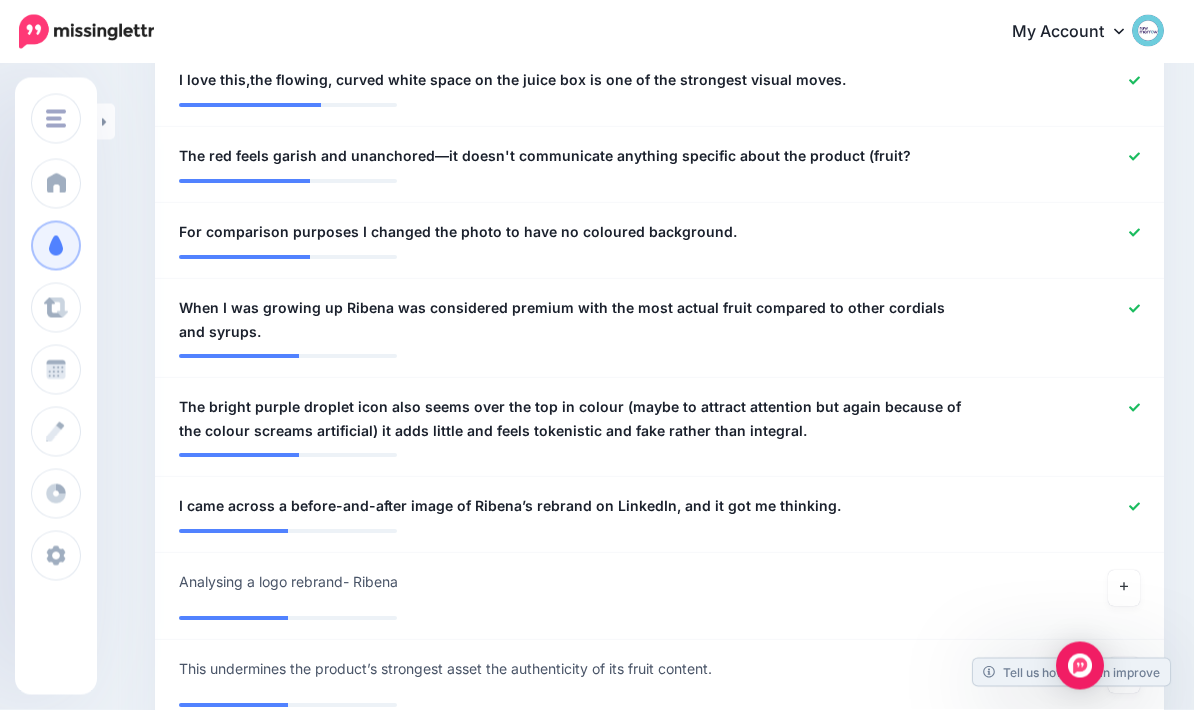 scroll, scrollTop: 1415, scrollLeft: 0, axis: vertical 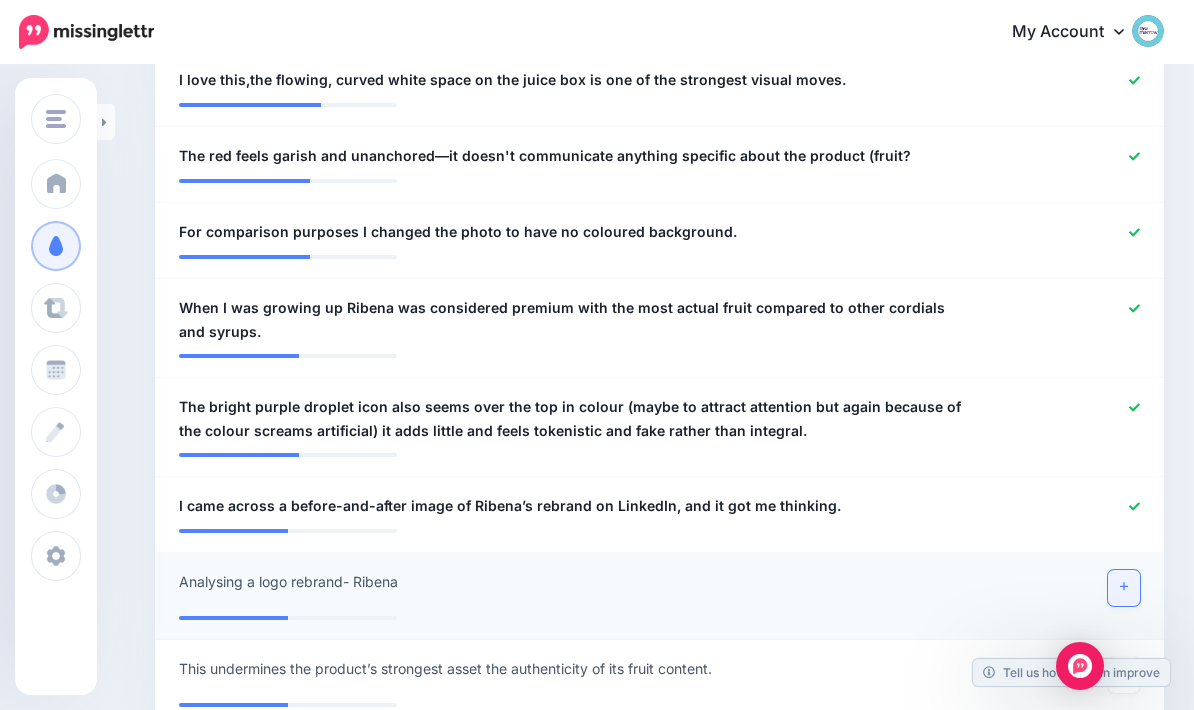 click at bounding box center [1124, 588] 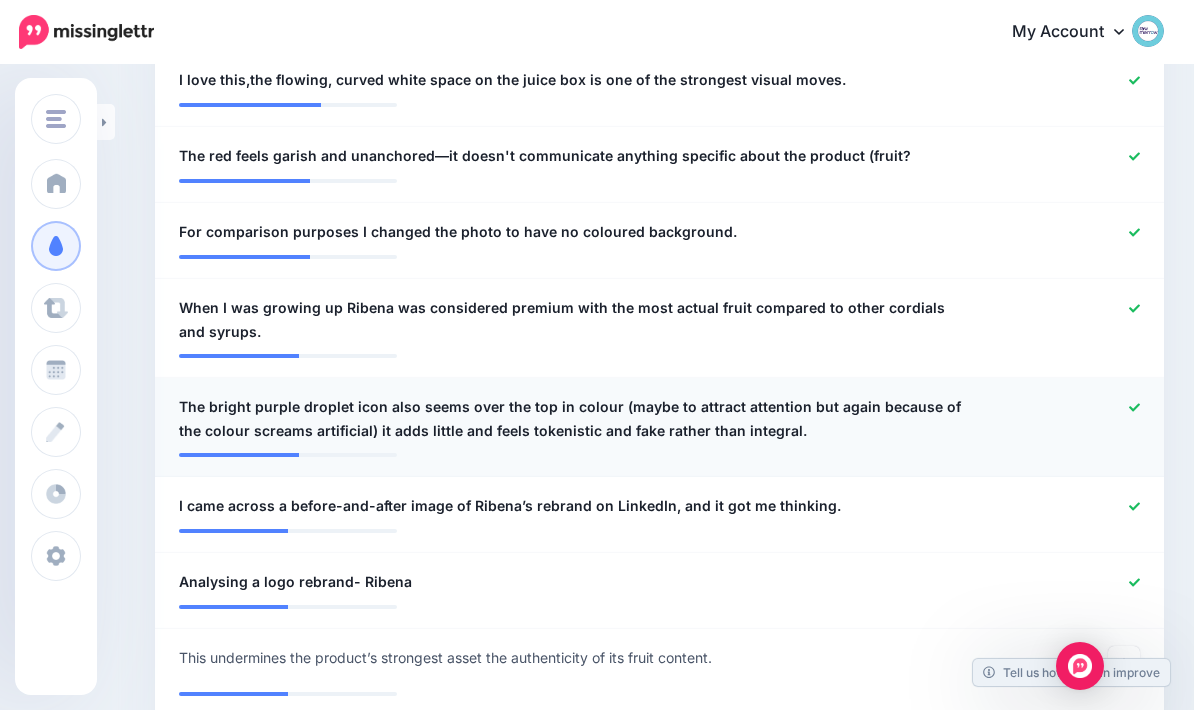 click 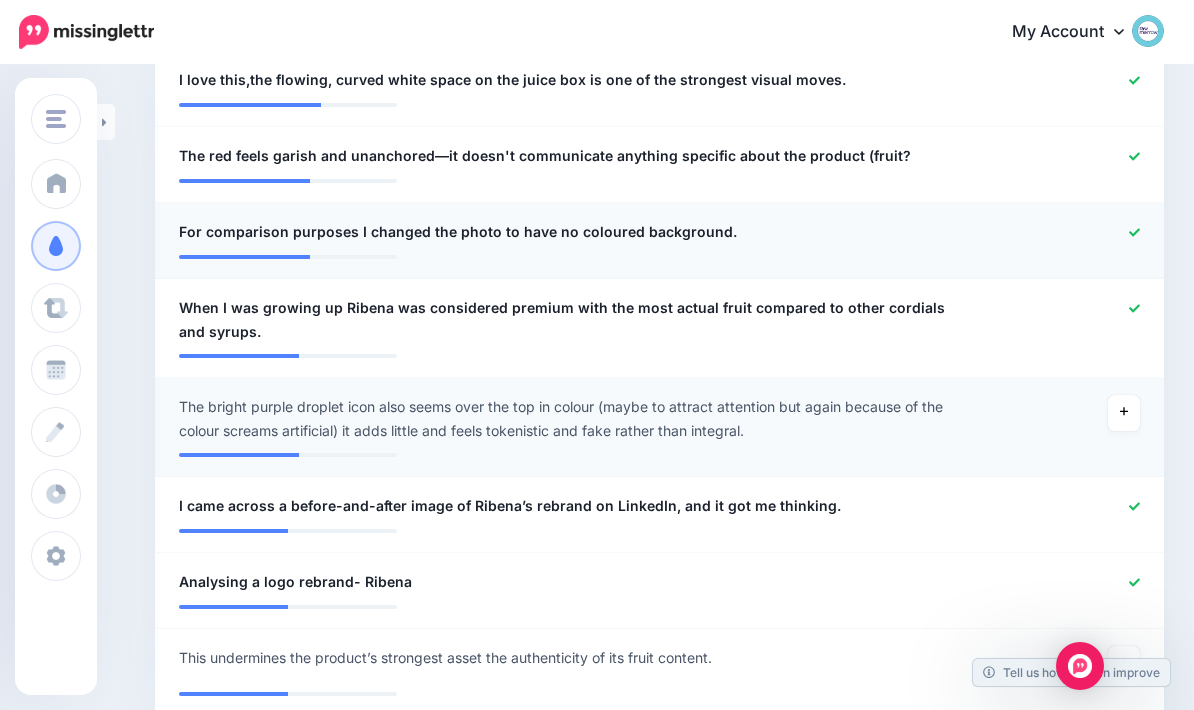 click 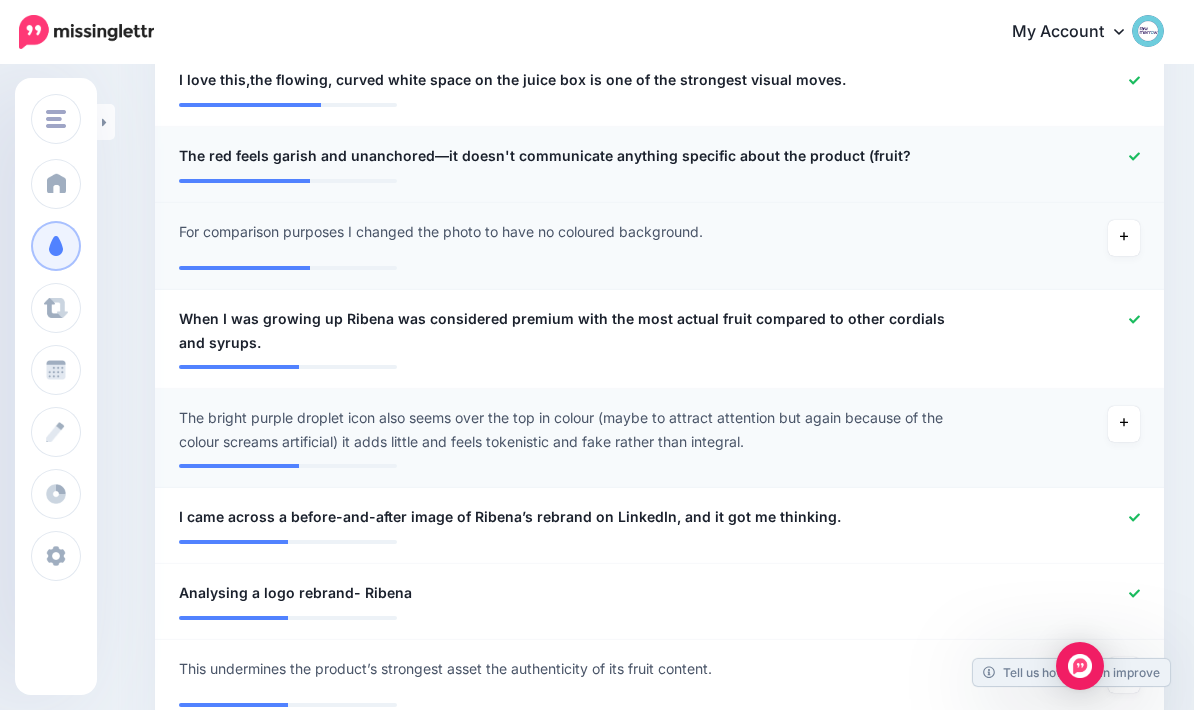 click 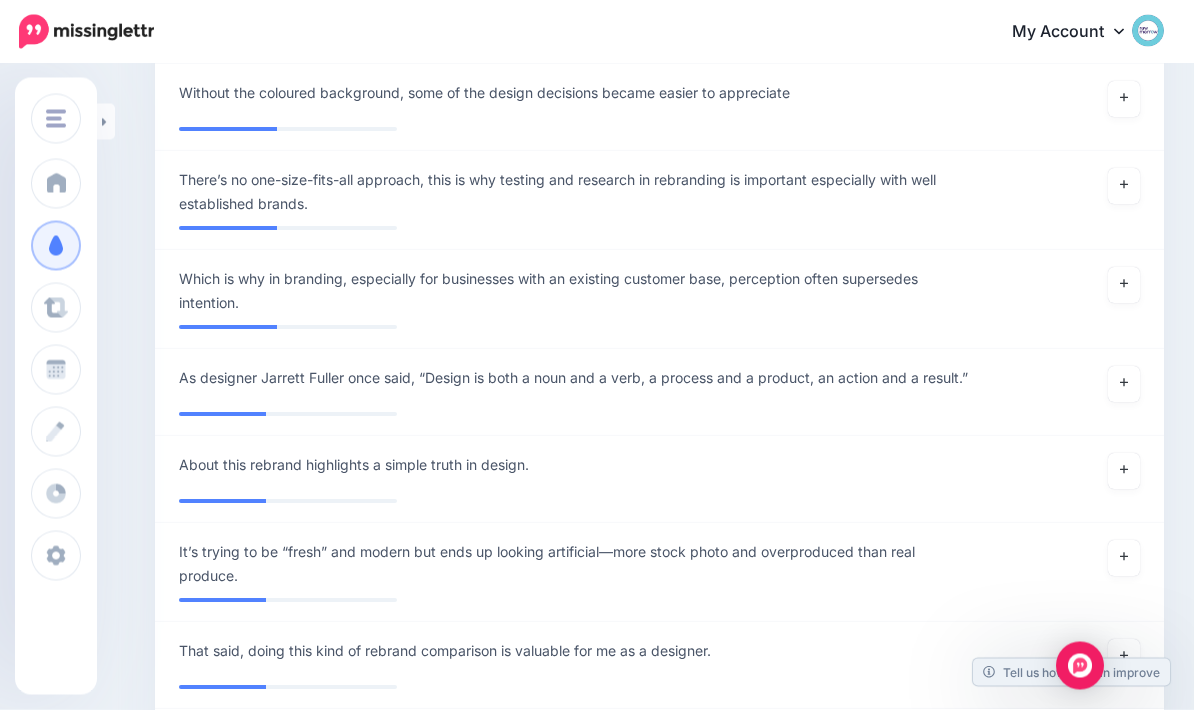 scroll, scrollTop: 2189, scrollLeft: 0, axis: vertical 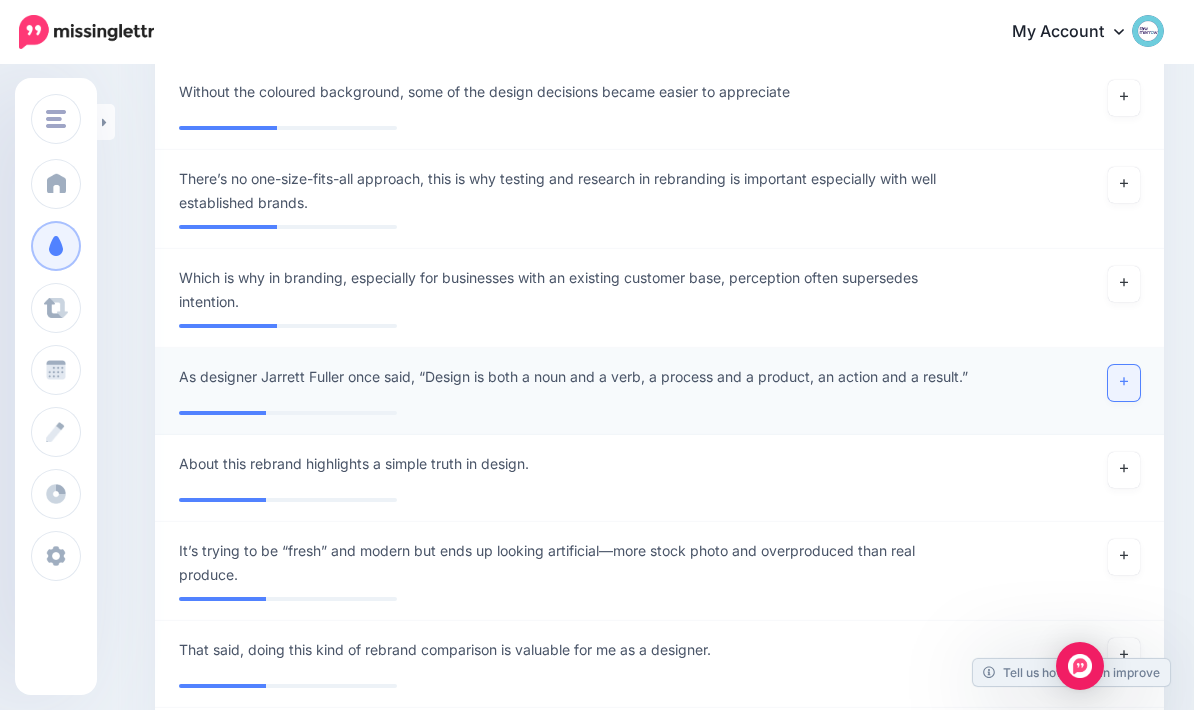 click at bounding box center (1124, 383) 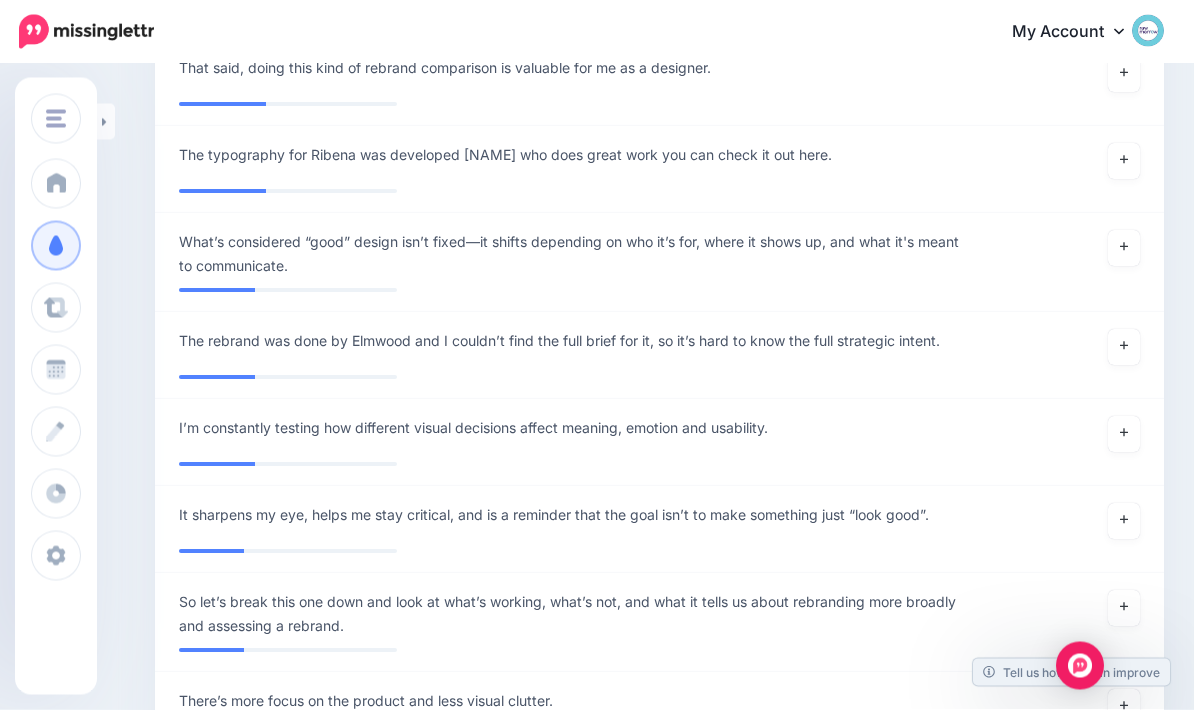 scroll, scrollTop: 2783, scrollLeft: 0, axis: vertical 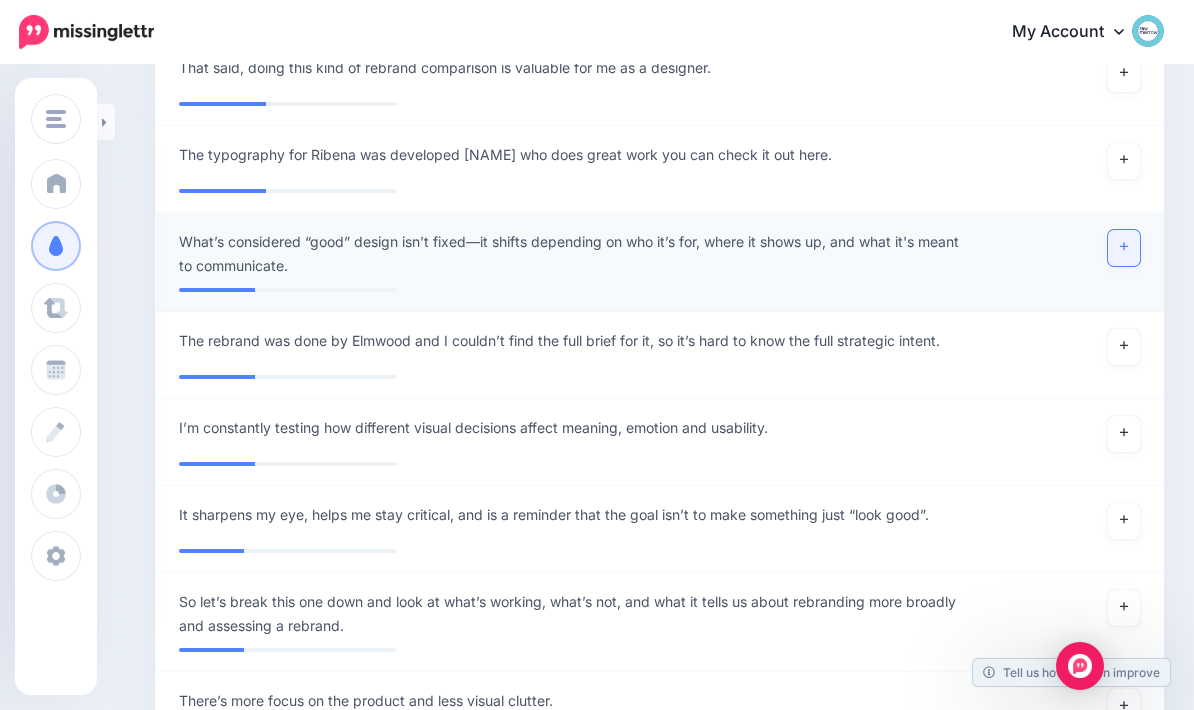 click at bounding box center (1124, 248) 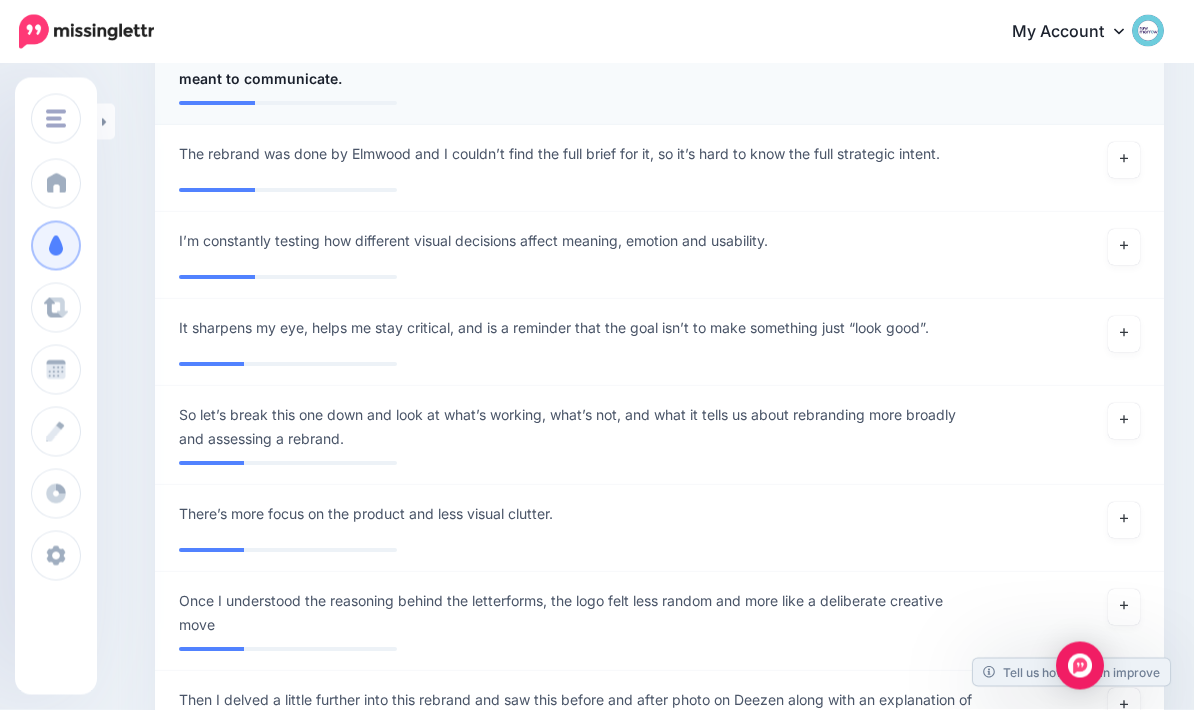 scroll, scrollTop: 2970, scrollLeft: 0, axis: vertical 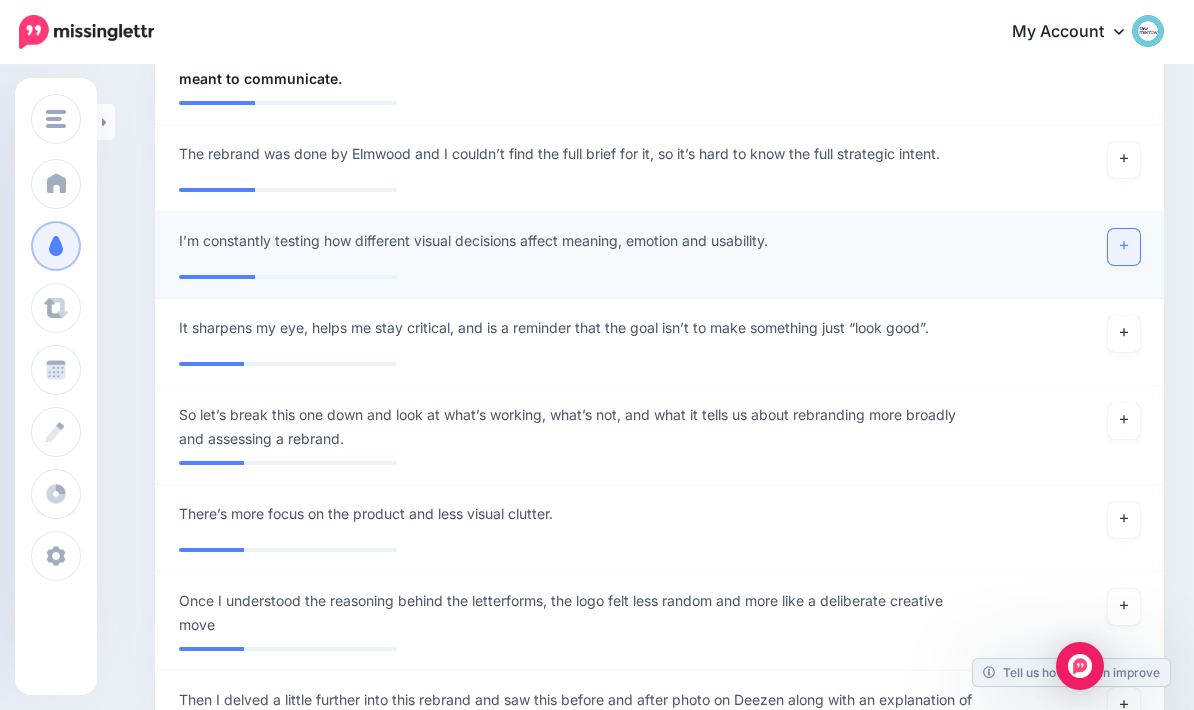 click at bounding box center (1124, 247) 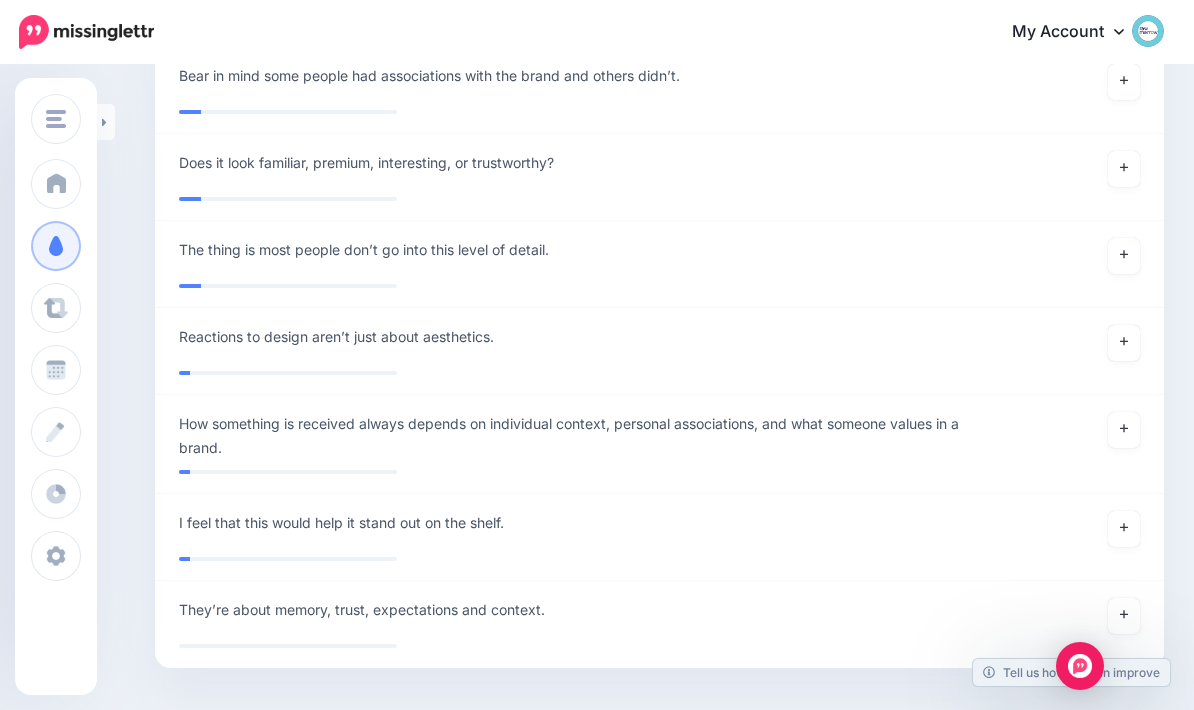 scroll, scrollTop: 5427, scrollLeft: 0, axis: vertical 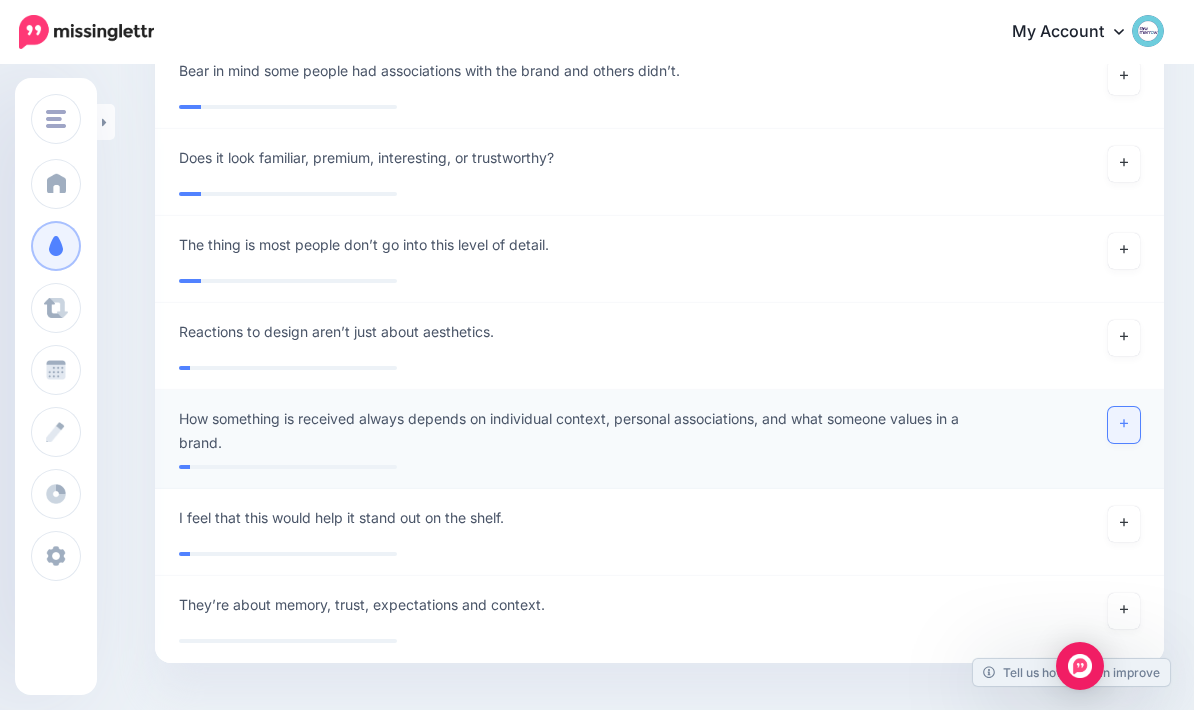 click 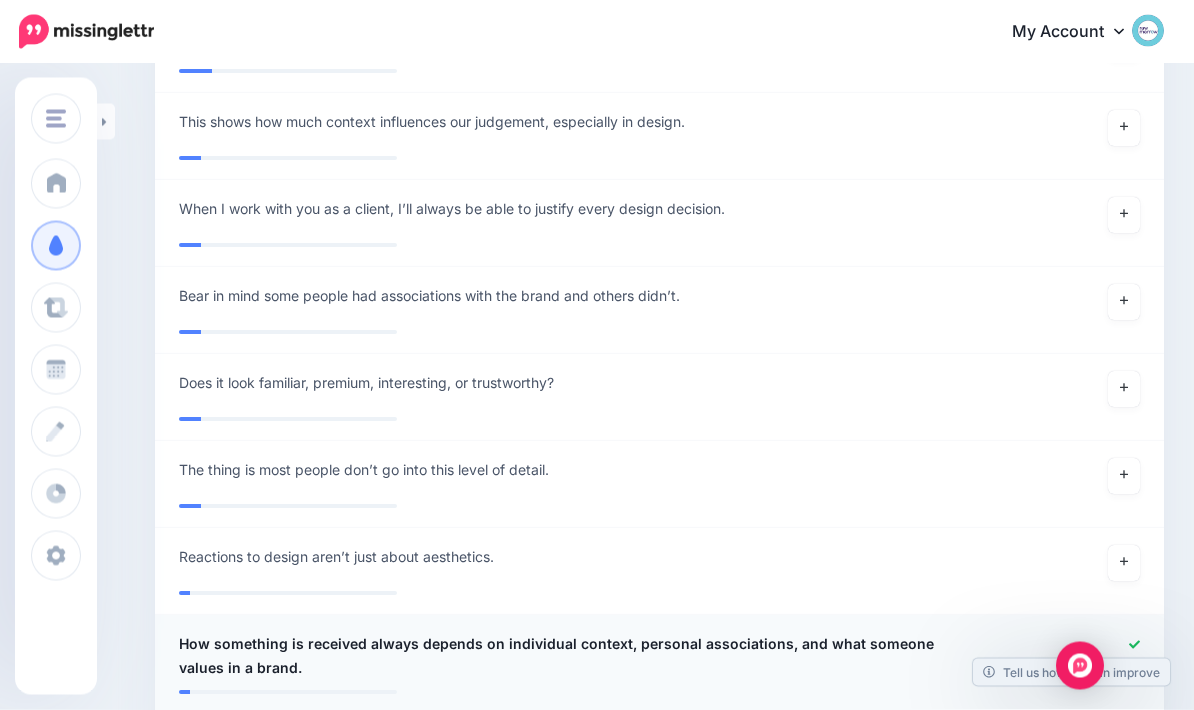 scroll, scrollTop: 5202, scrollLeft: 0, axis: vertical 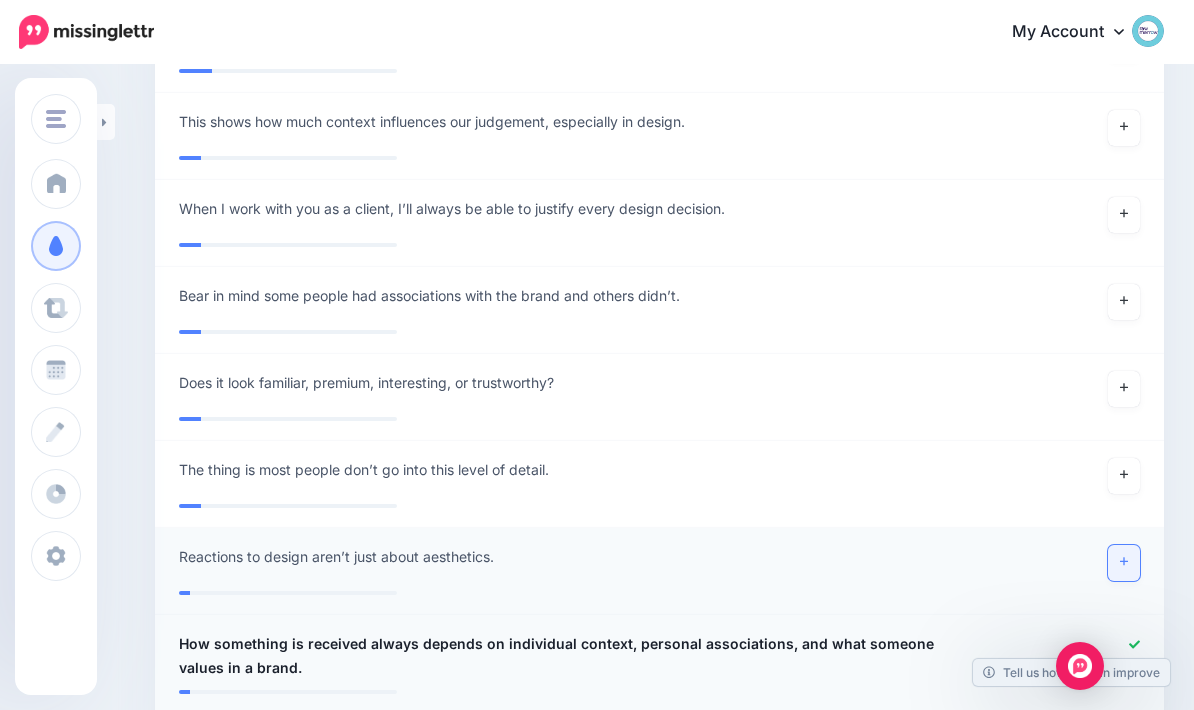click at bounding box center (1124, 563) 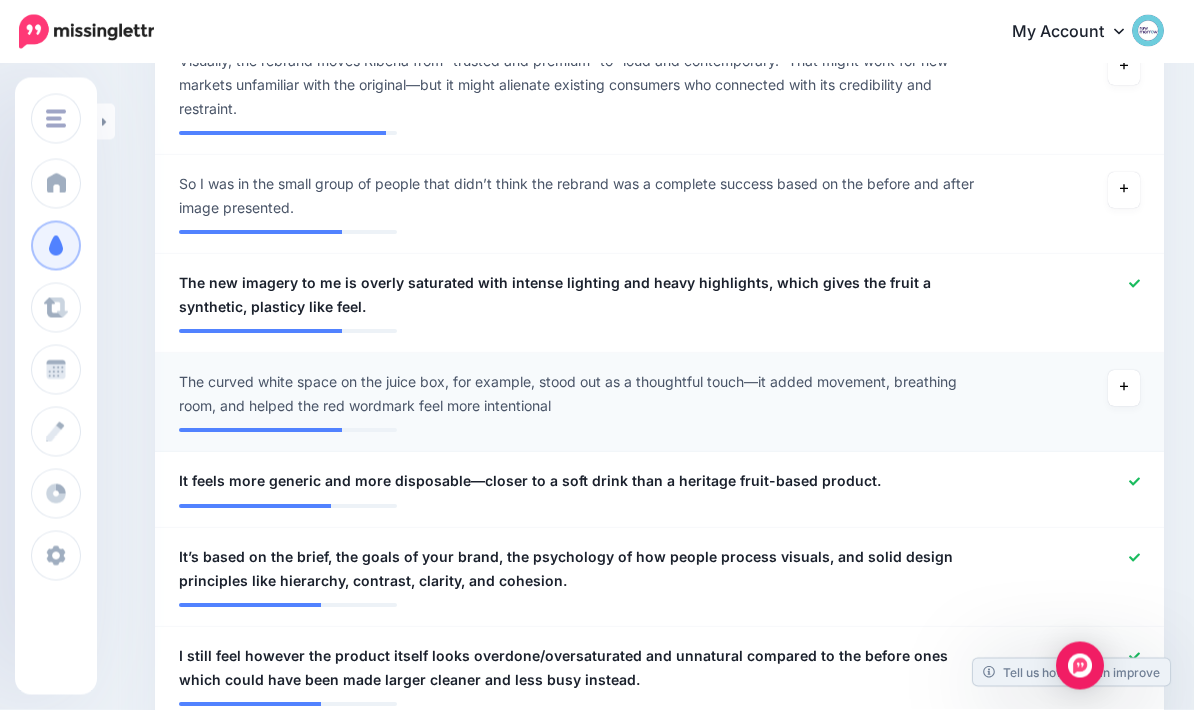 scroll, scrollTop: 740, scrollLeft: 0, axis: vertical 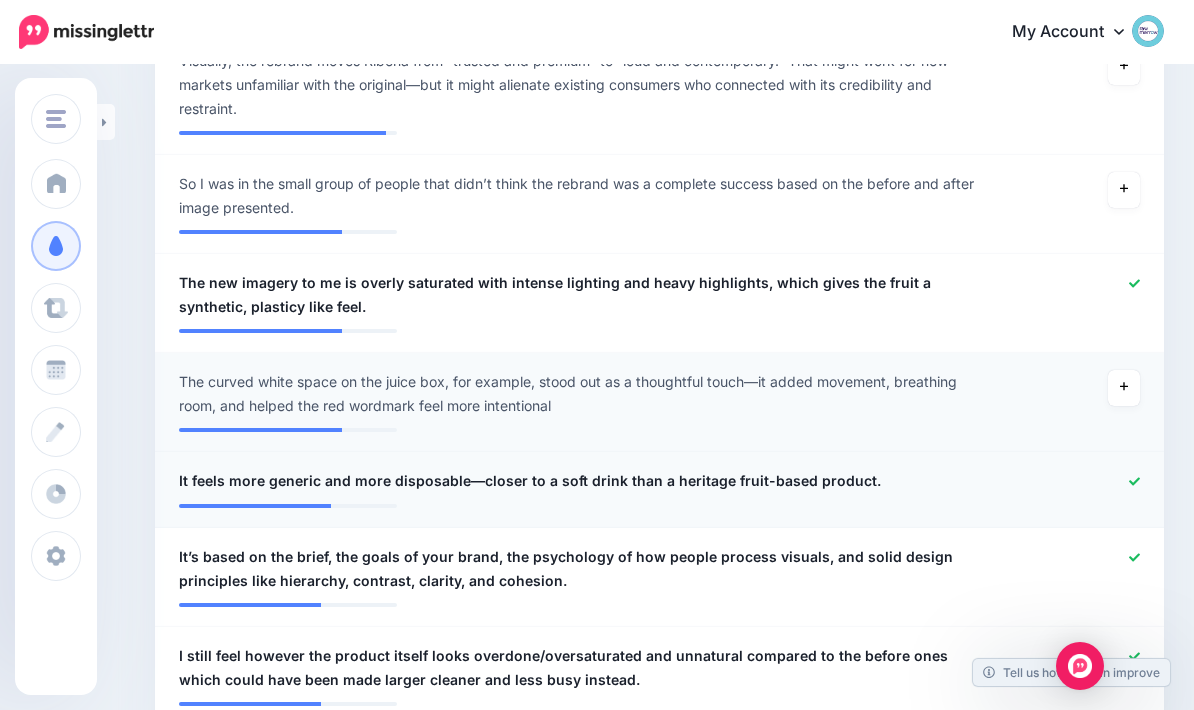 click 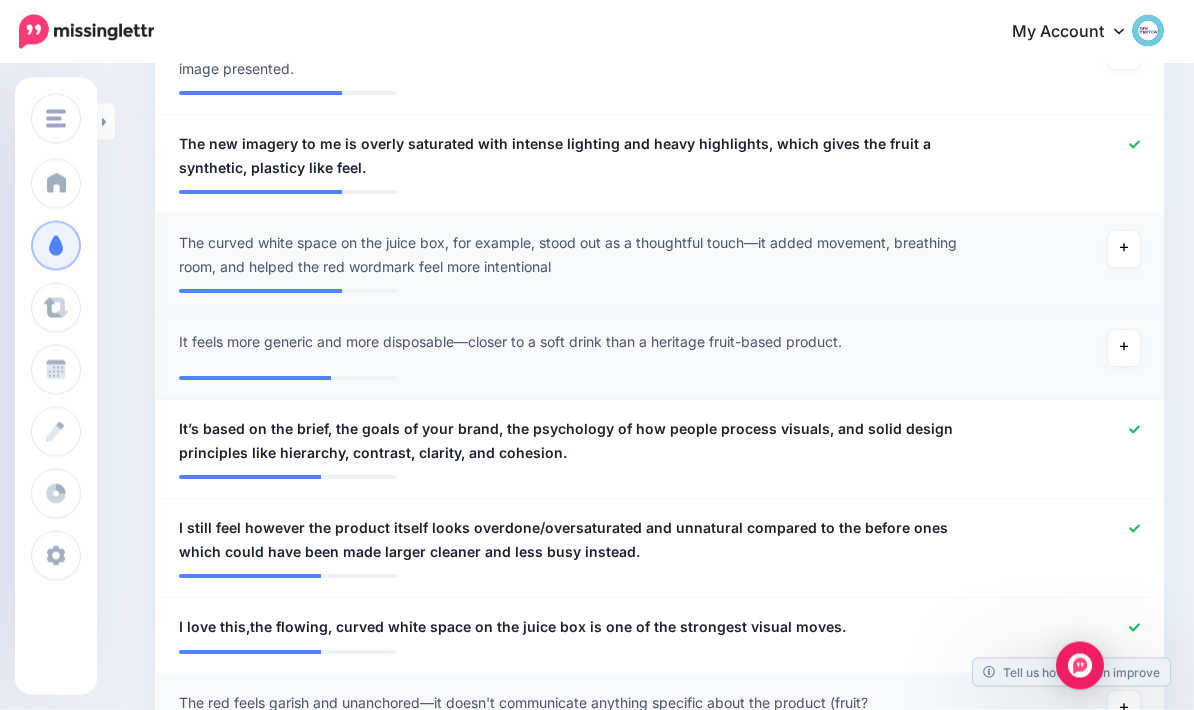 scroll, scrollTop: 933, scrollLeft: 0, axis: vertical 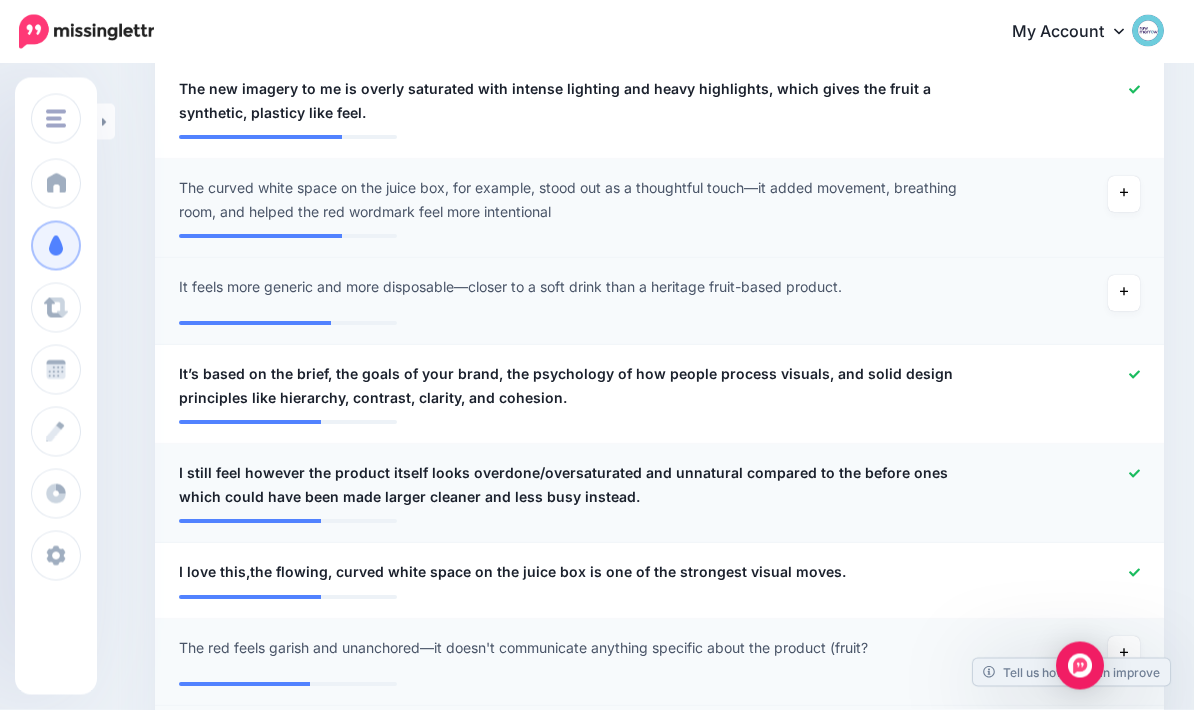 click 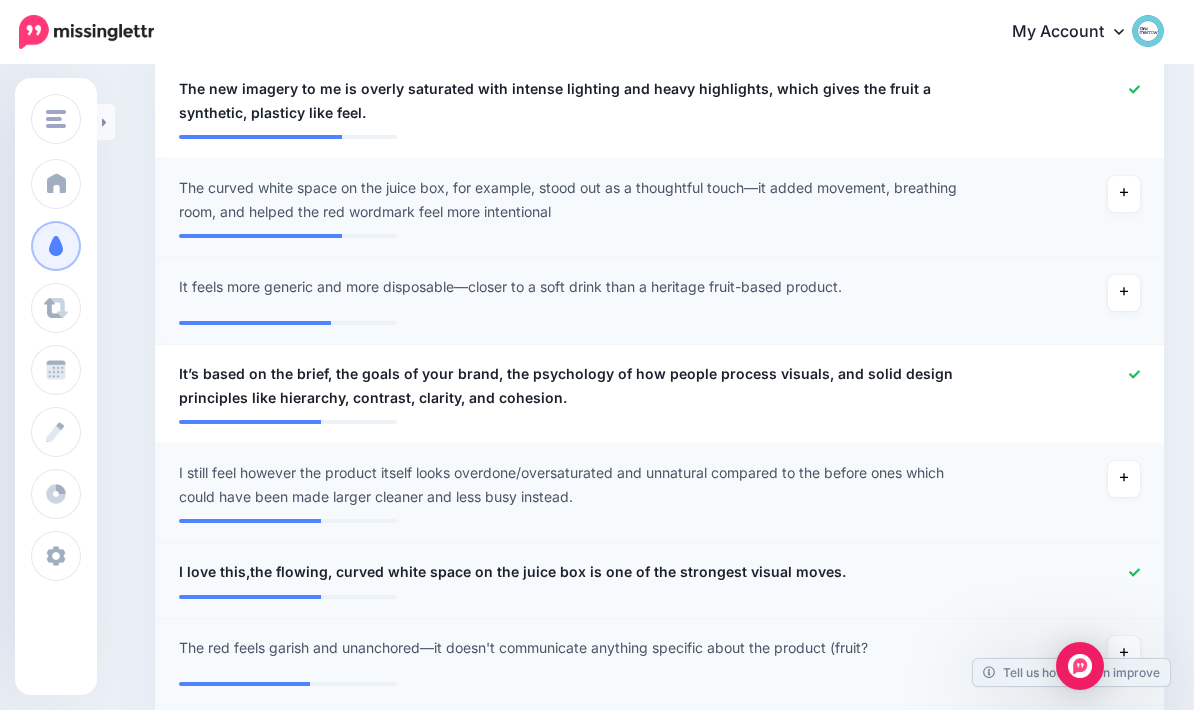 click 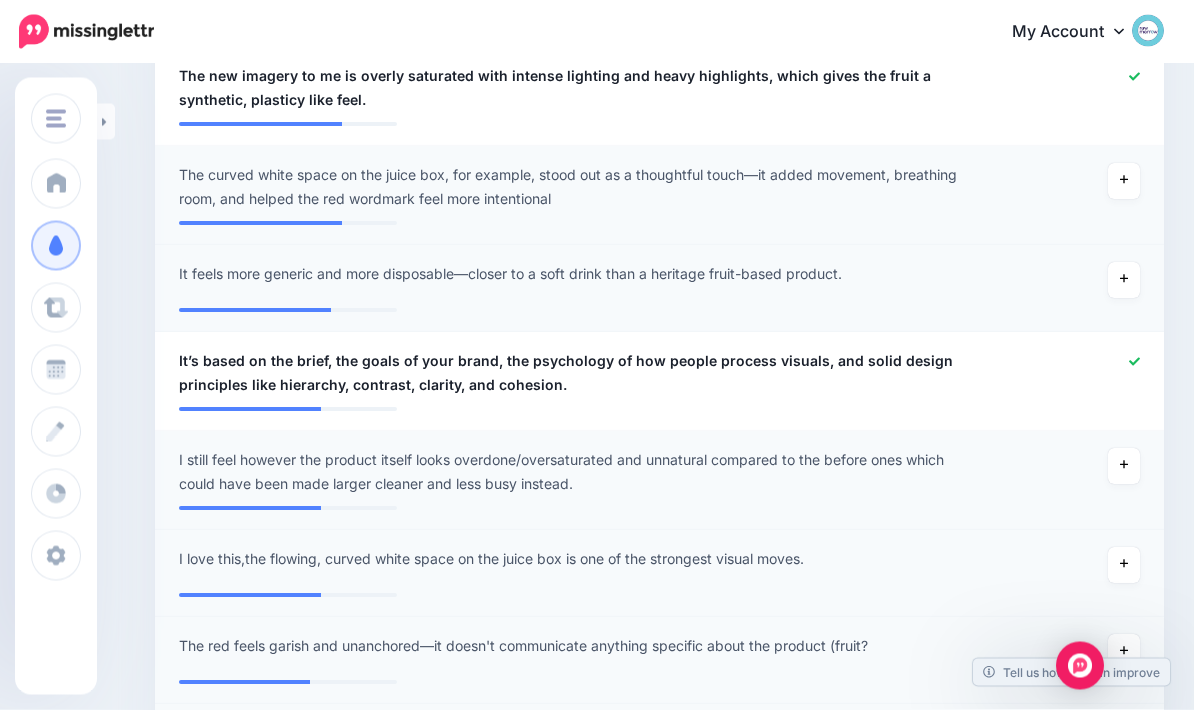scroll, scrollTop: 947, scrollLeft: 0, axis: vertical 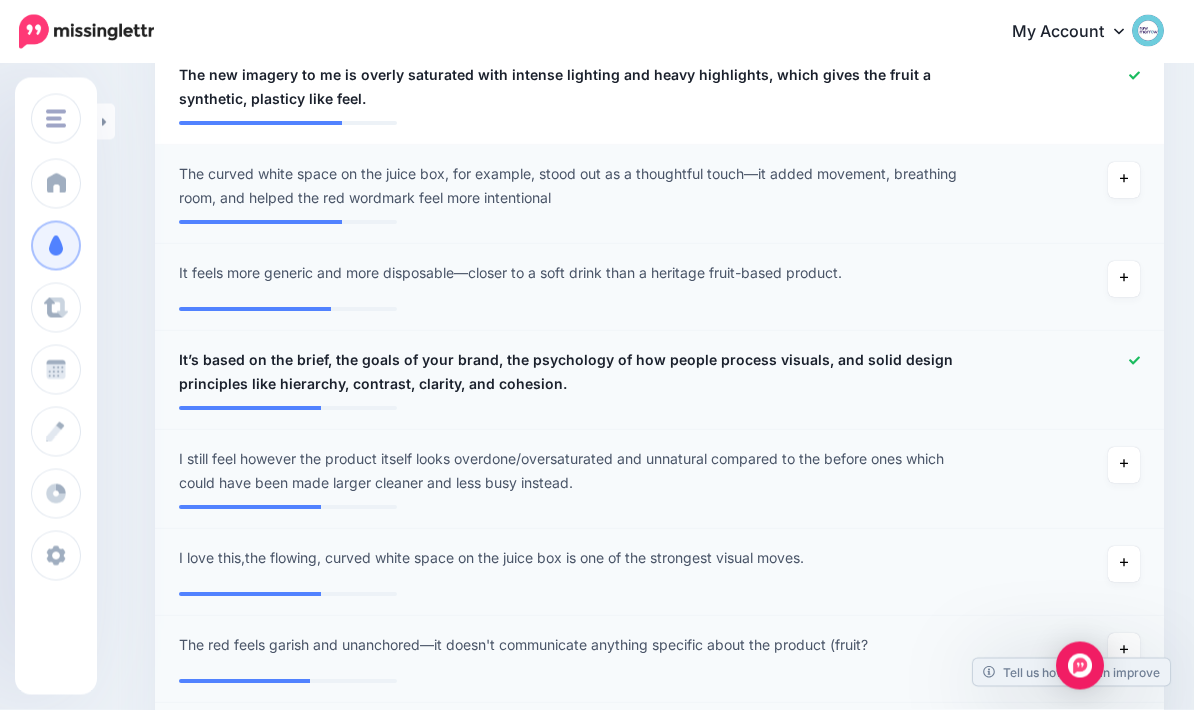 click 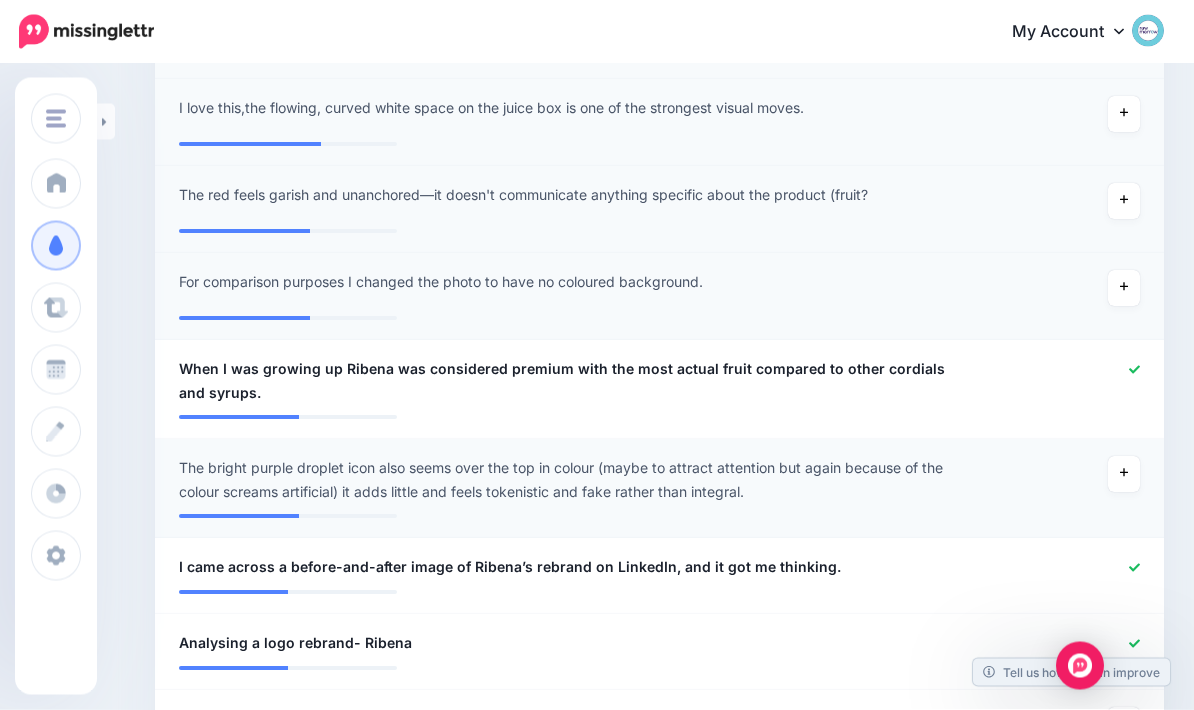scroll, scrollTop: 1399, scrollLeft: 0, axis: vertical 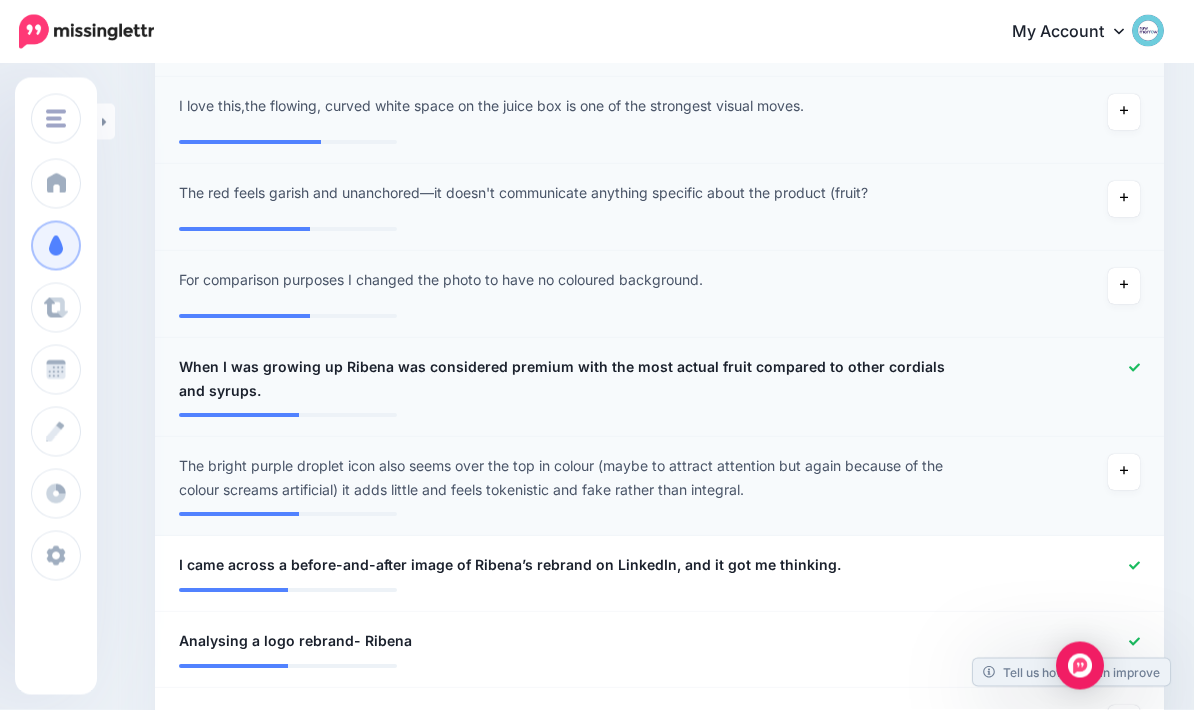 click 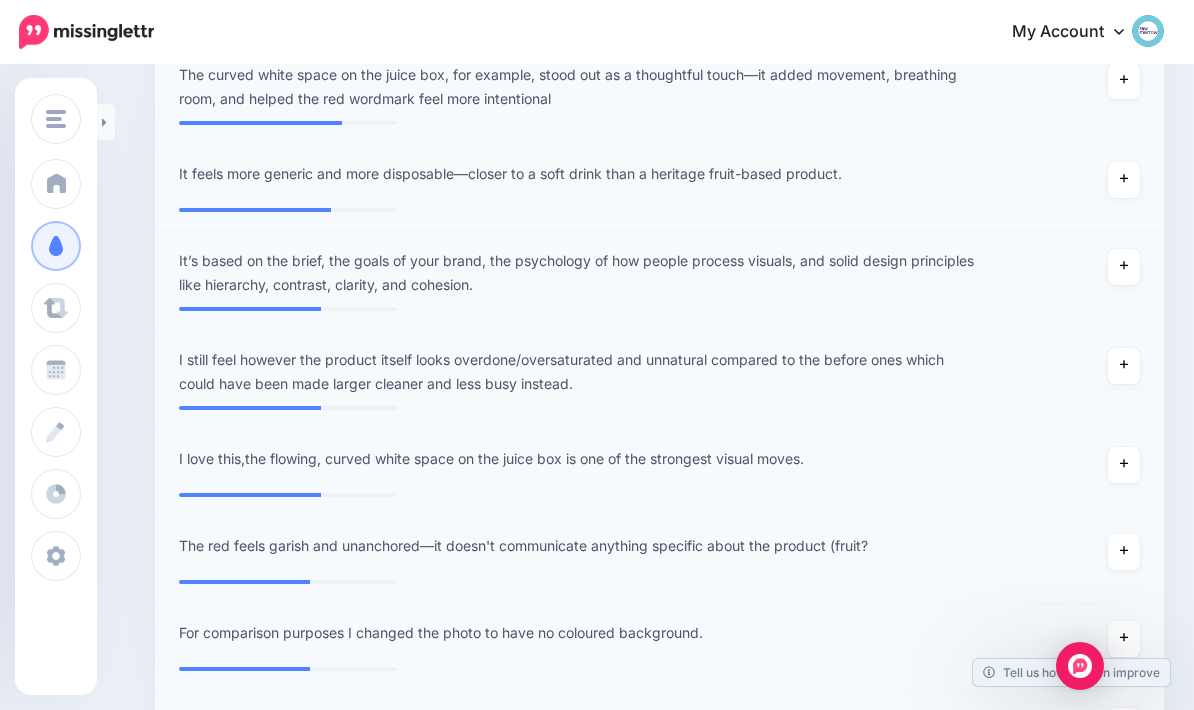 scroll, scrollTop: 1046, scrollLeft: 0, axis: vertical 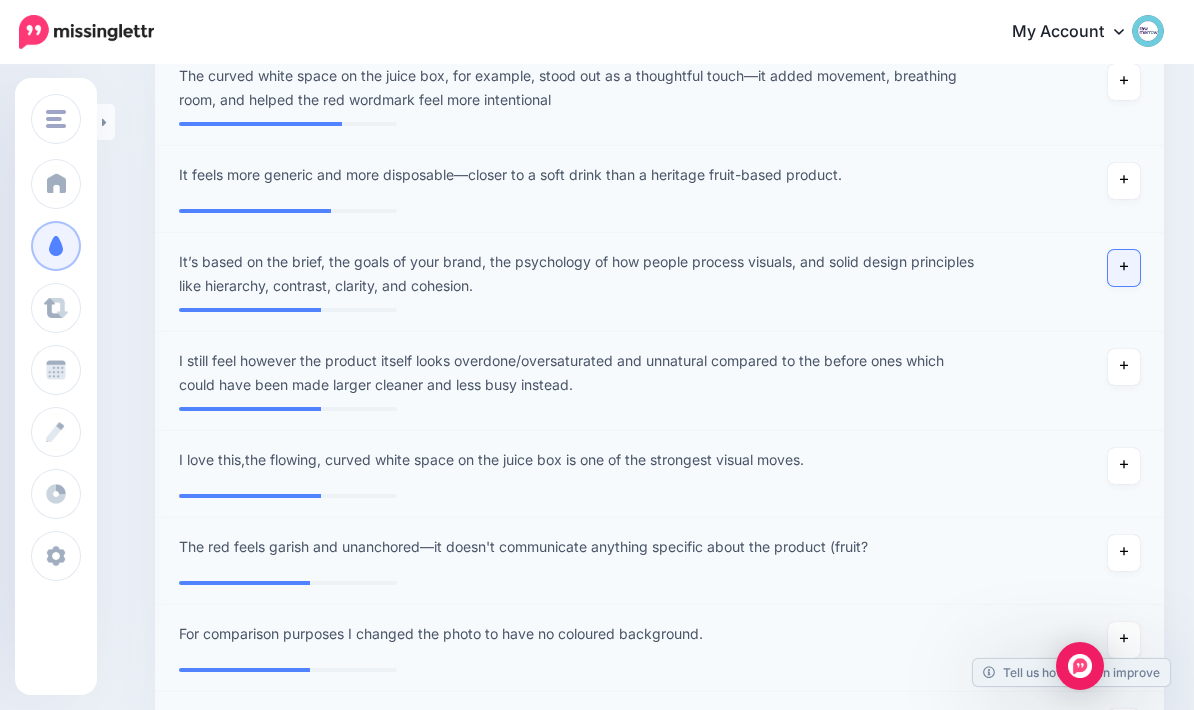 click at bounding box center [1124, 268] 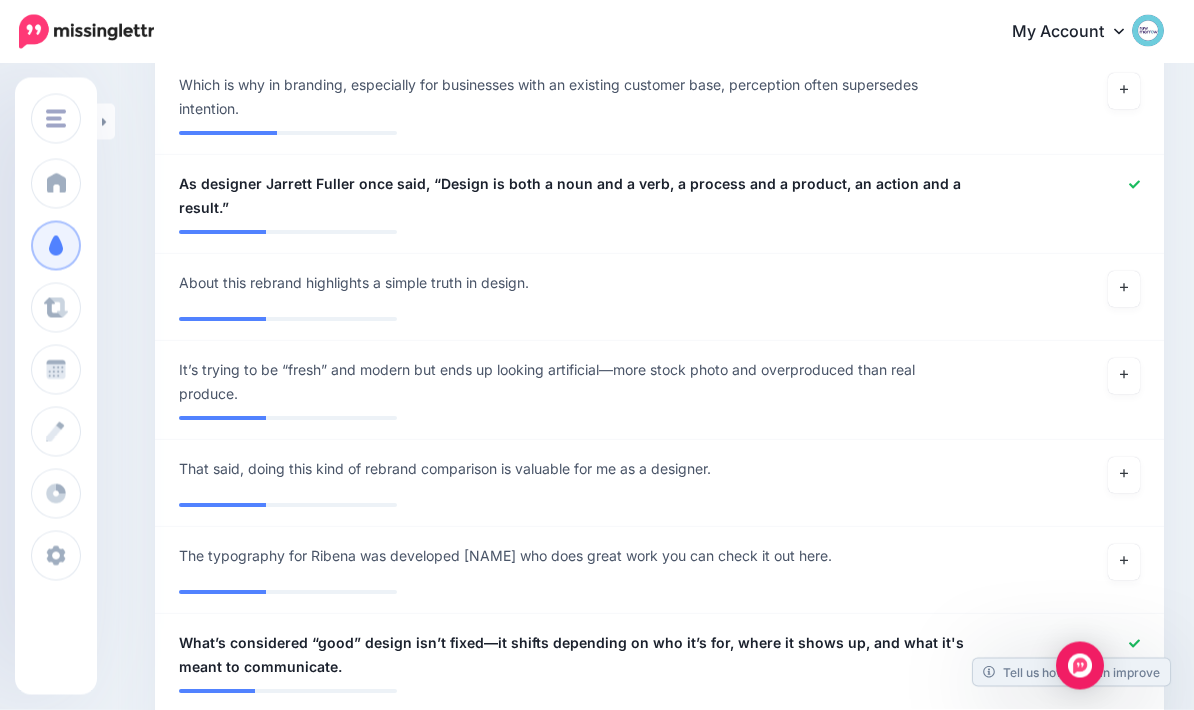 scroll, scrollTop: 2404, scrollLeft: 0, axis: vertical 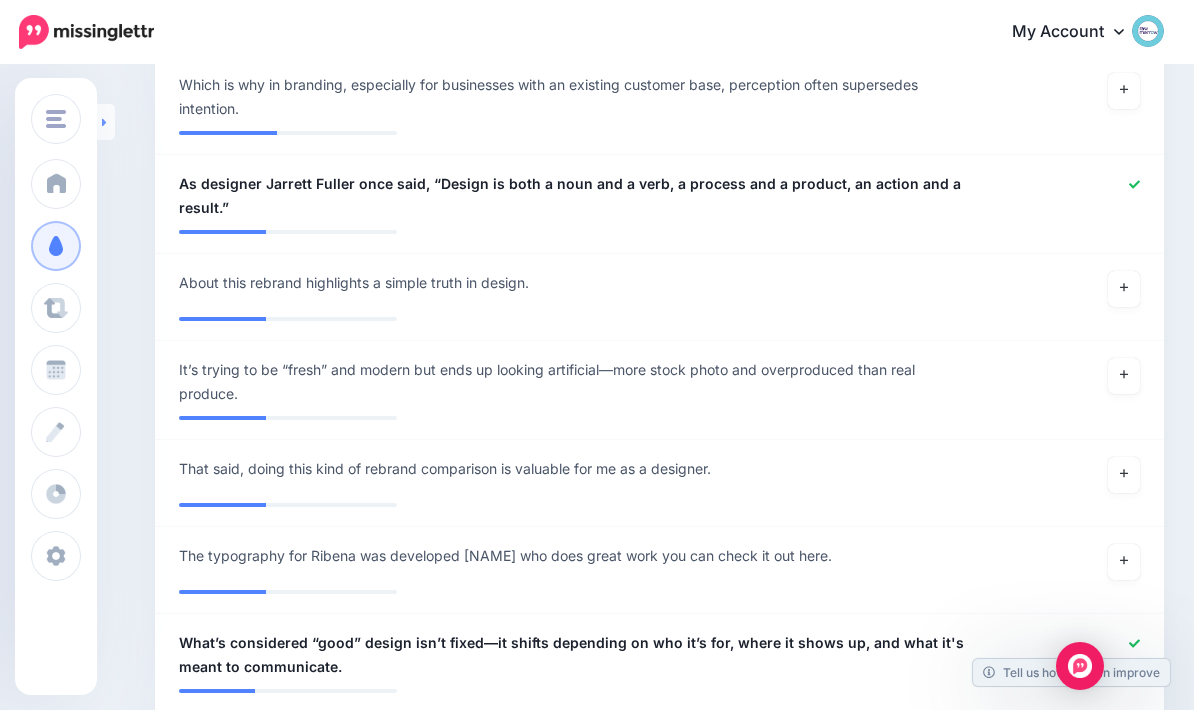 click at bounding box center [106, 122] 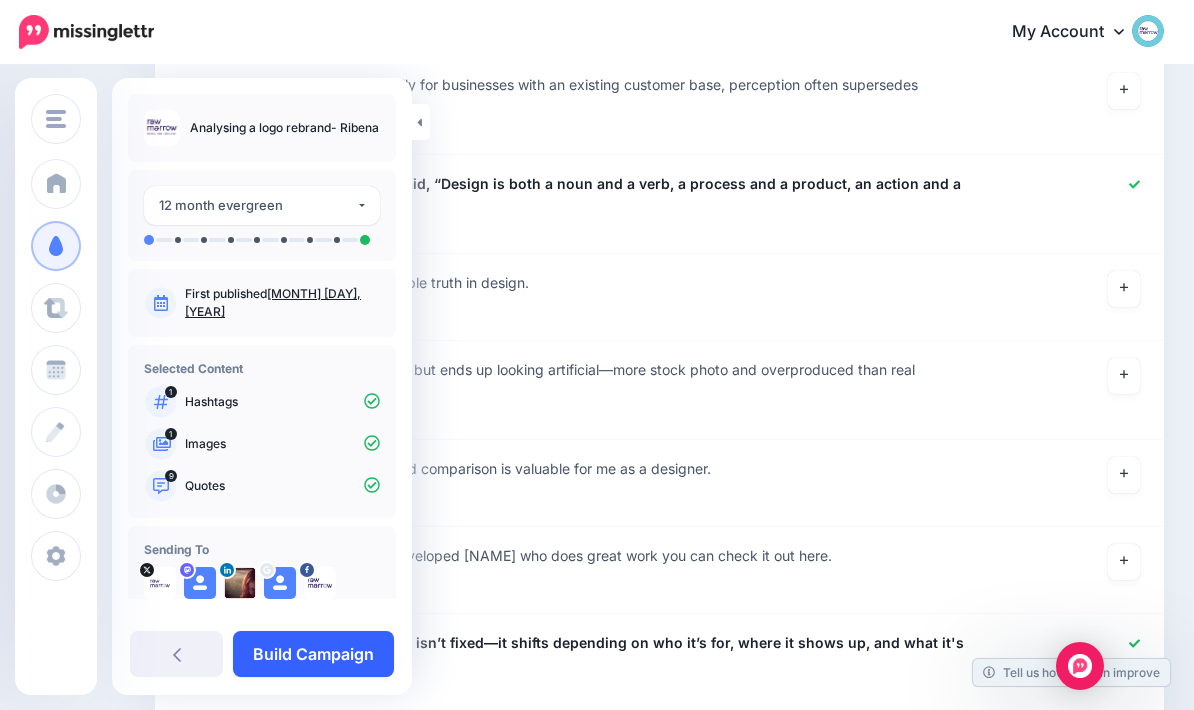 click on "Build Campaign" at bounding box center [313, 654] 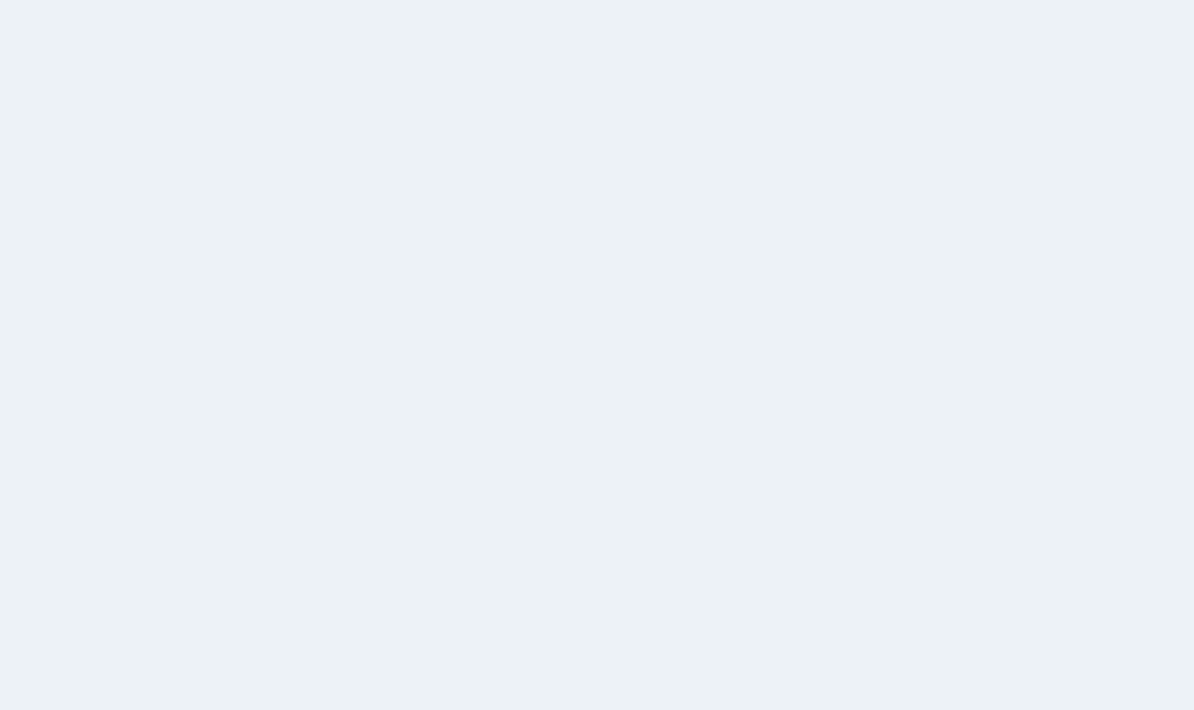 scroll, scrollTop: 0, scrollLeft: 0, axis: both 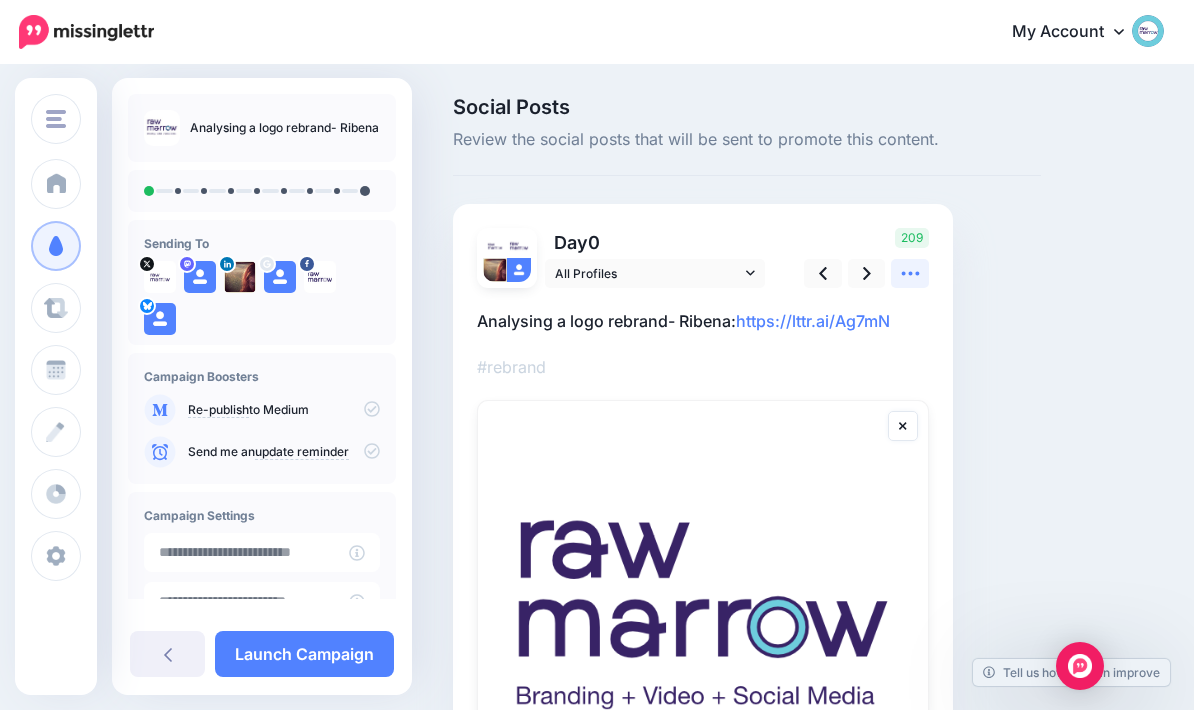 click 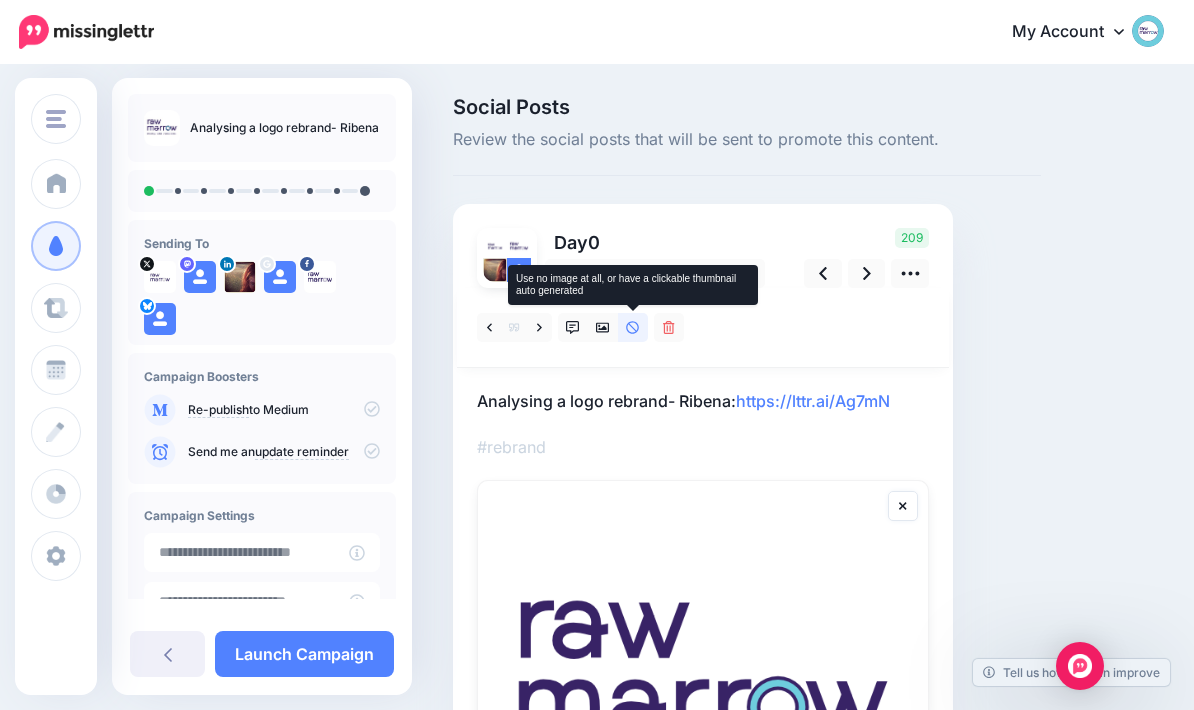 click at bounding box center (633, 327) 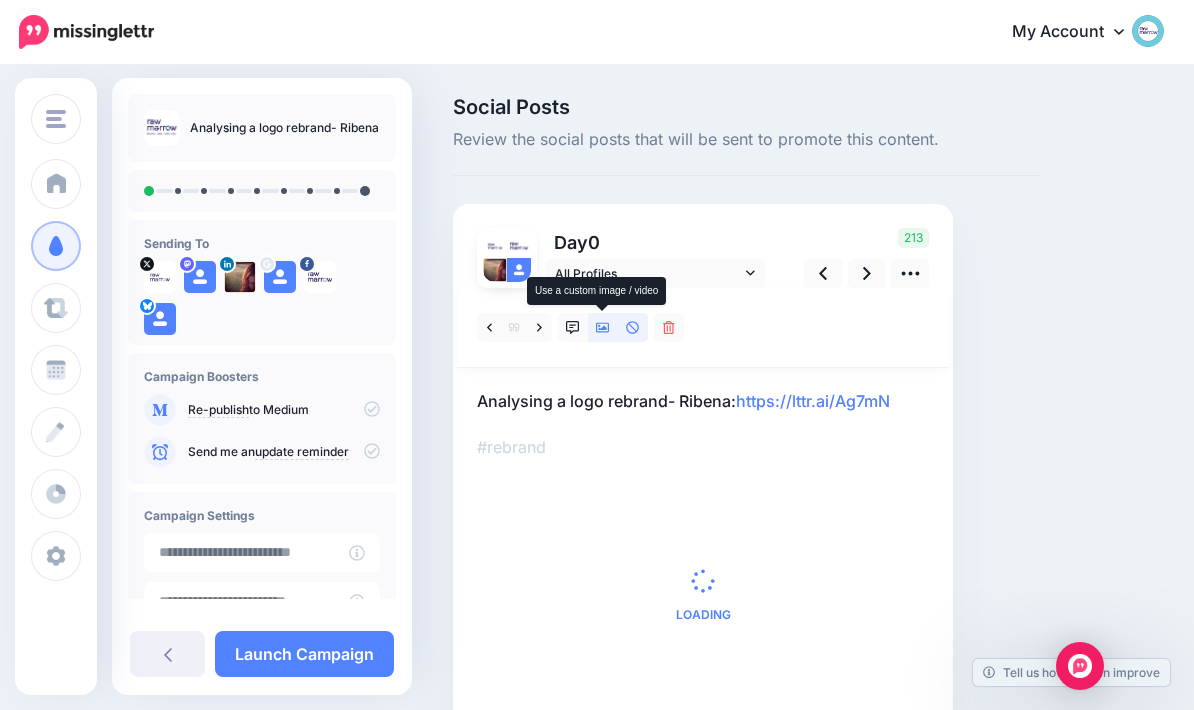 click 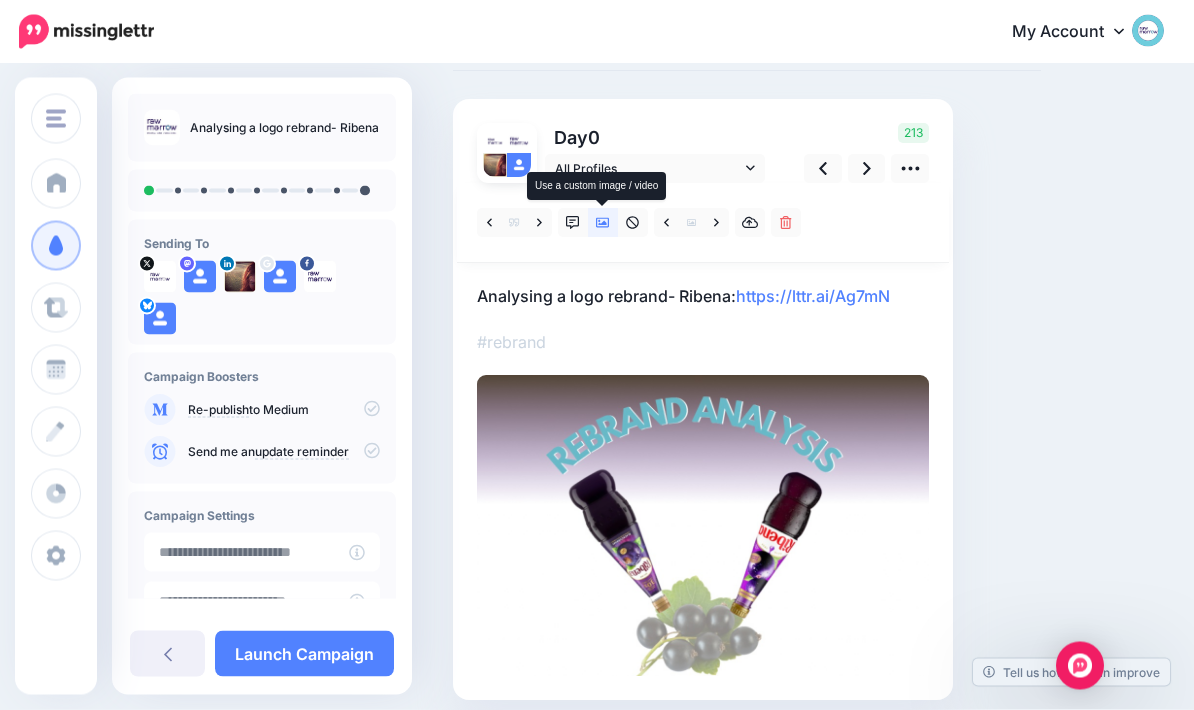 scroll, scrollTop: 105, scrollLeft: 0, axis: vertical 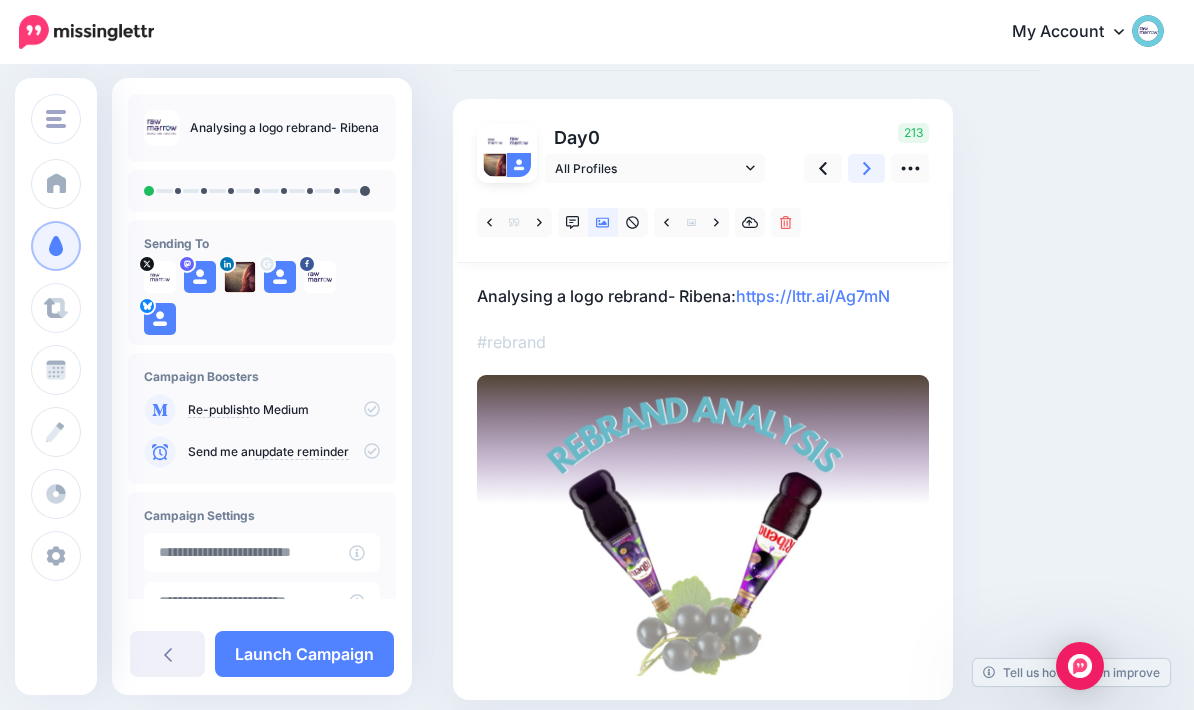 click 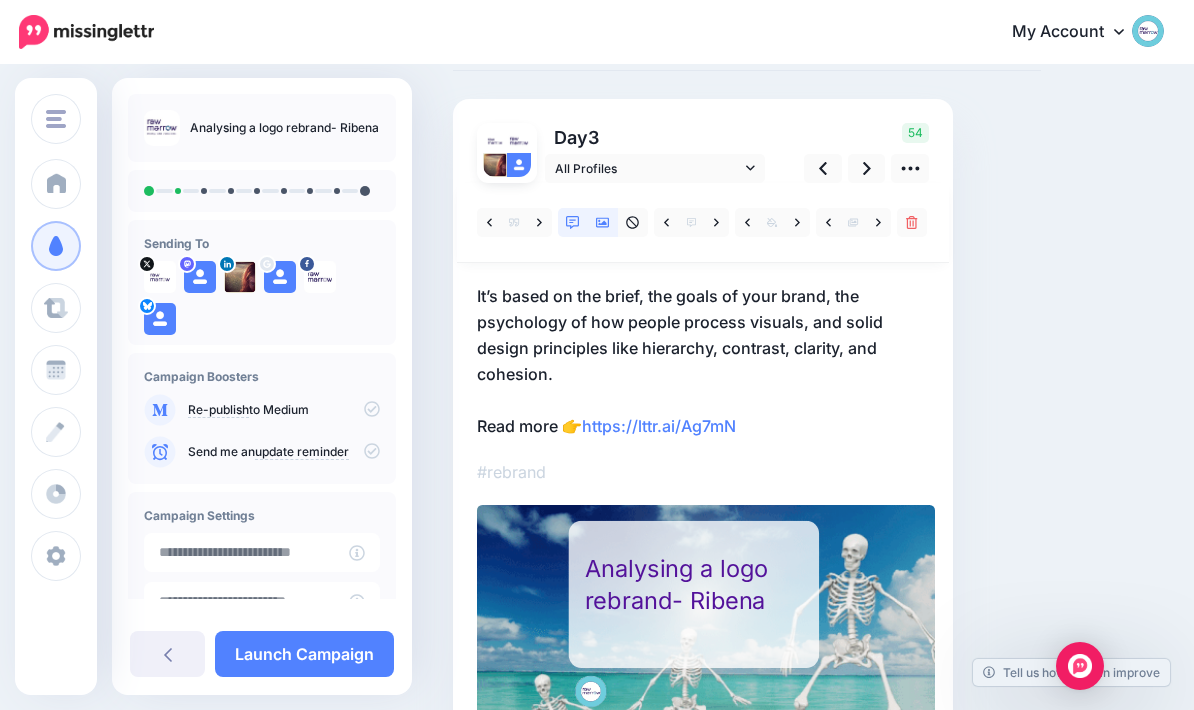 click 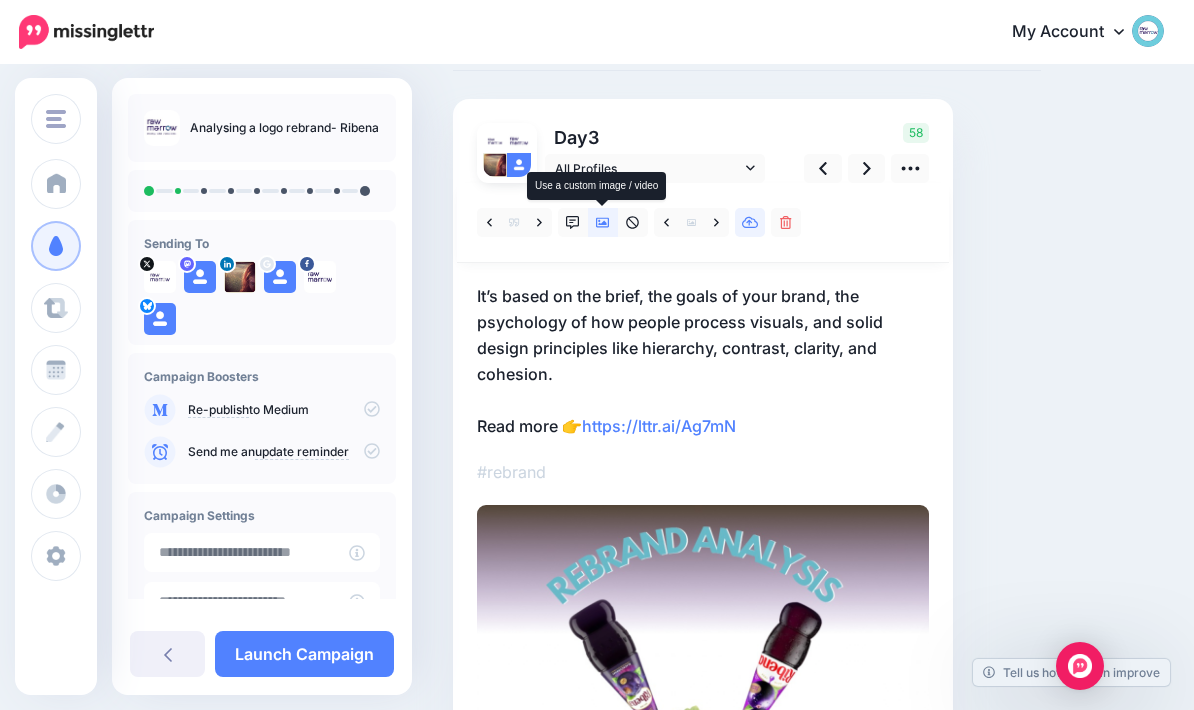 click at bounding box center [750, 222] 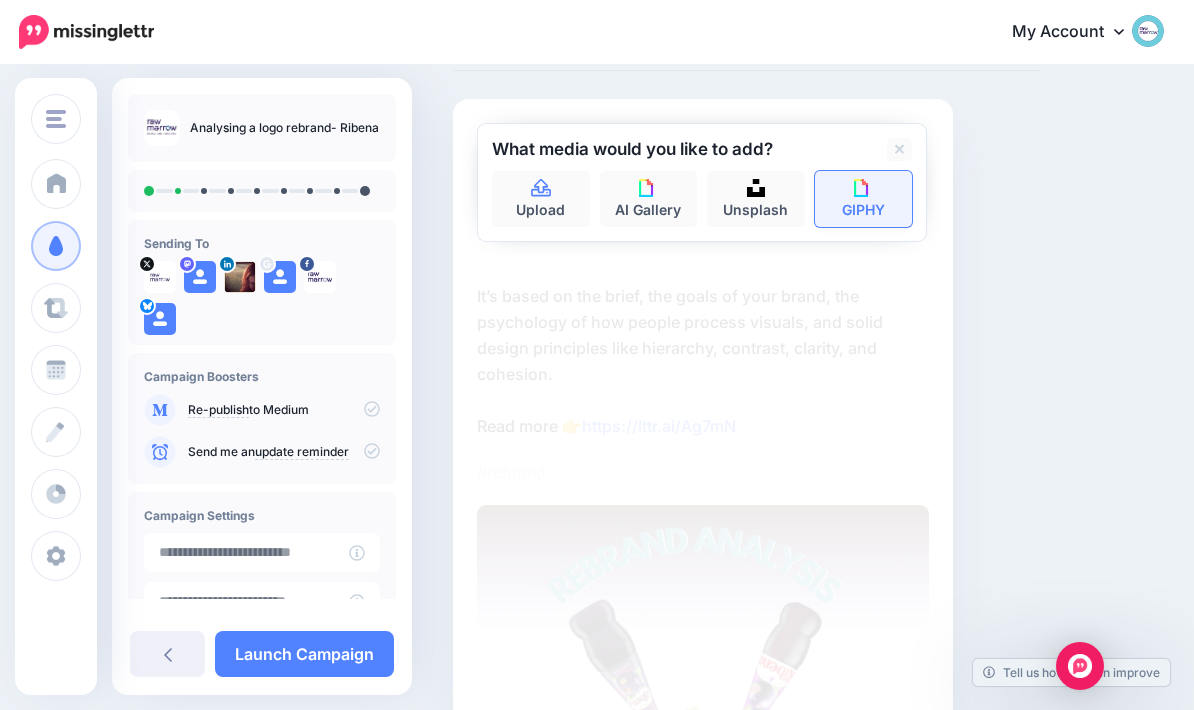 click at bounding box center (863, 188) 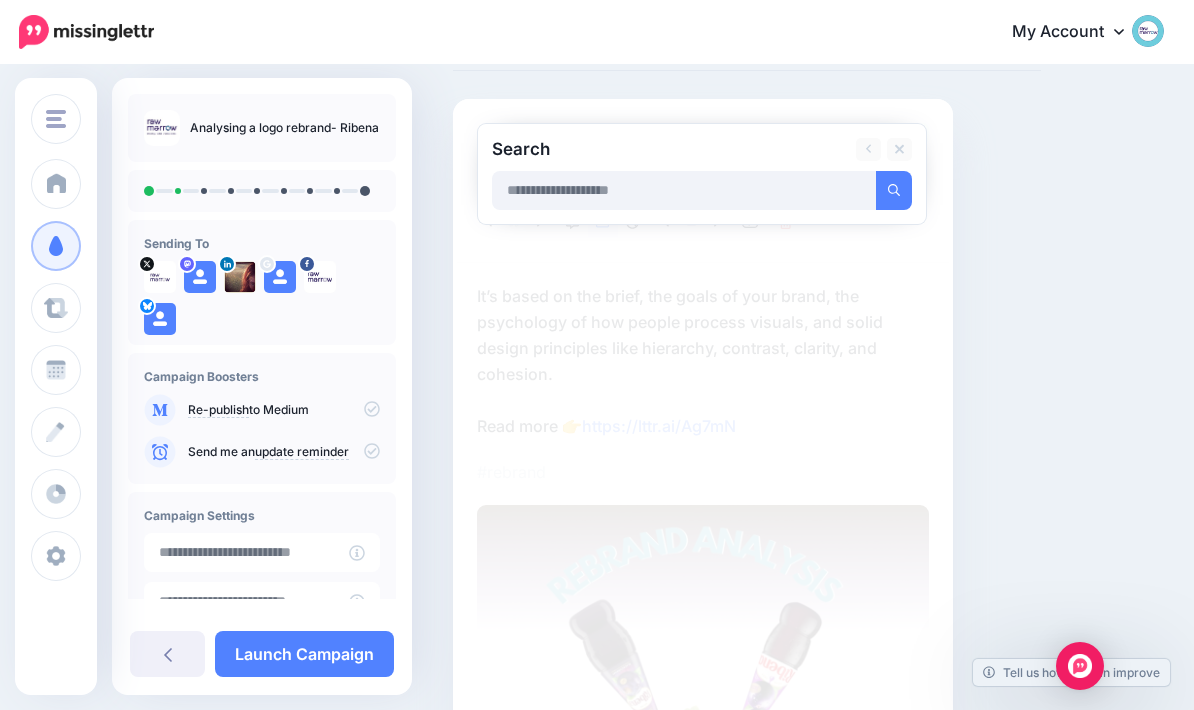 scroll, scrollTop: 104, scrollLeft: 0, axis: vertical 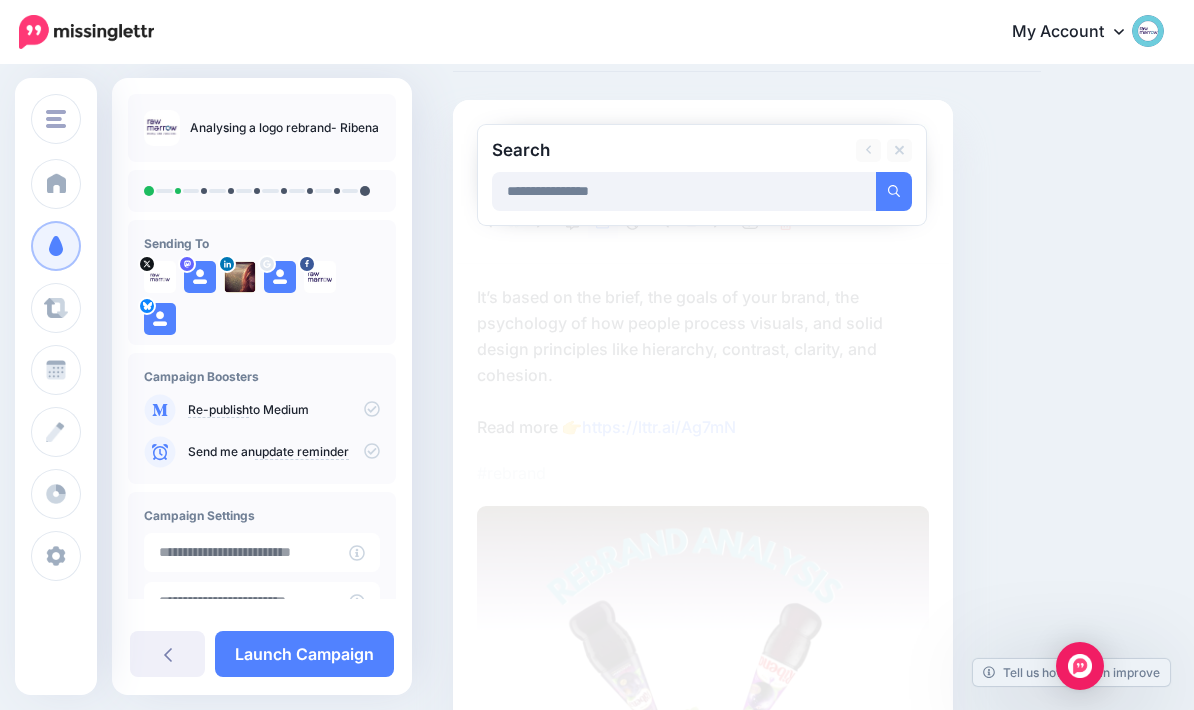 click at bounding box center (894, 191) 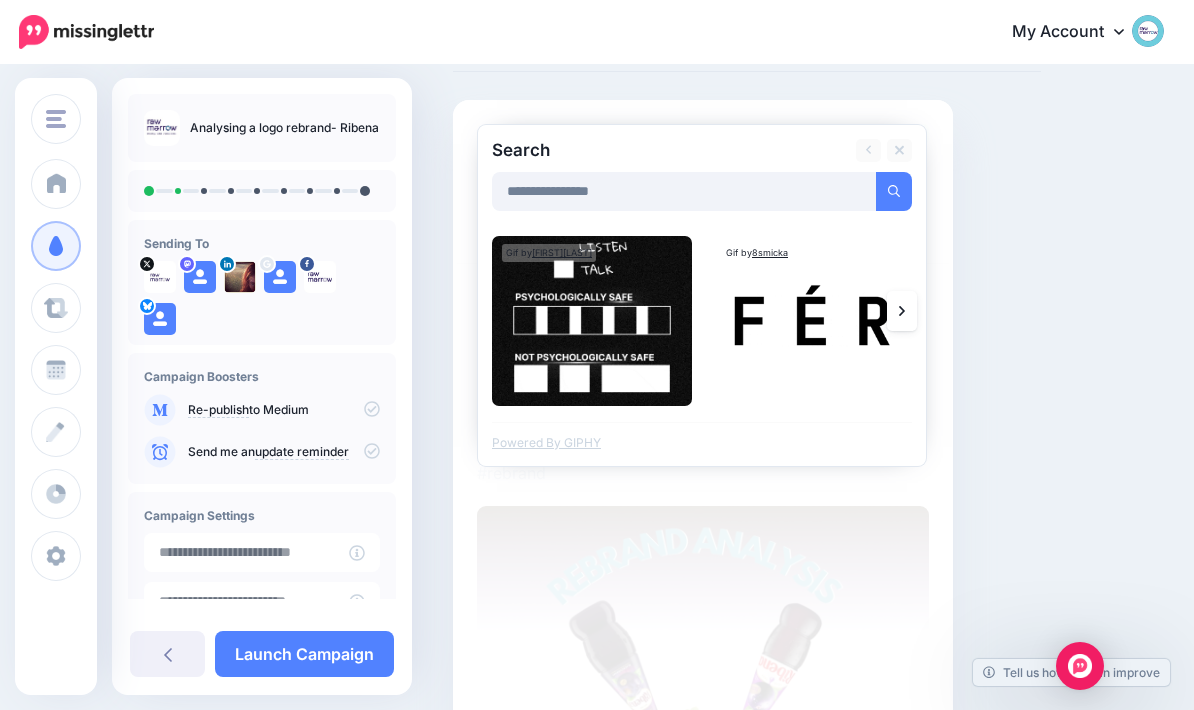 click at bounding box center (902, 311) 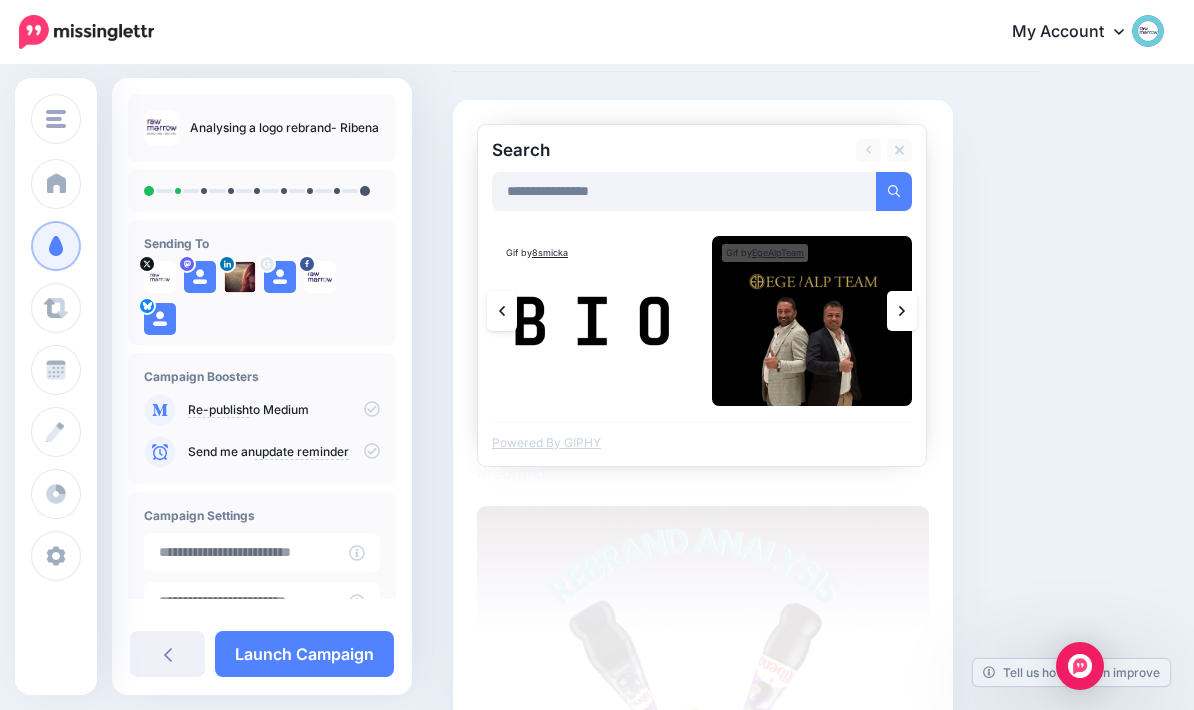 scroll, scrollTop: 105, scrollLeft: 0, axis: vertical 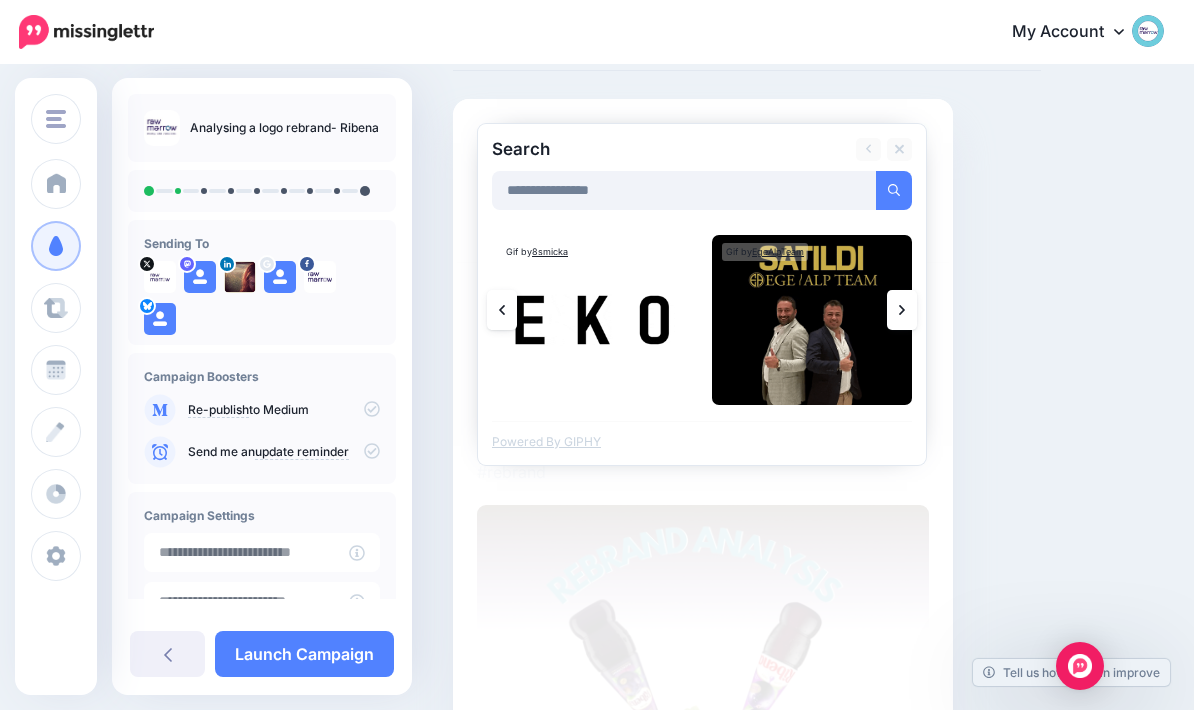 click at bounding box center (902, 310) 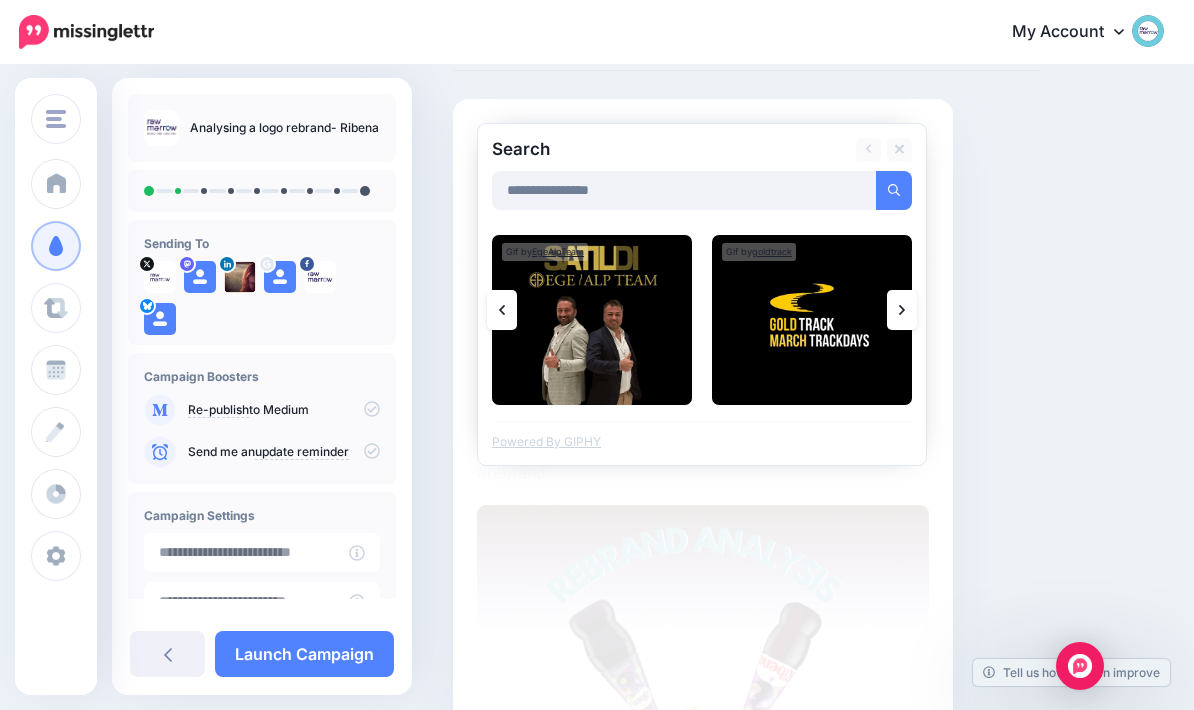 click at bounding box center (902, 310) 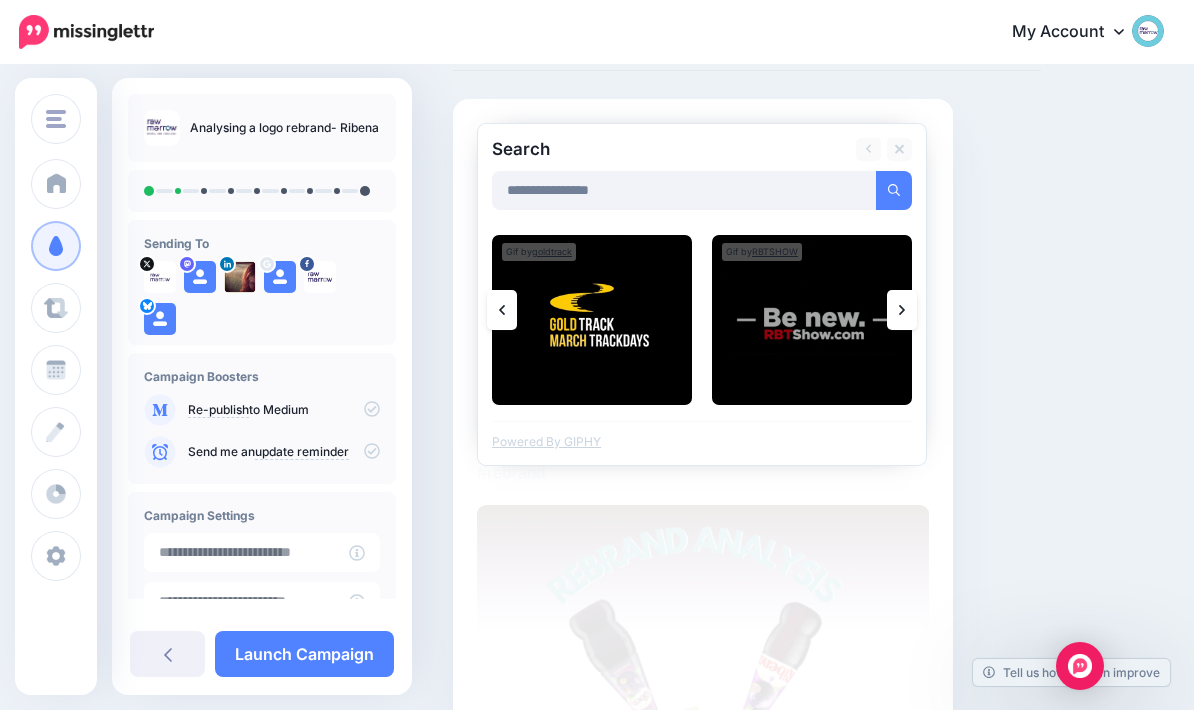click 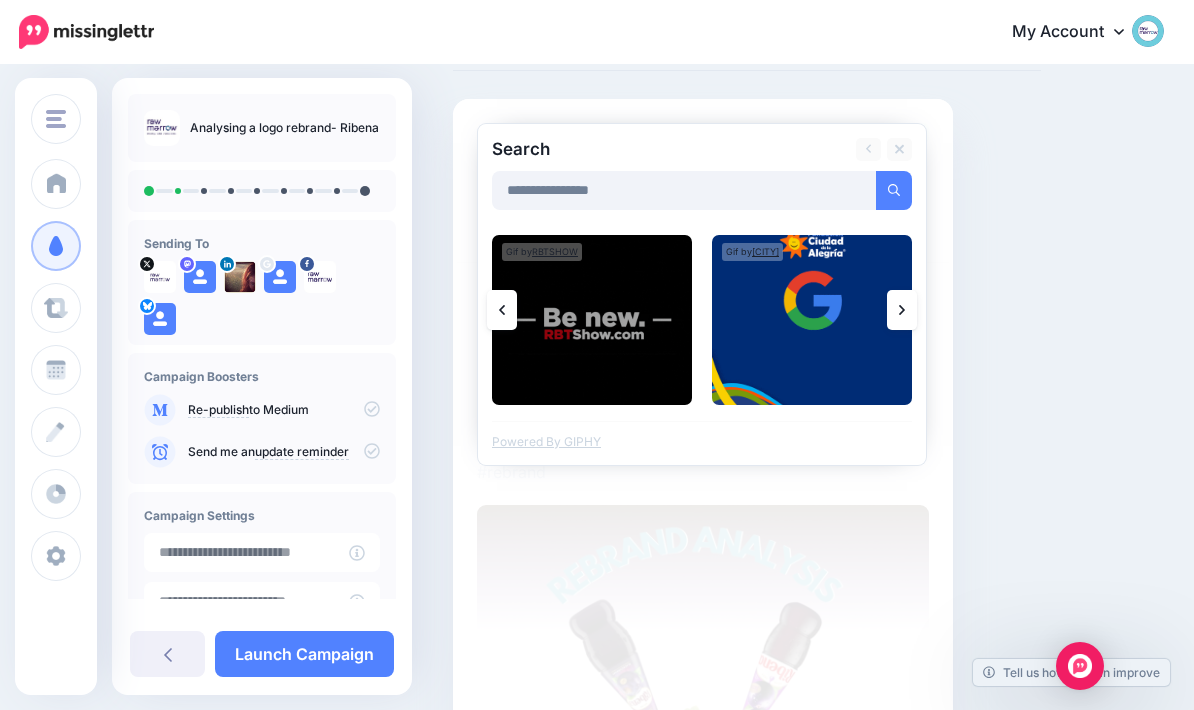 click at bounding box center [902, 310] 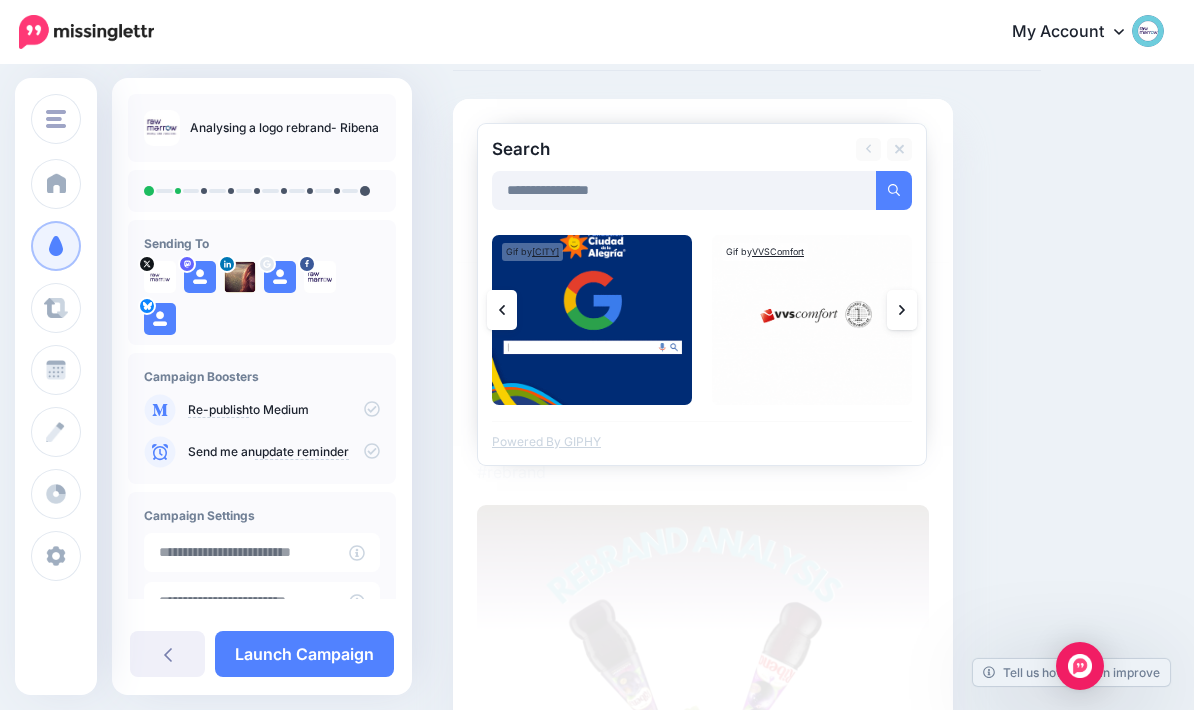 click at bounding box center (902, 310) 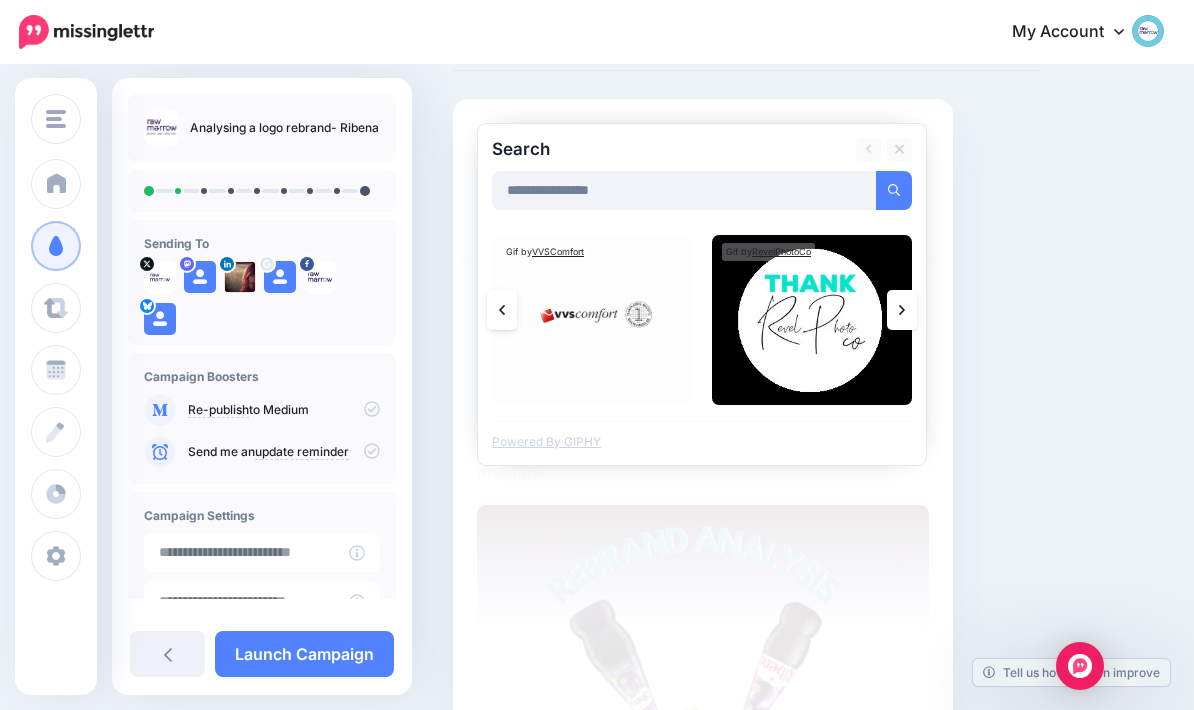 click at bounding box center (902, 310) 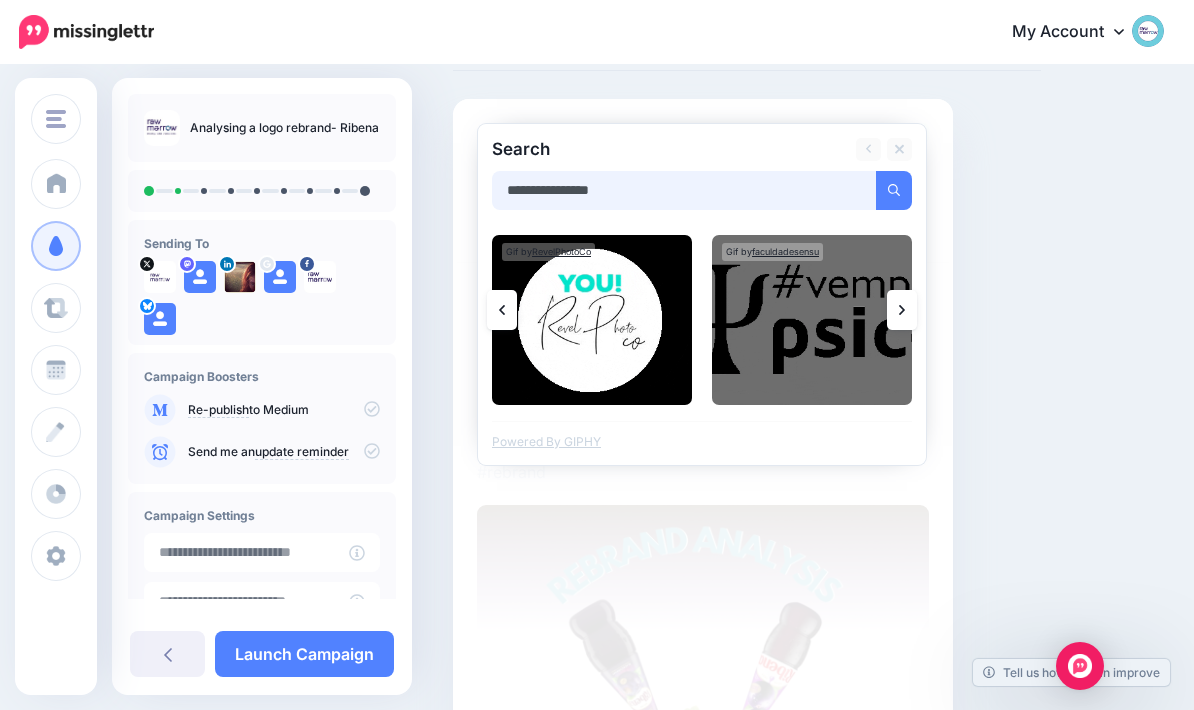click on "**********" at bounding box center [684, 190] 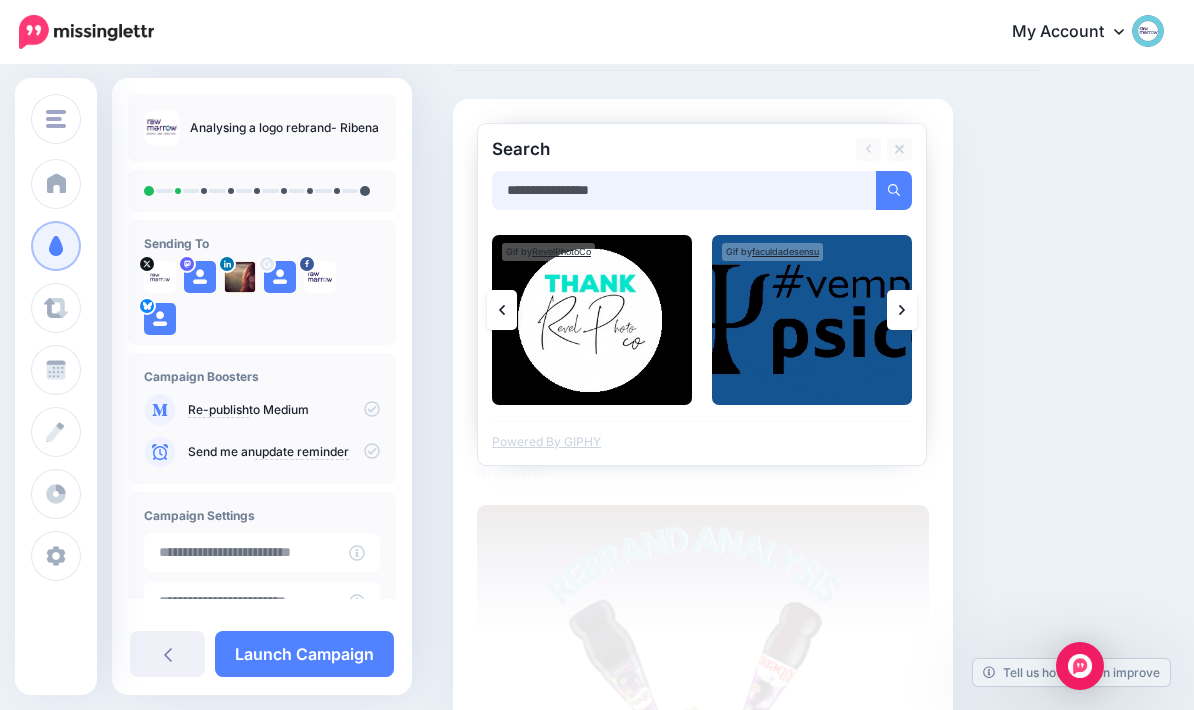 scroll, scrollTop: 104, scrollLeft: 0, axis: vertical 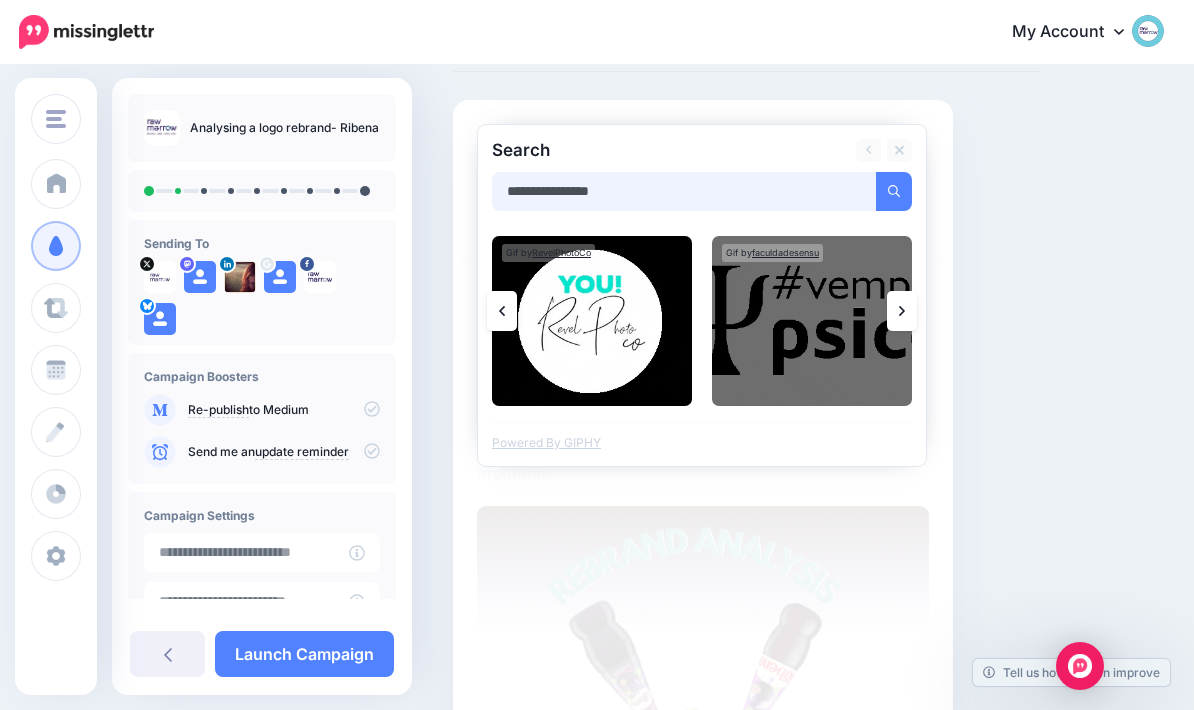 click on "**********" at bounding box center [684, 191] 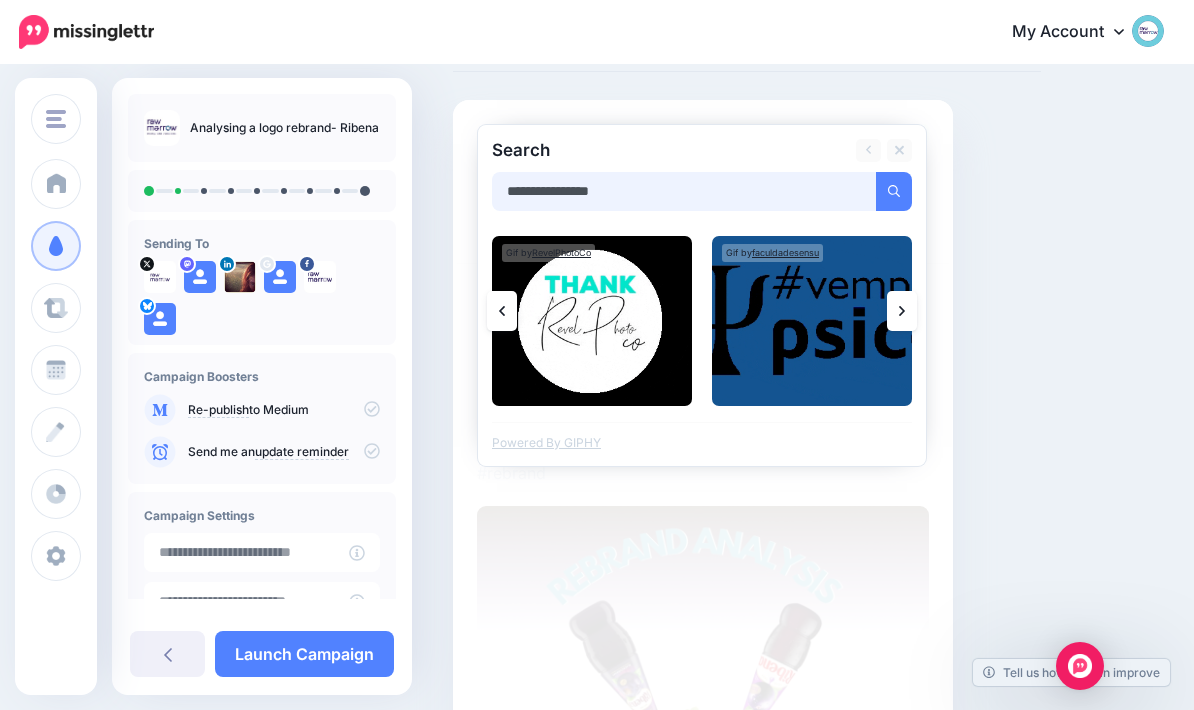 click on "**********" at bounding box center [684, 191] 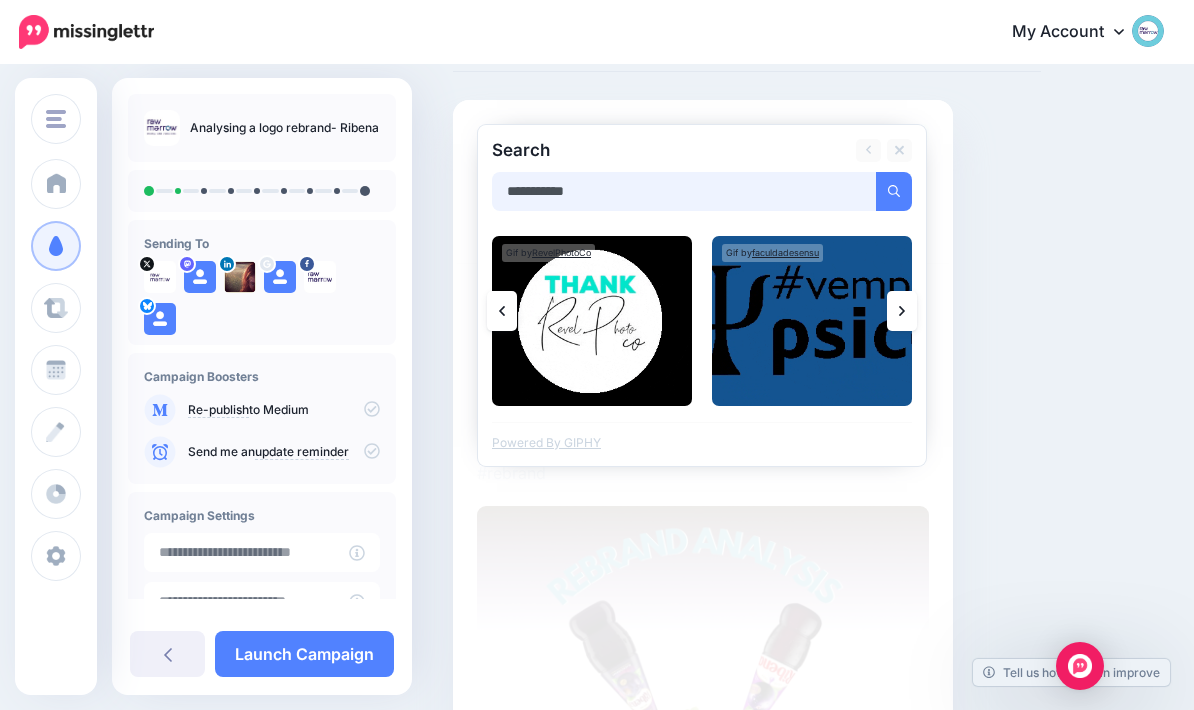 click on "**********" at bounding box center (684, 191) 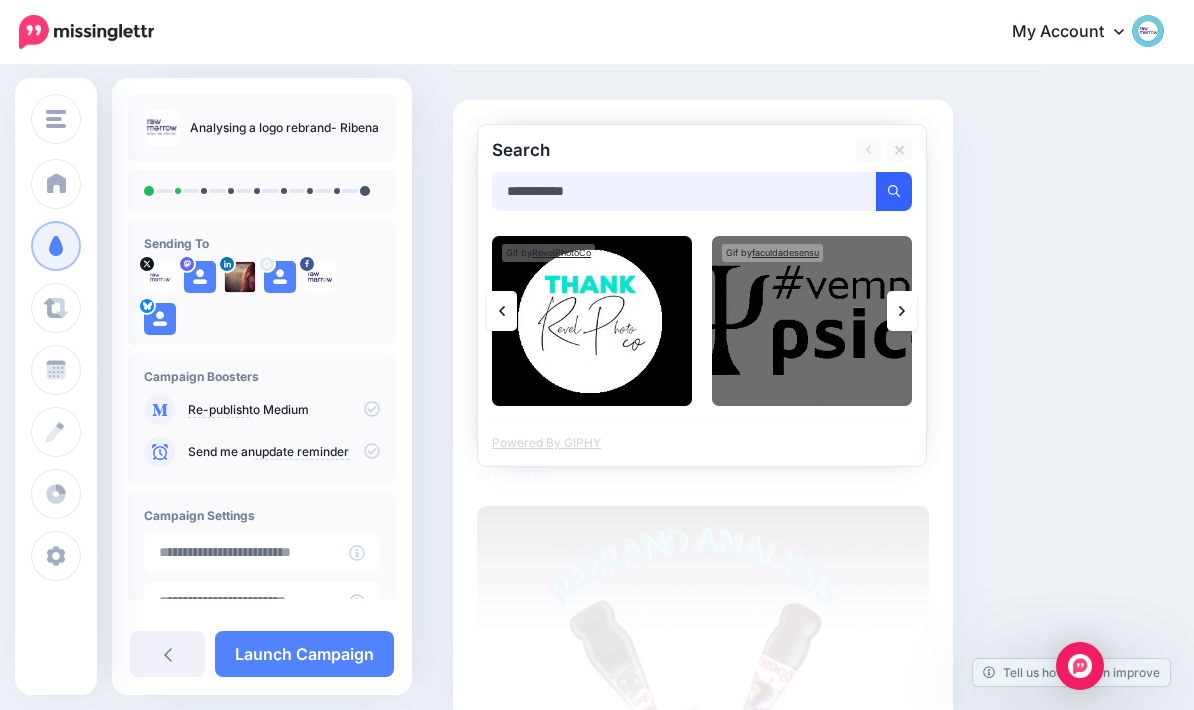 type on "**********" 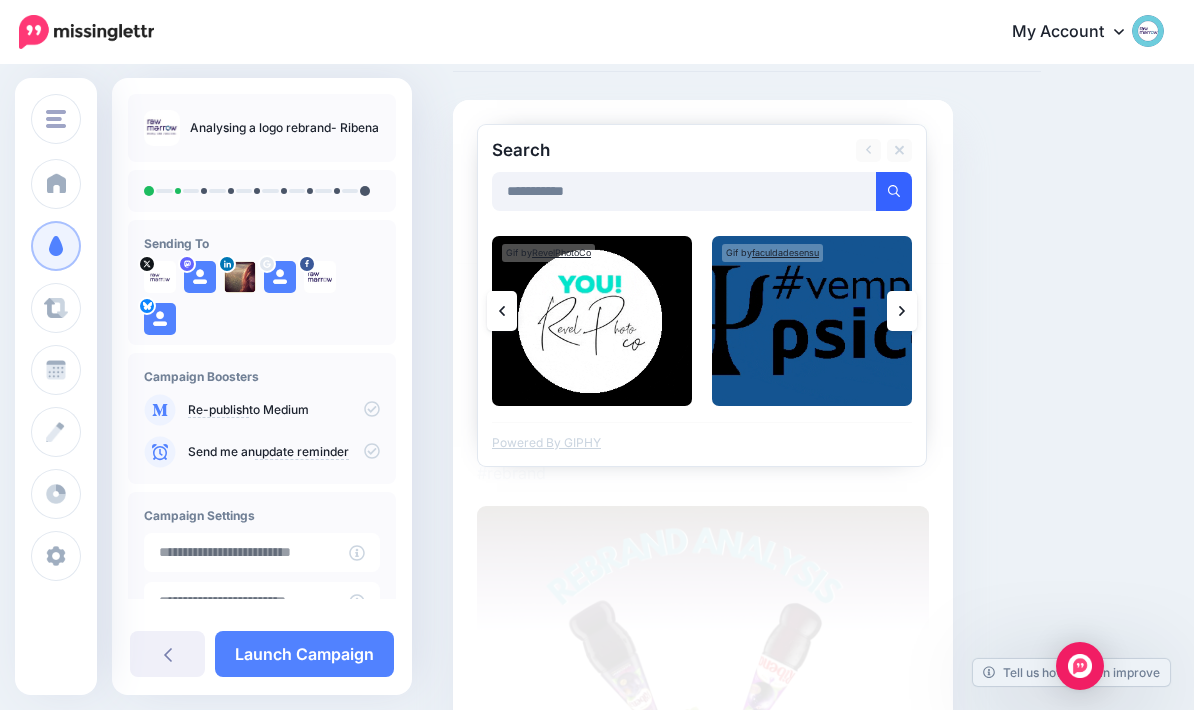 click 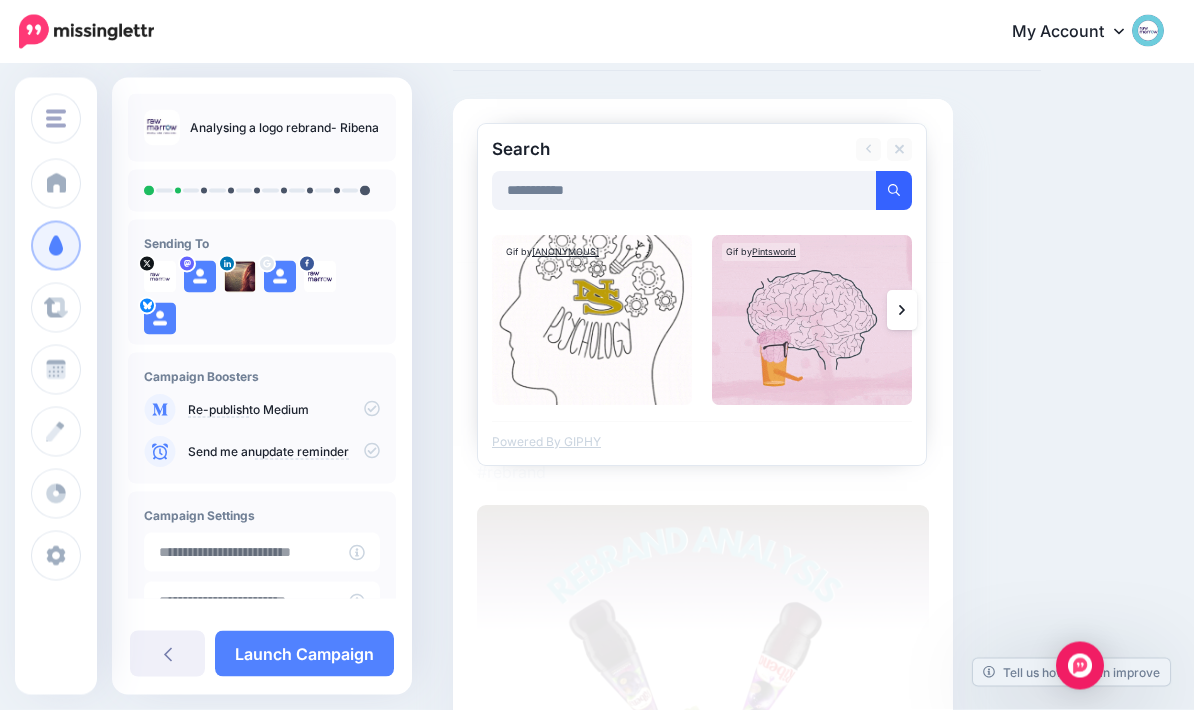 scroll, scrollTop: 105, scrollLeft: 0, axis: vertical 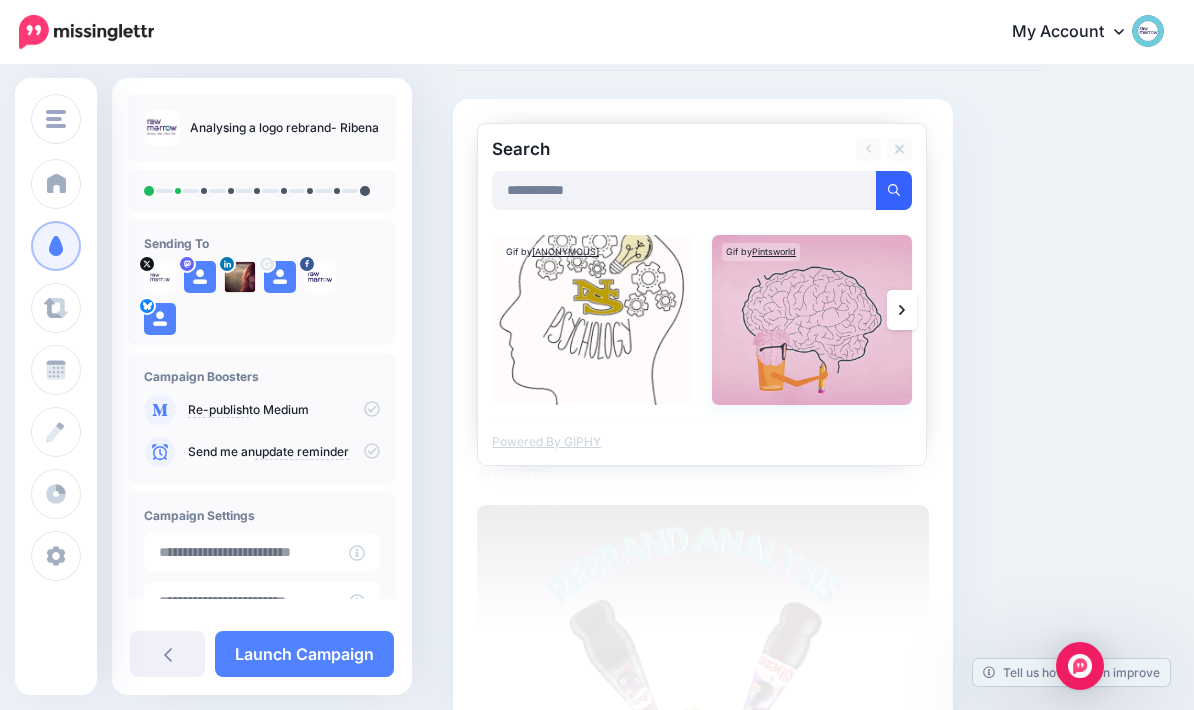 click at bounding box center [812, 320] 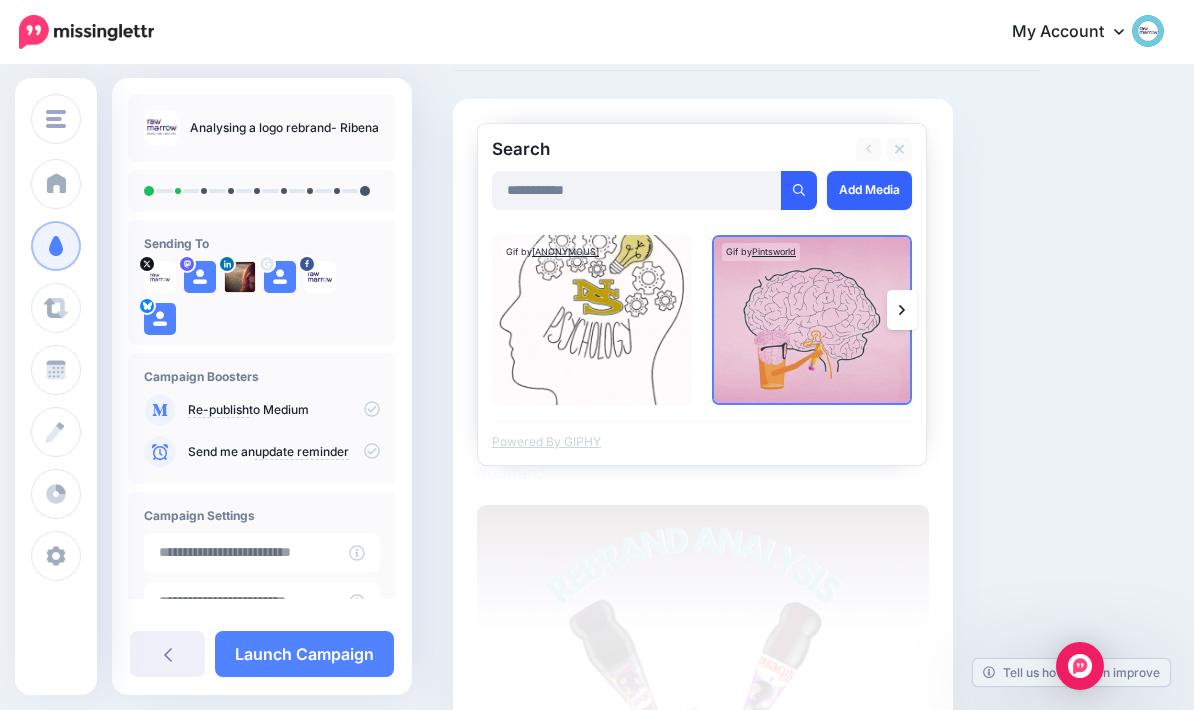 click on "Add Media" at bounding box center (869, 190) 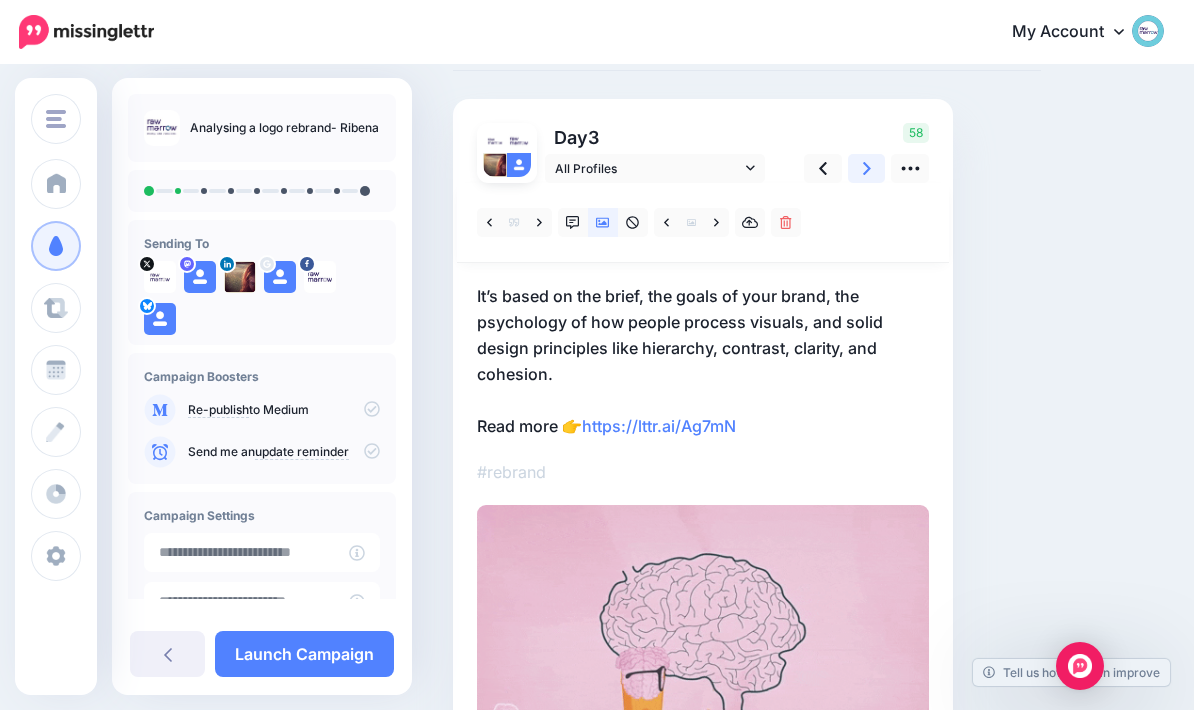 click 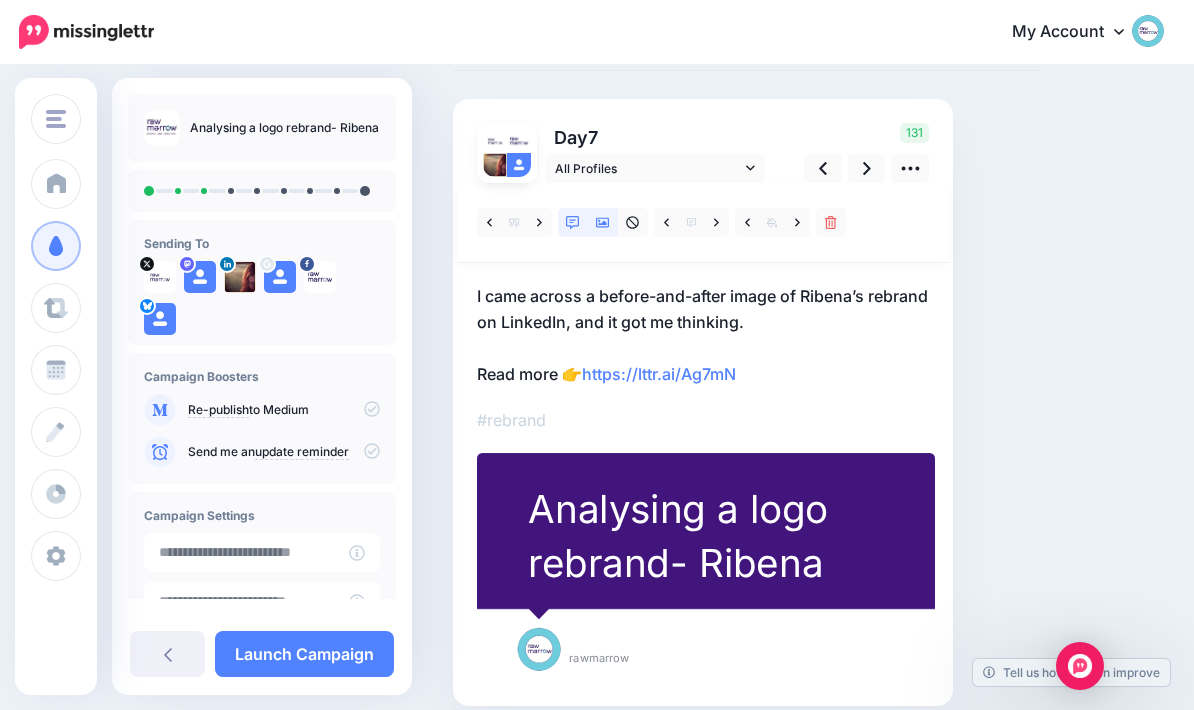 click at bounding box center [603, 222] 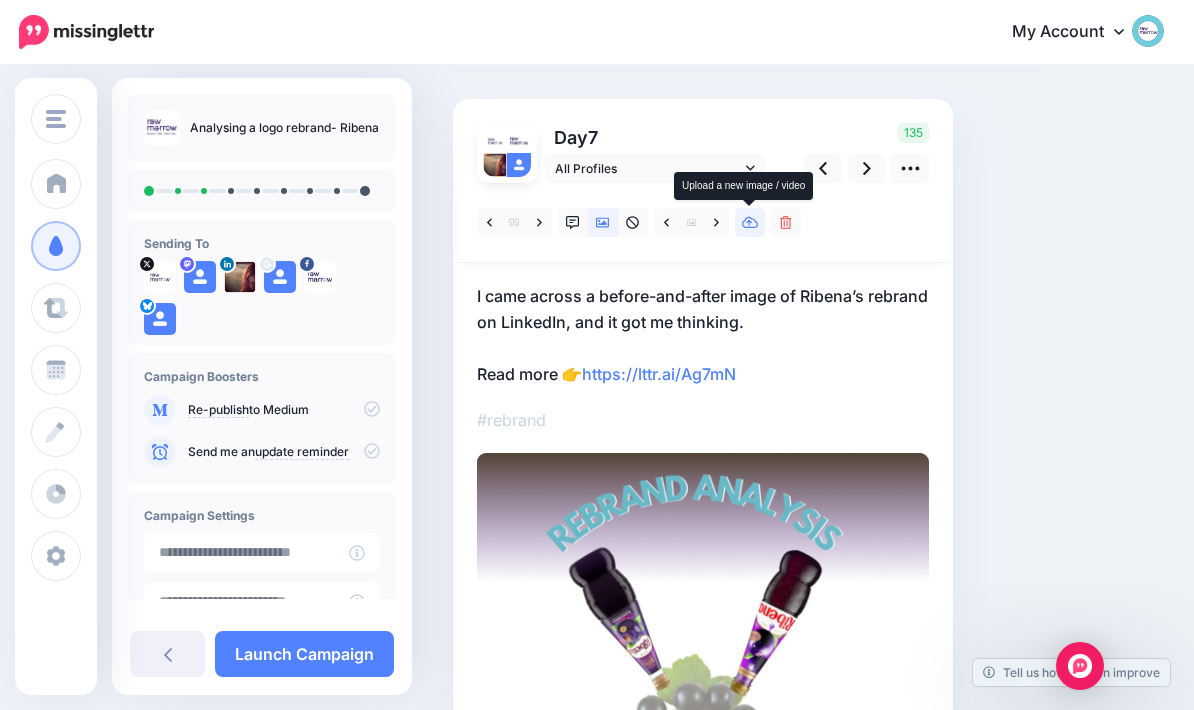 click 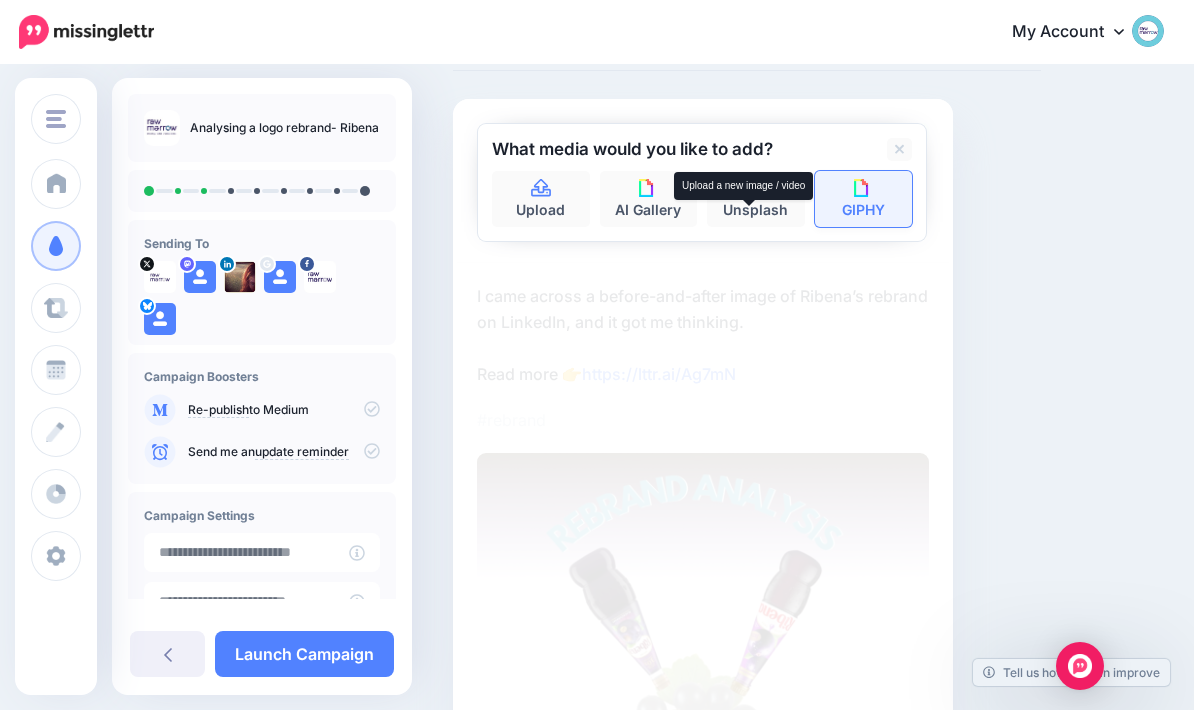 click on "GIPHY" at bounding box center (864, 199) 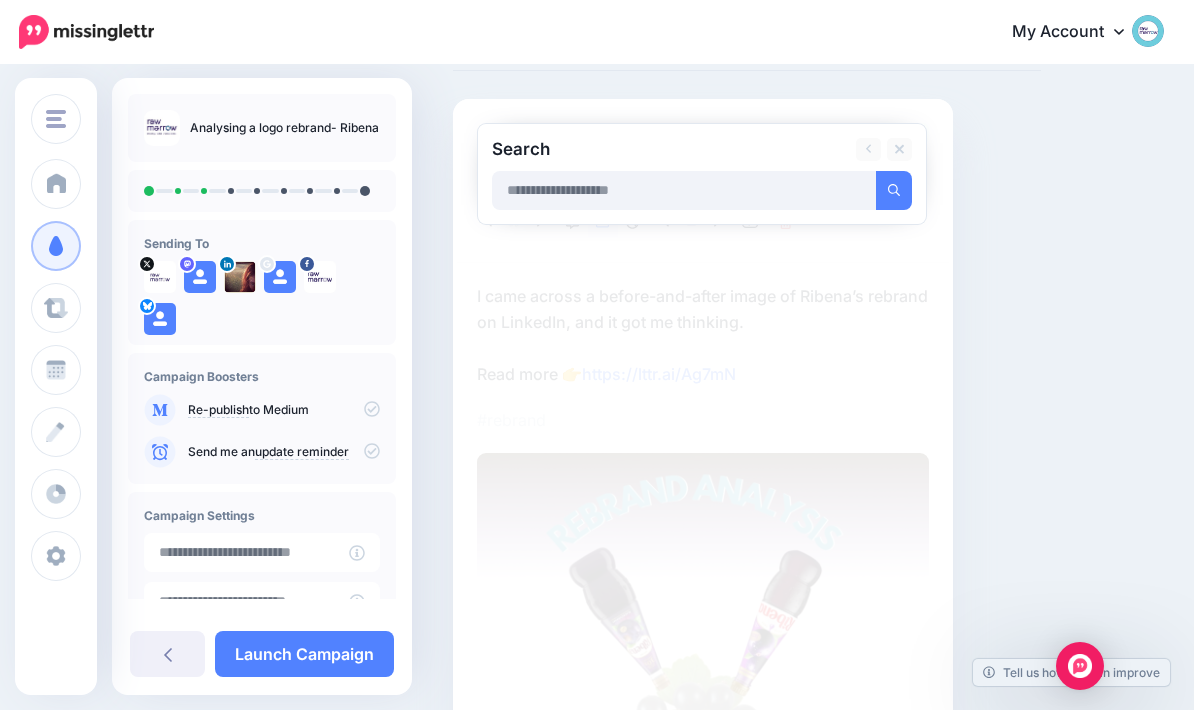 scroll, scrollTop: 104, scrollLeft: 0, axis: vertical 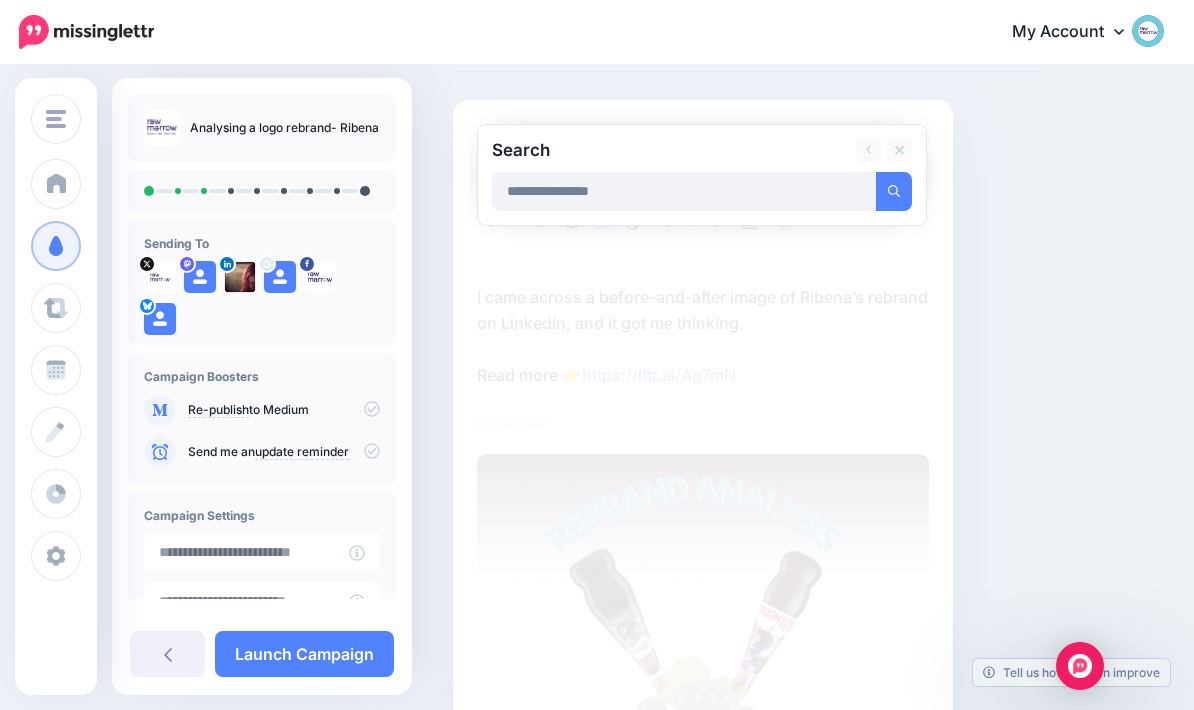 click at bounding box center (894, 191) 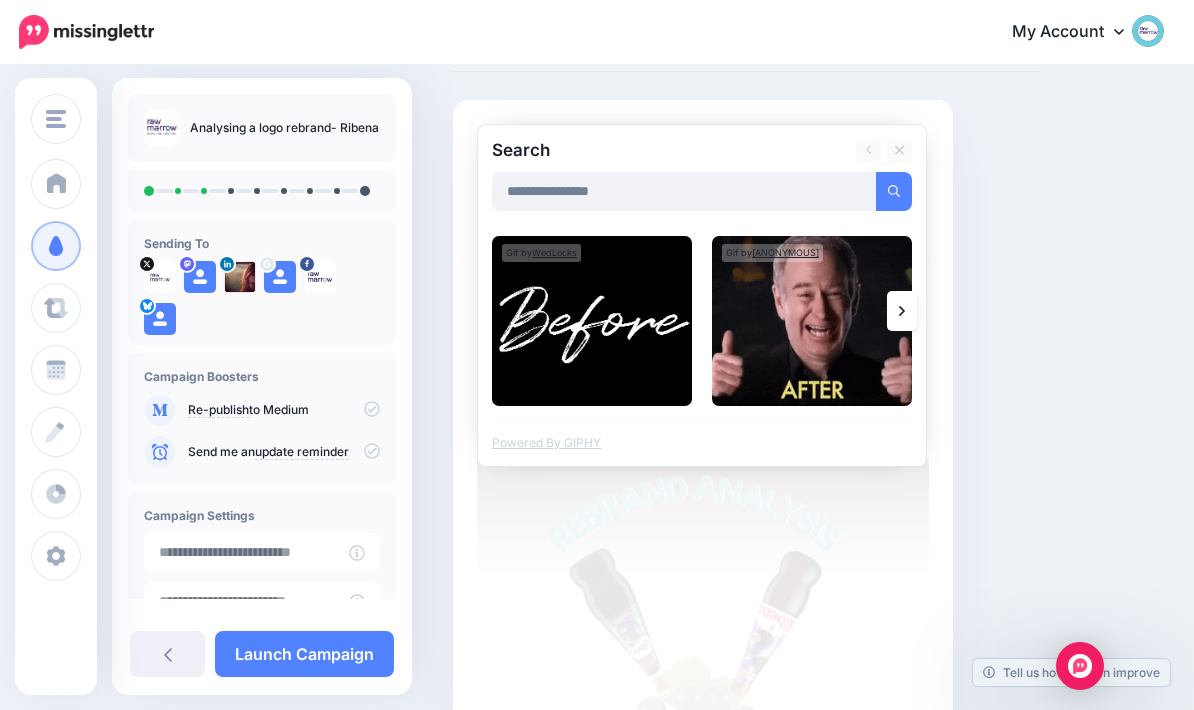 click 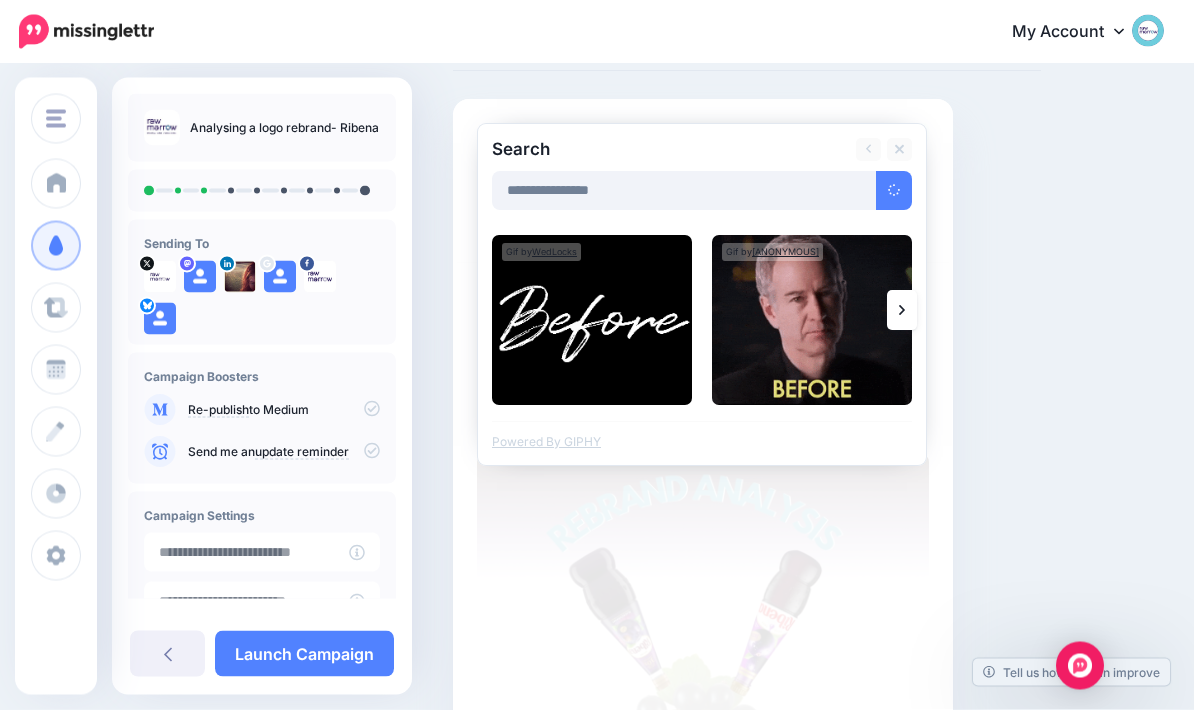 scroll, scrollTop: 105, scrollLeft: 0, axis: vertical 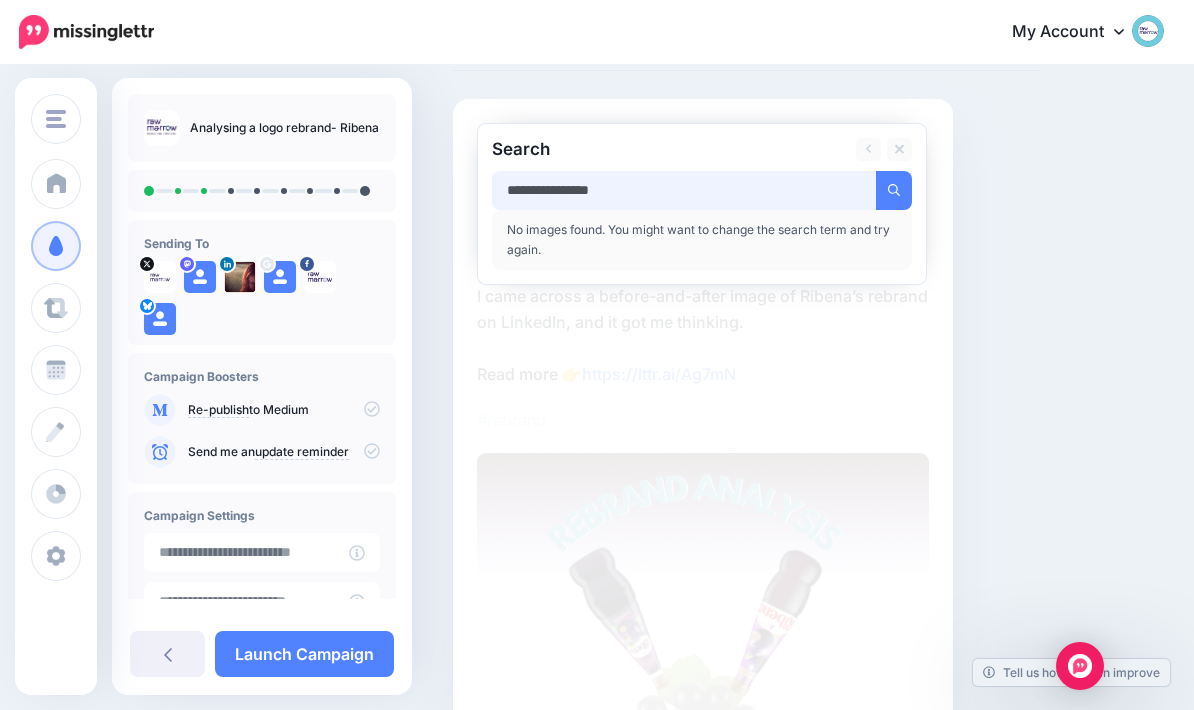 click on "**********" at bounding box center (684, 190) 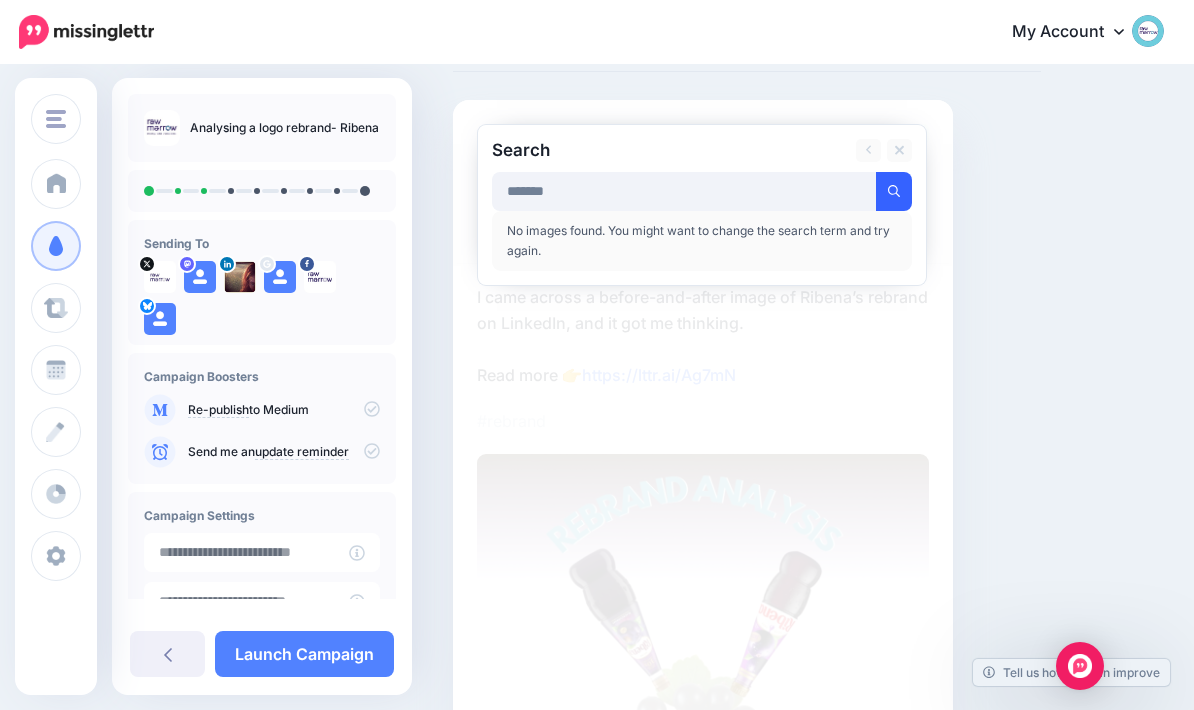 click at bounding box center [894, 191] 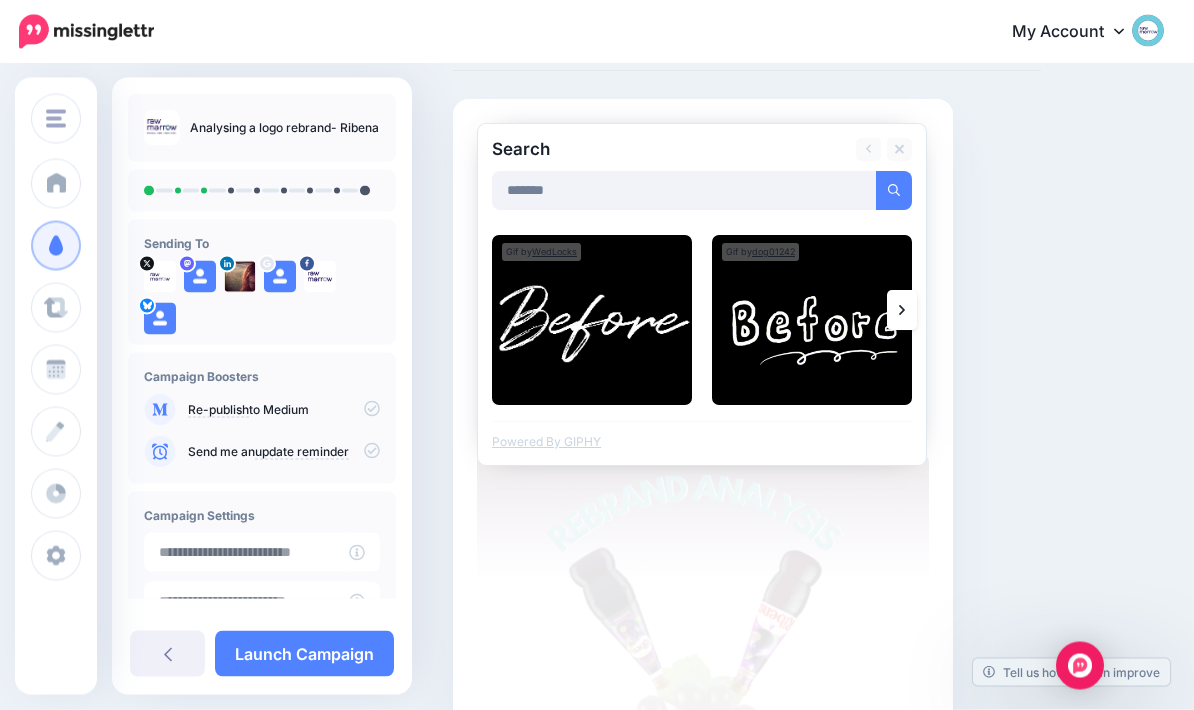 click at bounding box center (902, 311) 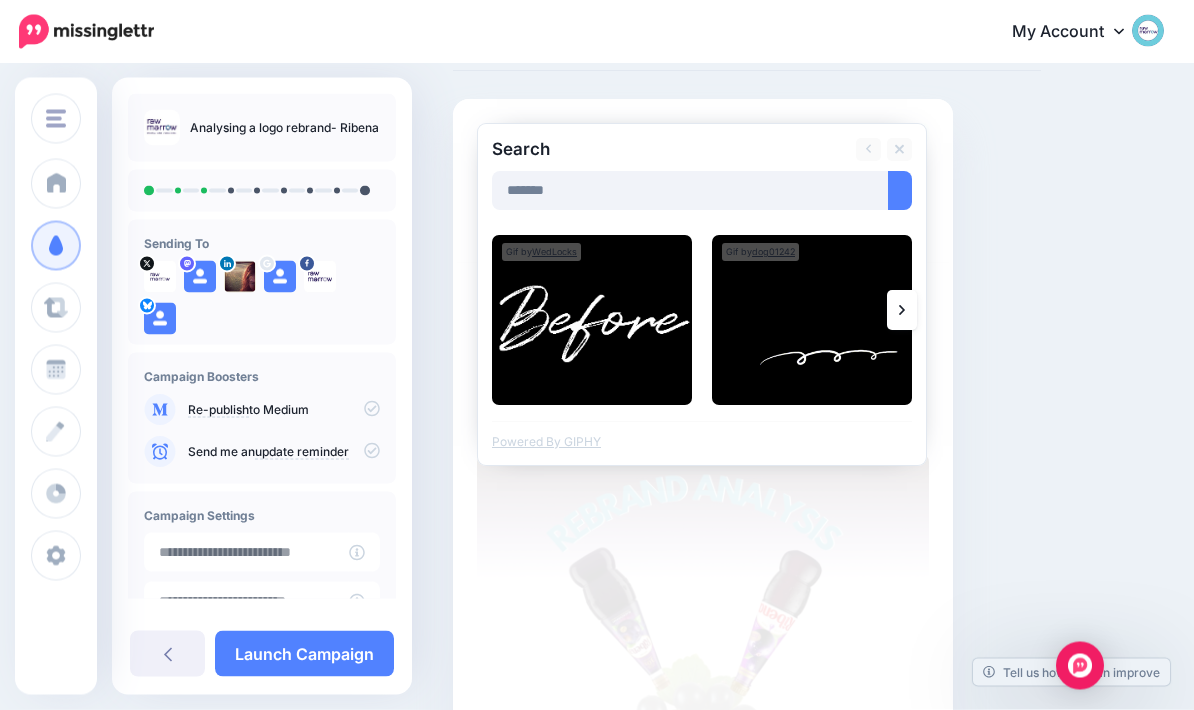 scroll, scrollTop: 105, scrollLeft: 0, axis: vertical 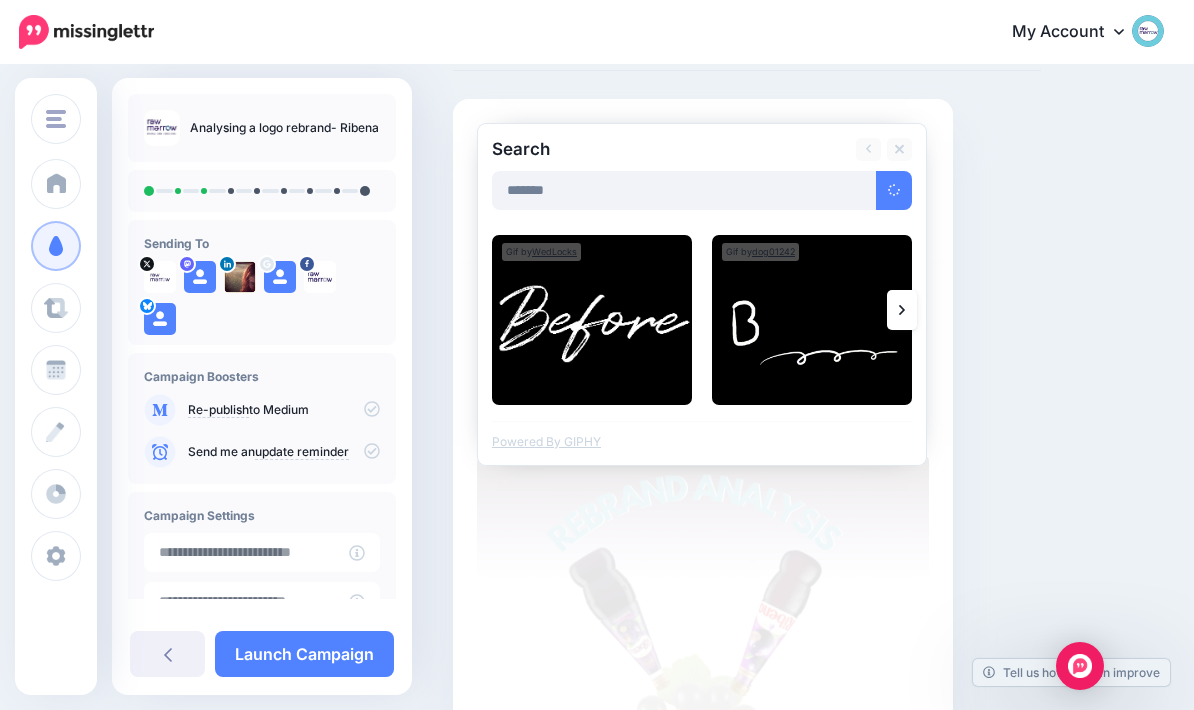 click on "I came across a before-and-after image of Ribena’s rebrand on LinkedIn, and it got me thinking. Read more 👉  https://lttr.ai/Ag7mN" at bounding box center (703, 335) 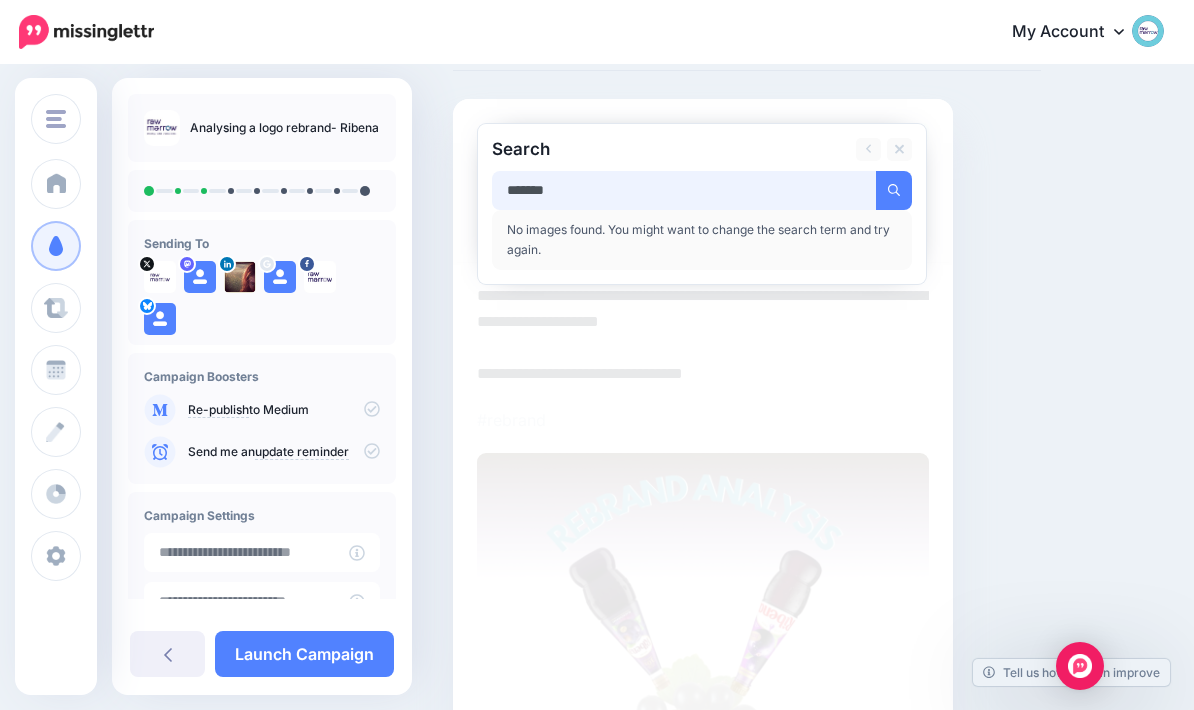 click on "******" at bounding box center (684, 190) 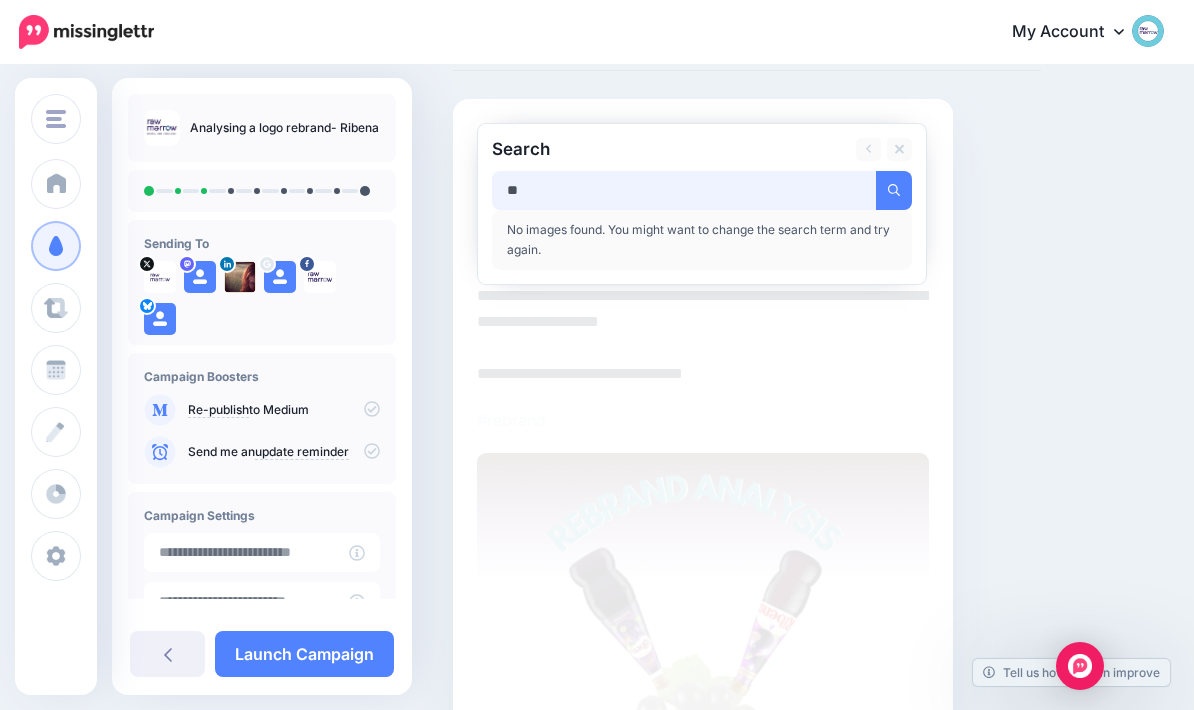 type on "*" 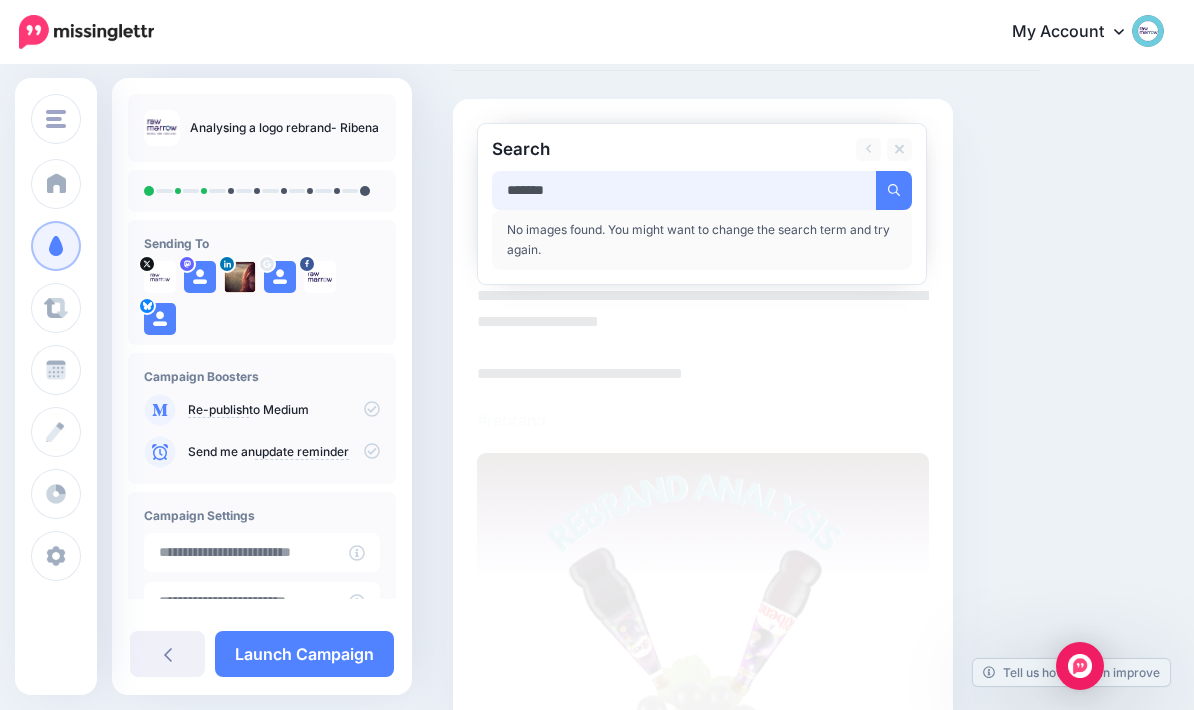 type on "*******" 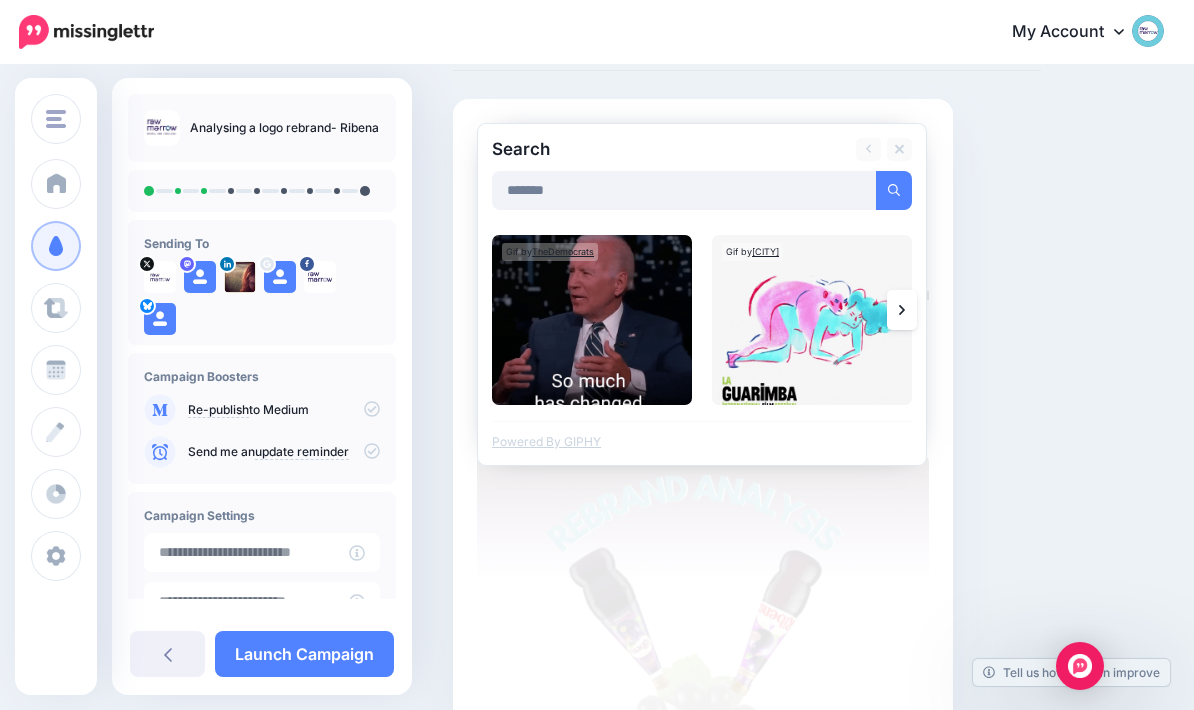 click at bounding box center [902, 310] 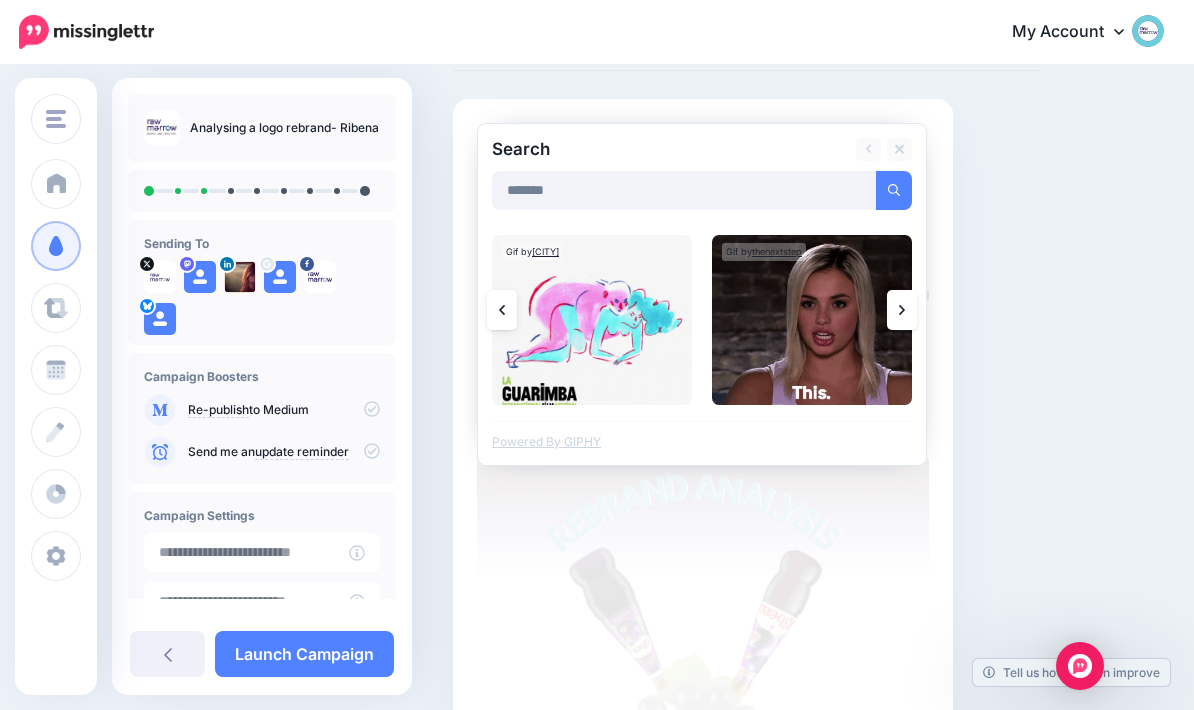 click at bounding box center (902, 310) 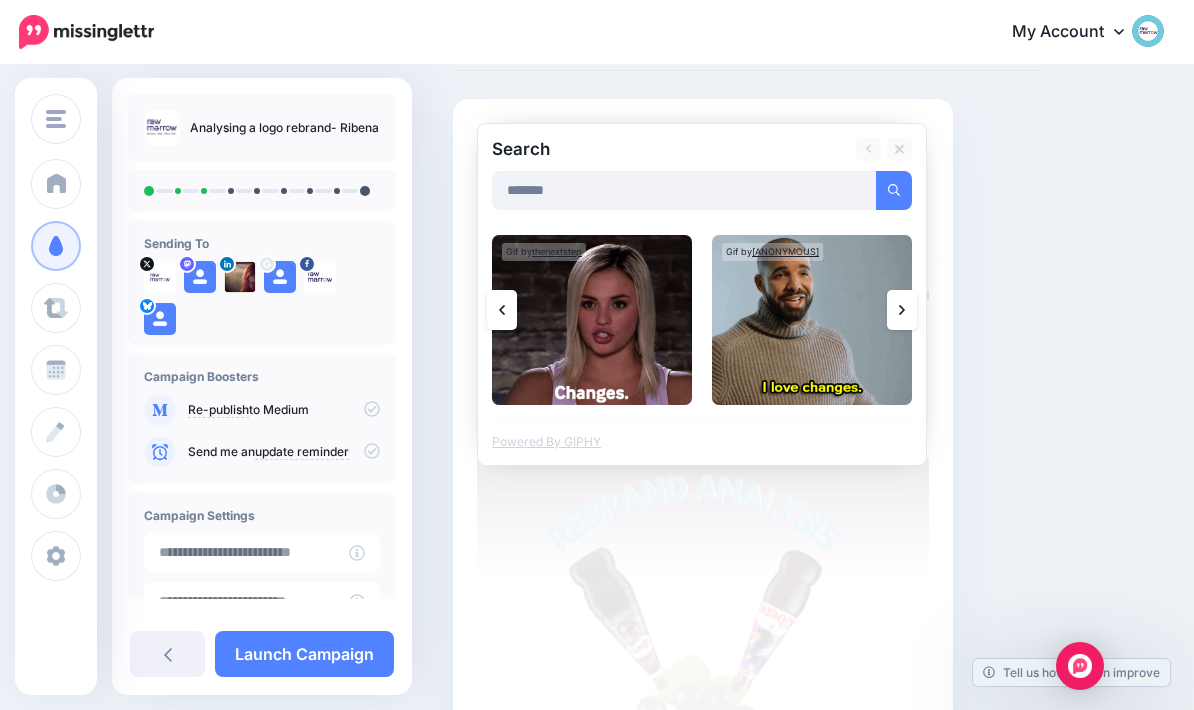 click at bounding box center [902, 310] 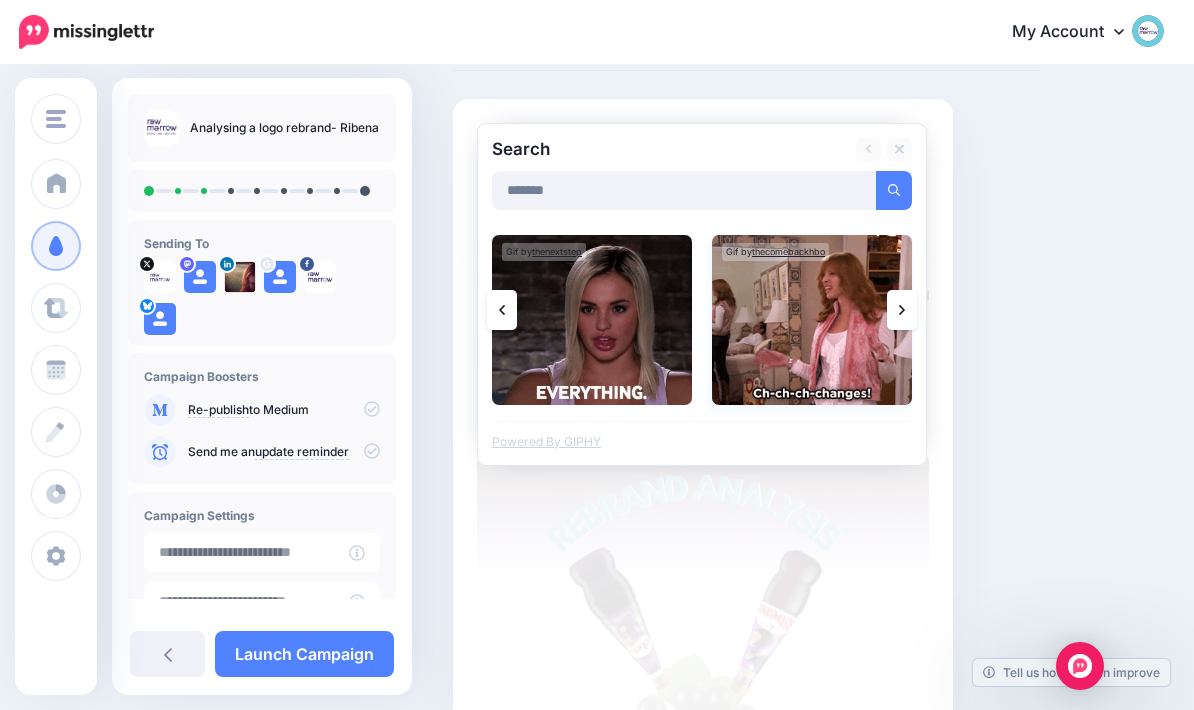 click at bounding box center [812, 320] 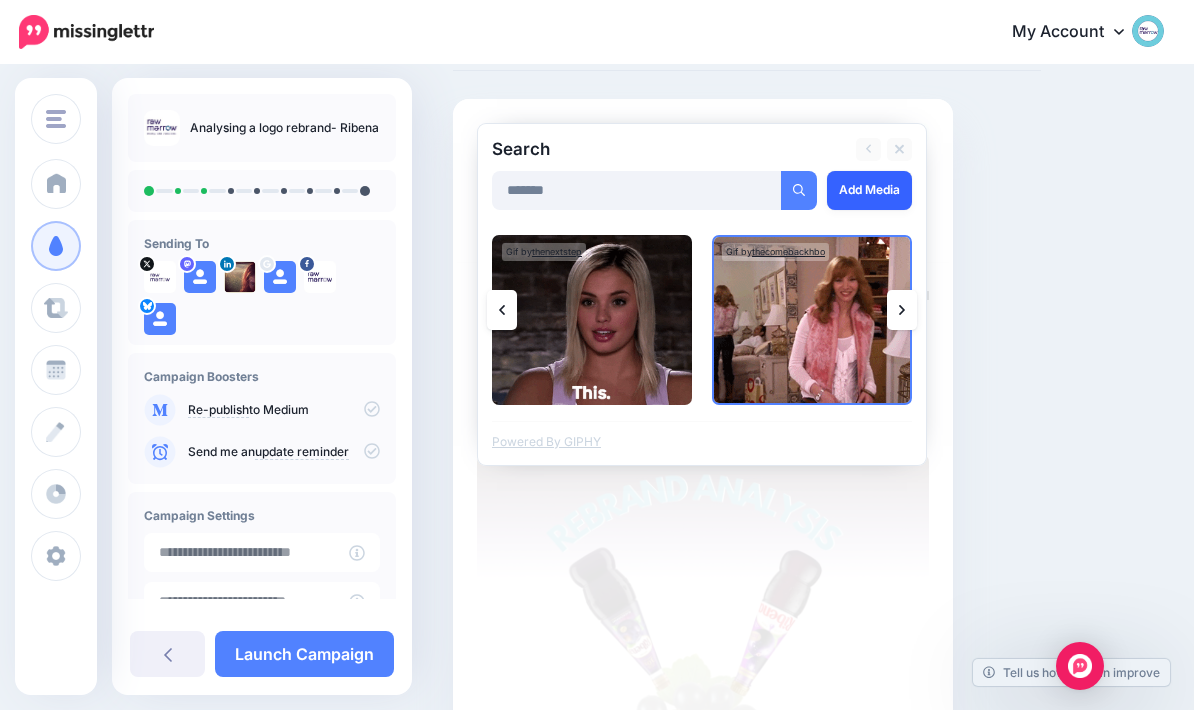 click on "Add Media" at bounding box center (869, 190) 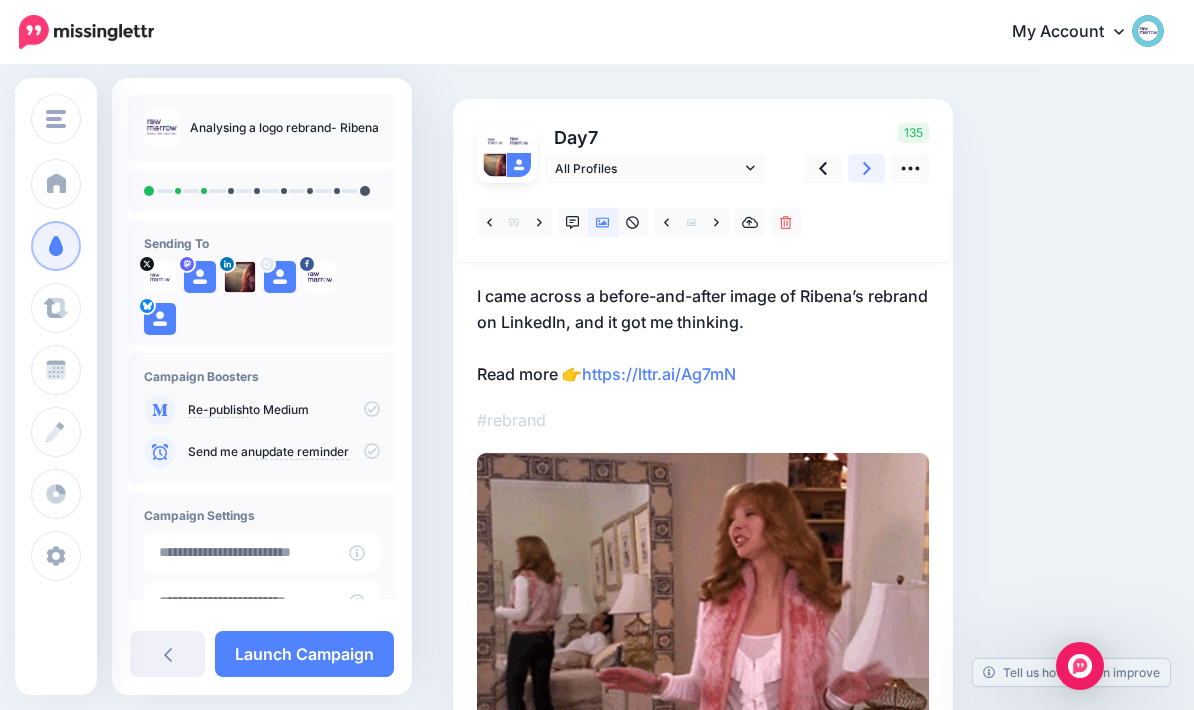 click 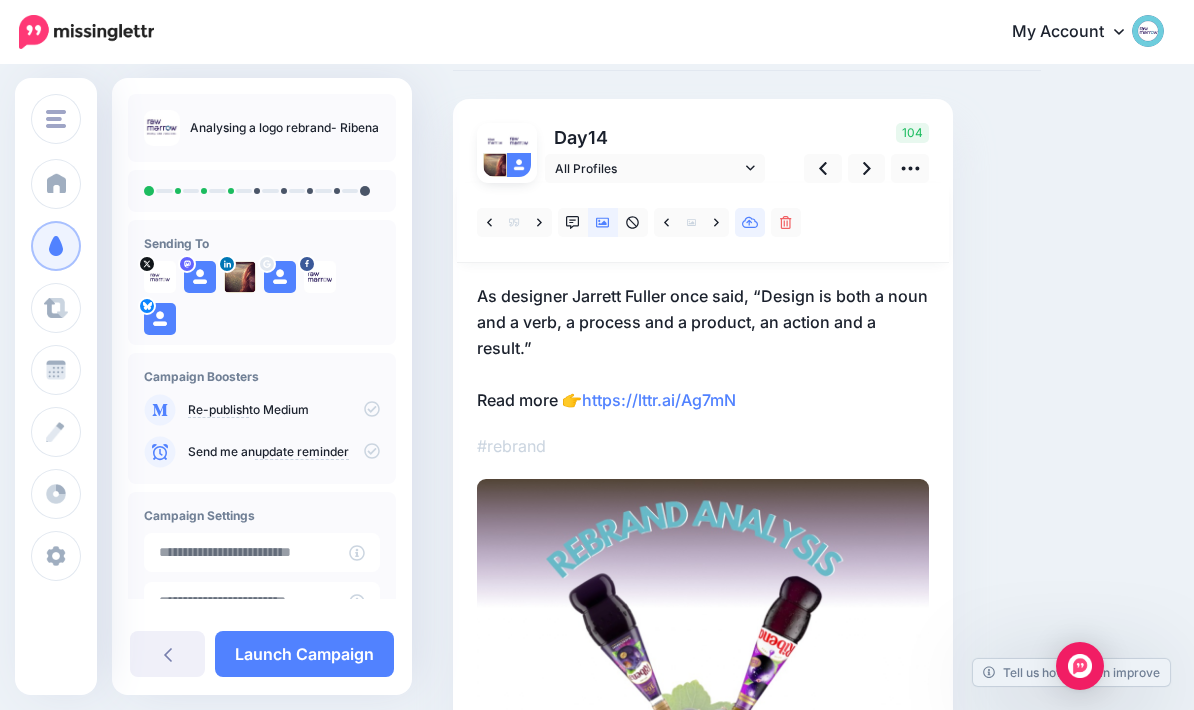 click 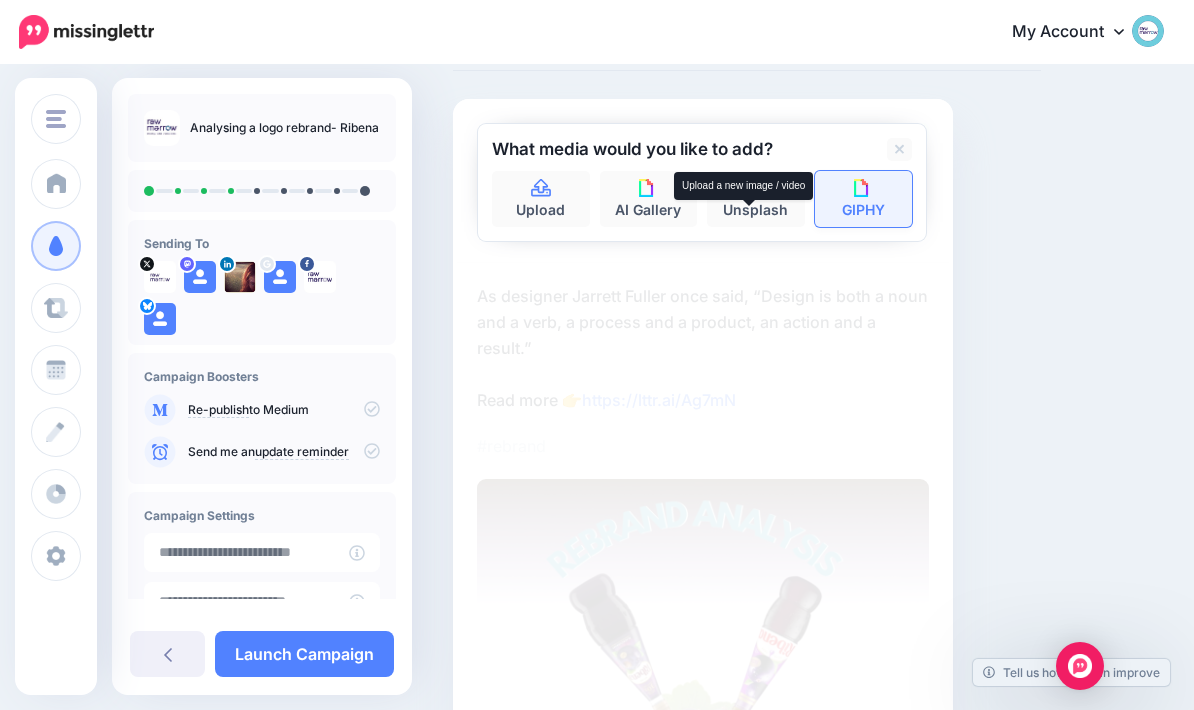 click at bounding box center [863, 188] 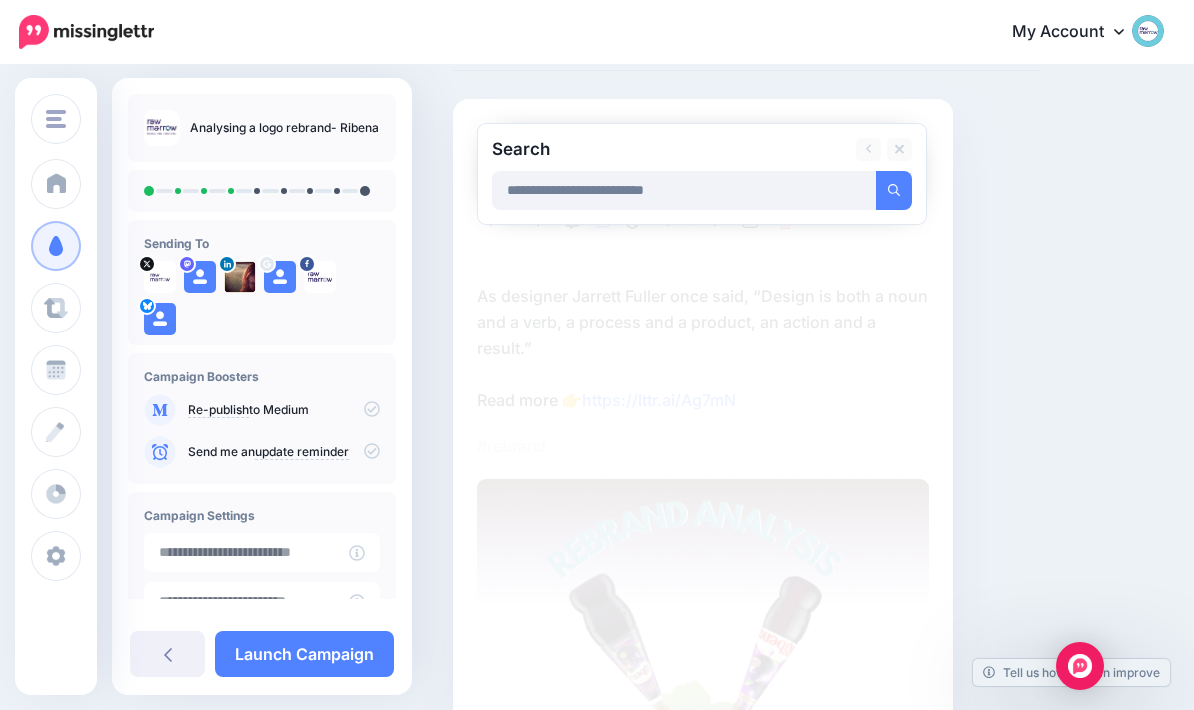 type on "**********" 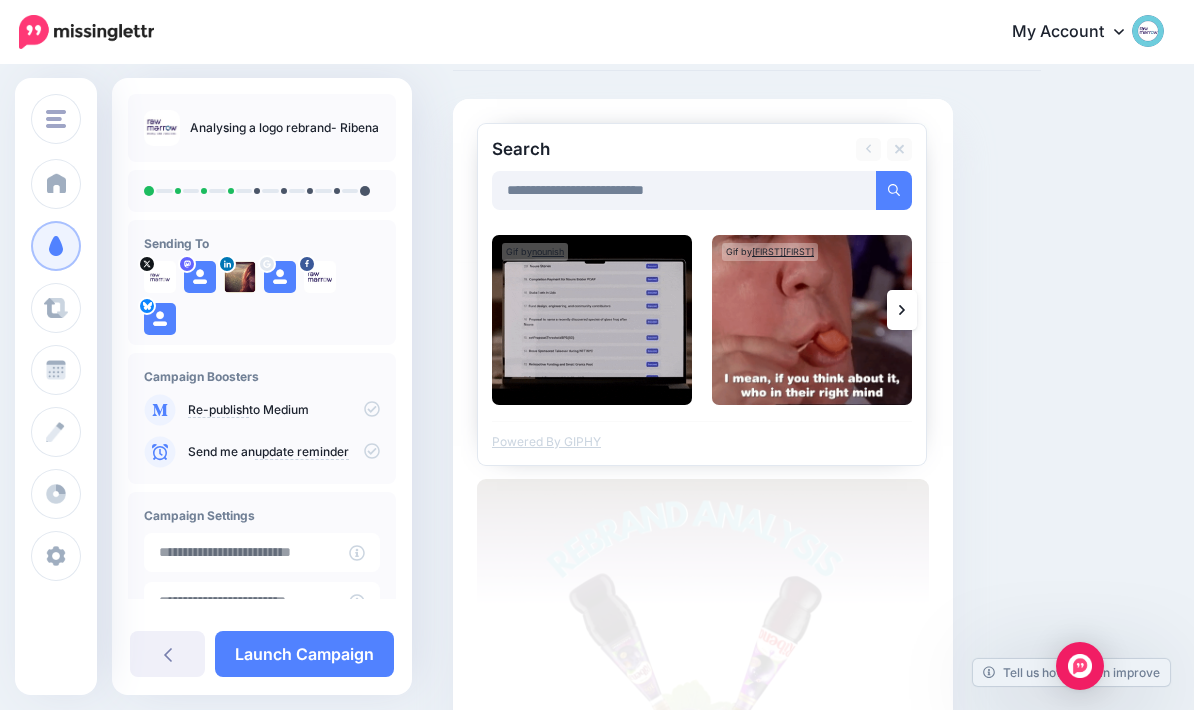 click at bounding box center [902, 310] 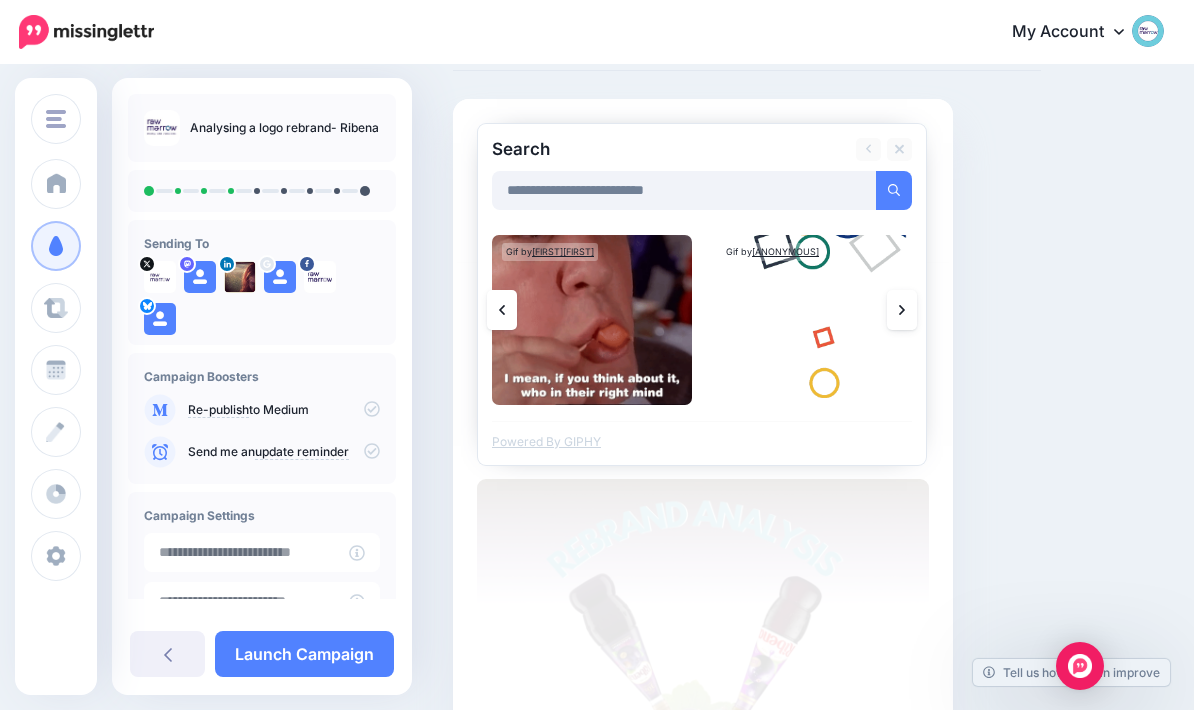 click 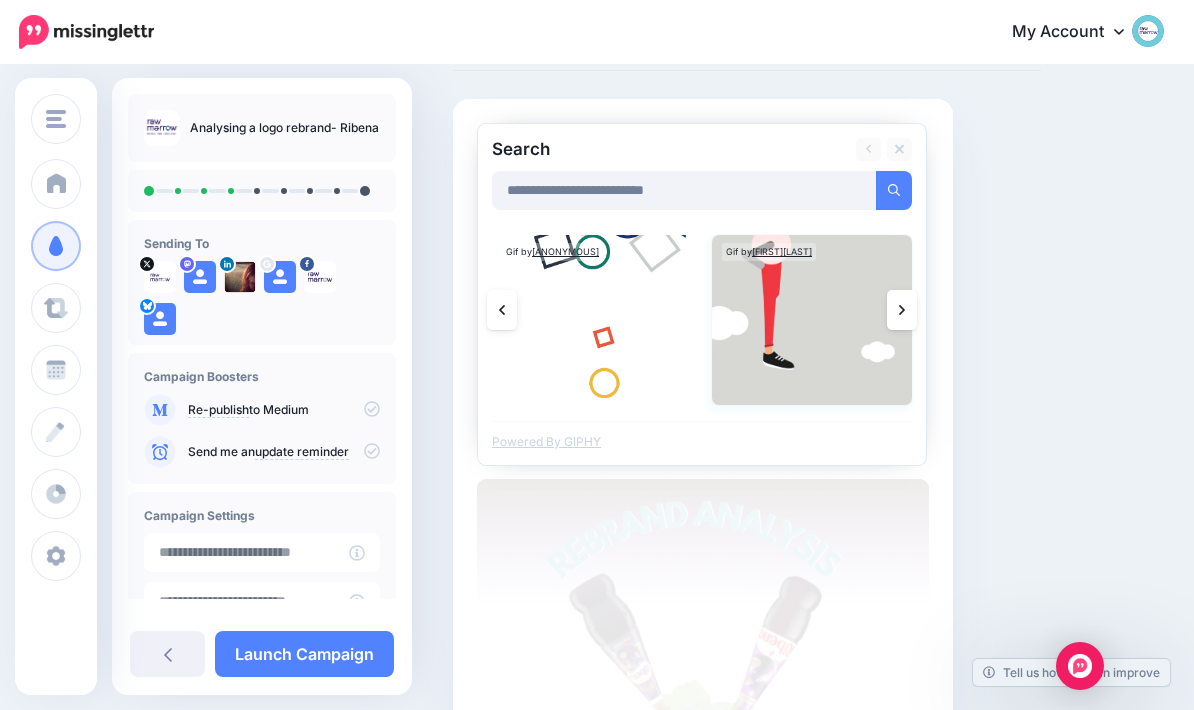 click at bounding box center [812, 320] 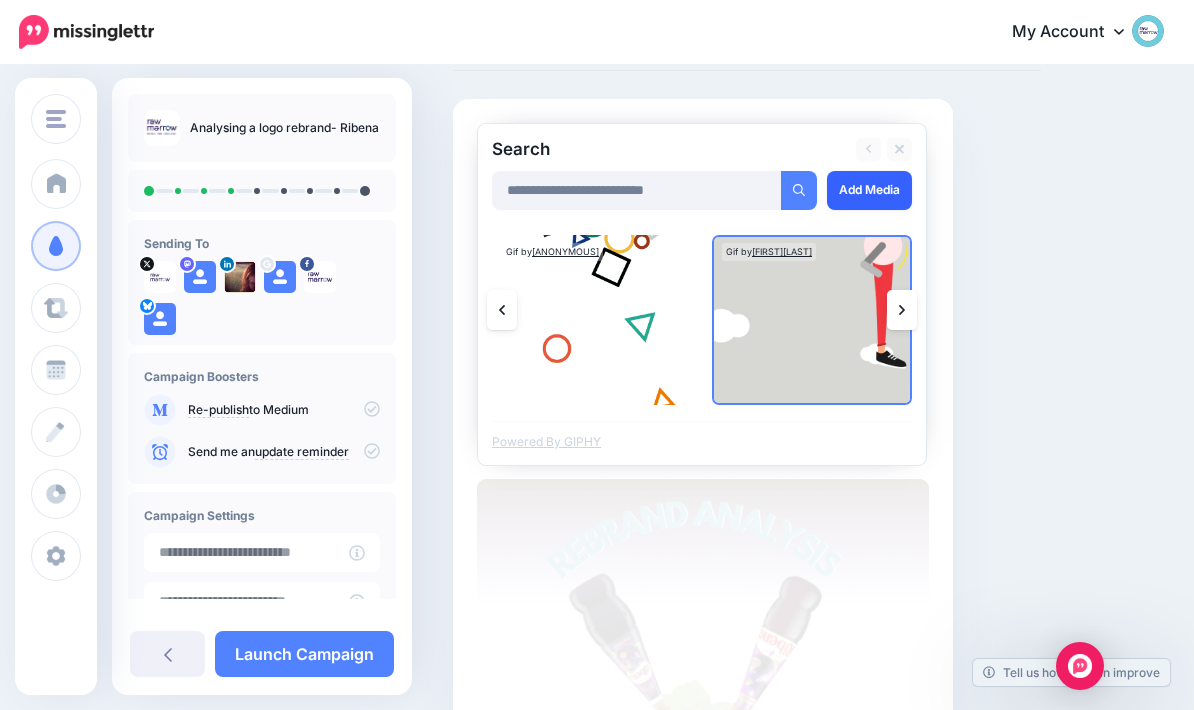 click on "Add Media" at bounding box center [869, 190] 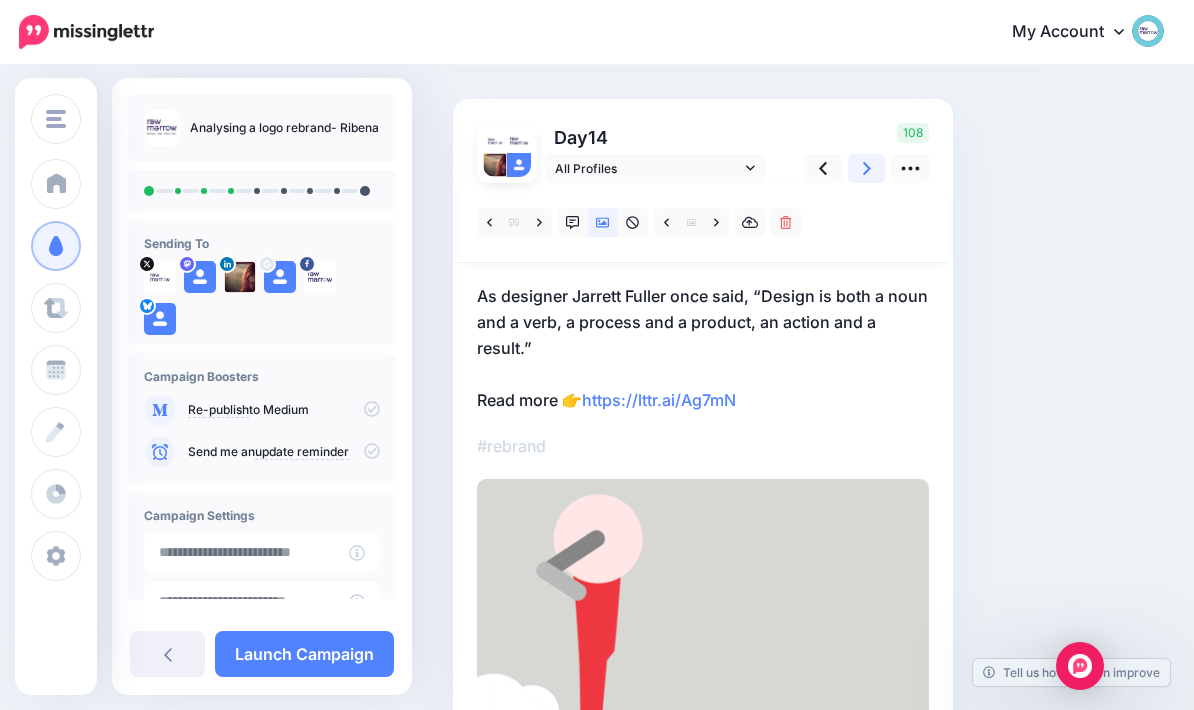 click 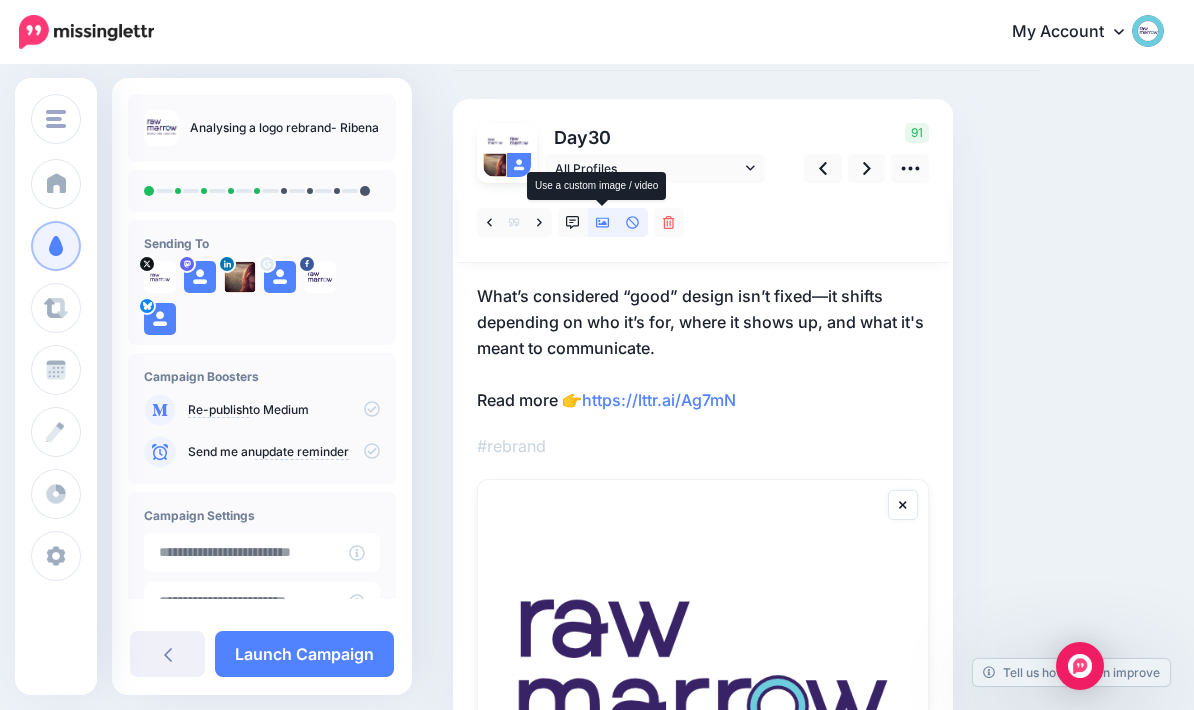 click at bounding box center (603, 222) 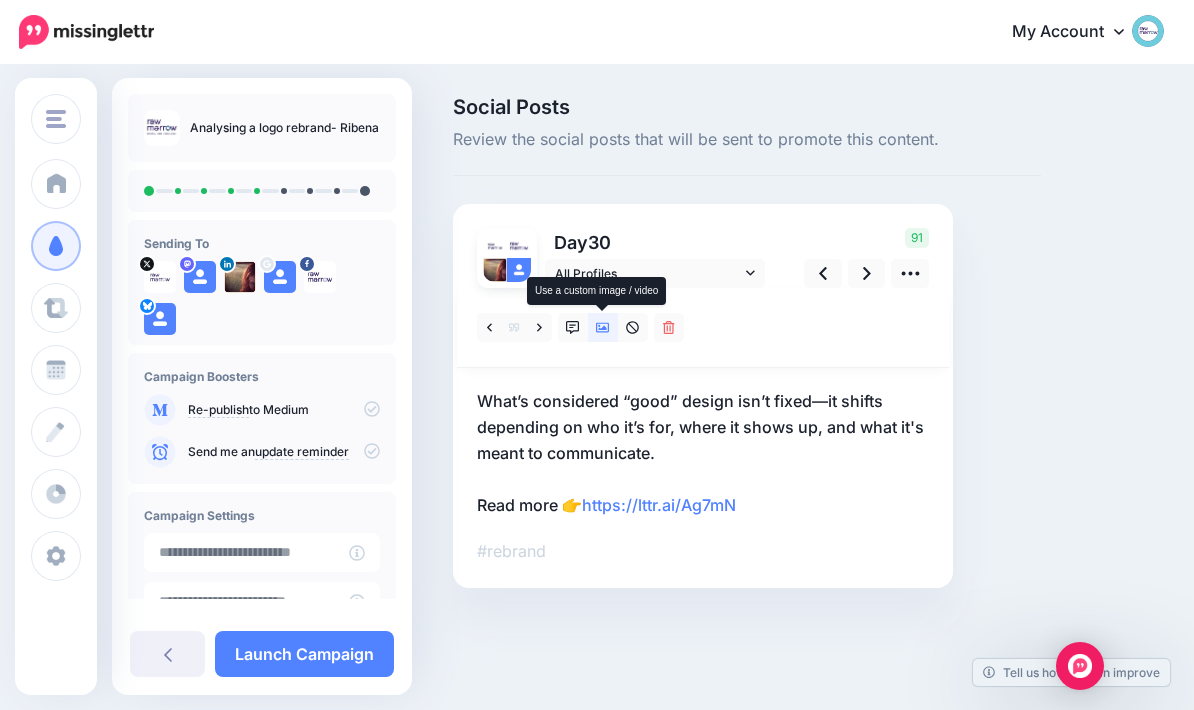 scroll, scrollTop: 1, scrollLeft: 0, axis: vertical 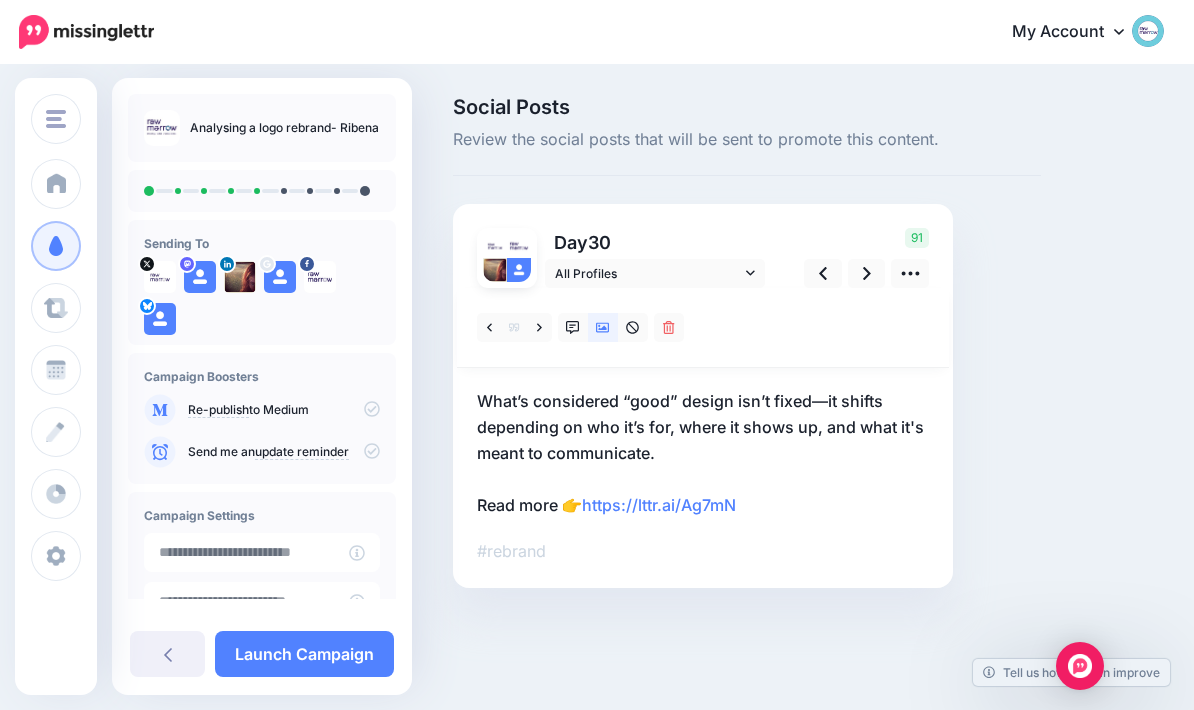 click at bounding box center [703, 328] 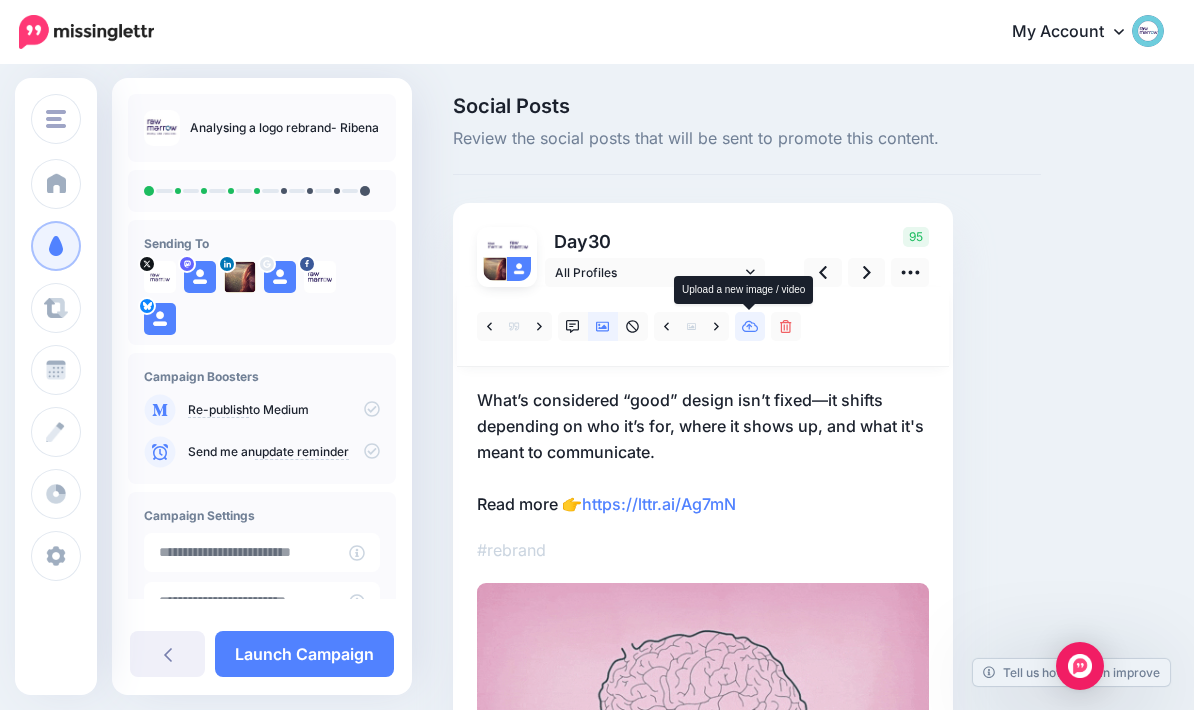 click at bounding box center (750, 326) 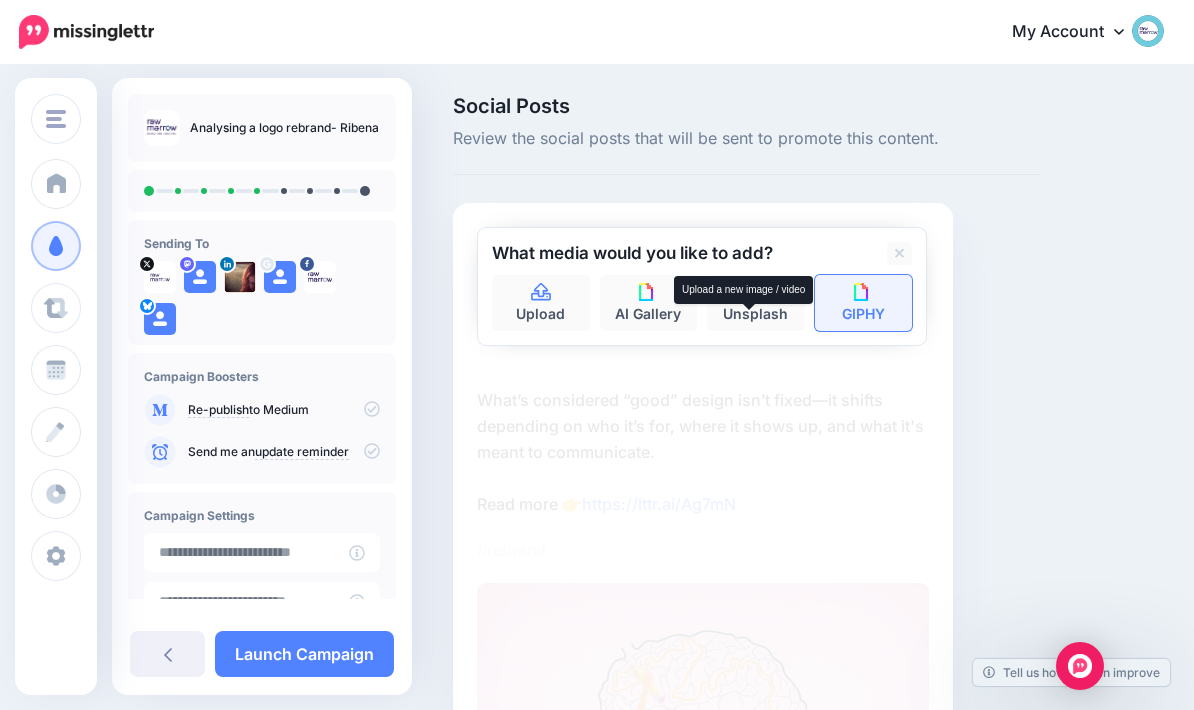click on "GIPHY" at bounding box center (864, 303) 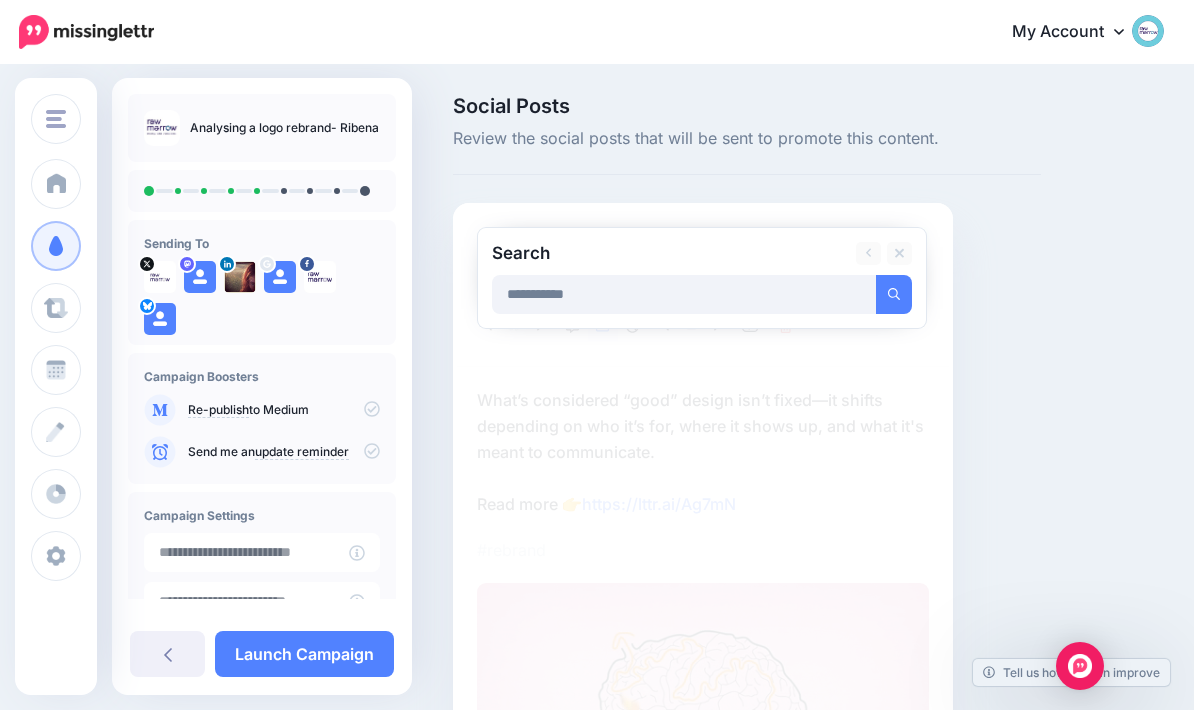 type on "**********" 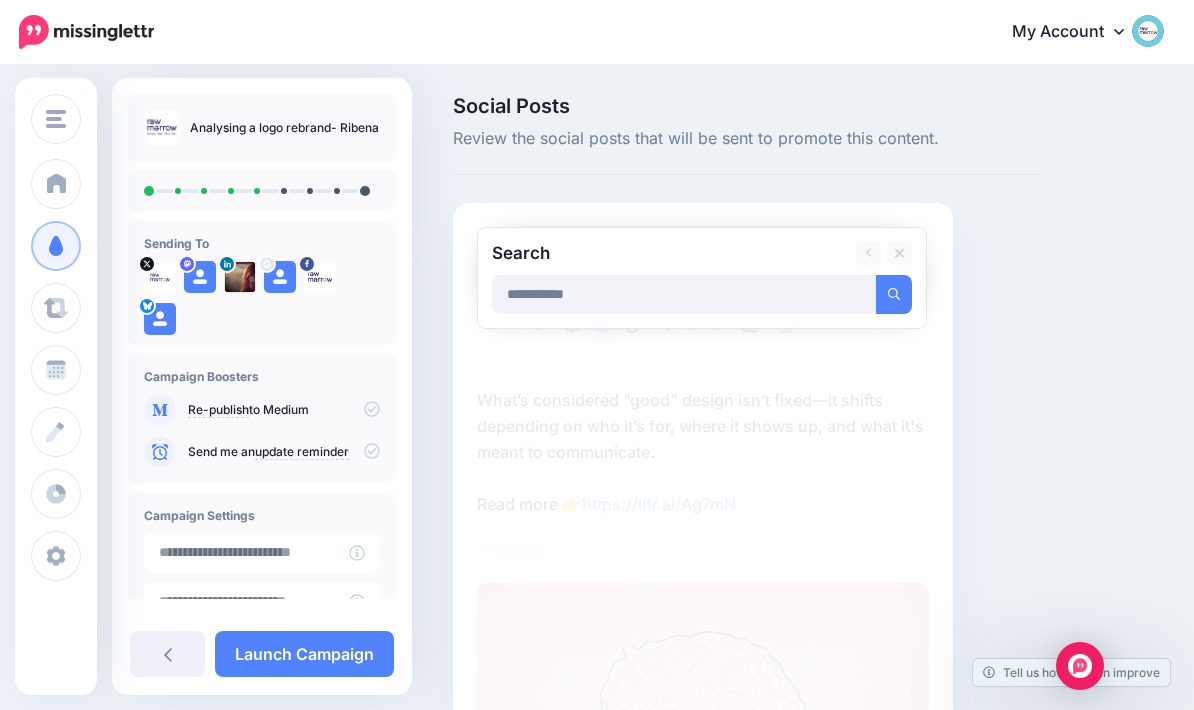 click at bounding box center [894, 294] 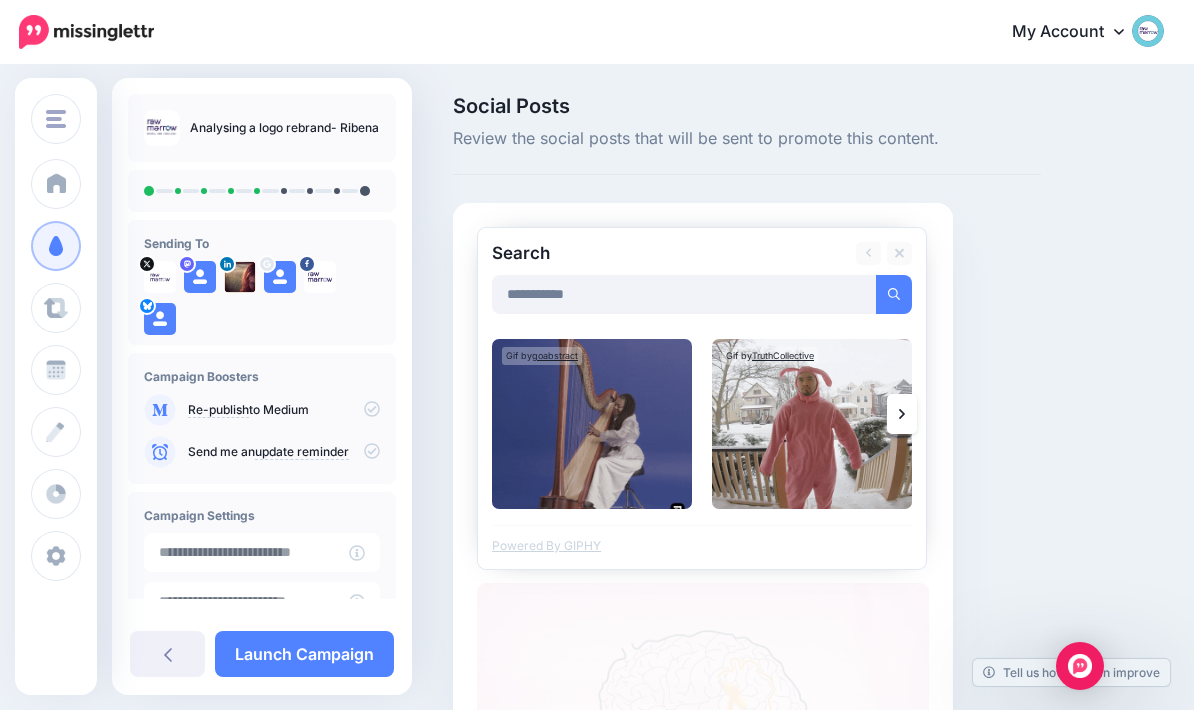 click 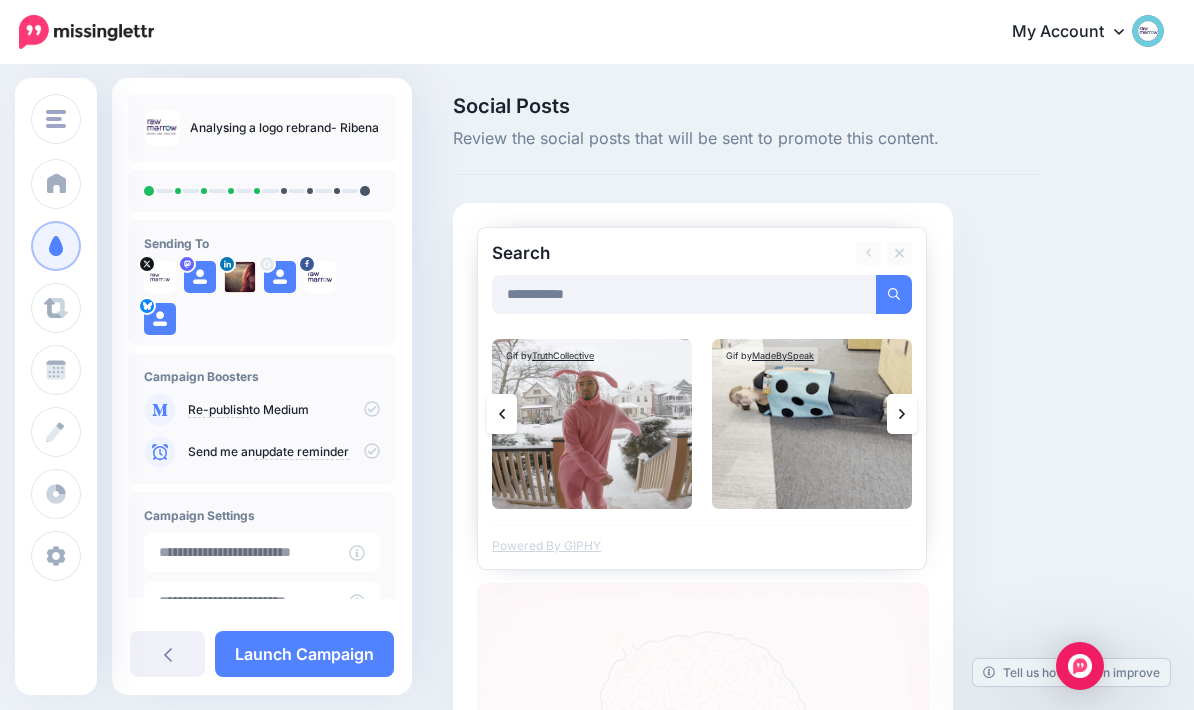 click at bounding box center (902, 414) 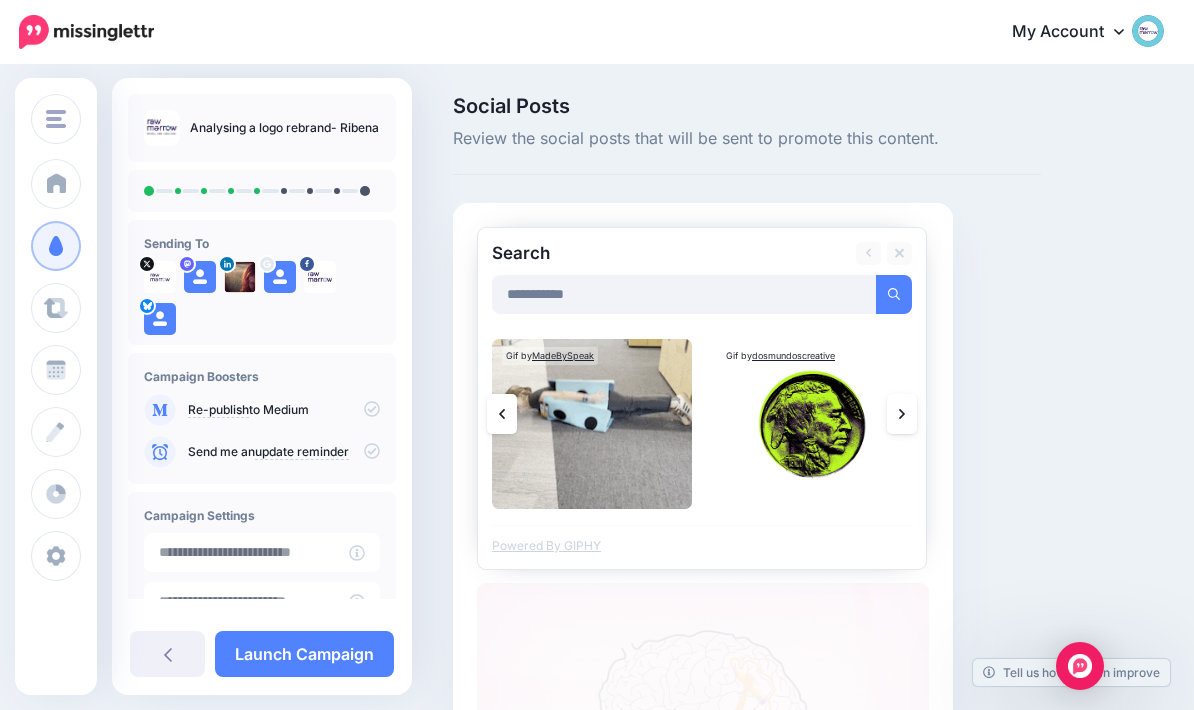 click at bounding box center (902, 414) 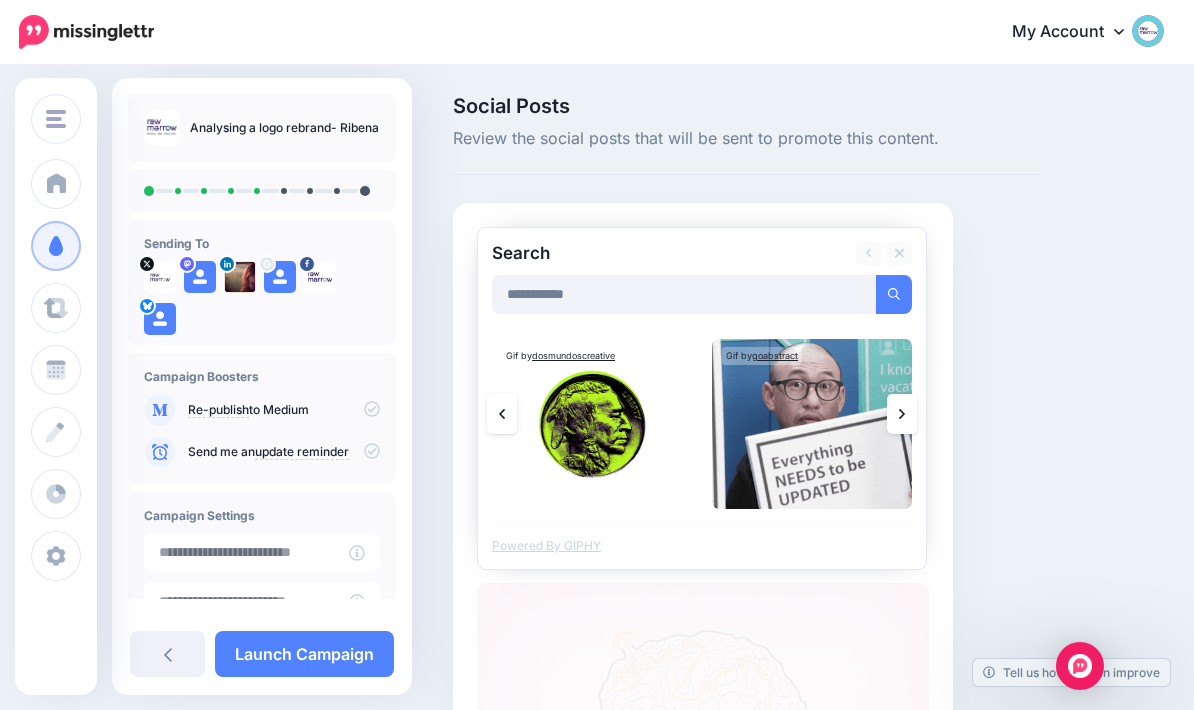 click at bounding box center (902, 414) 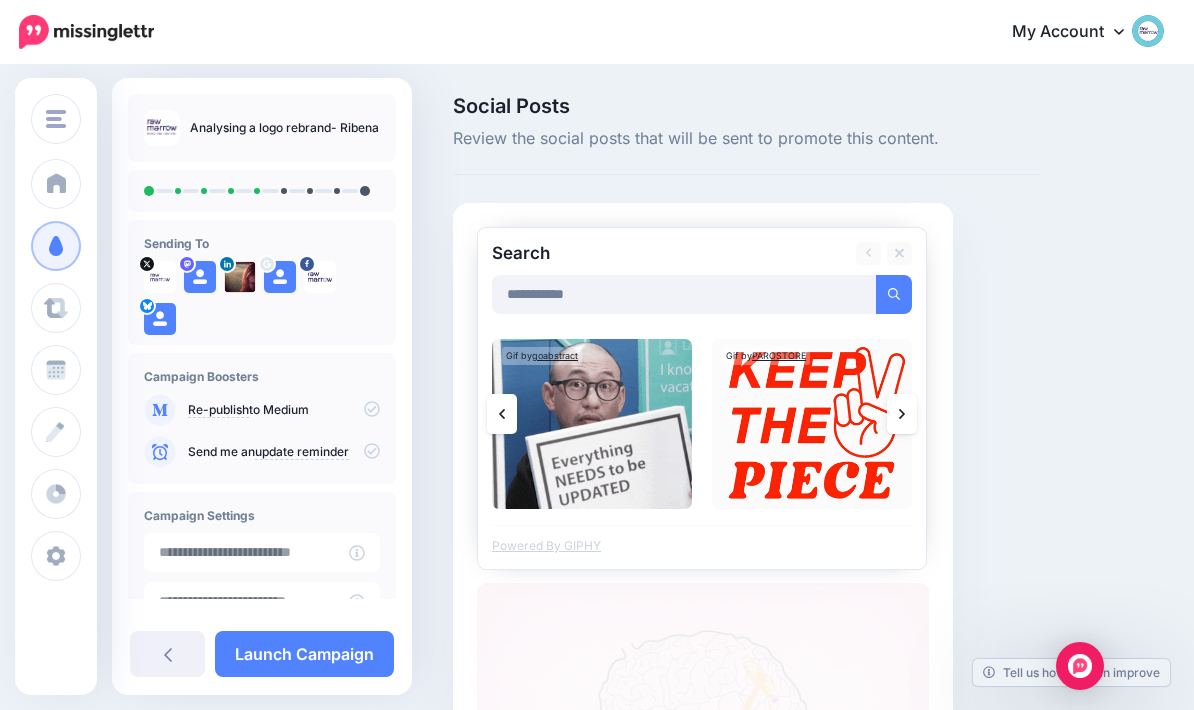 click 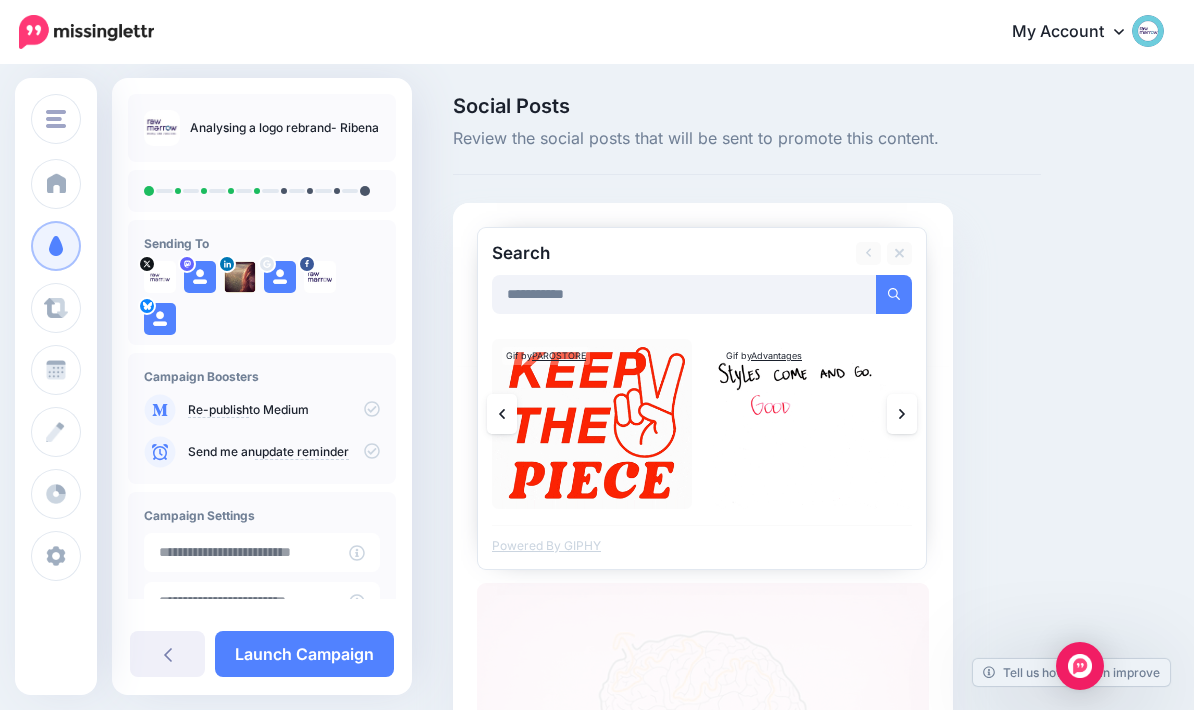 click at bounding box center [902, 414] 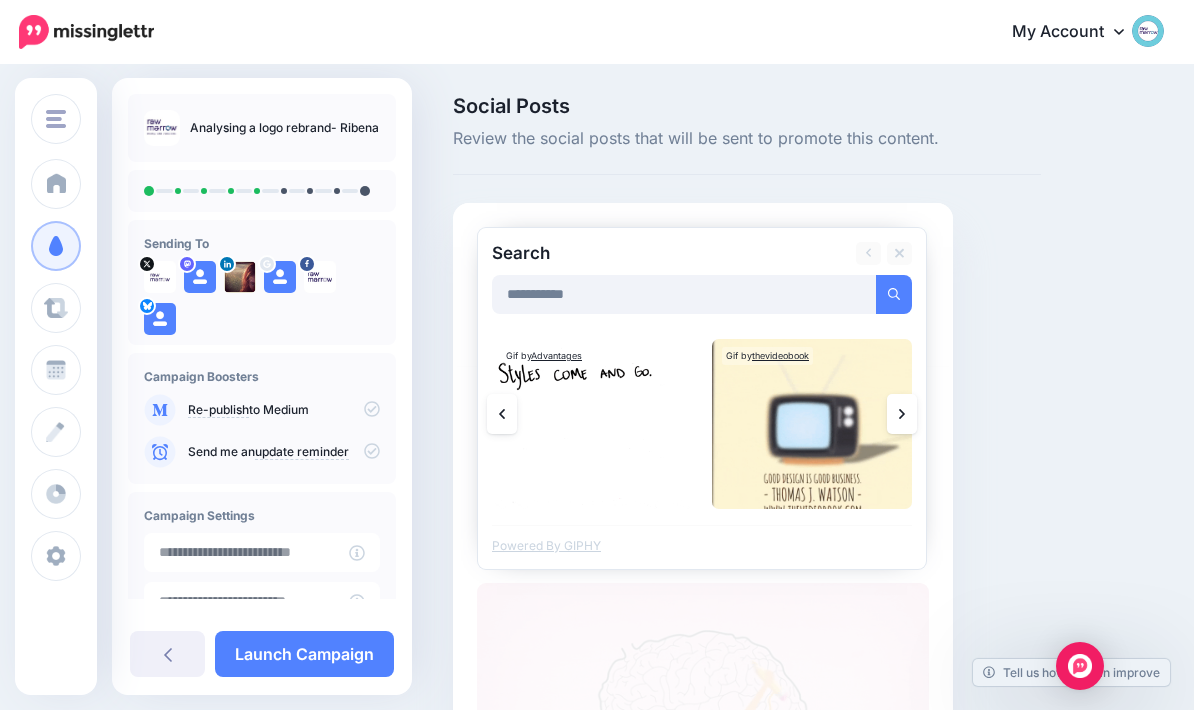 click at bounding box center [902, 414] 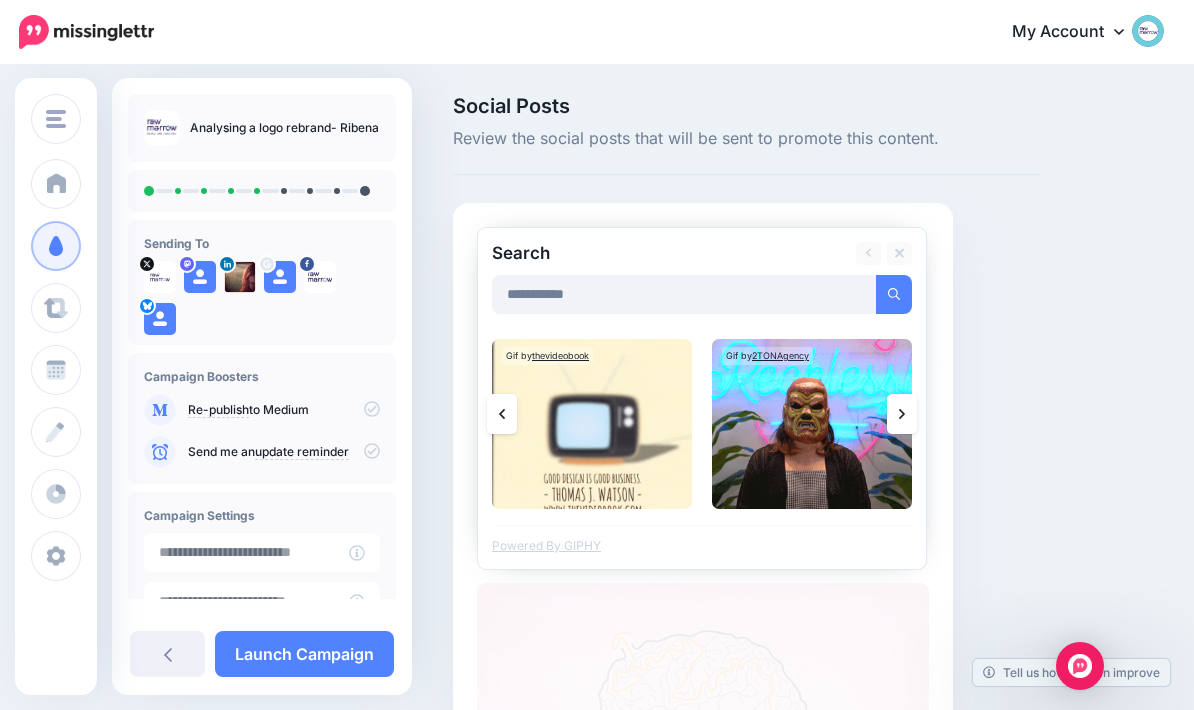 click at bounding box center [902, 414] 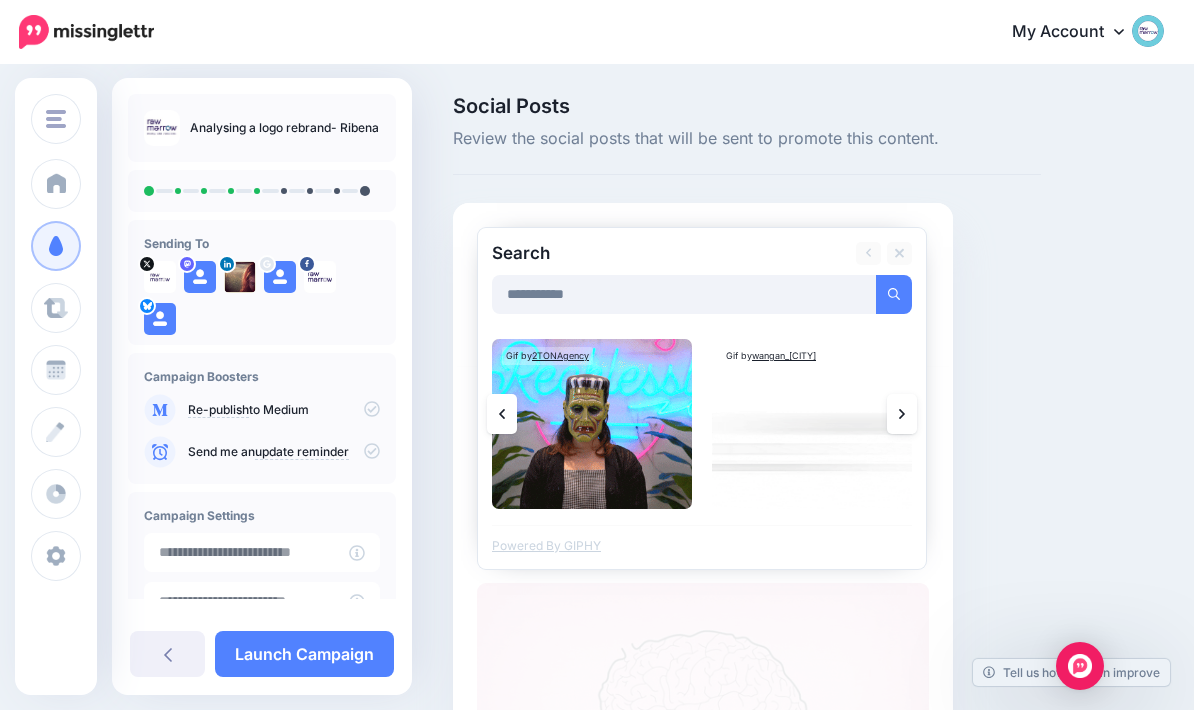 click 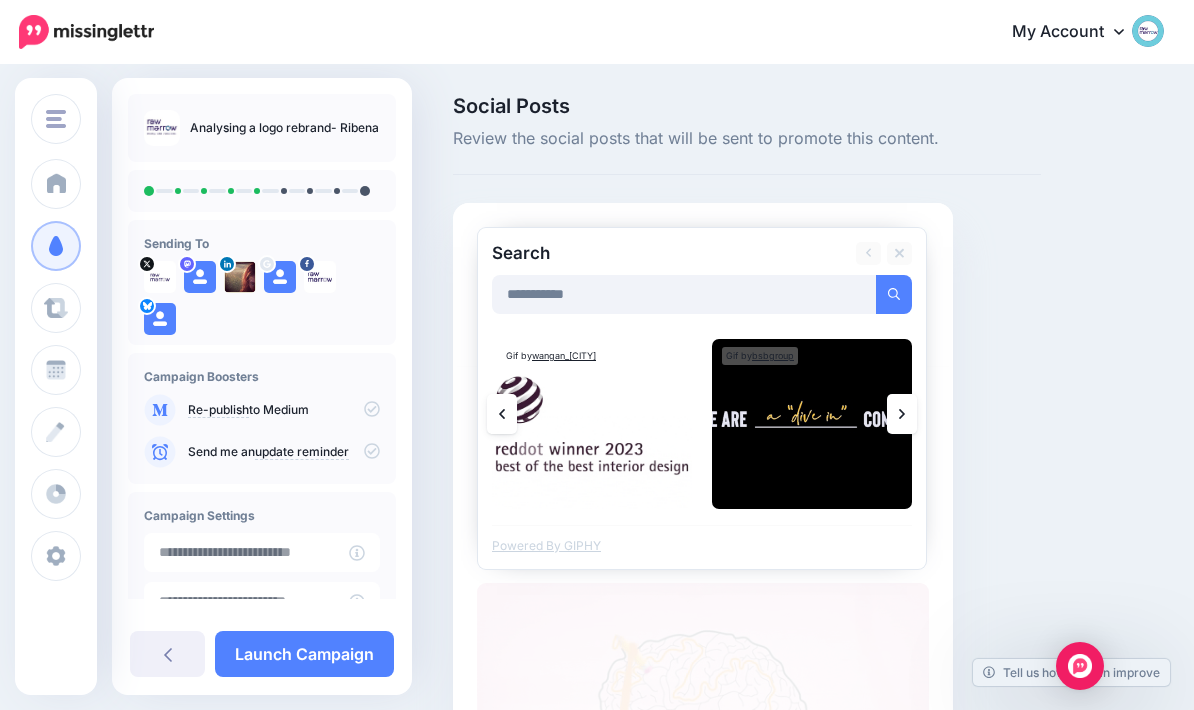click 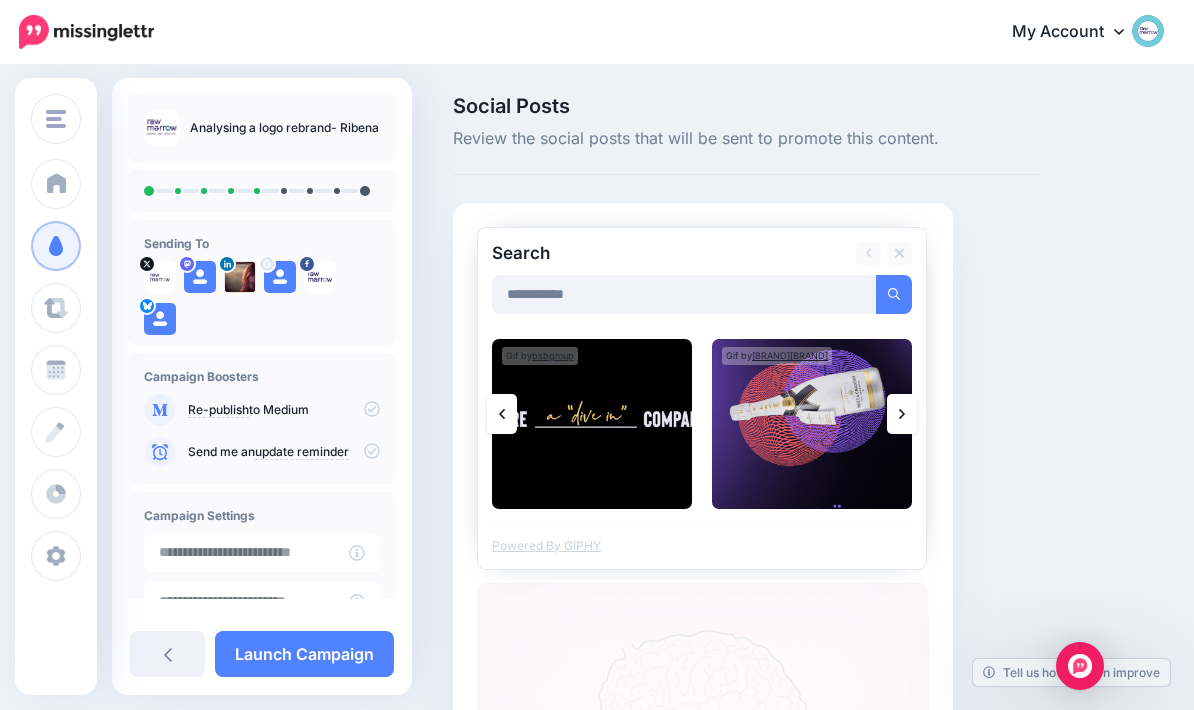 click 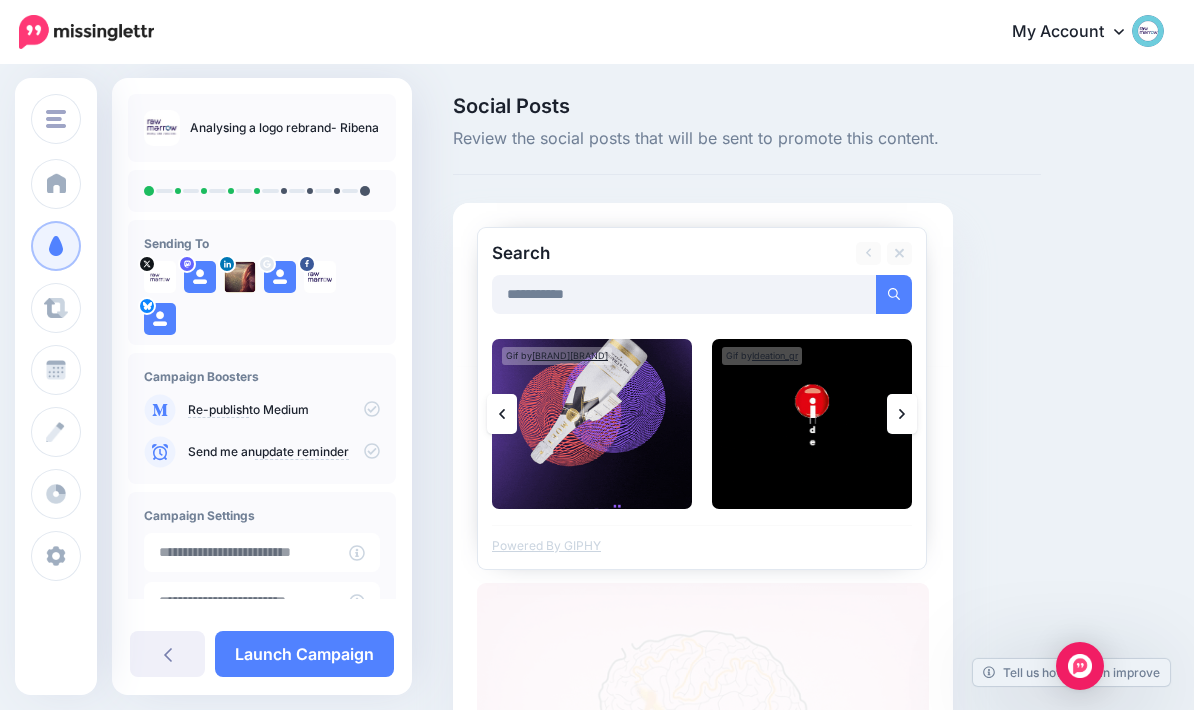 click at bounding box center [502, 414] 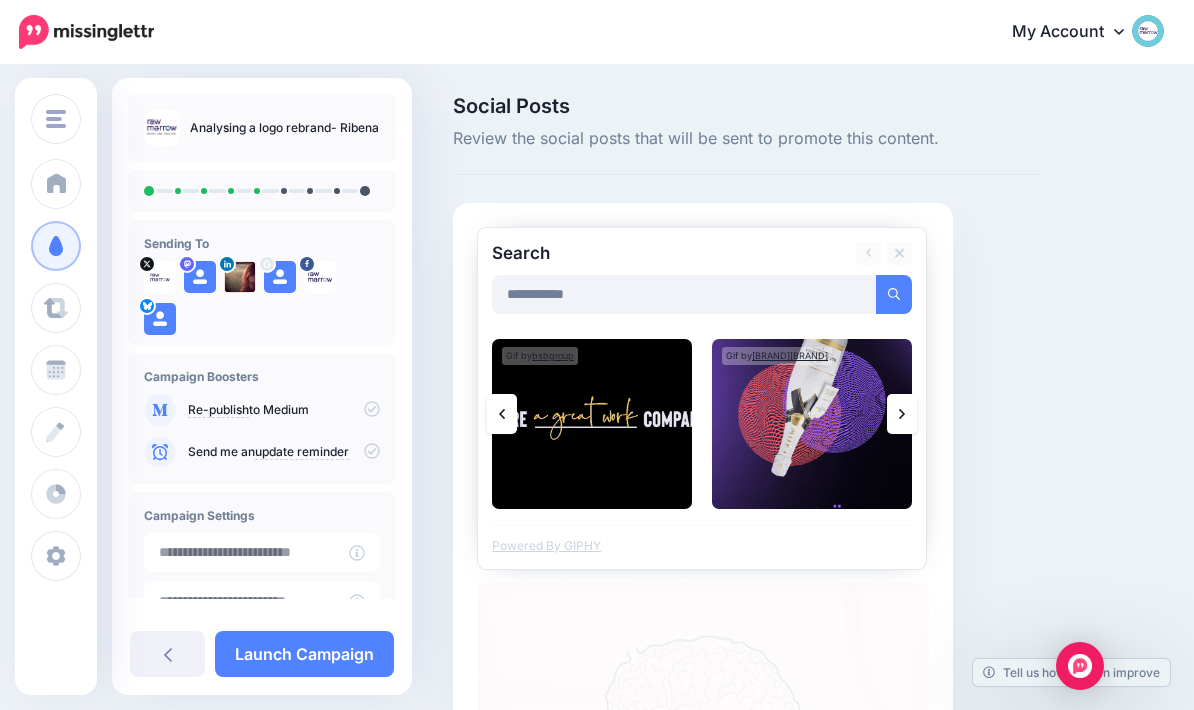 click at bounding box center [502, 414] 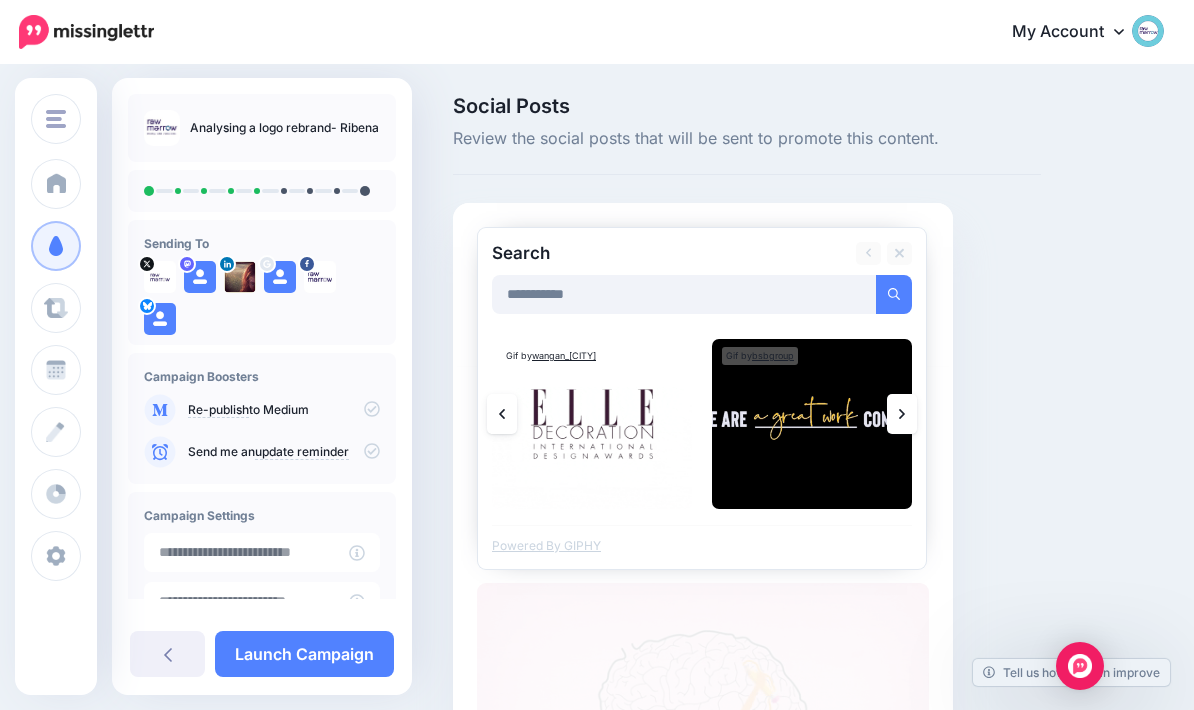 click at bounding box center [502, 414] 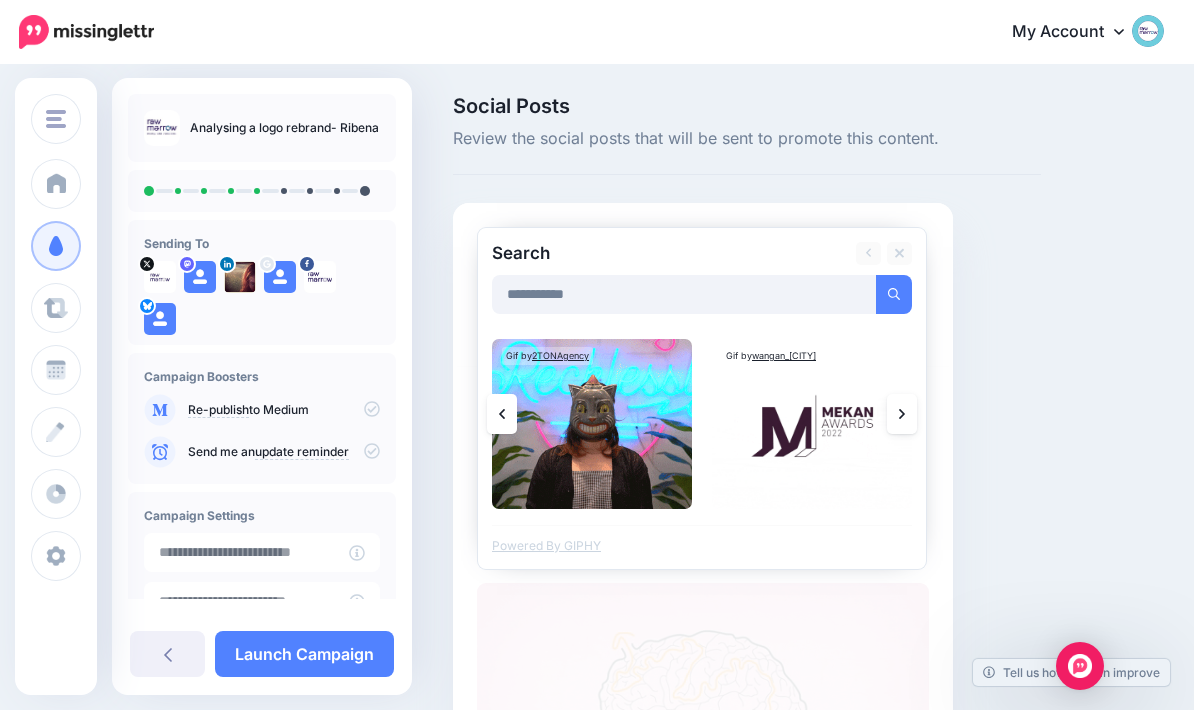 click at bounding box center [502, 414] 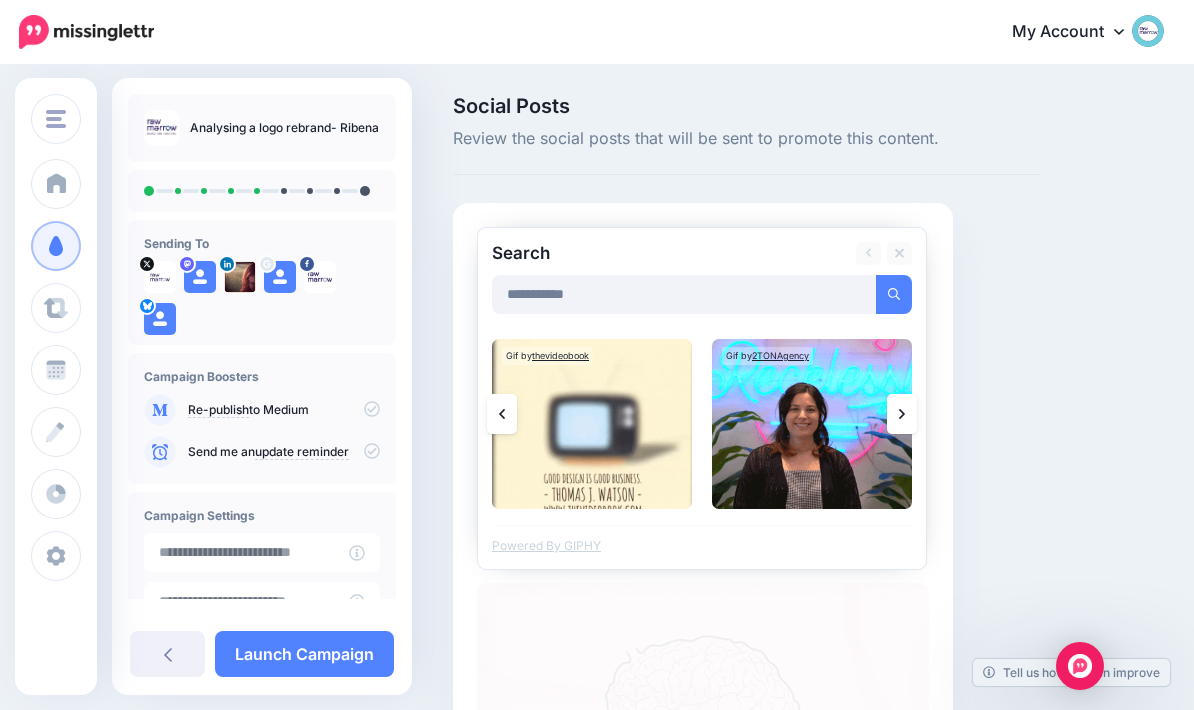 click at bounding box center [502, 414] 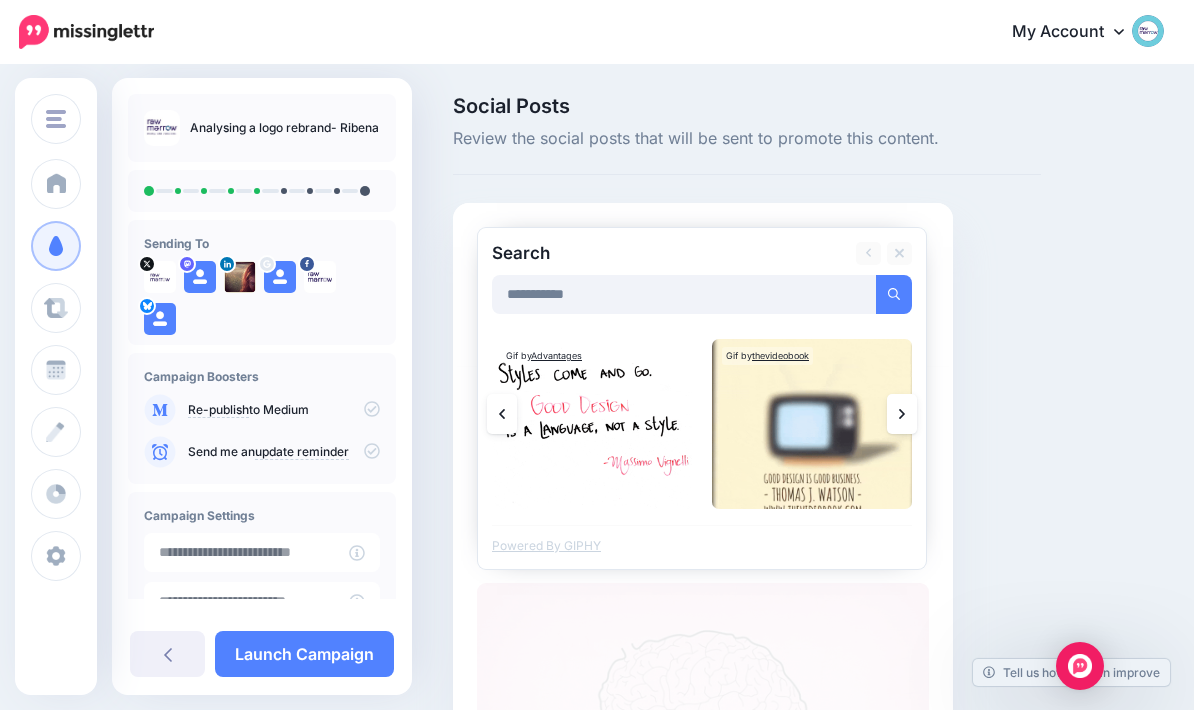 click at bounding box center [502, 414] 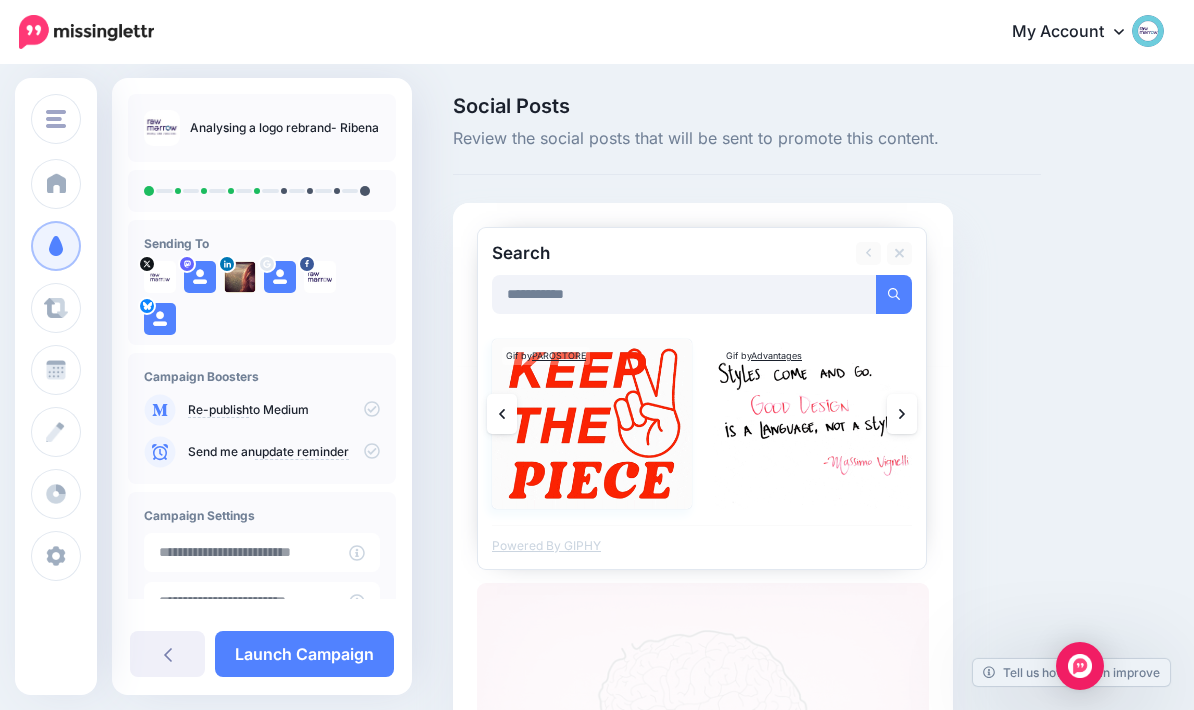click at bounding box center (592, 424) 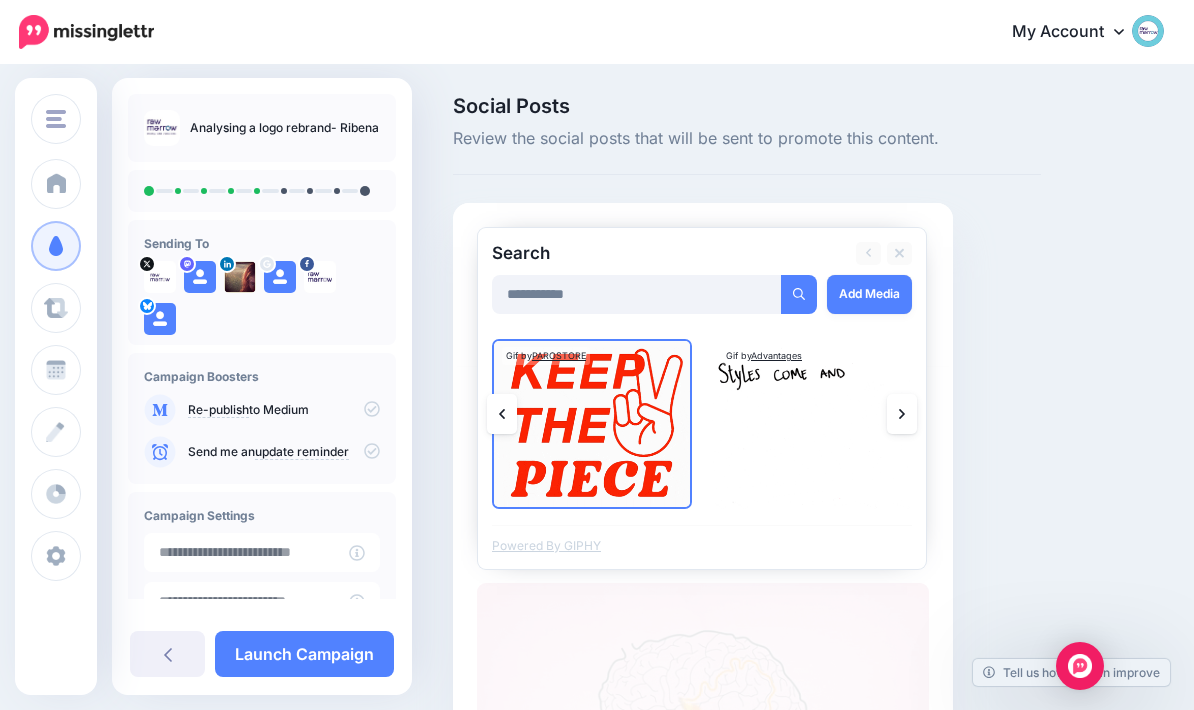 click 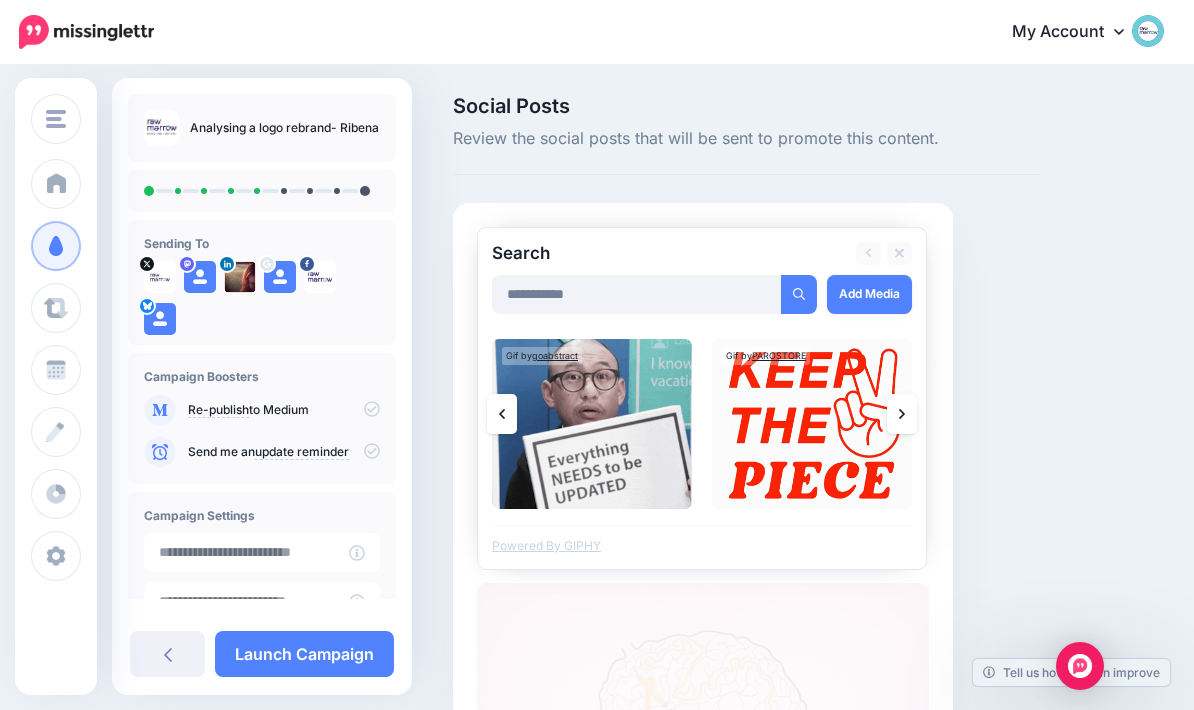 click 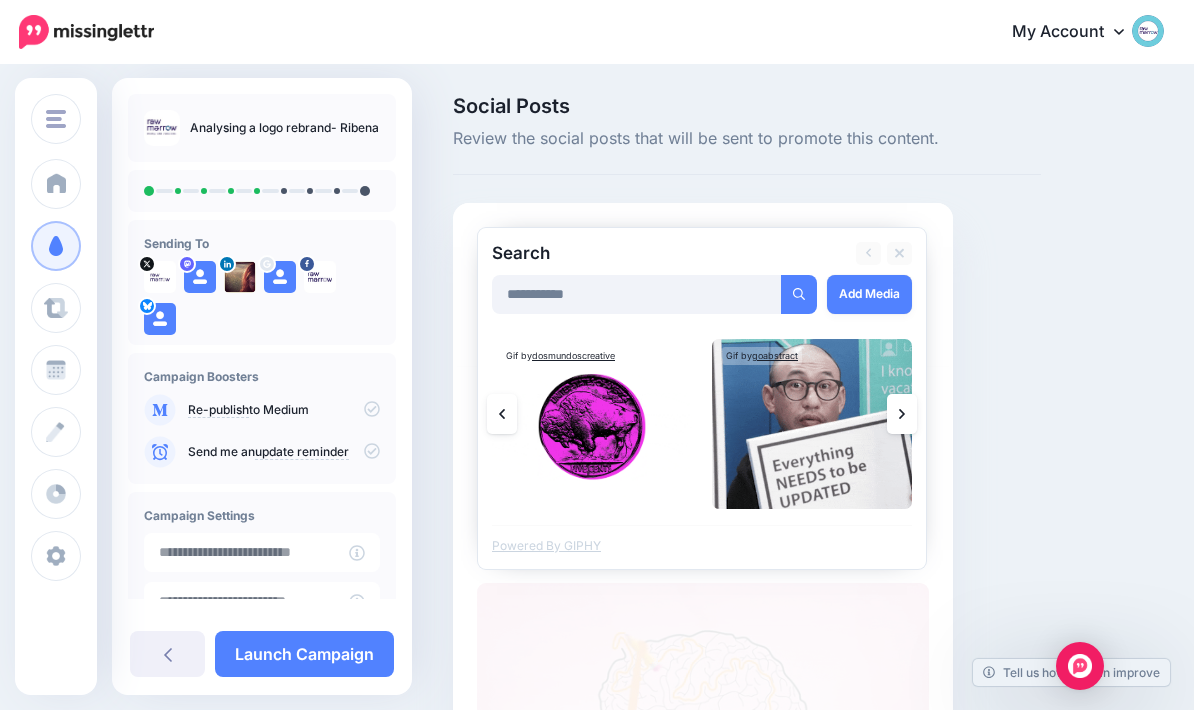click at bounding box center (502, 414) 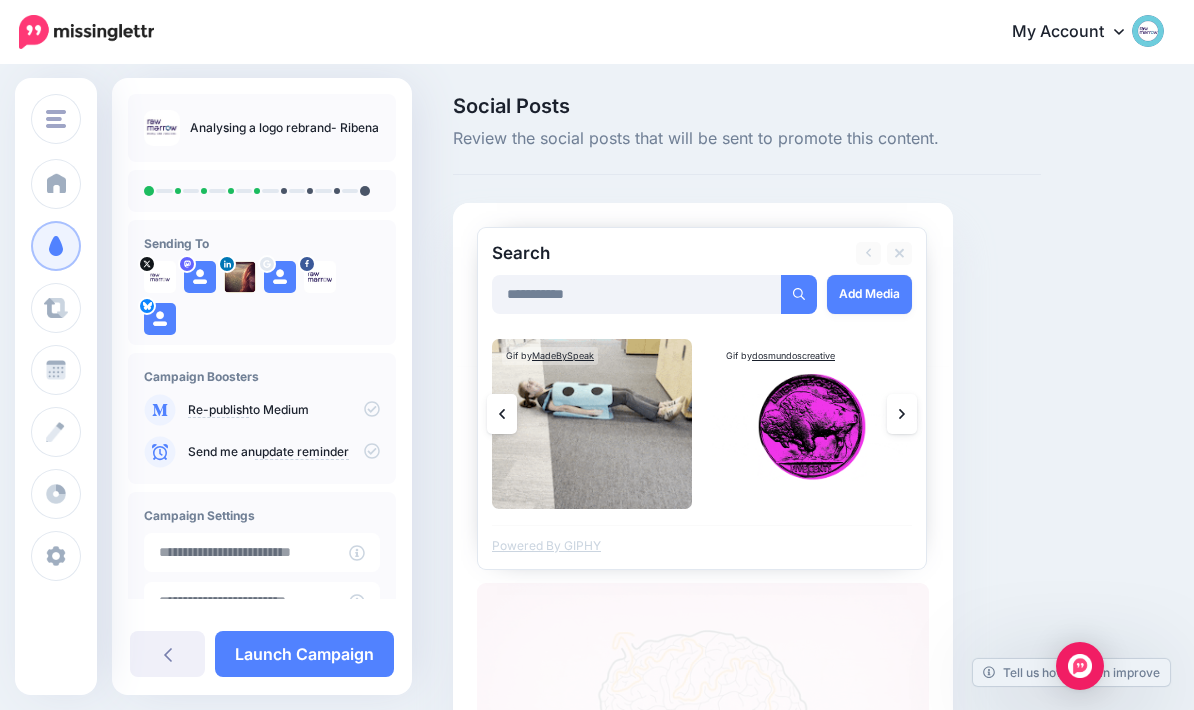 click at bounding box center [502, 414] 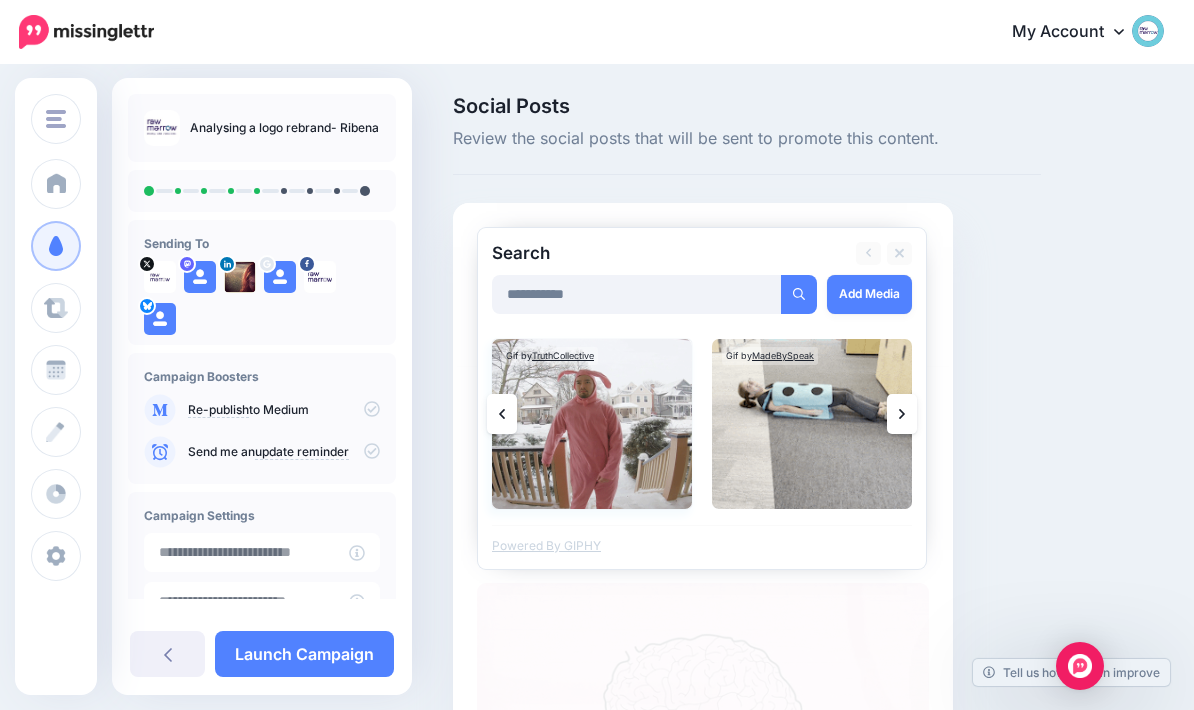 click at bounding box center [592, 424] 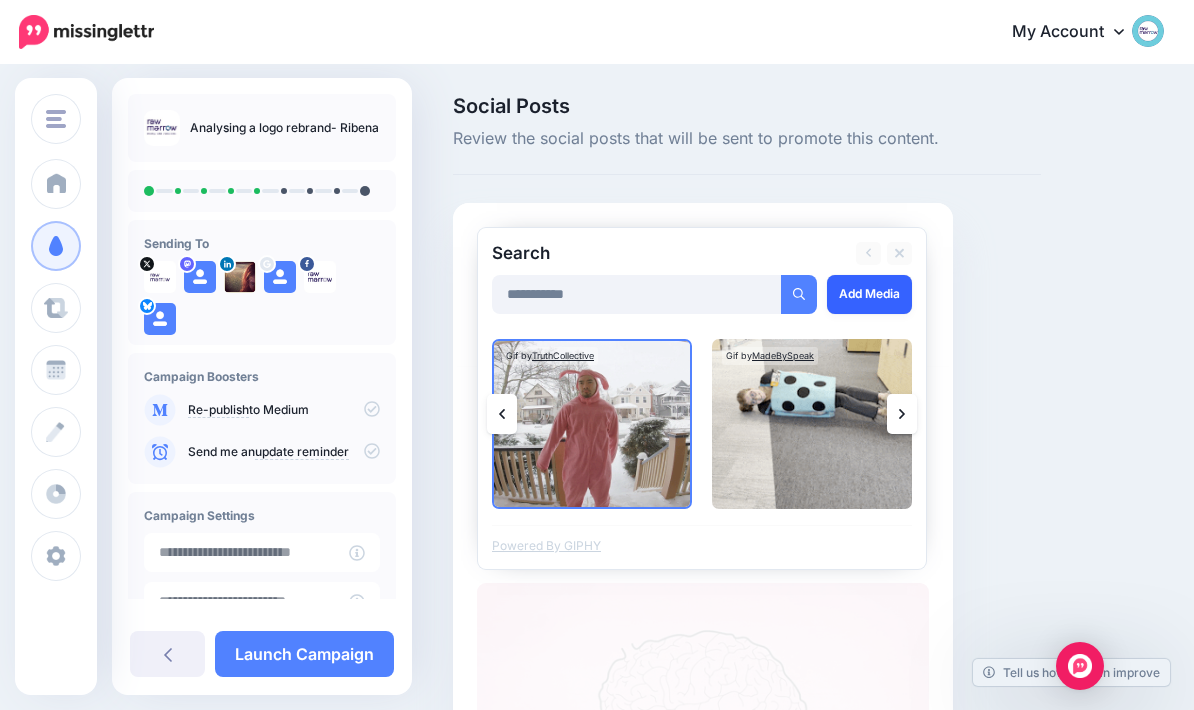 click on "Add Media" at bounding box center (869, 294) 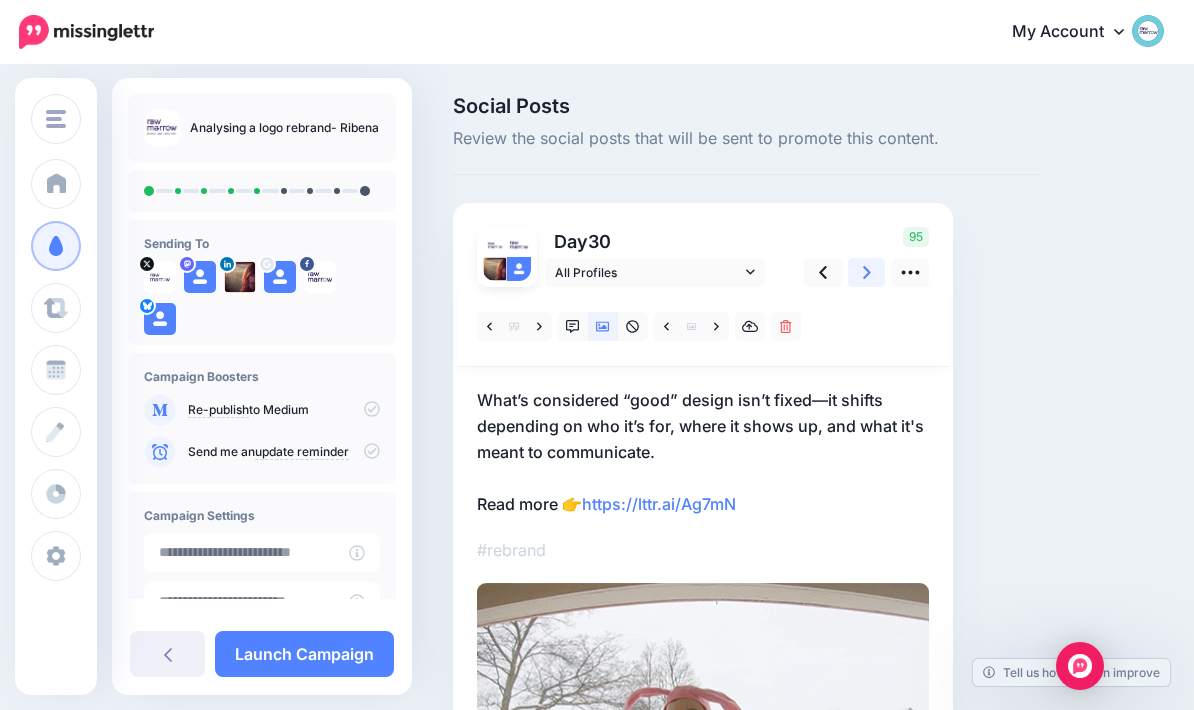 click 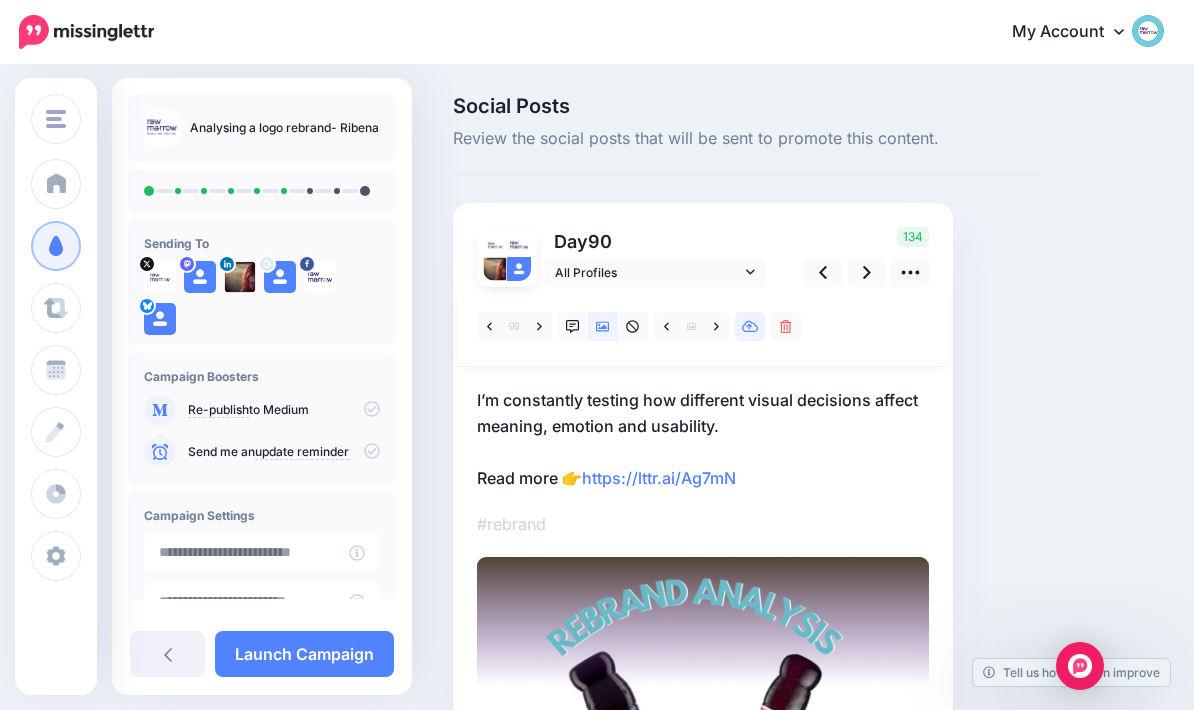 click 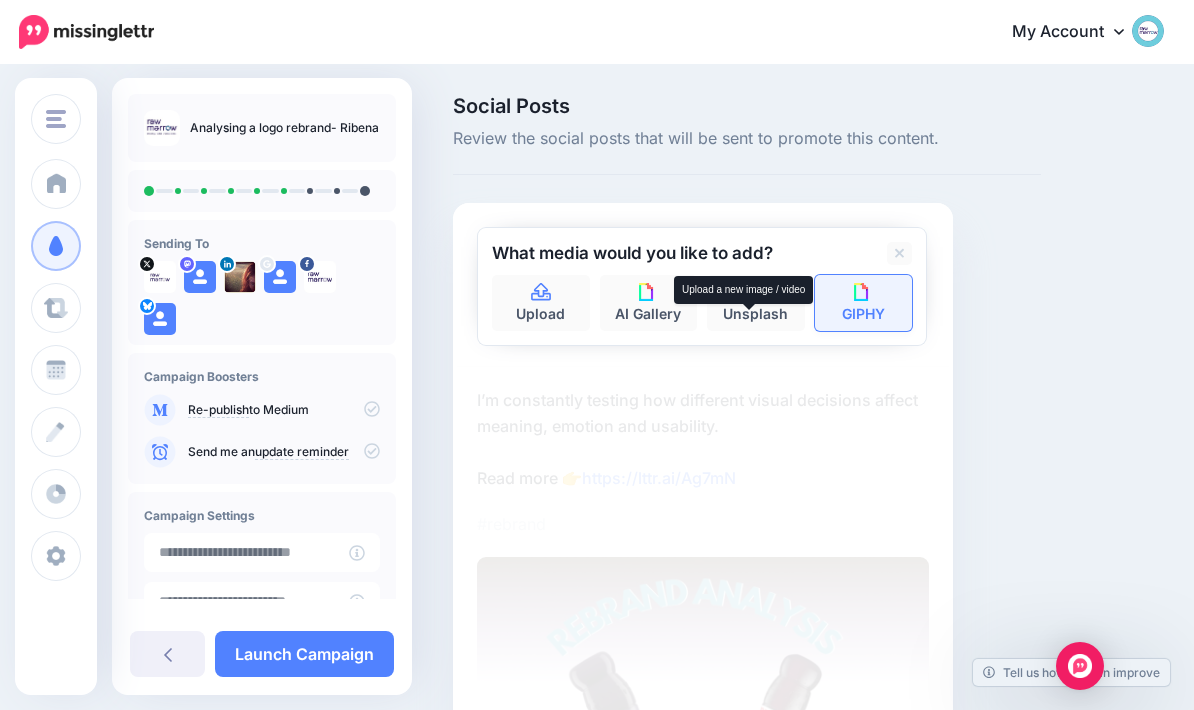 click at bounding box center (863, 292) 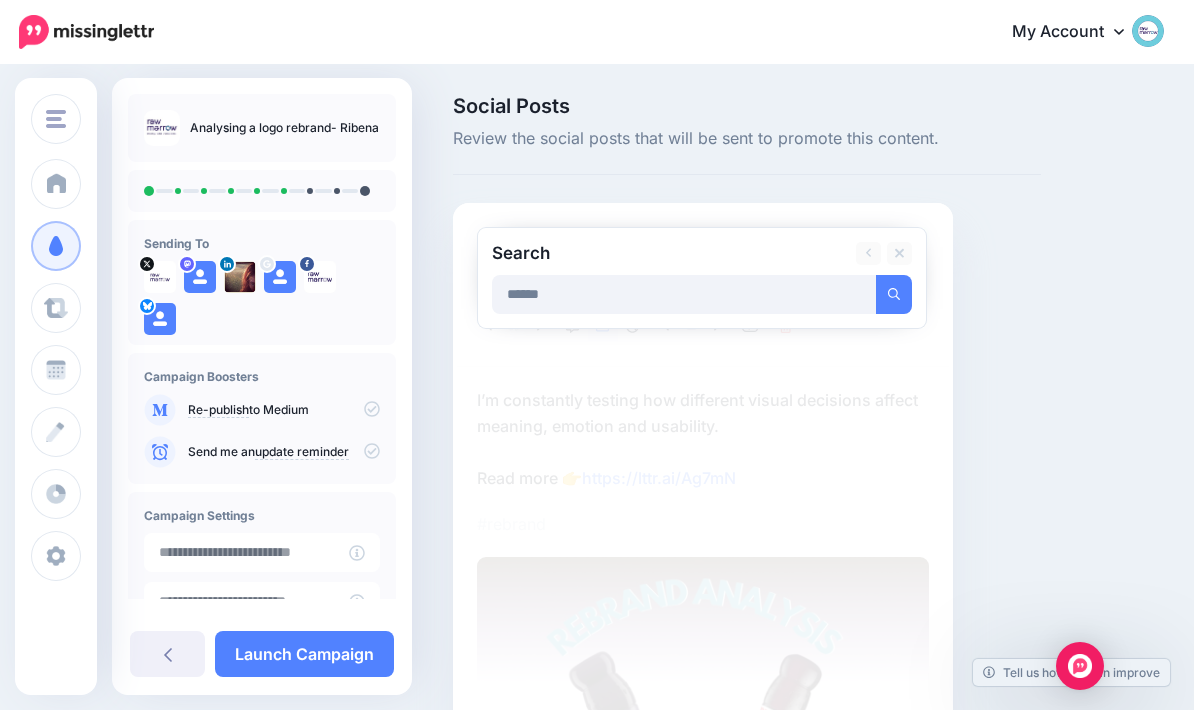 type on "******" 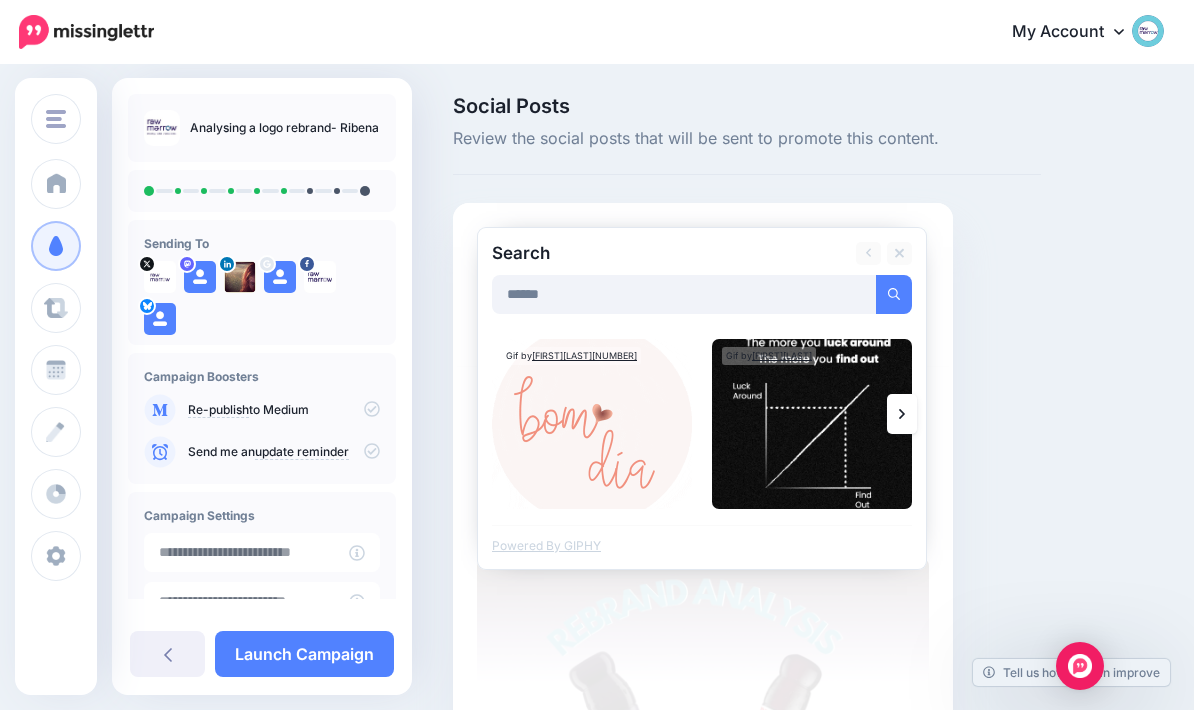 click at bounding box center [902, 414] 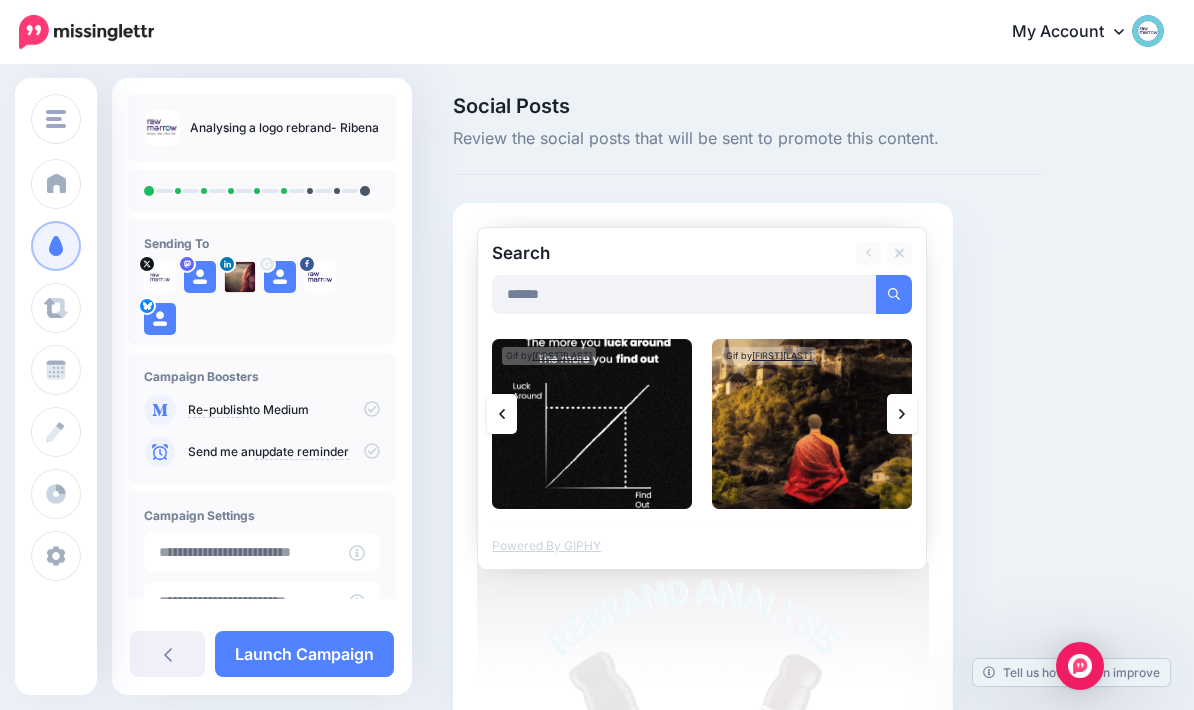 click 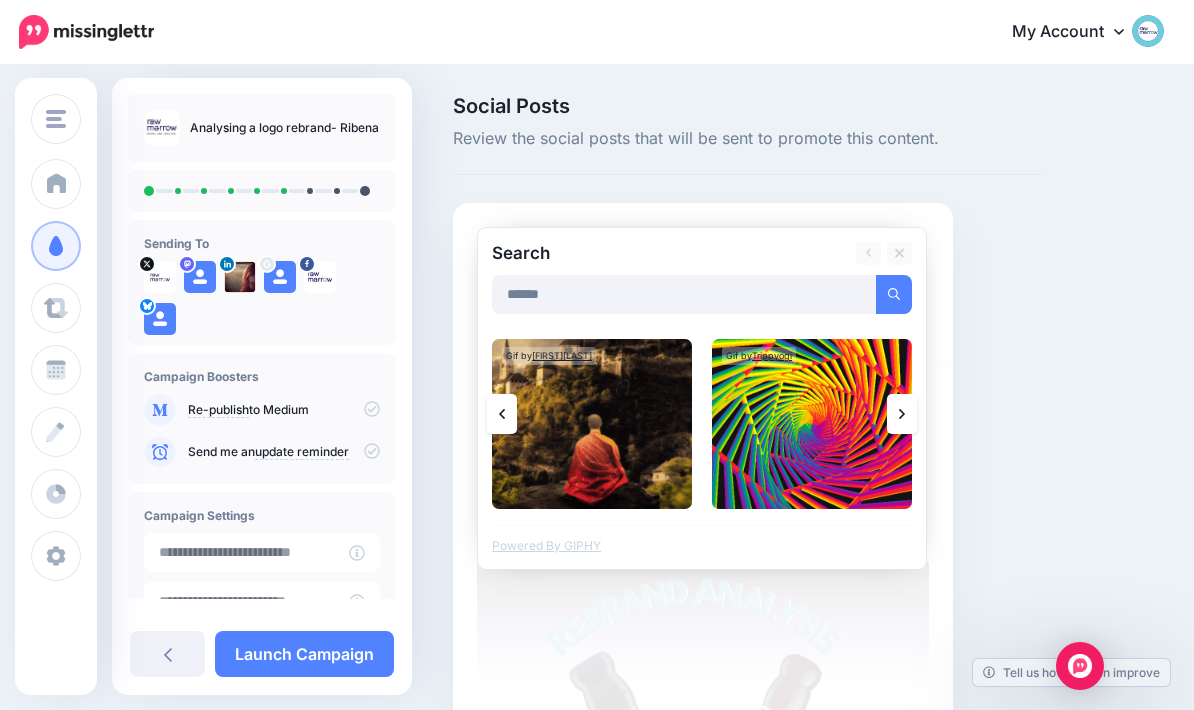 click 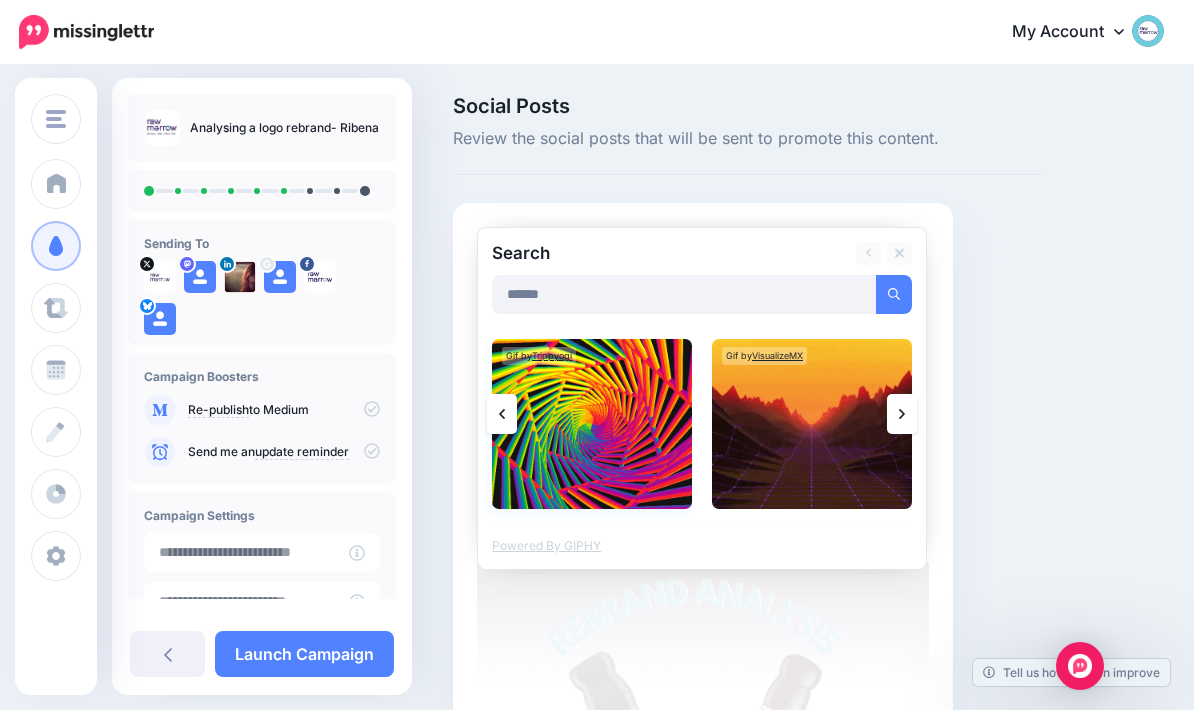 click at bounding box center (592, 424) 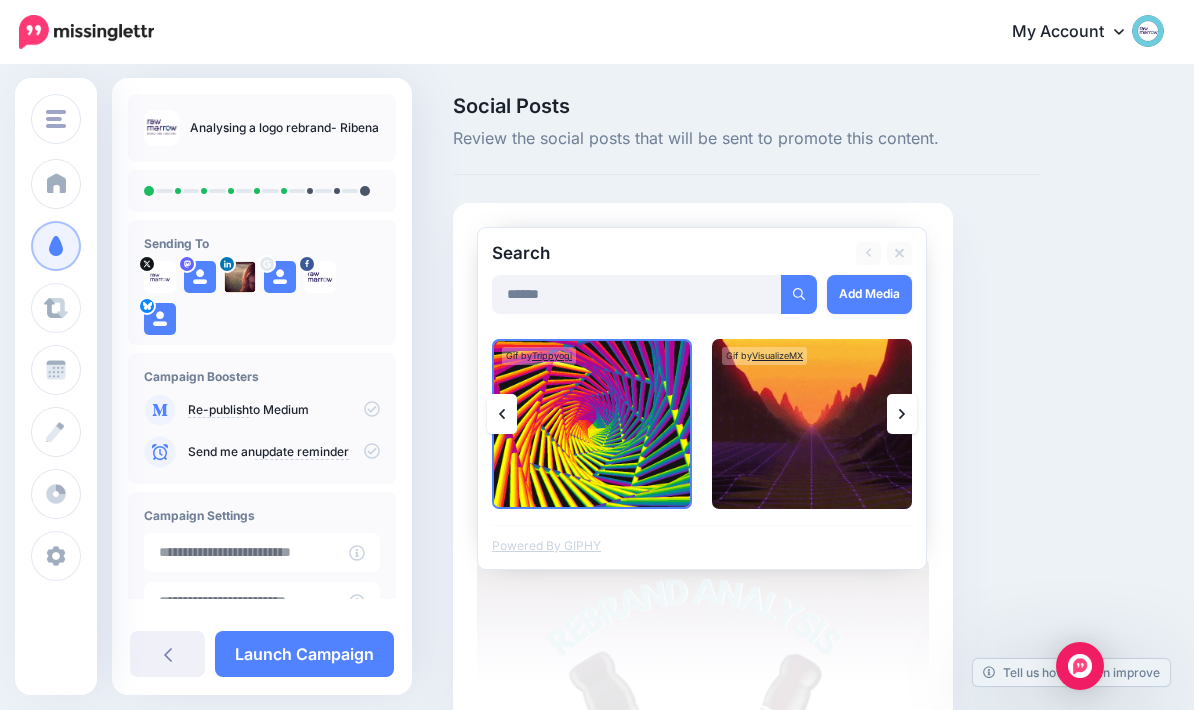 click at bounding box center [902, 414] 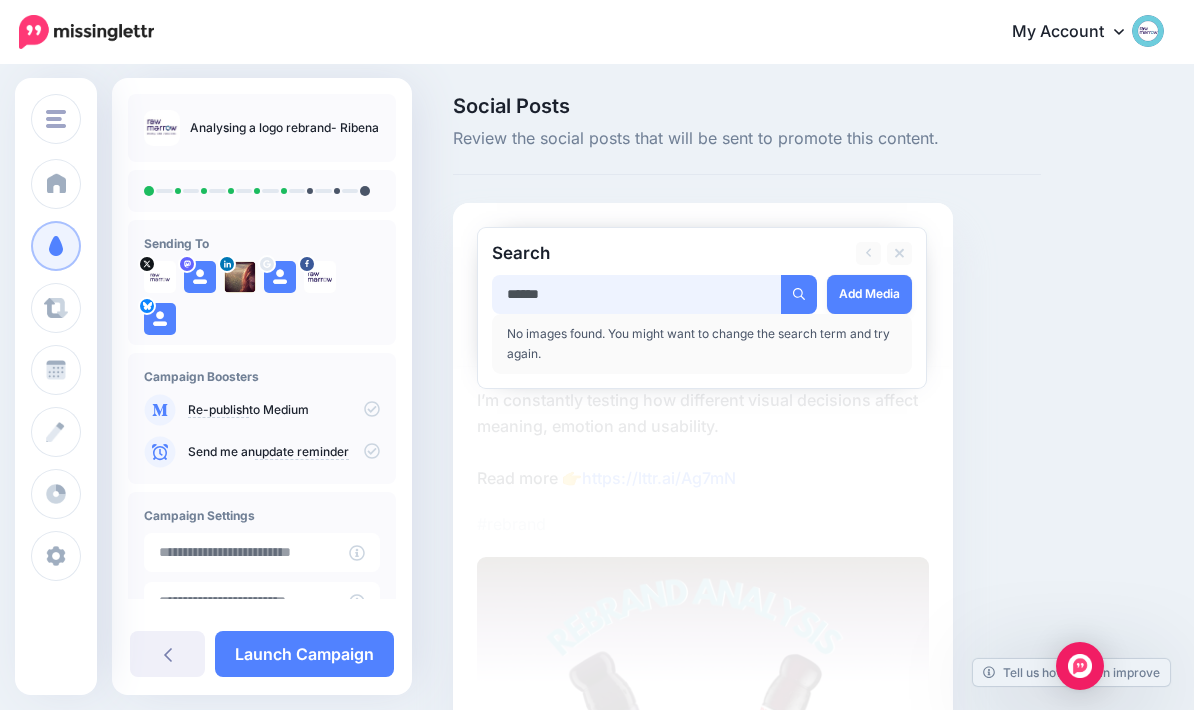 click on "******" at bounding box center (637, 294) 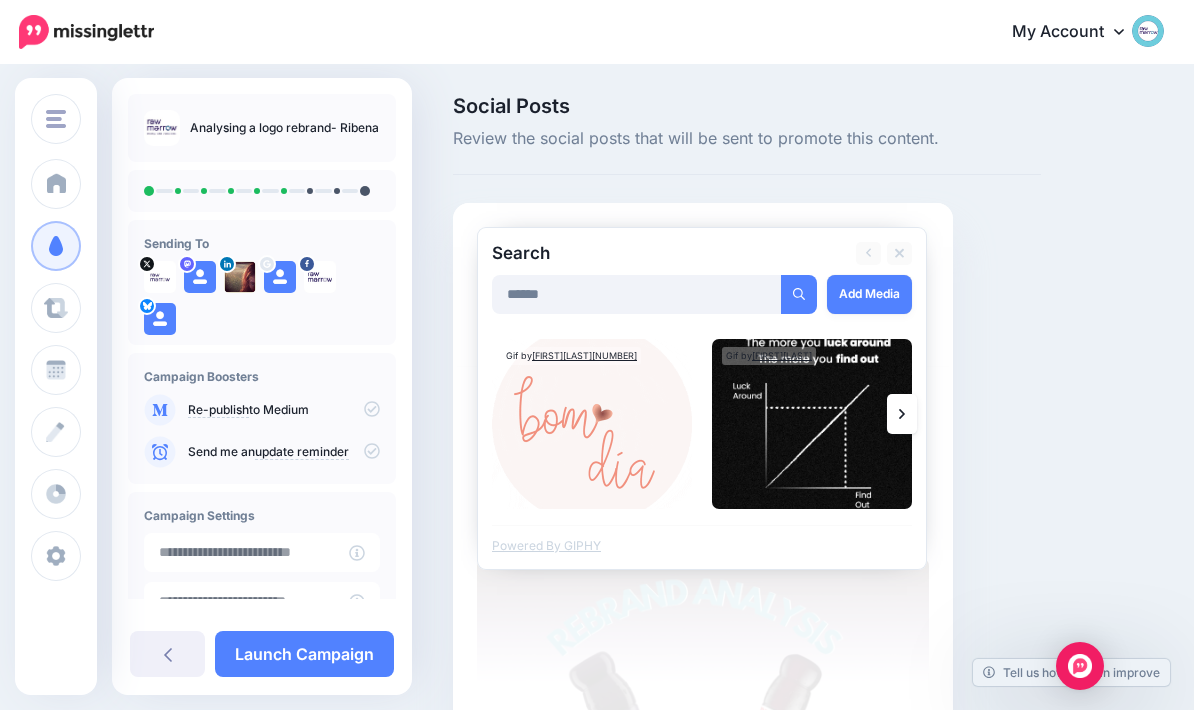 click 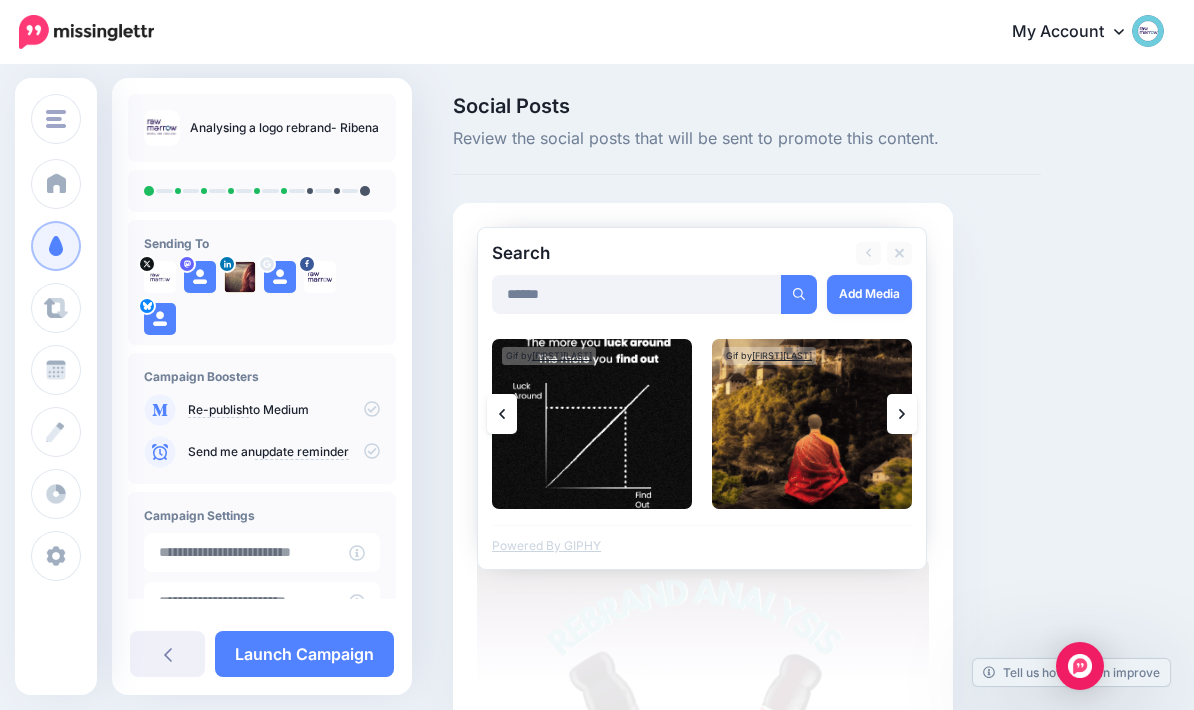 click at bounding box center (902, 414) 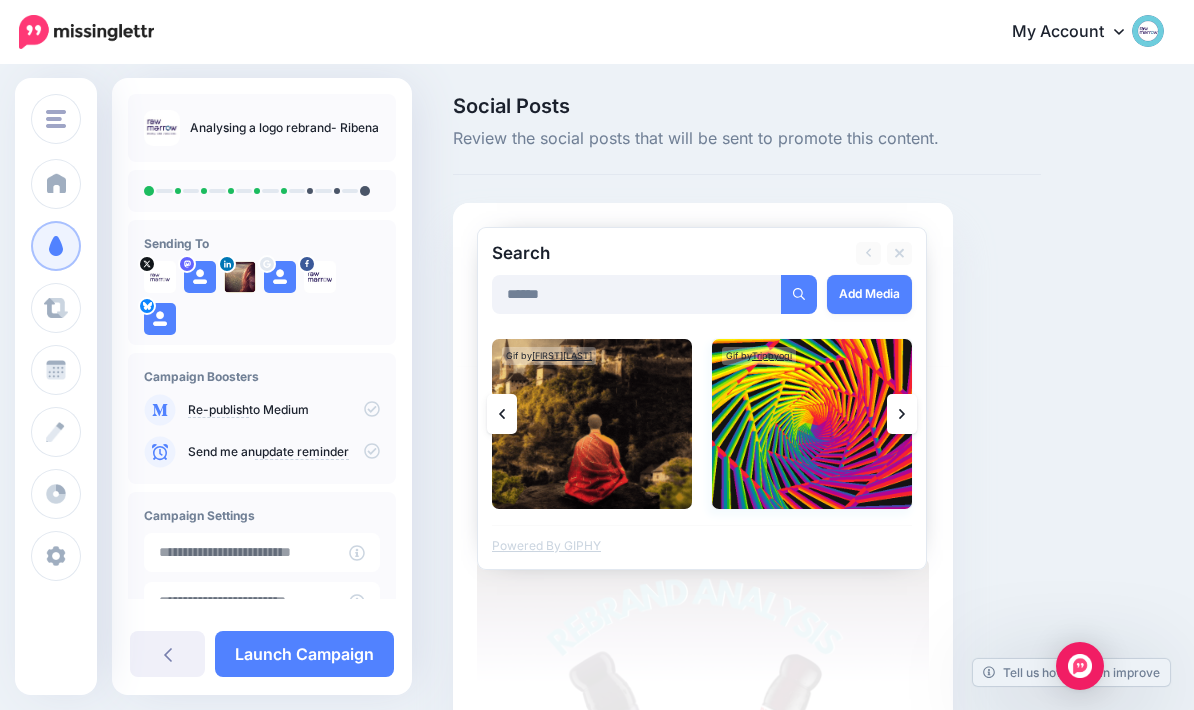 click at bounding box center (812, 424) 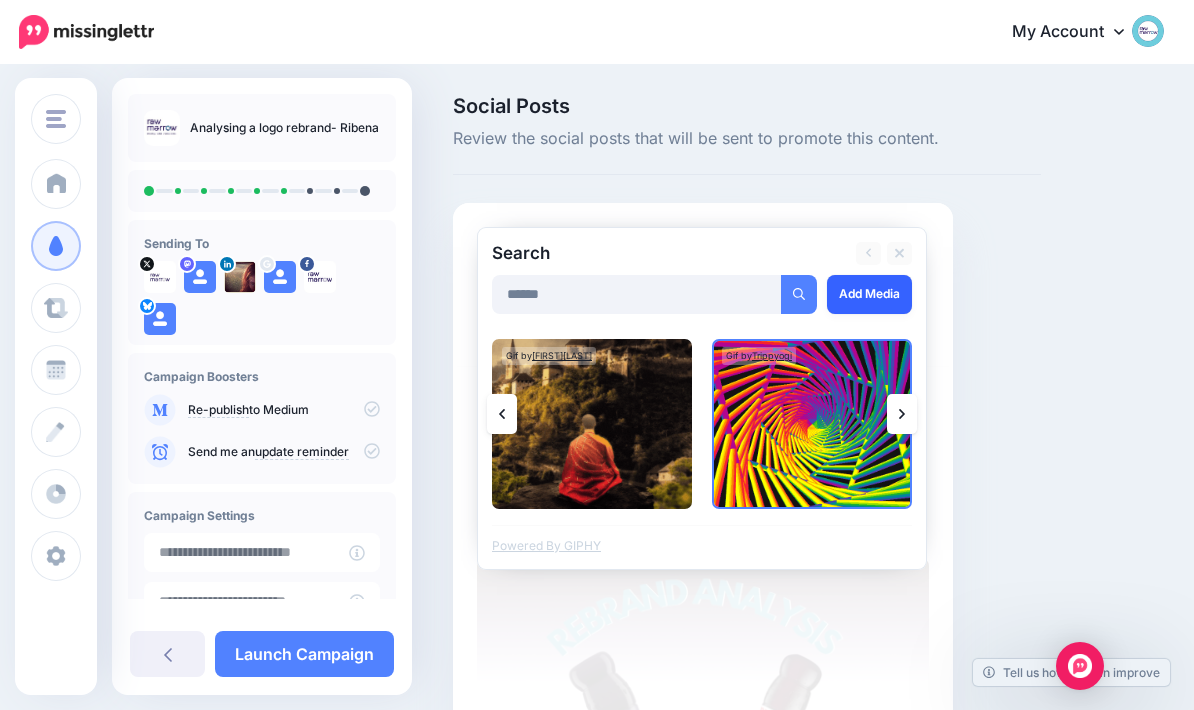 click on "Add Media" at bounding box center [869, 294] 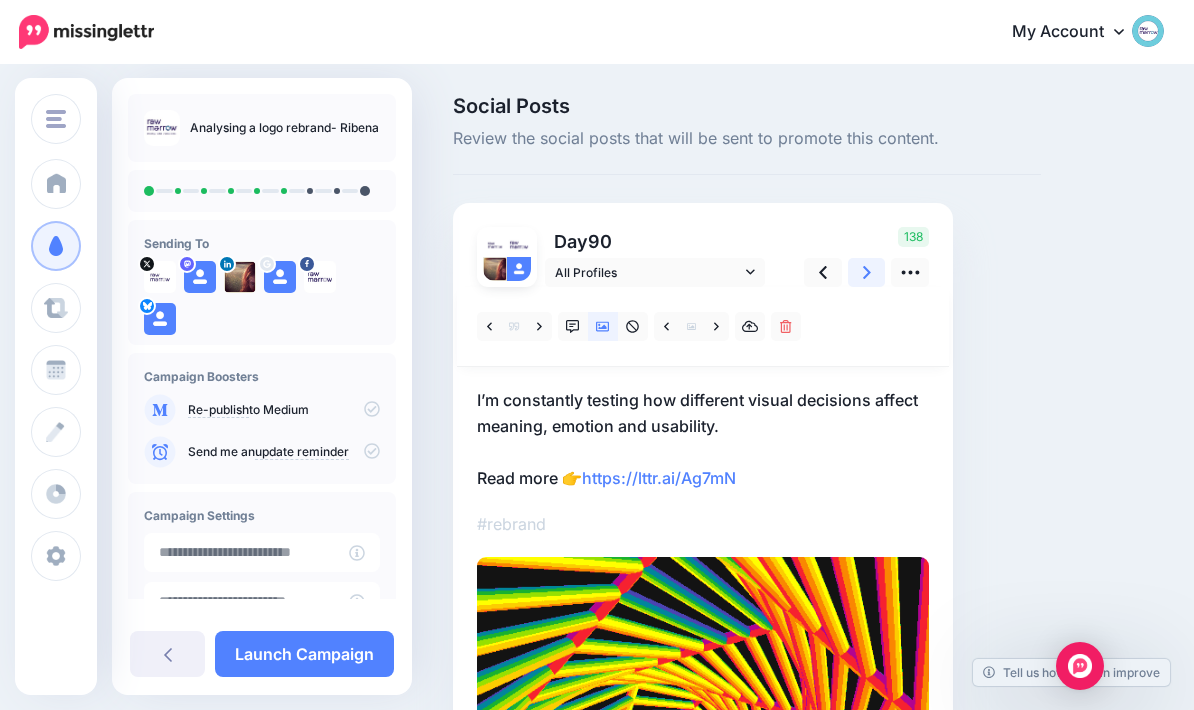 click 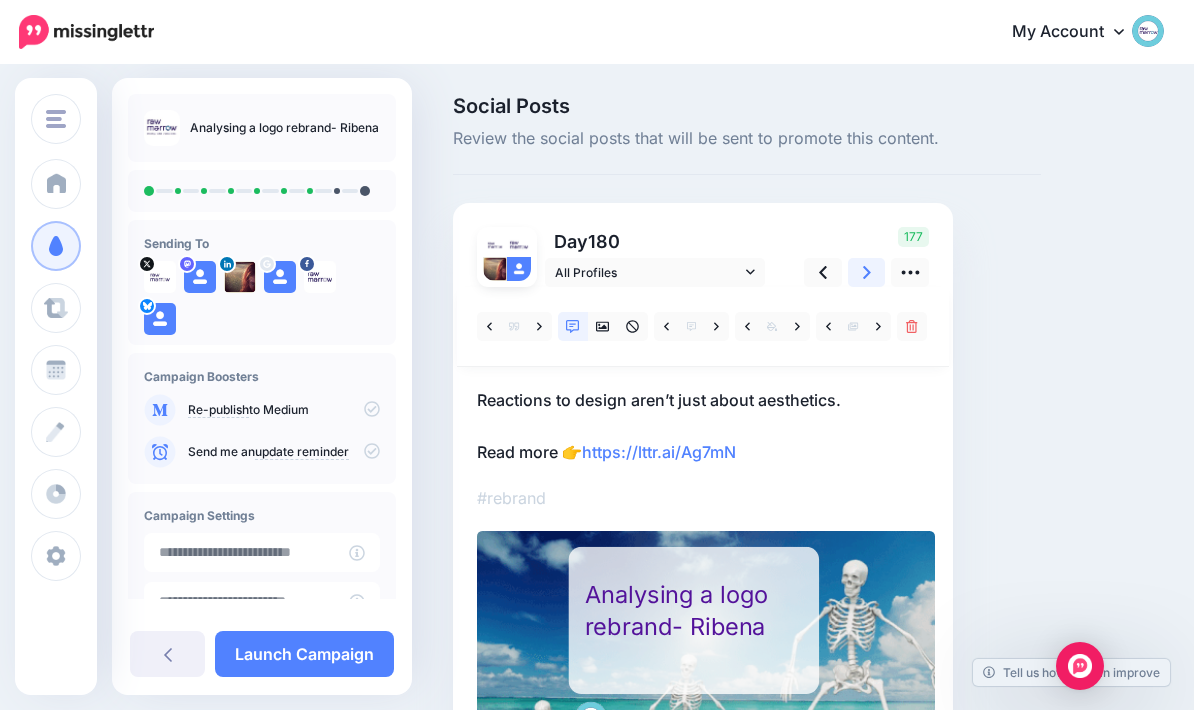 click 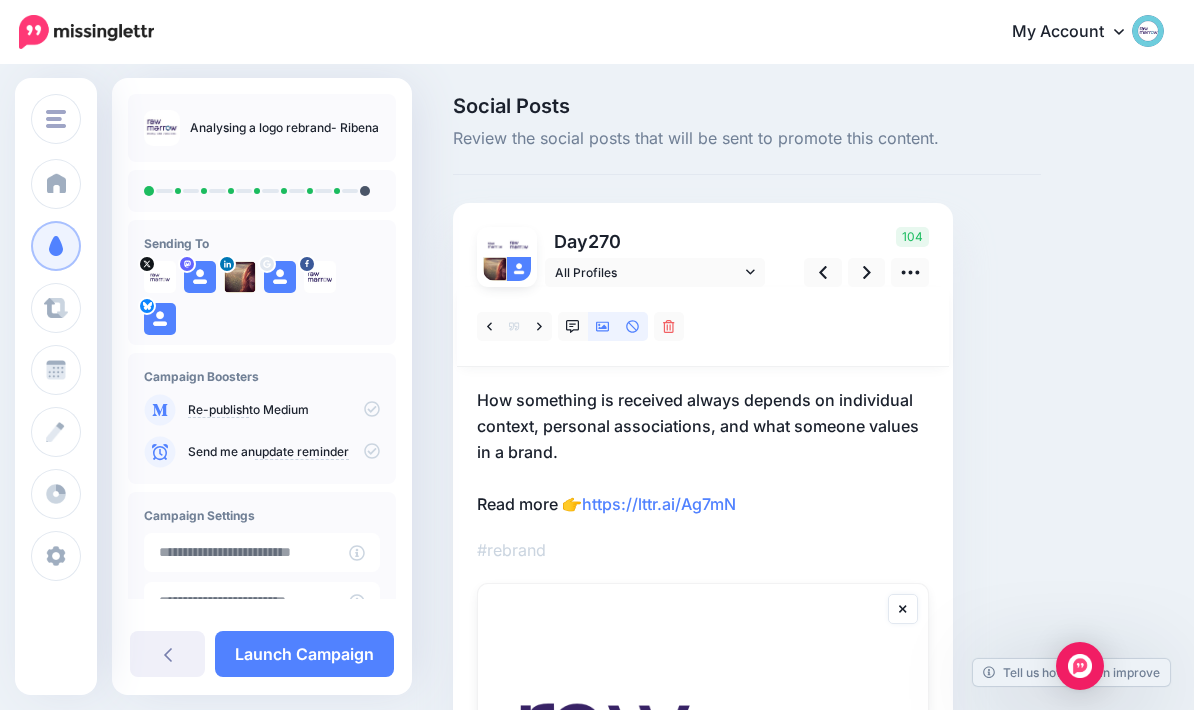 click at bounding box center (603, 326) 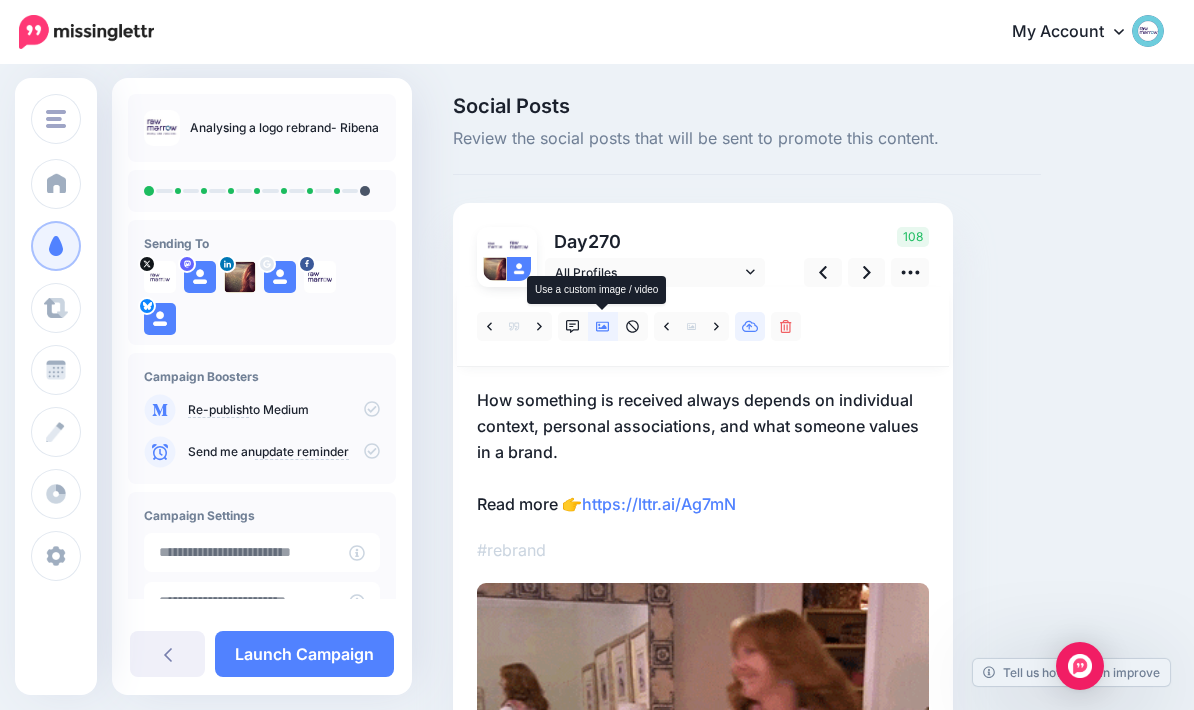 click at bounding box center [750, 326] 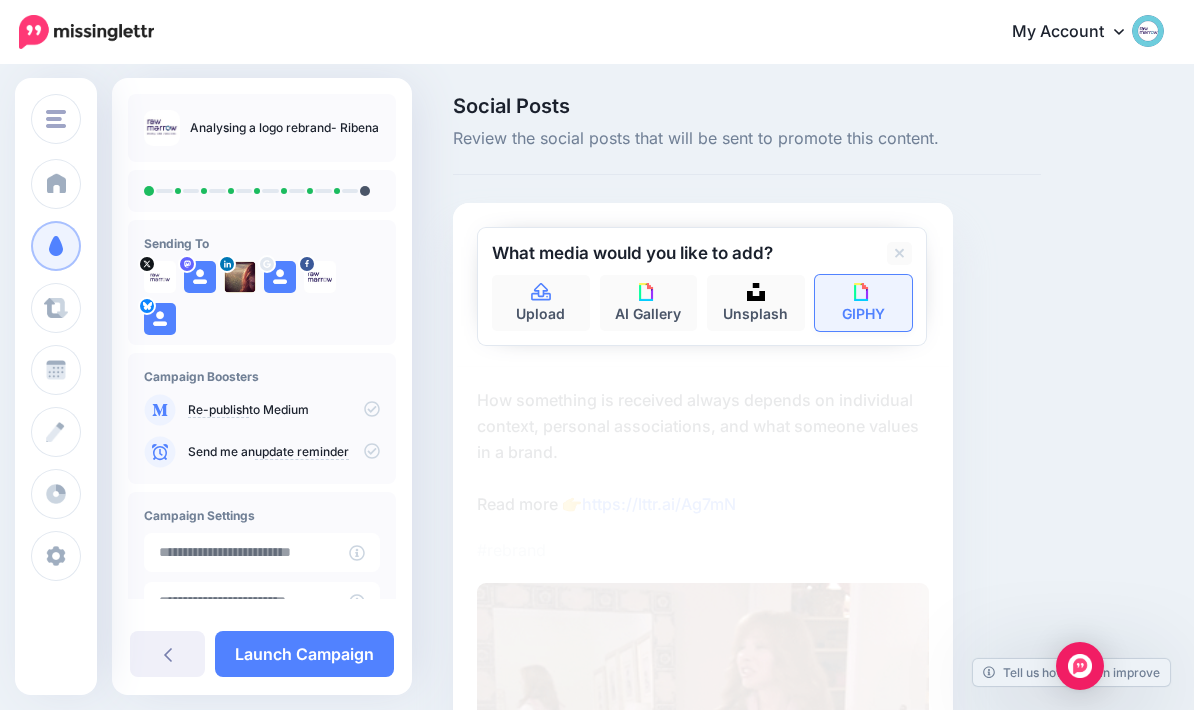 click on "GIPHY" at bounding box center (864, 303) 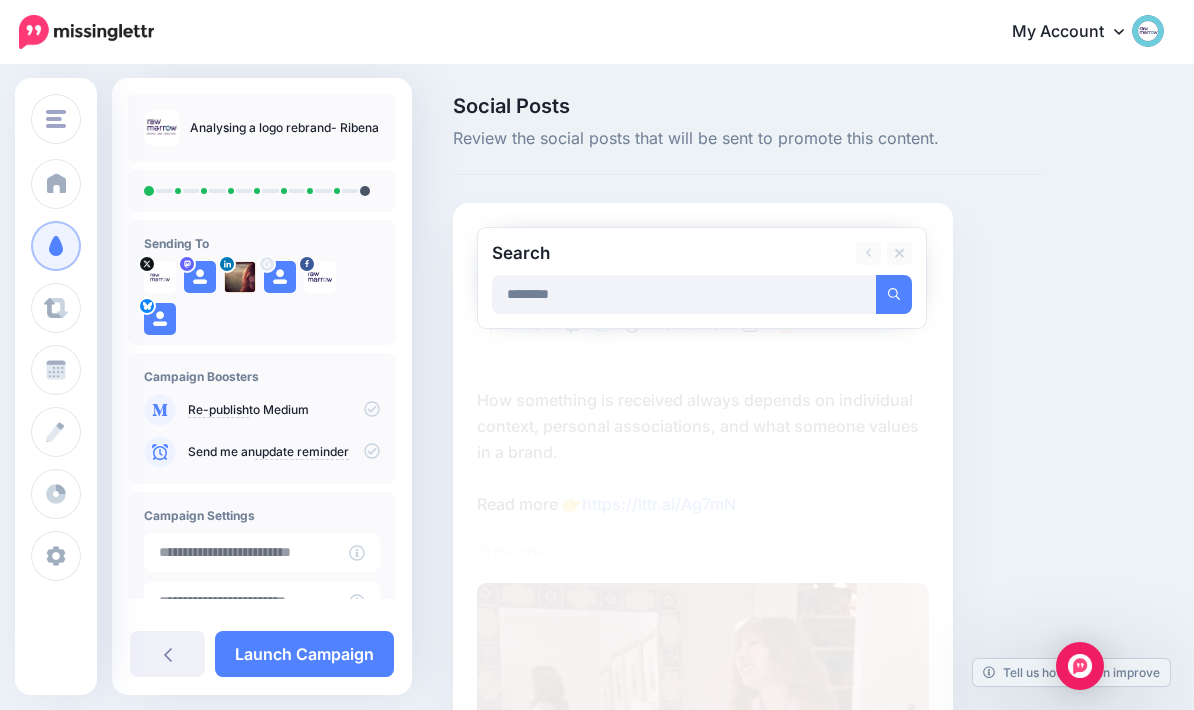 click at bounding box center [894, 294] 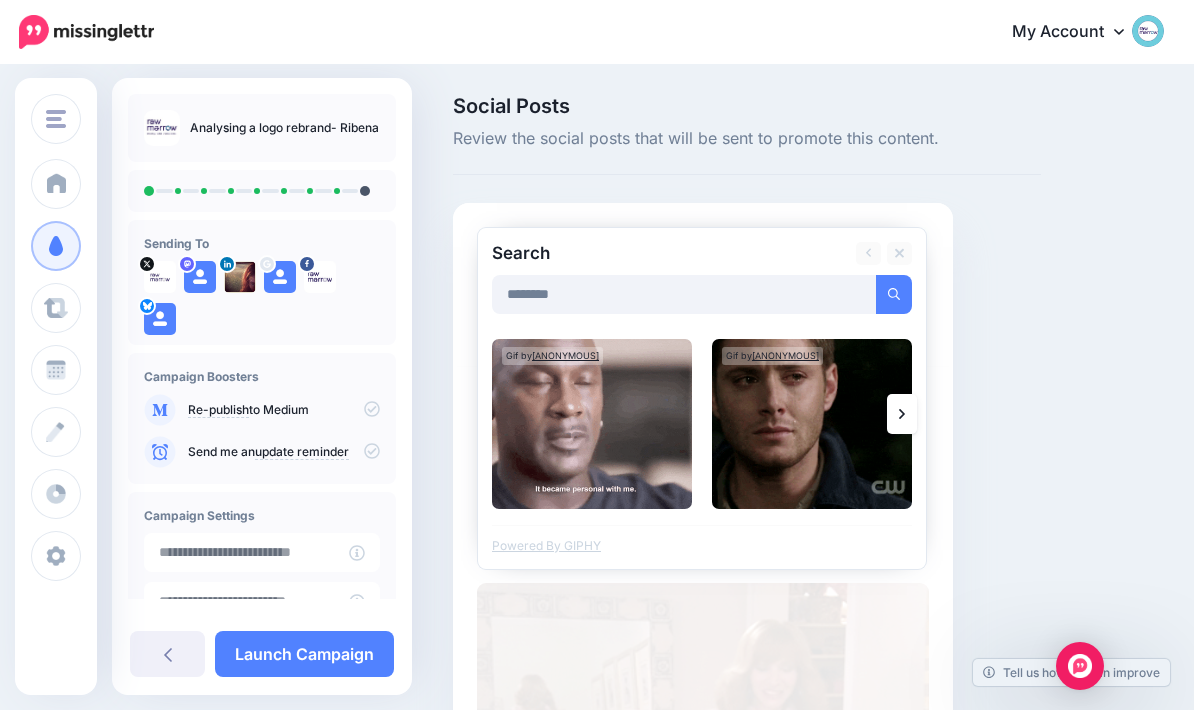 click on "********" at bounding box center [684, 294] 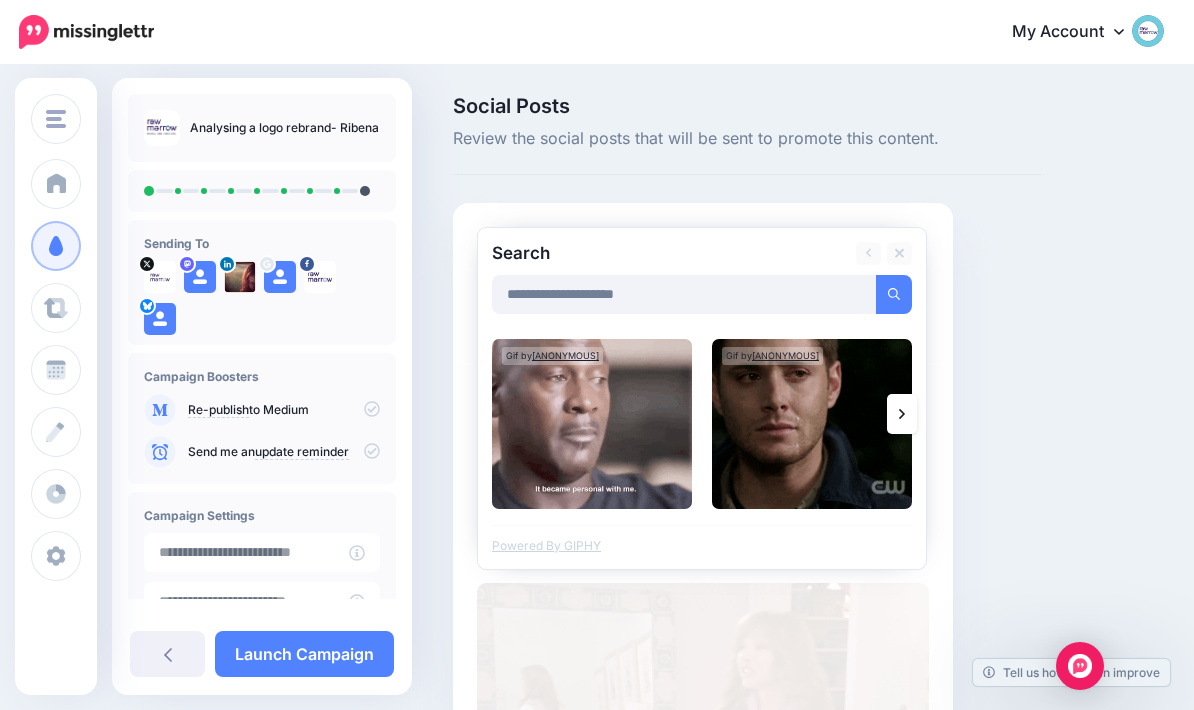 click at bounding box center (894, 294) 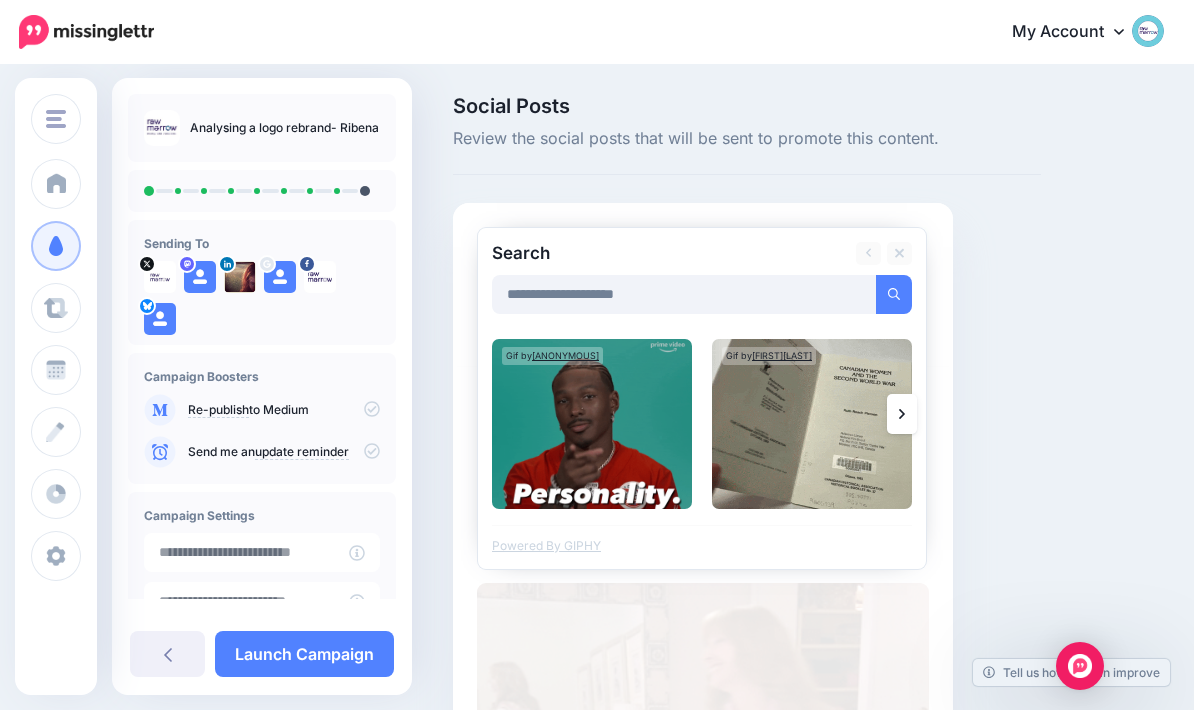 click at bounding box center (902, 414) 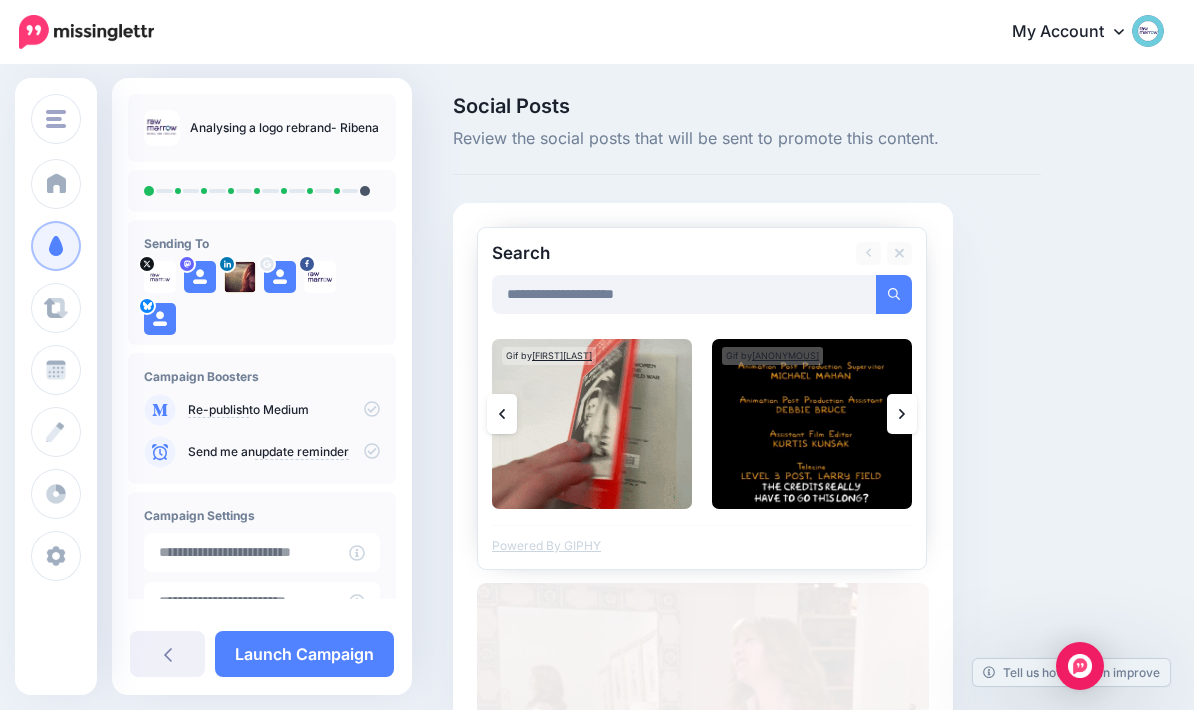 click at bounding box center (902, 414) 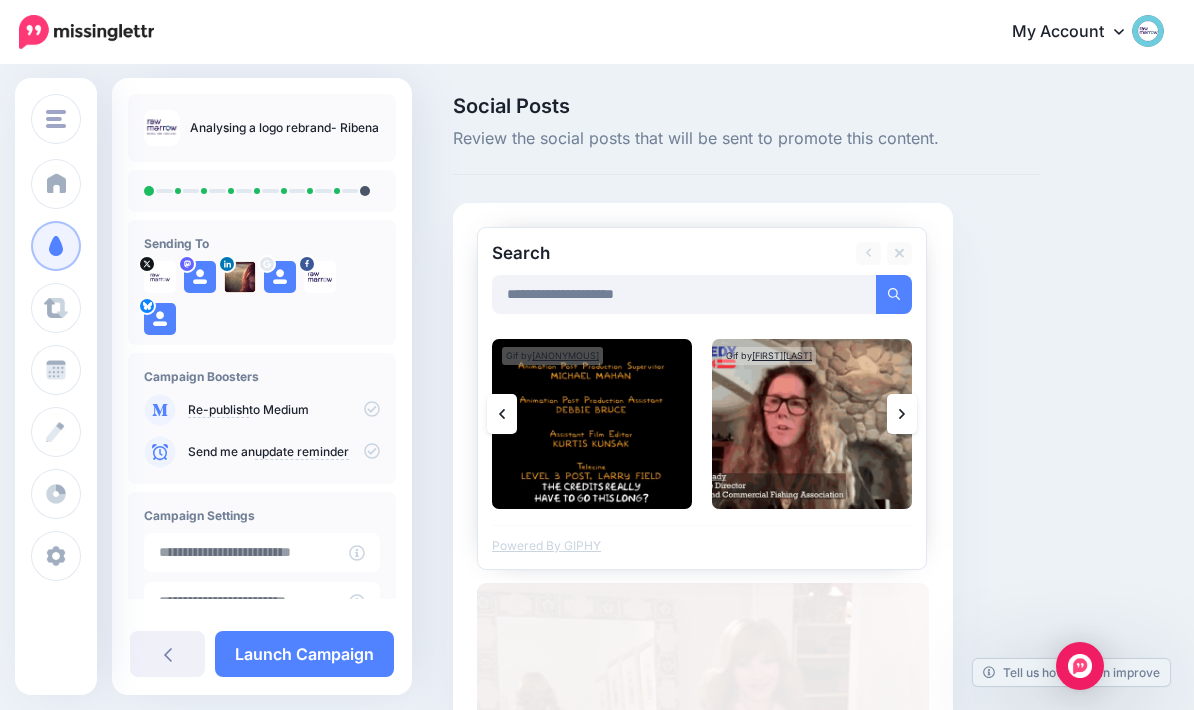 click at bounding box center [902, 414] 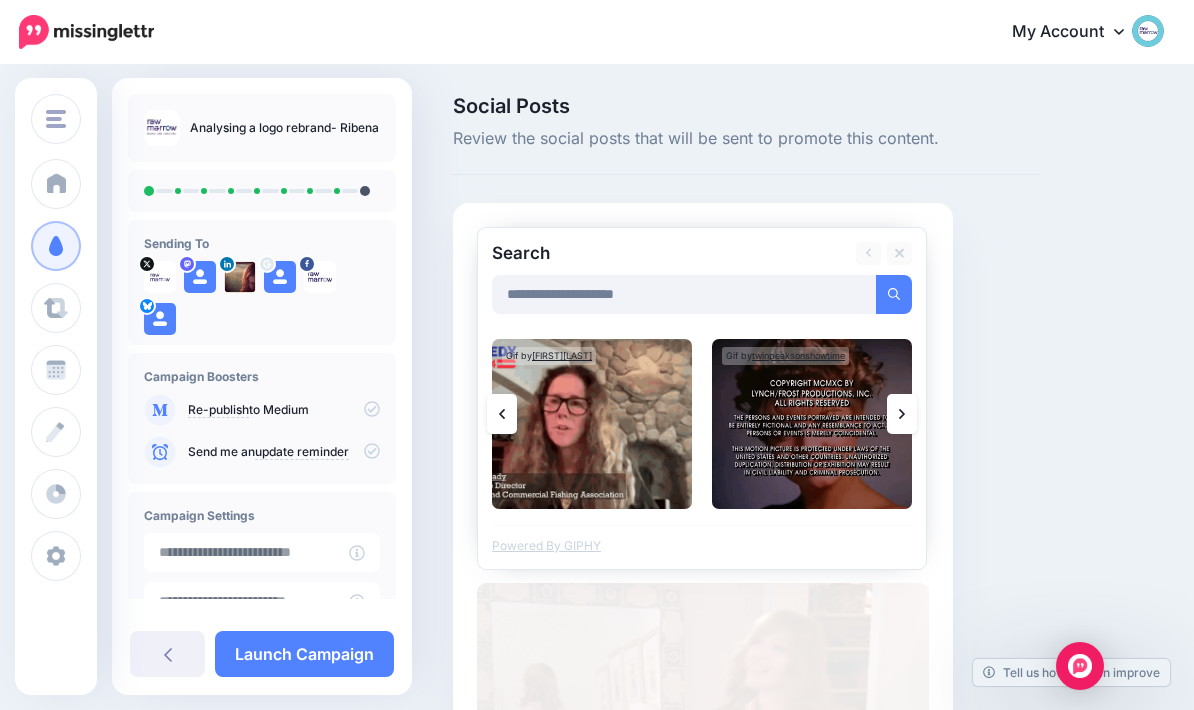 click 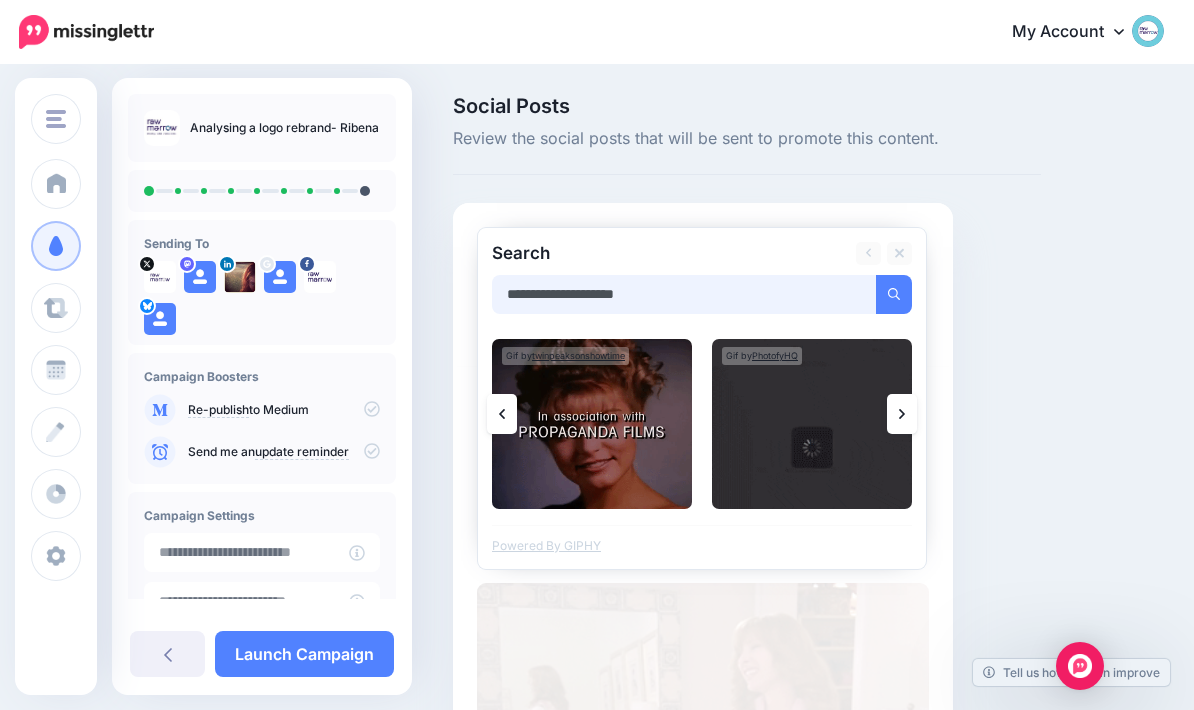 click on "**********" at bounding box center [684, 294] 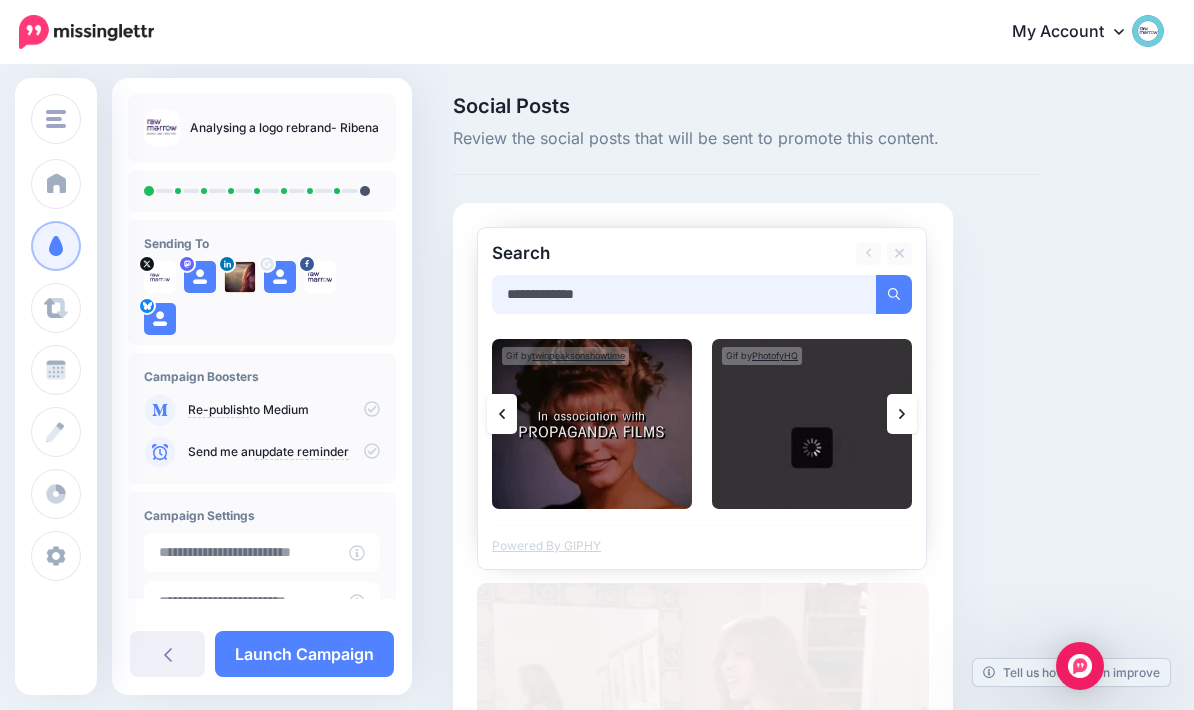type on "**********" 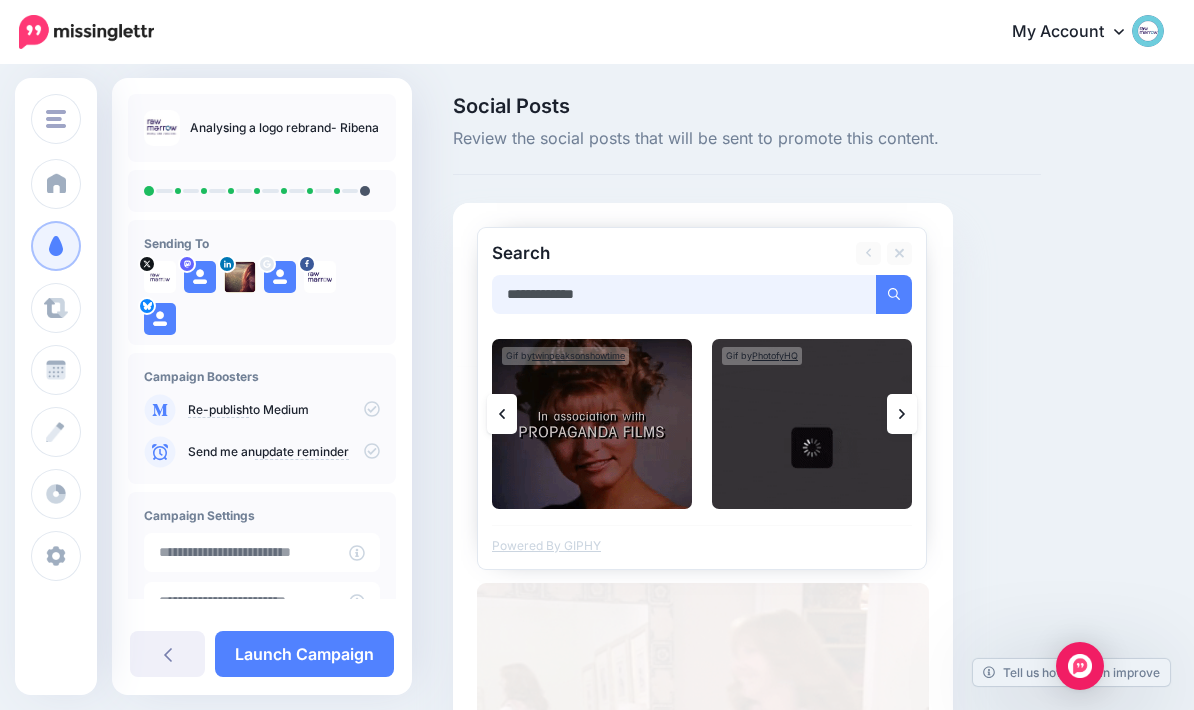 click at bounding box center (894, 294) 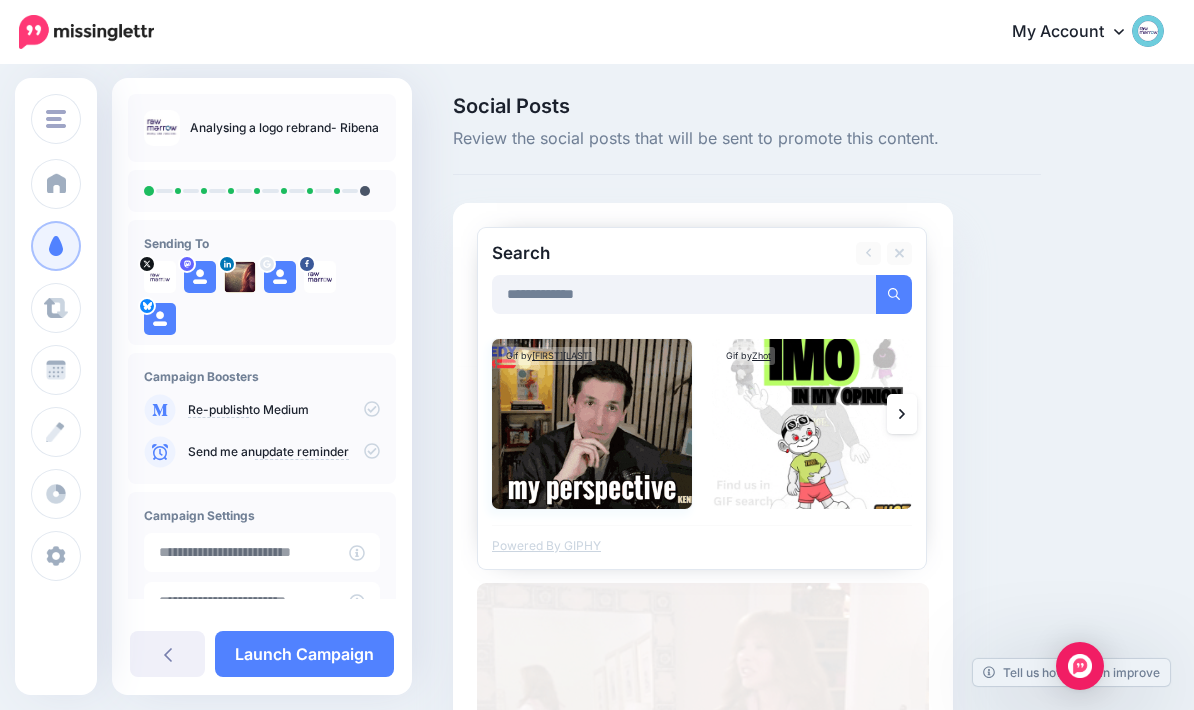 click at bounding box center (592, 424) 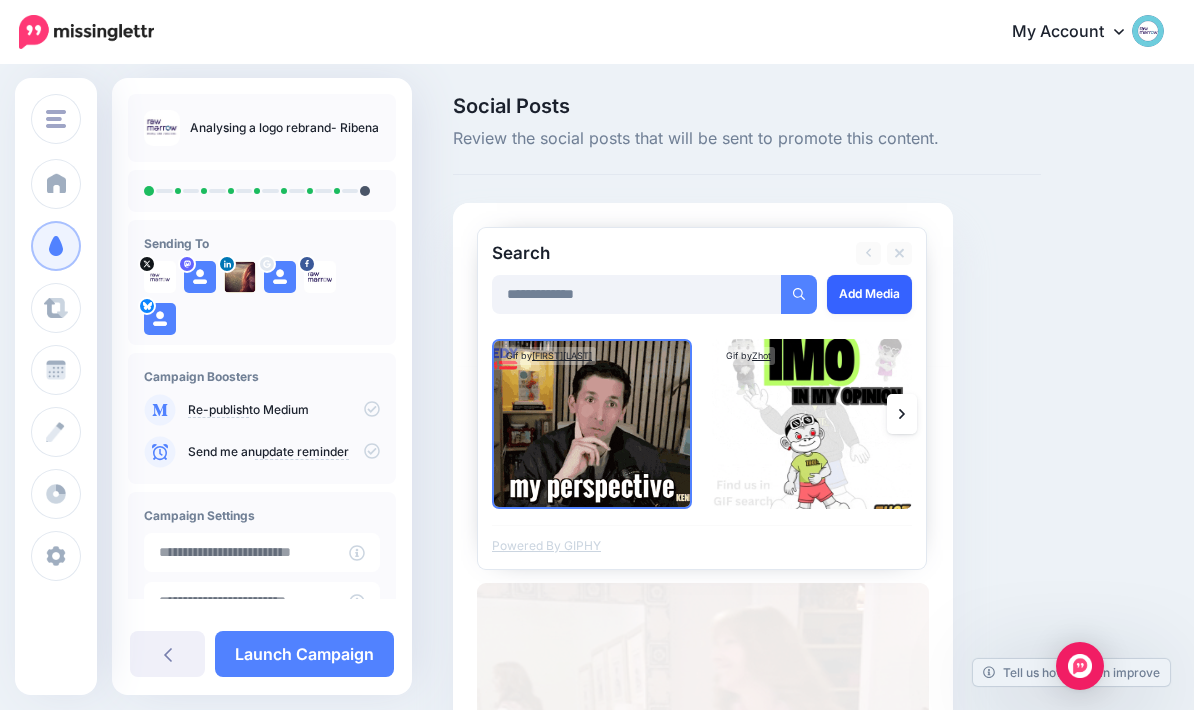 click on "Add Media" at bounding box center [869, 294] 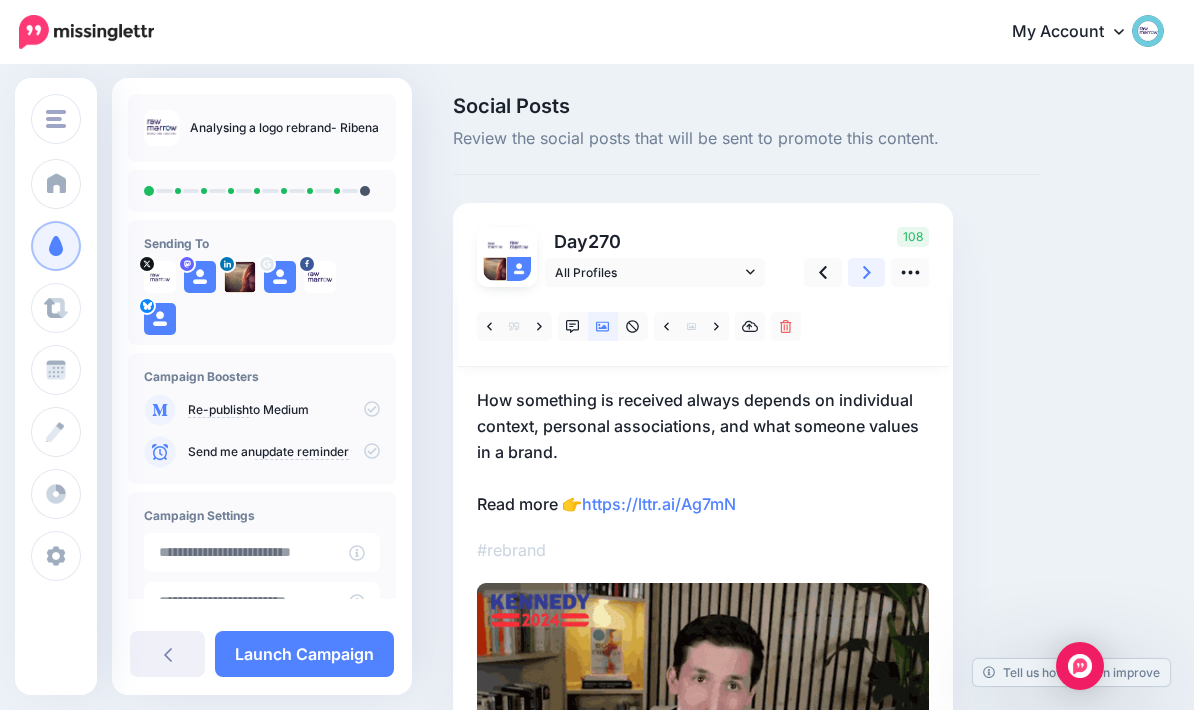 click 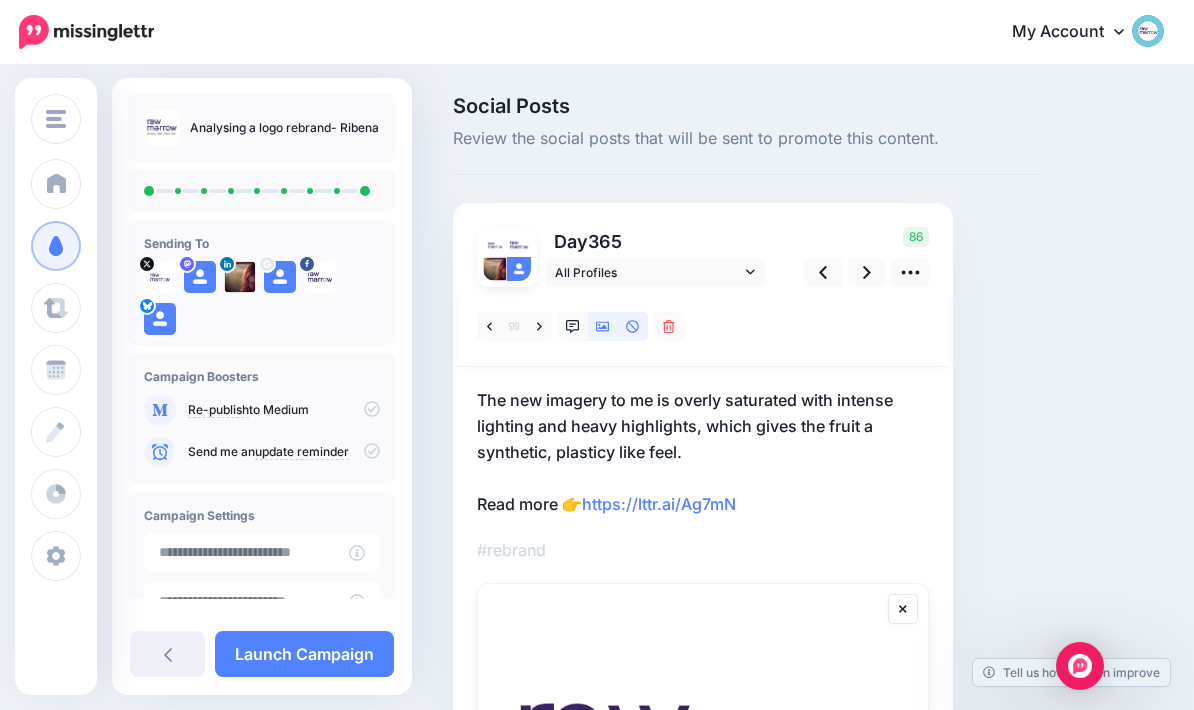 click at bounding box center [603, 326] 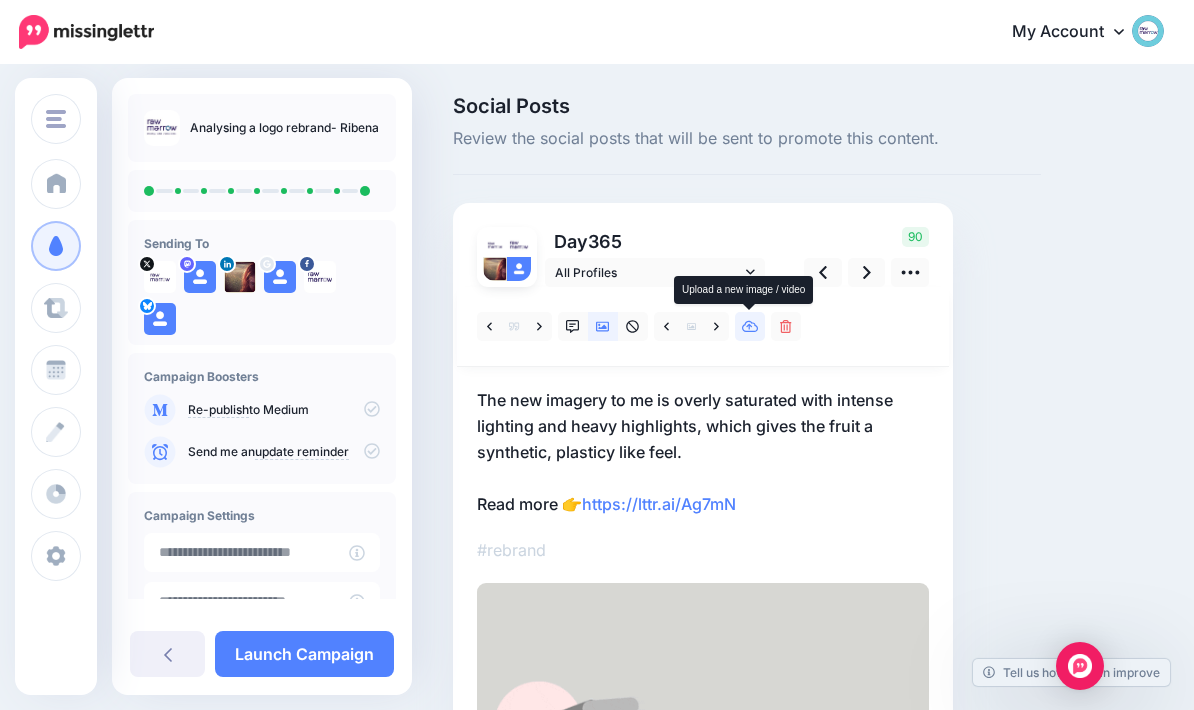 click at bounding box center [750, 326] 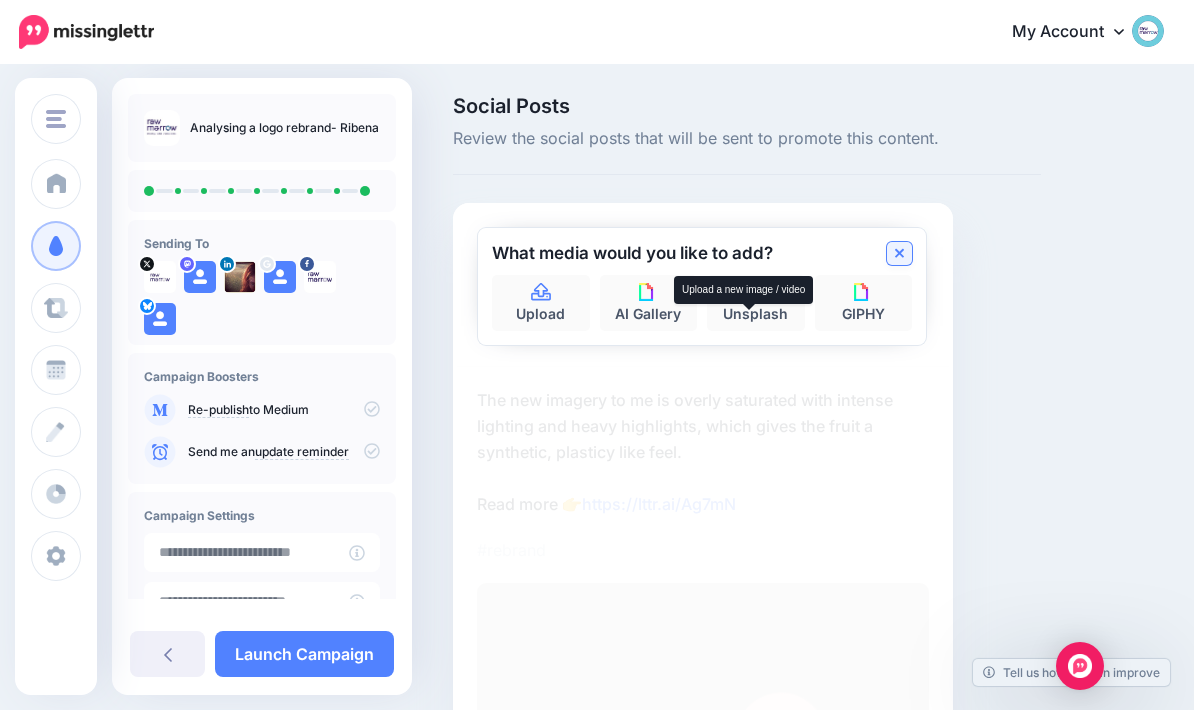 click 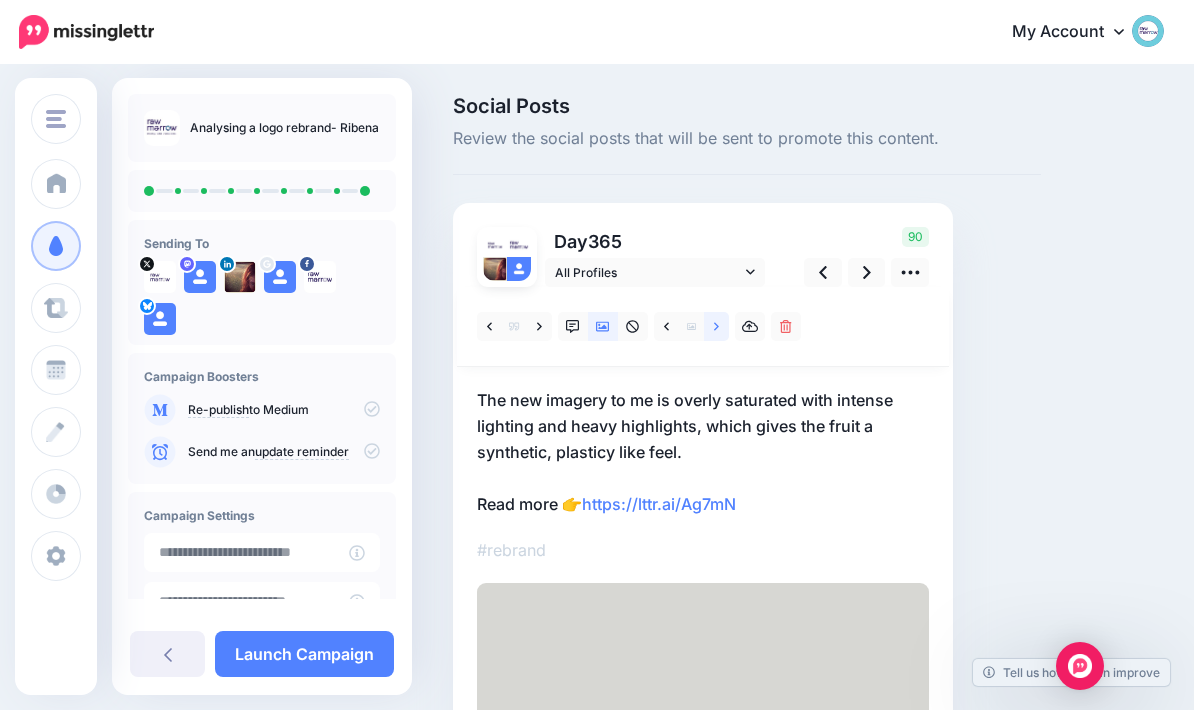 click at bounding box center (716, 326) 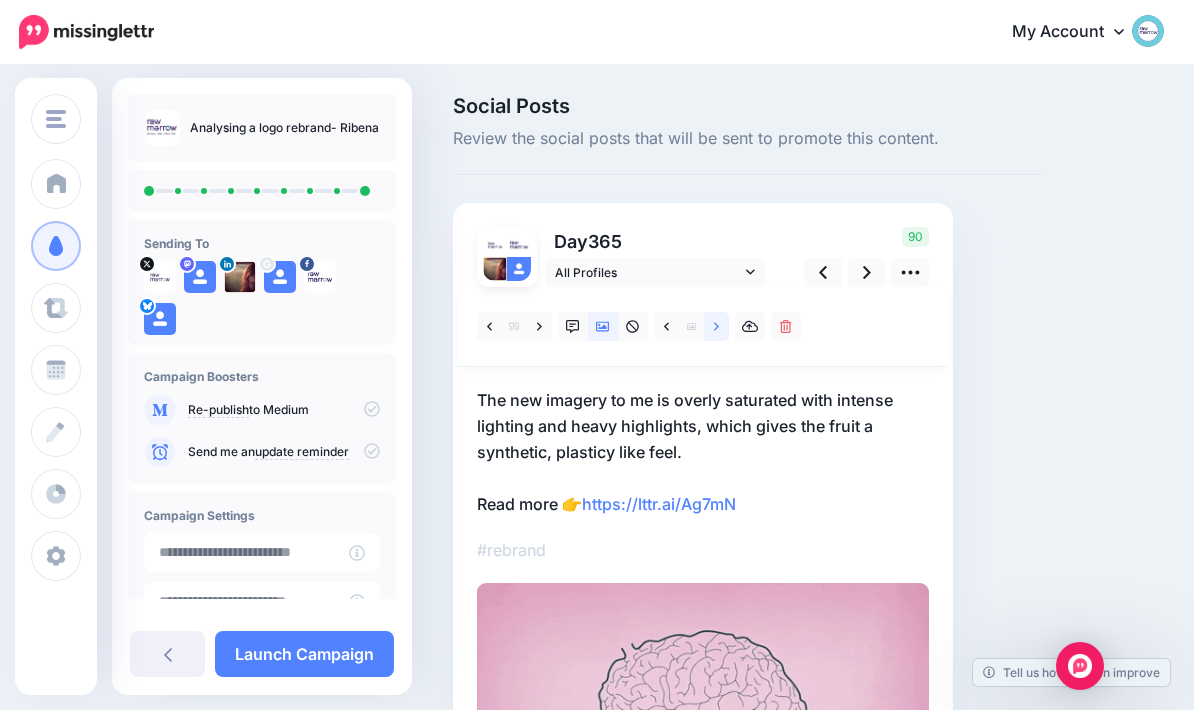 click 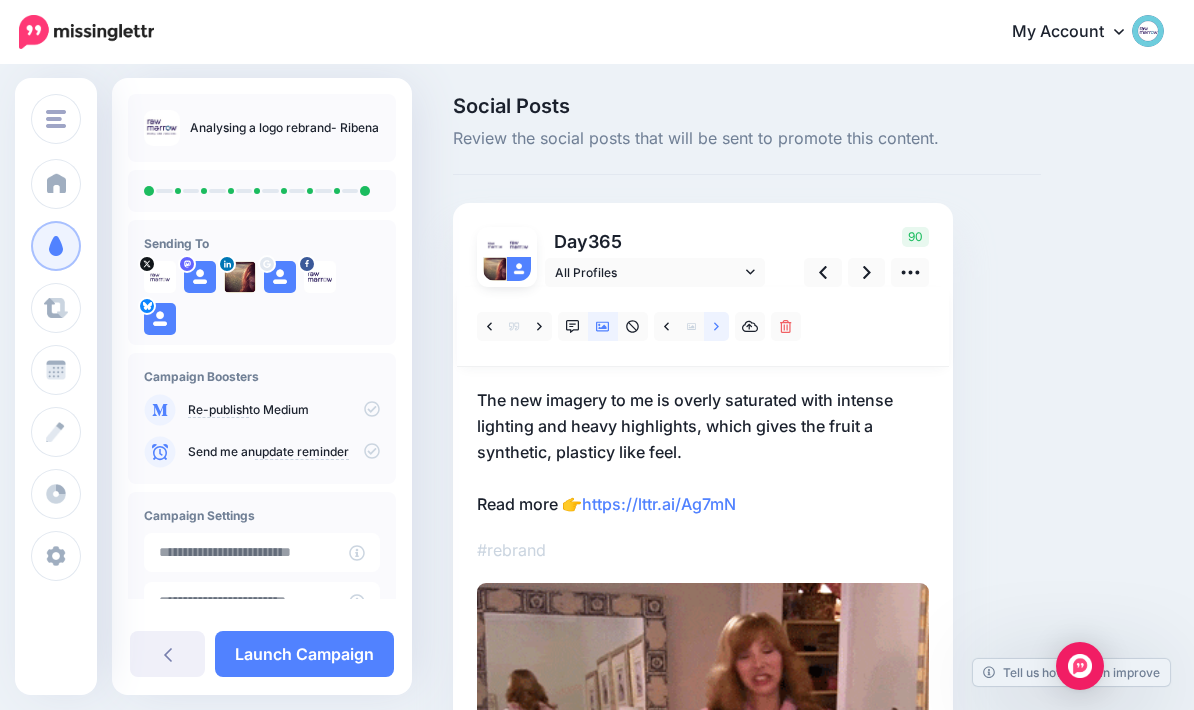 click 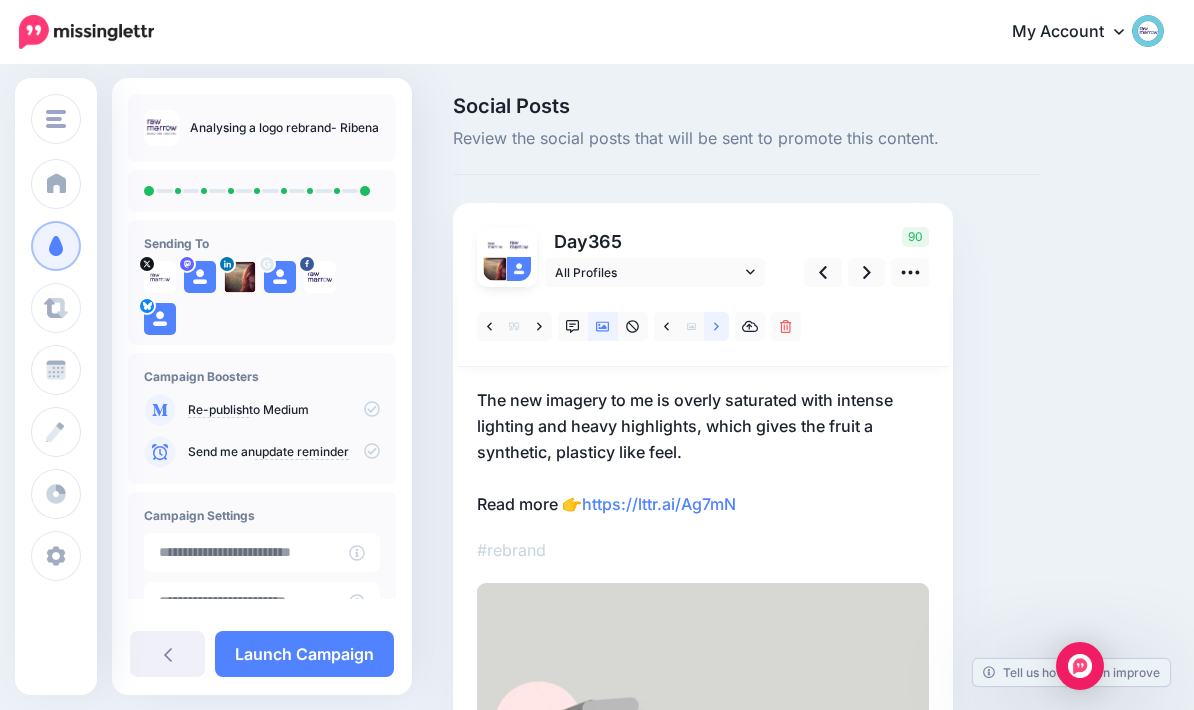 click at bounding box center [716, 326] 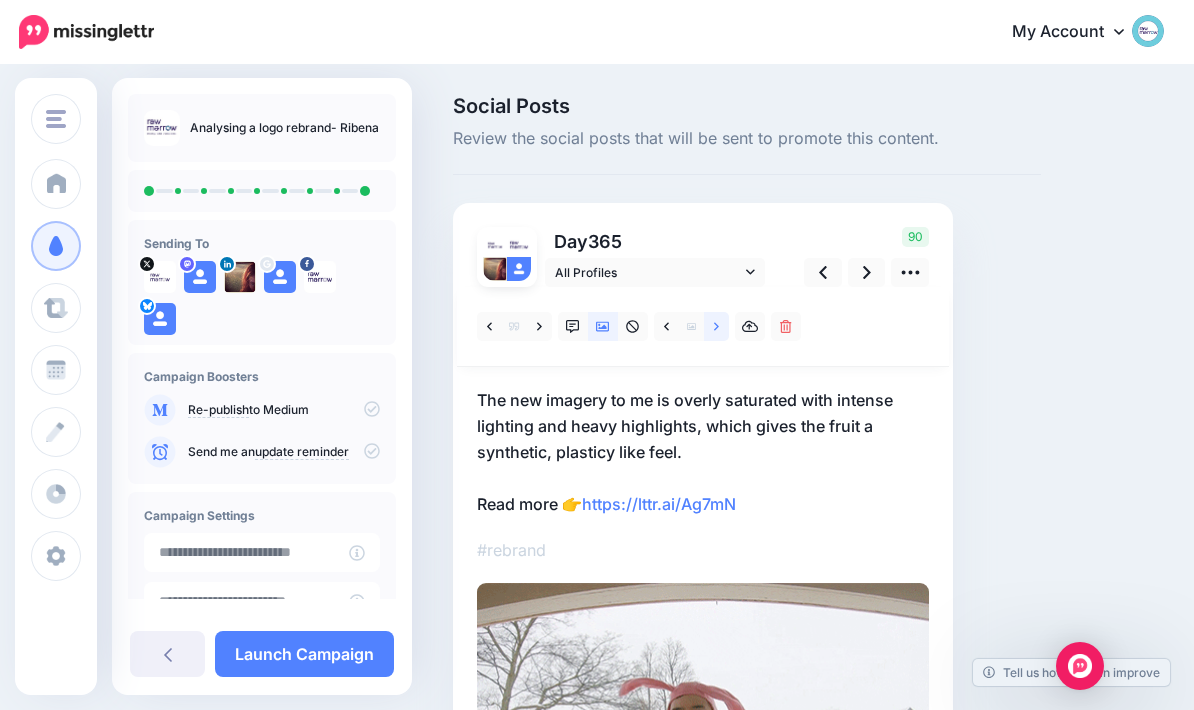 click at bounding box center (716, 326) 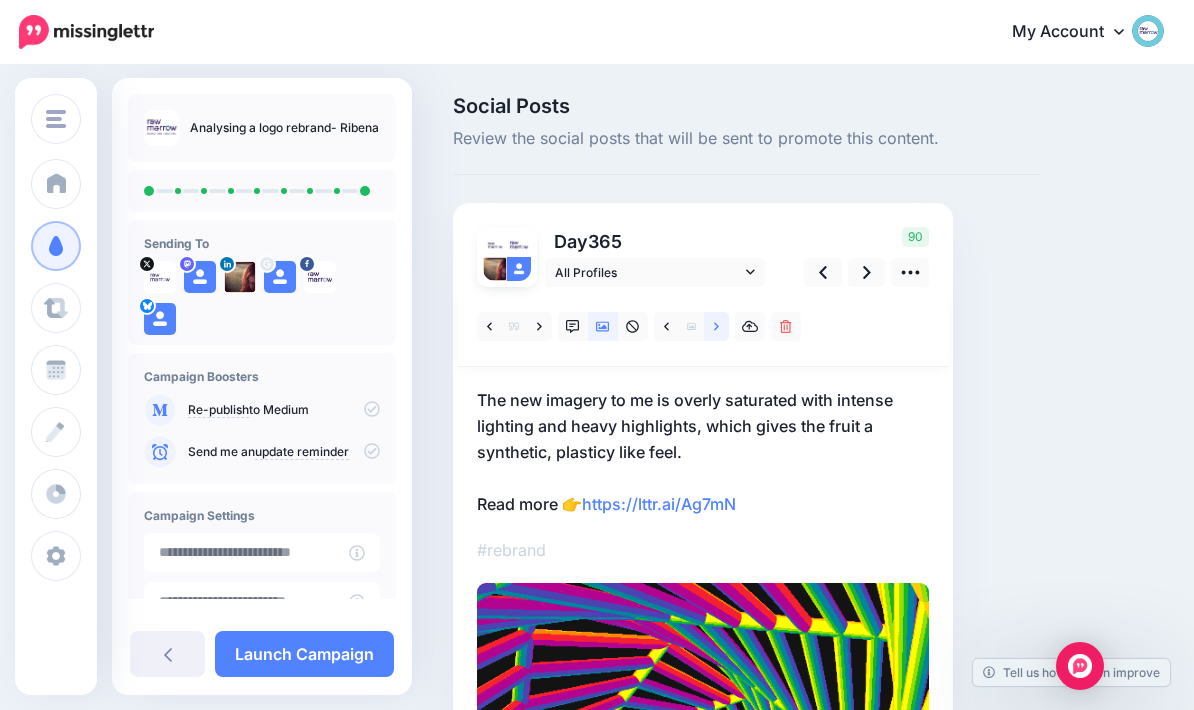 click at bounding box center (716, 326) 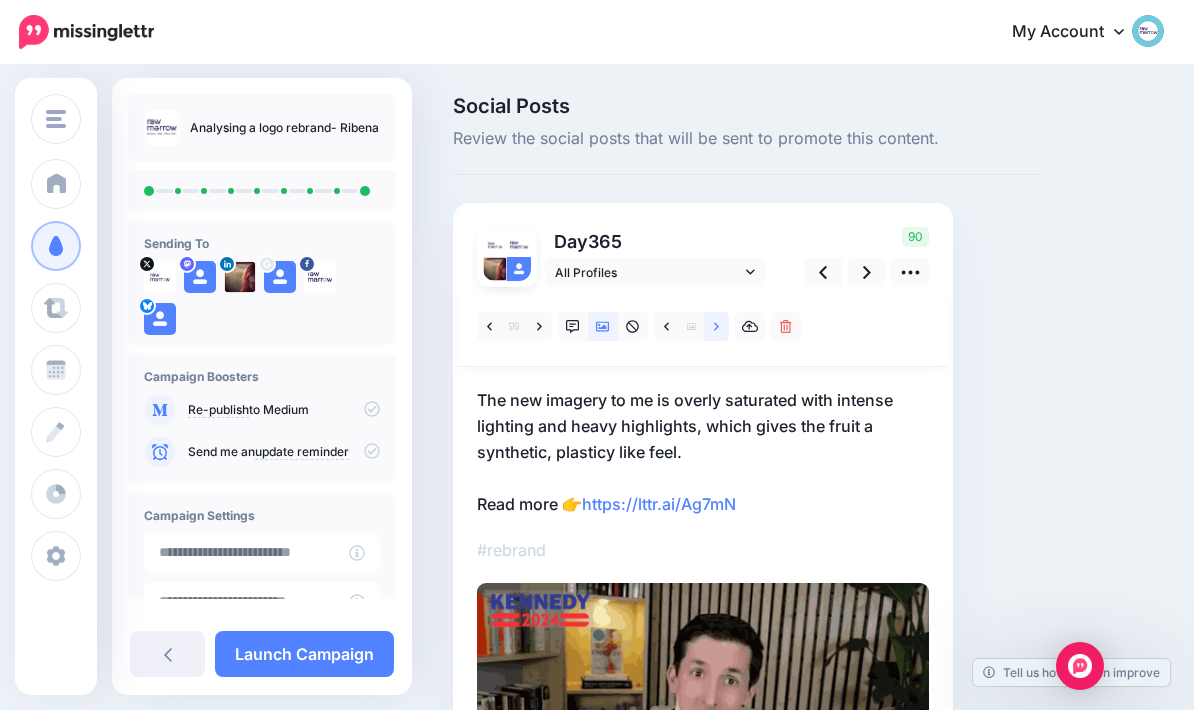 click at bounding box center [716, 326] 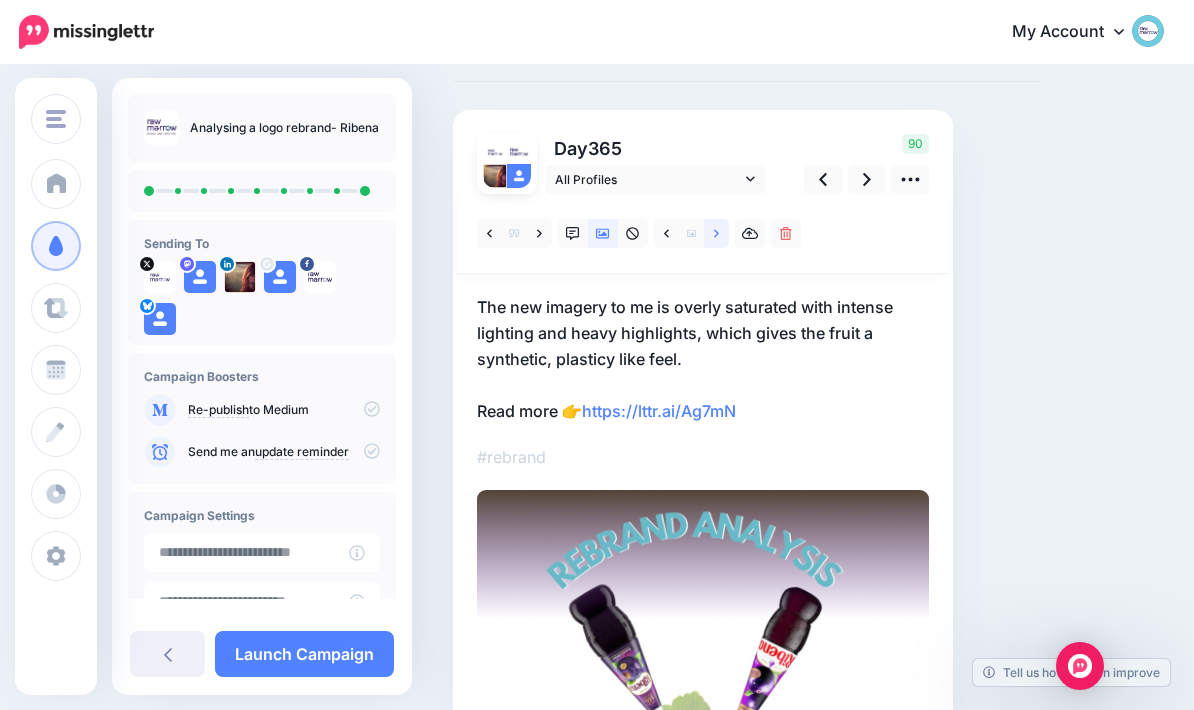 scroll, scrollTop: 69, scrollLeft: 0, axis: vertical 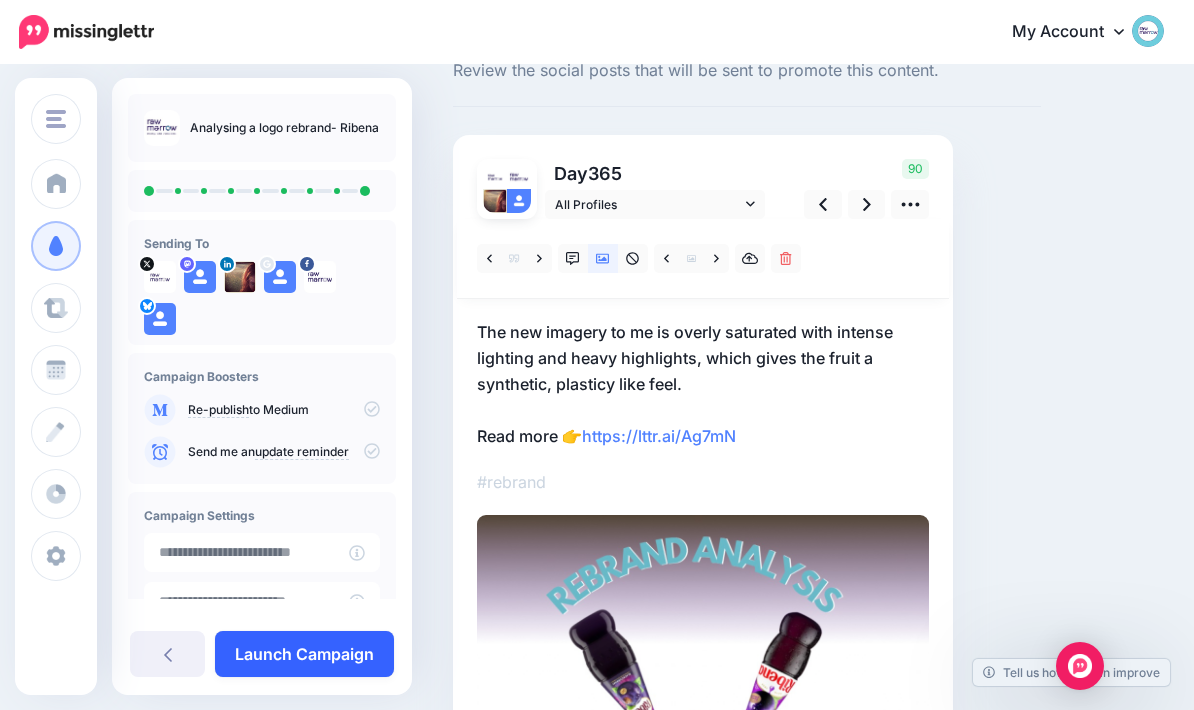 click on "Launch Campaign" at bounding box center (304, 654) 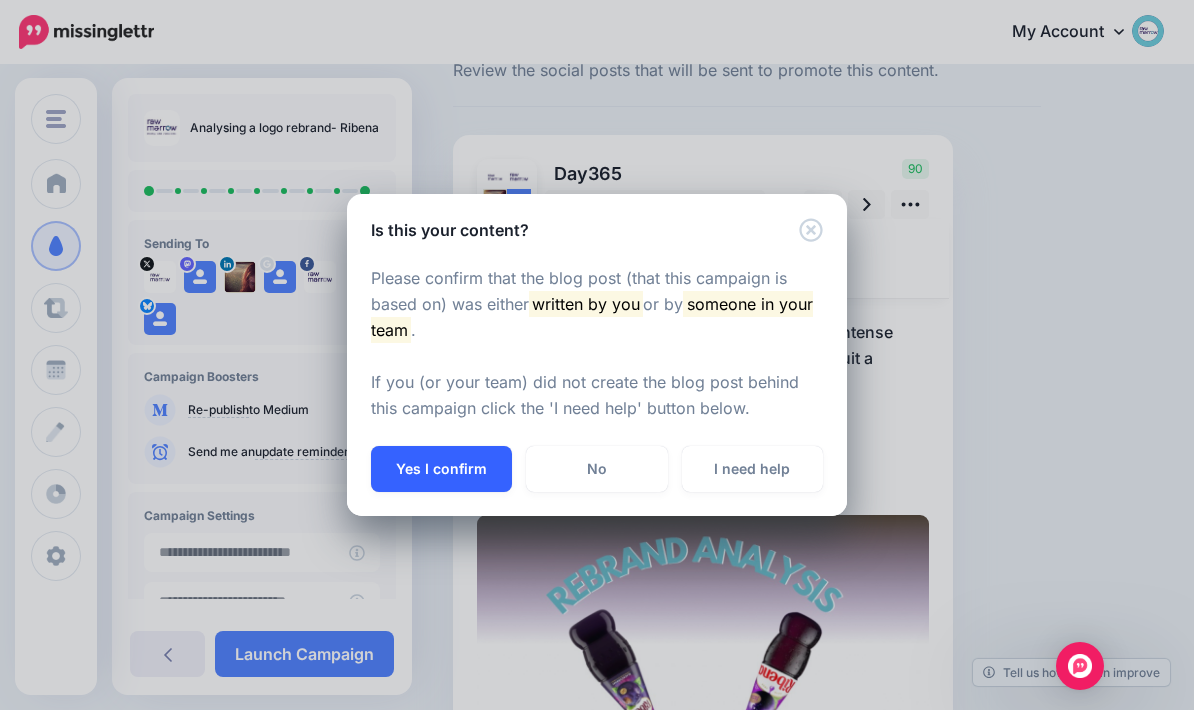click on "Yes I confirm" at bounding box center (441, 469) 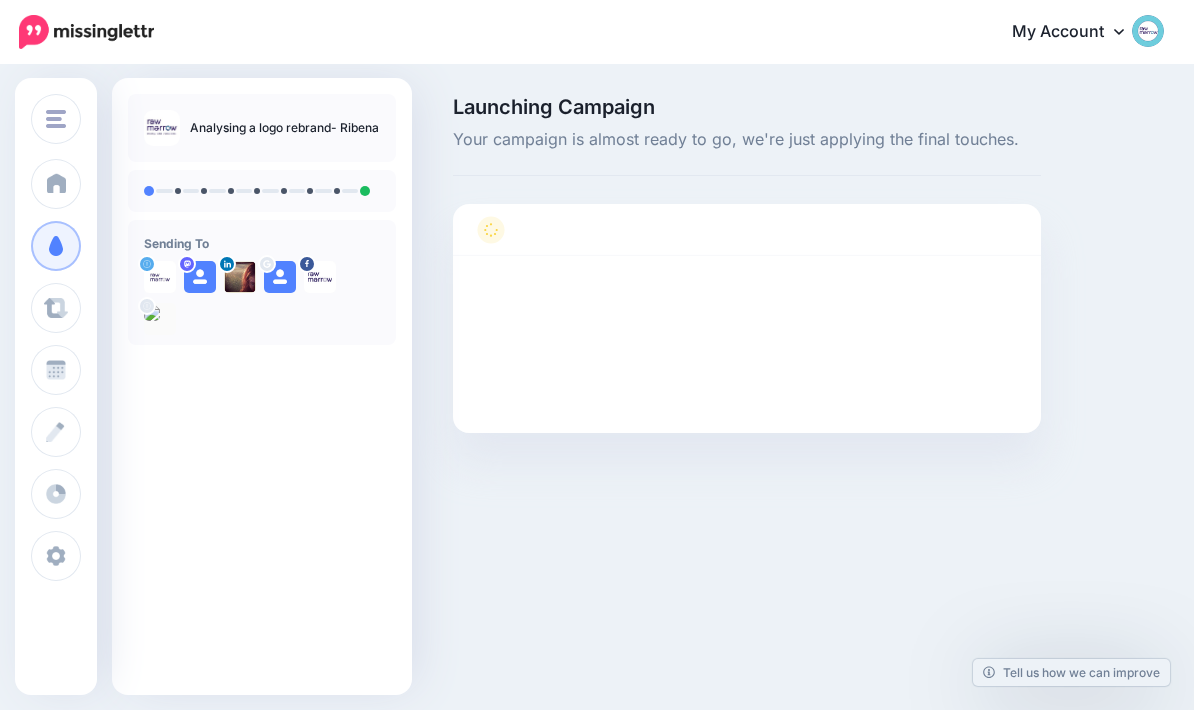 scroll, scrollTop: 0, scrollLeft: 0, axis: both 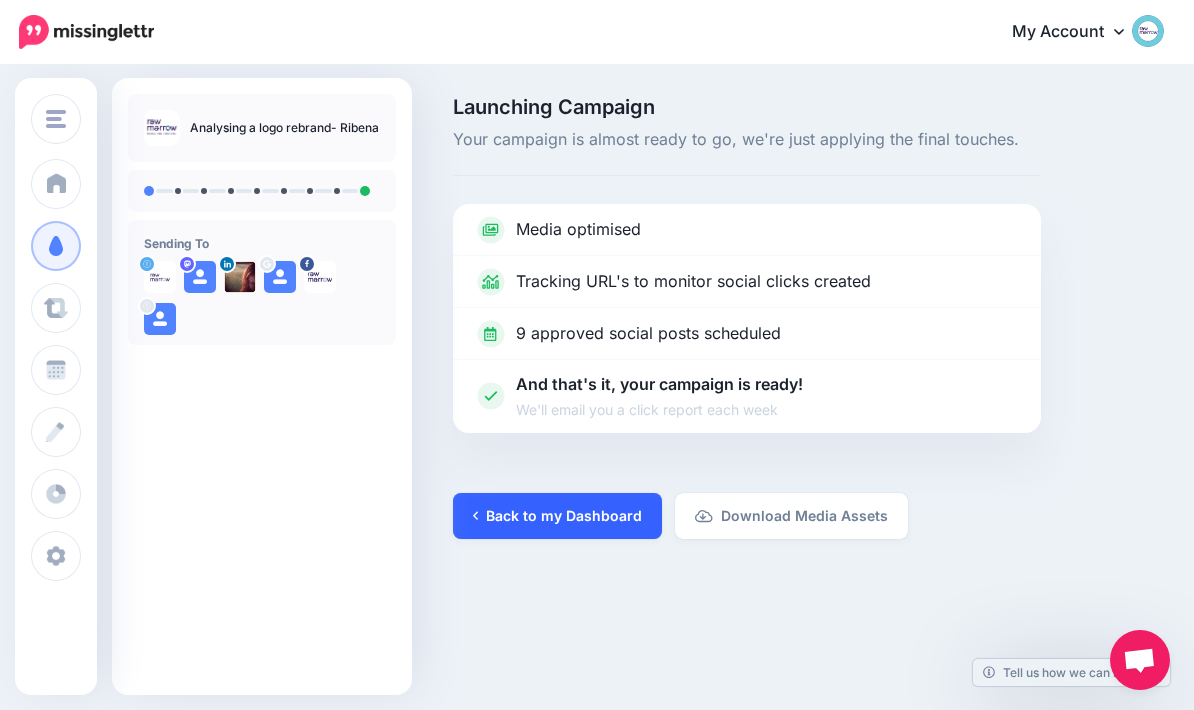 click on "Back to my Dashboard" at bounding box center [557, 516] 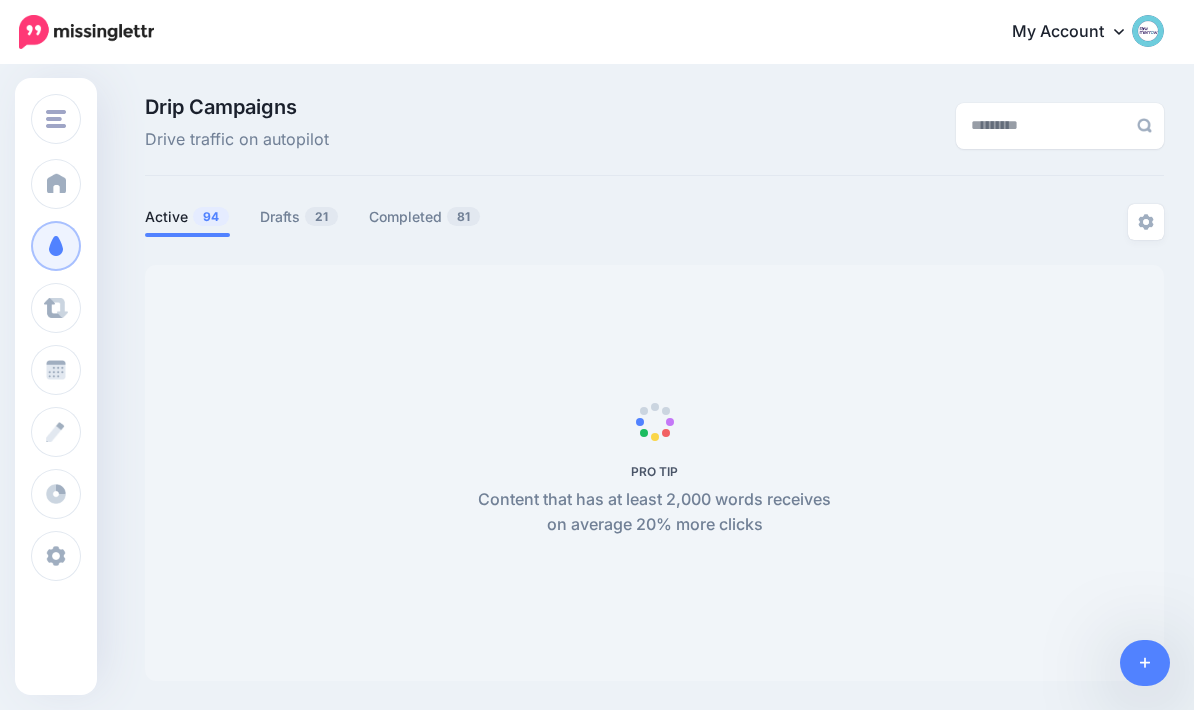 scroll, scrollTop: 0, scrollLeft: 0, axis: both 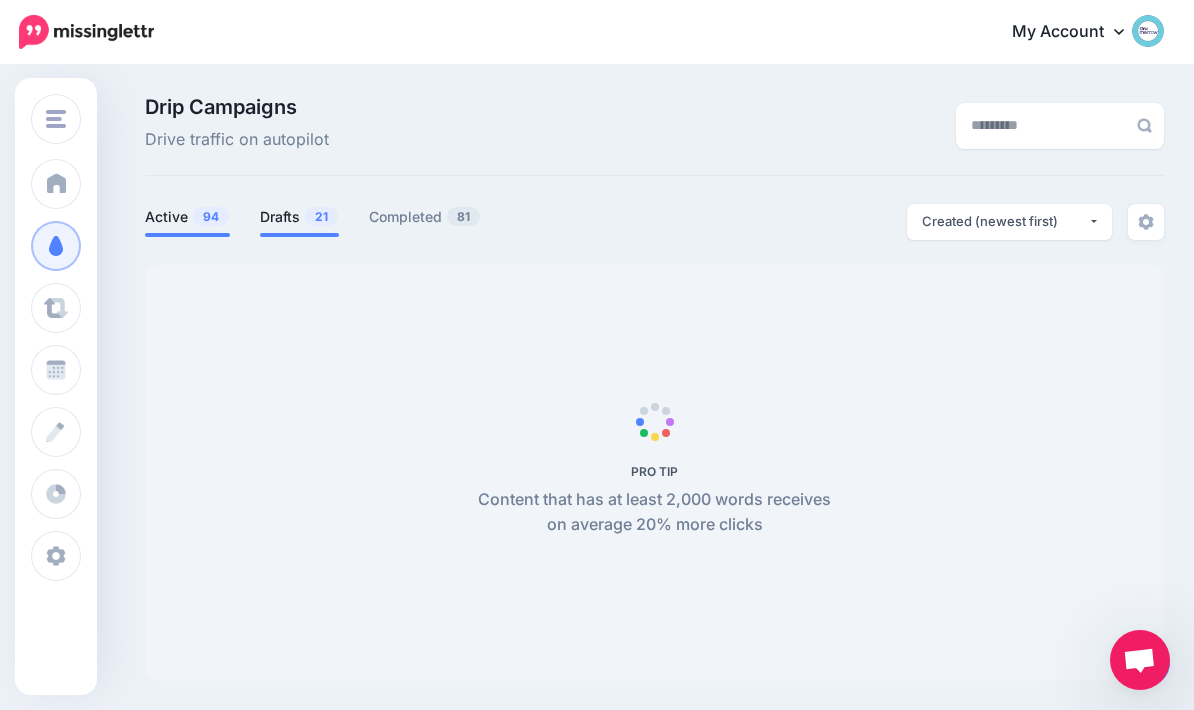 click on "Drafts  21" at bounding box center [299, 217] 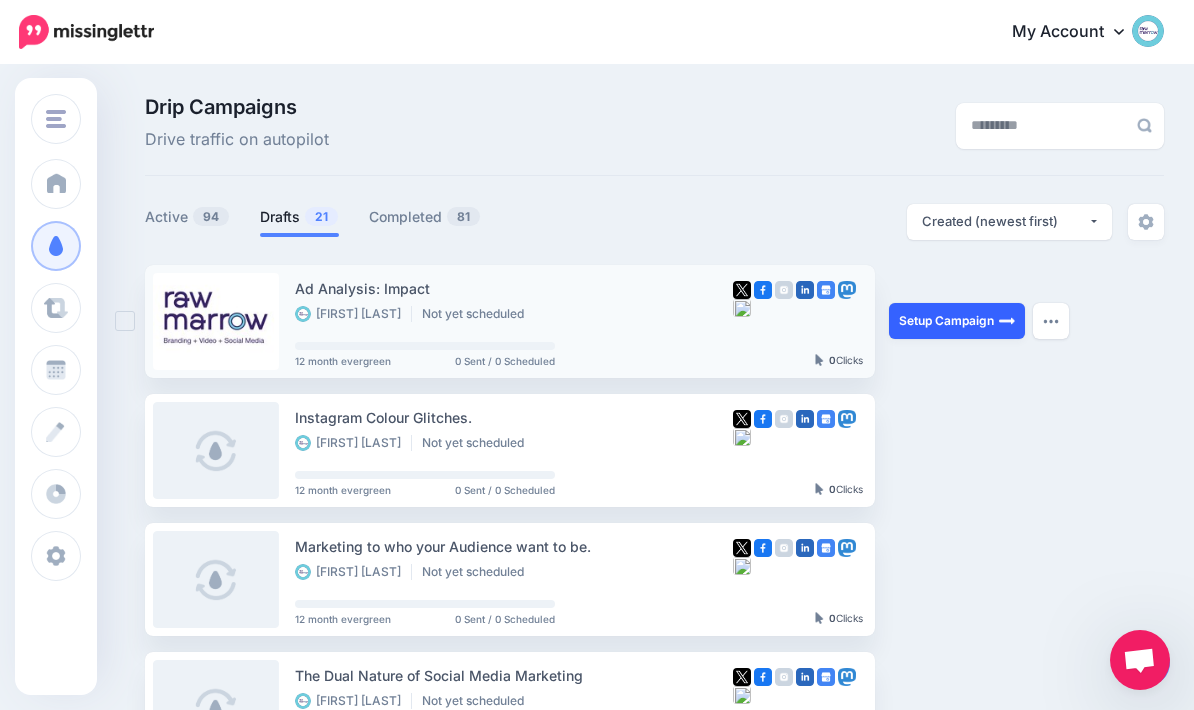 click at bounding box center (1007, 321) 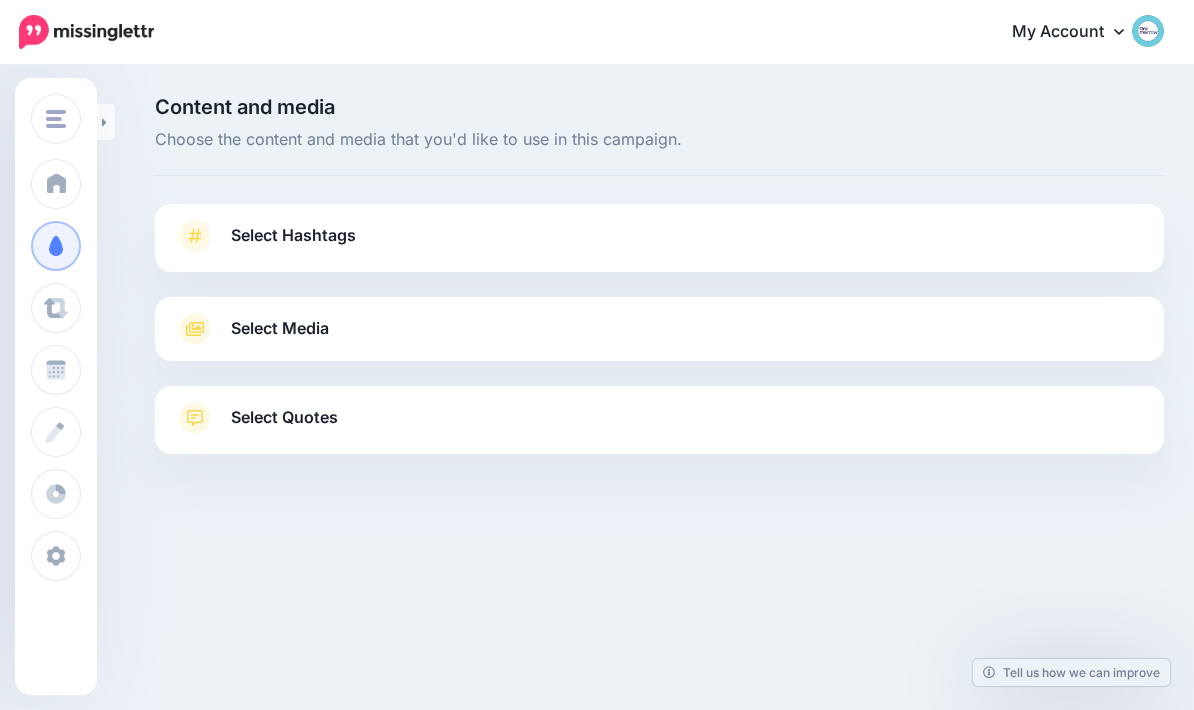 scroll, scrollTop: 0, scrollLeft: 0, axis: both 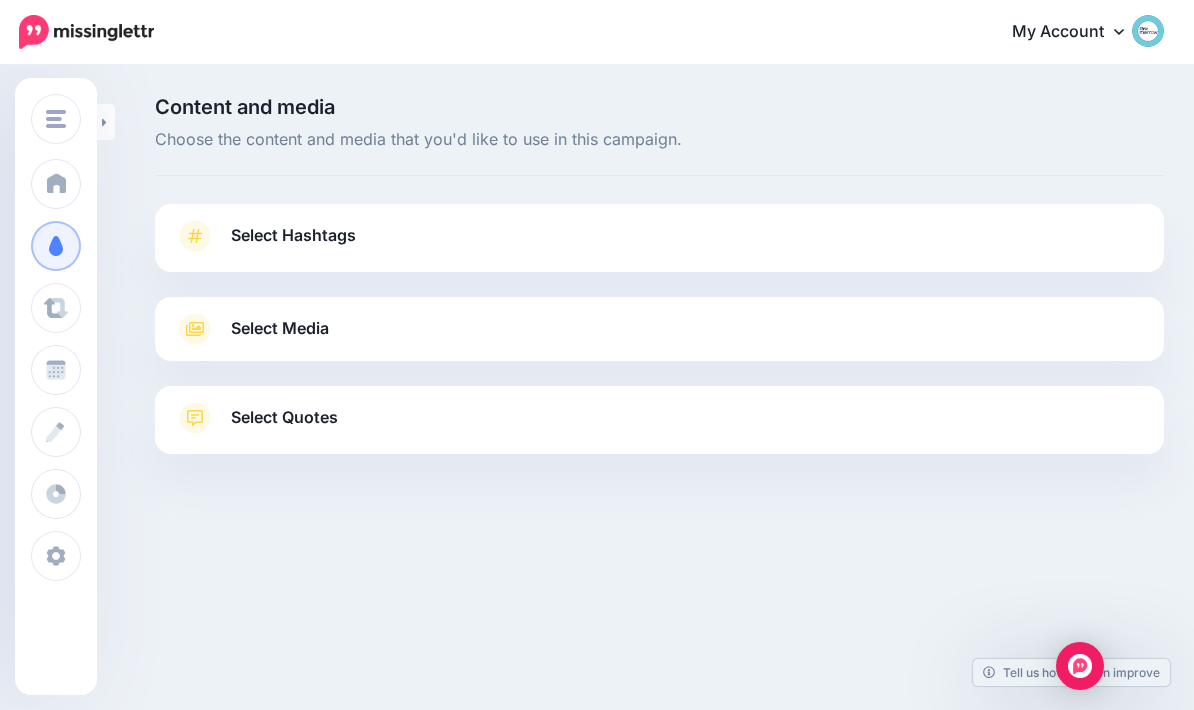 click on "Select Hashtags" at bounding box center (659, 246) 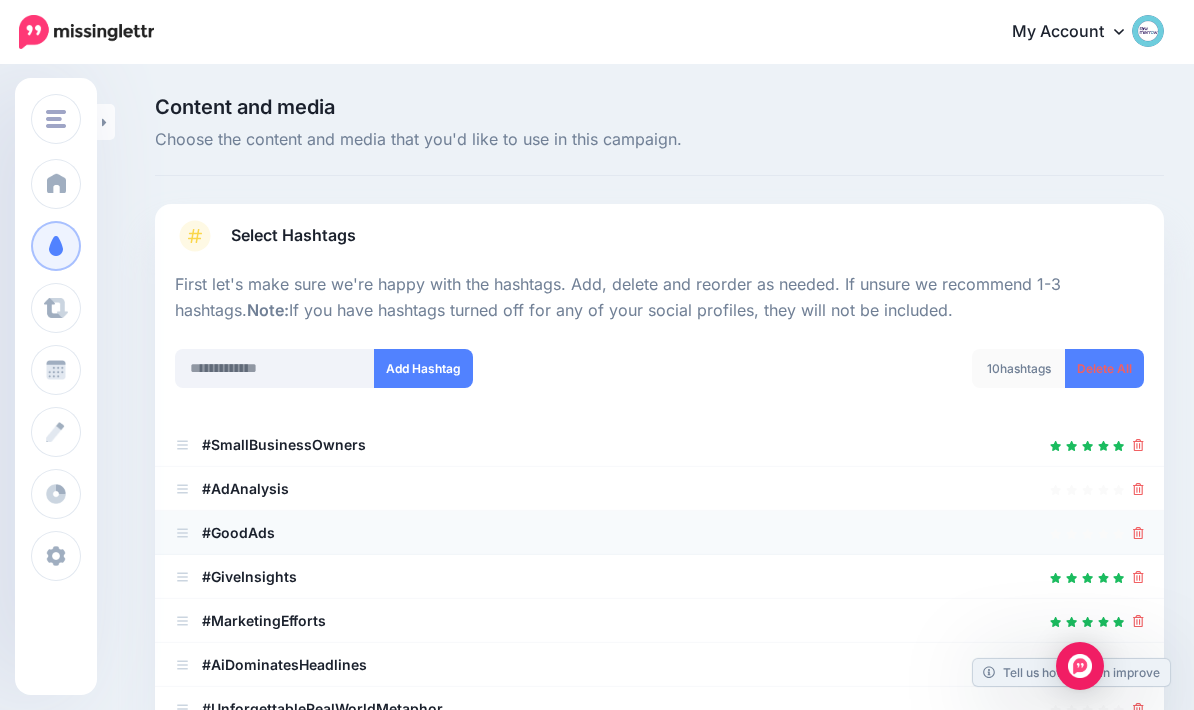 click on "#GoodAds" at bounding box center (659, 533) 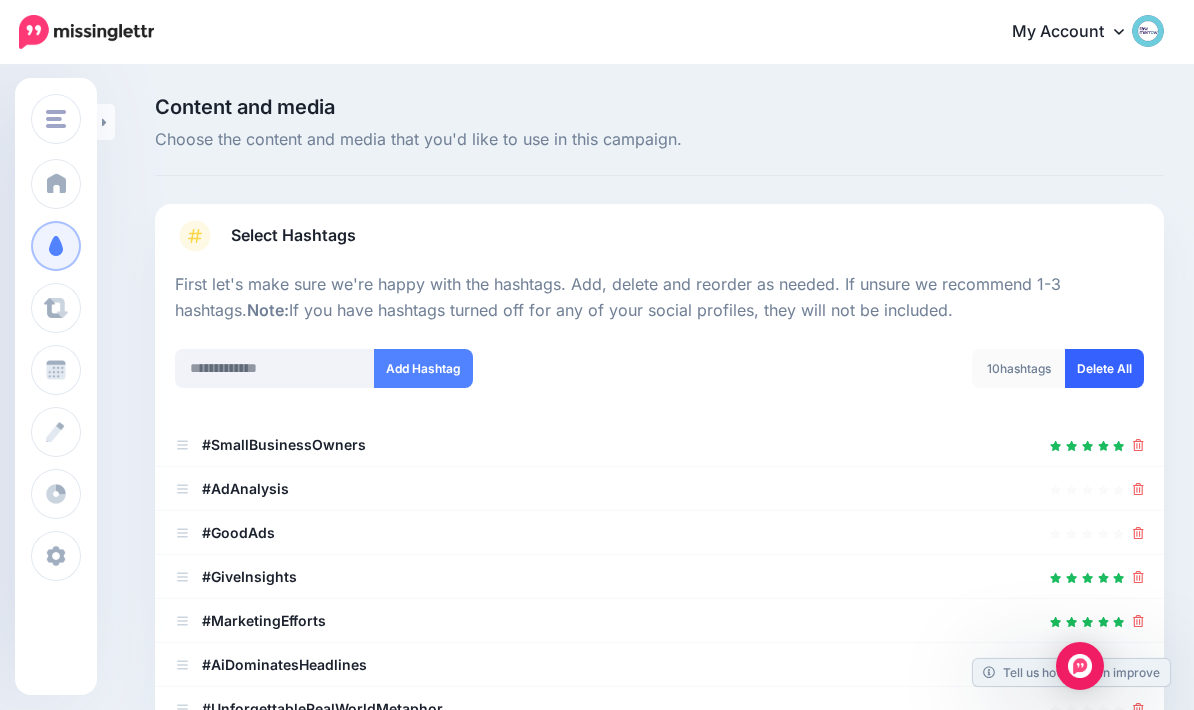 click on "Delete All" at bounding box center (1104, 368) 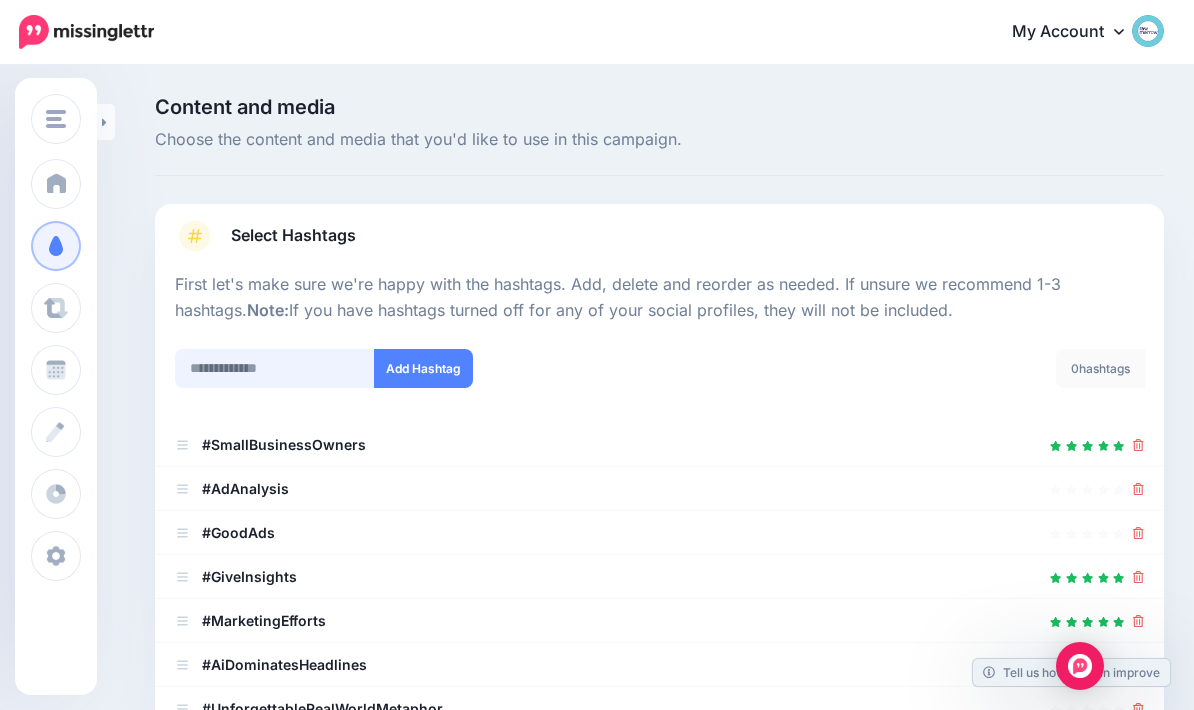 click at bounding box center (275, 368) 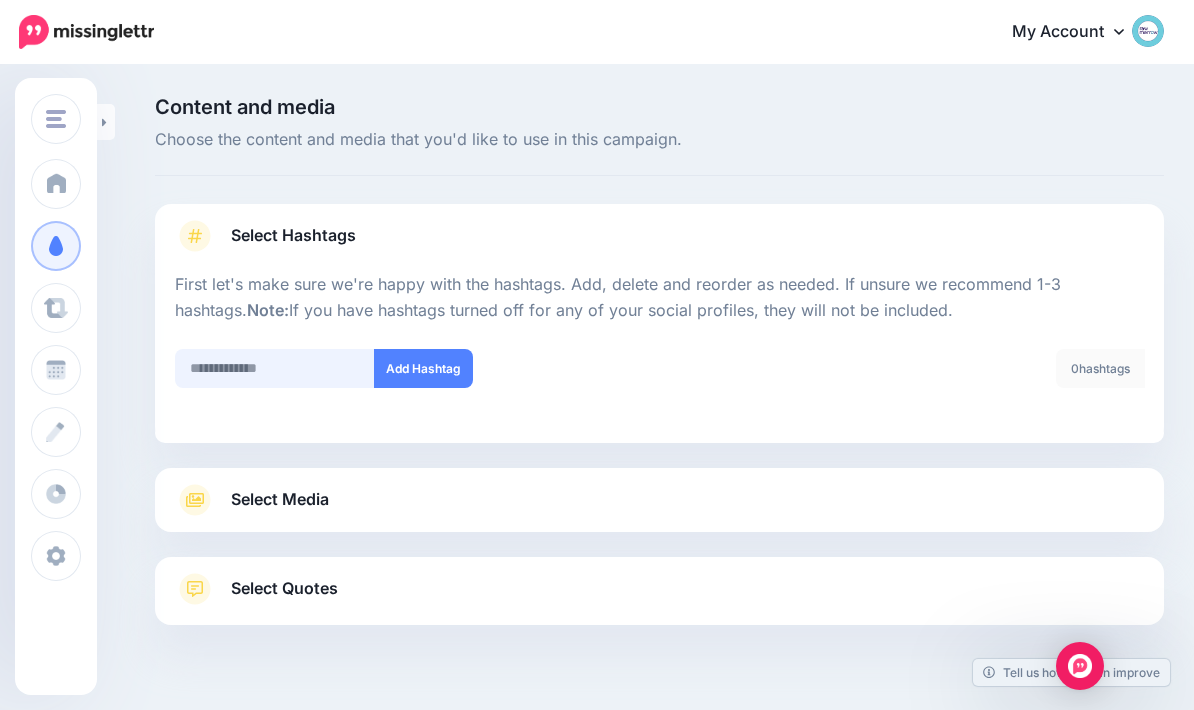 scroll, scrollTop: 208, scrollLeft: 0, axis: vertical 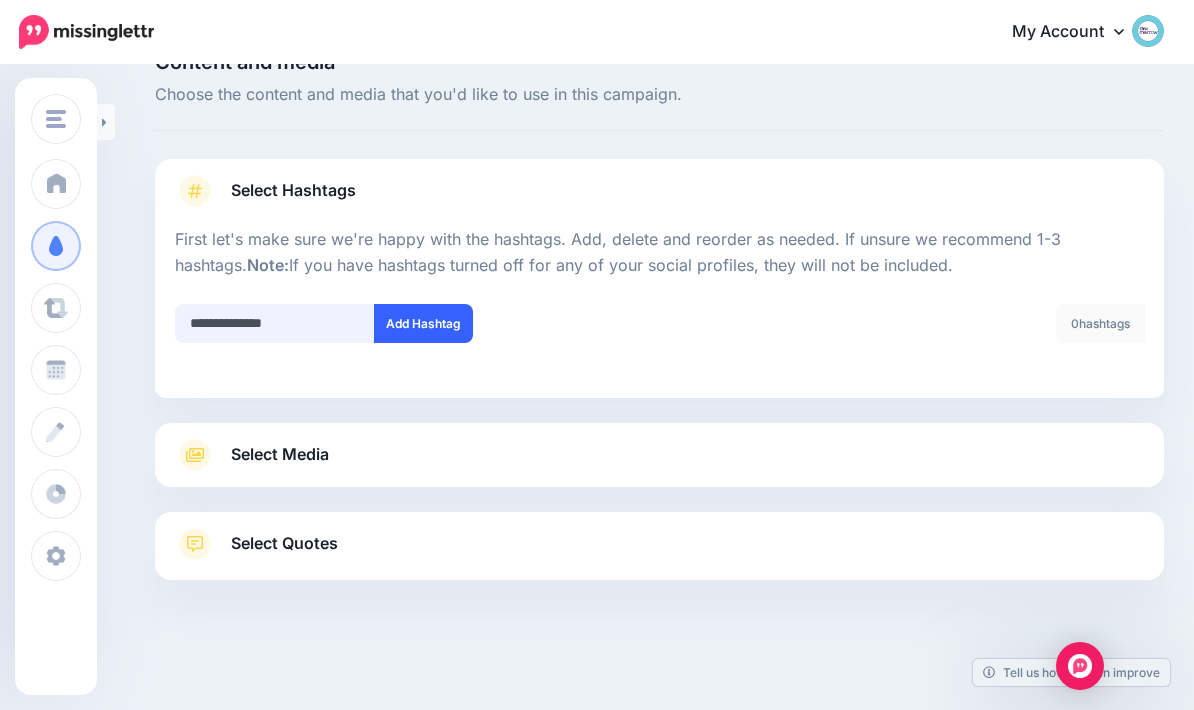 type on "**********" 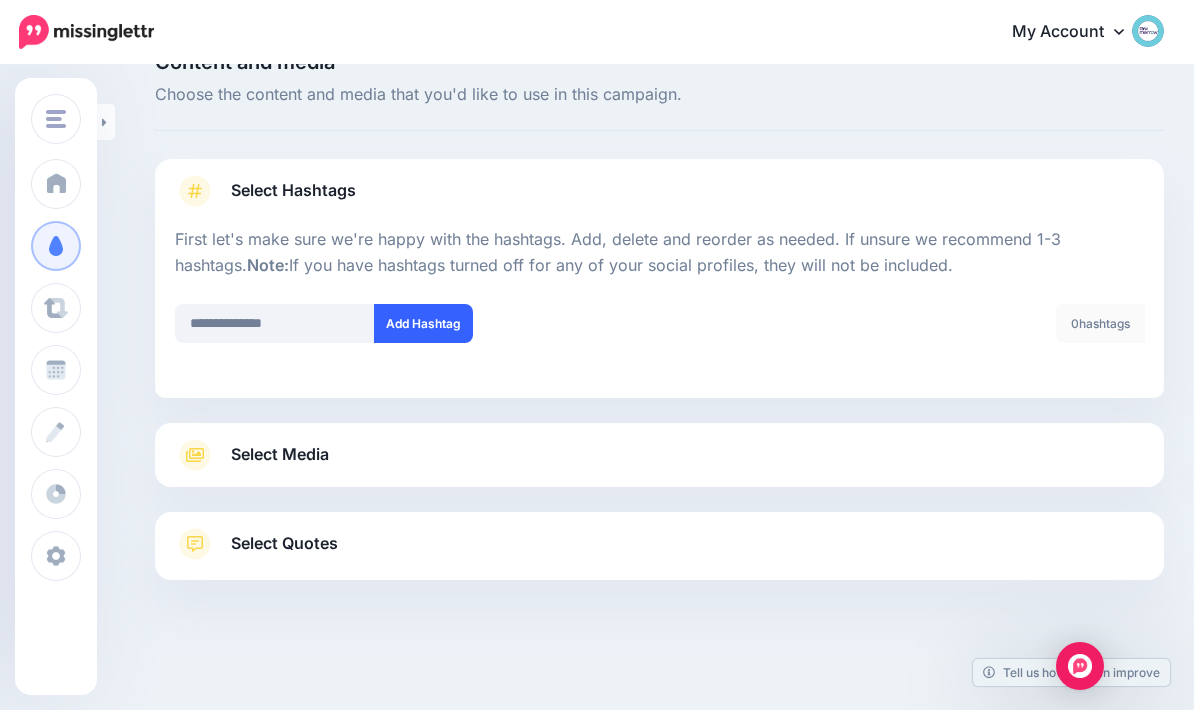 click on "Add Hashtag" at bounding box center (423, 323) 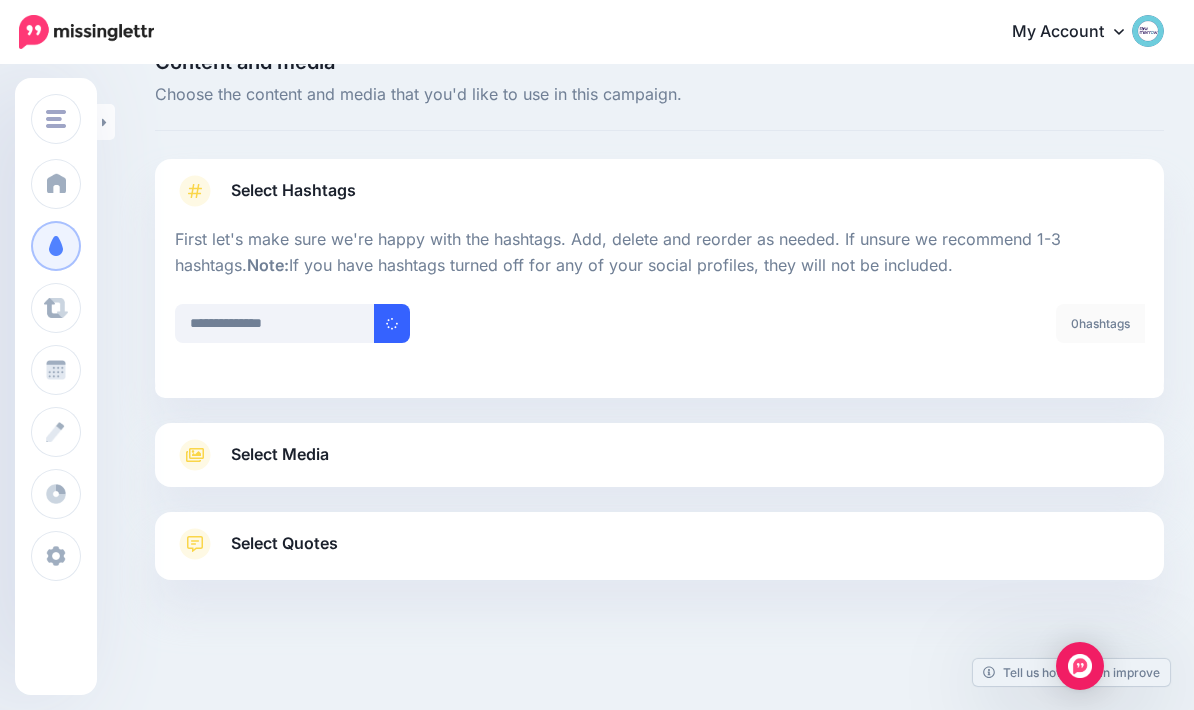scroll, scrollTop: 80, scrollLeft: 0, axis: vertical 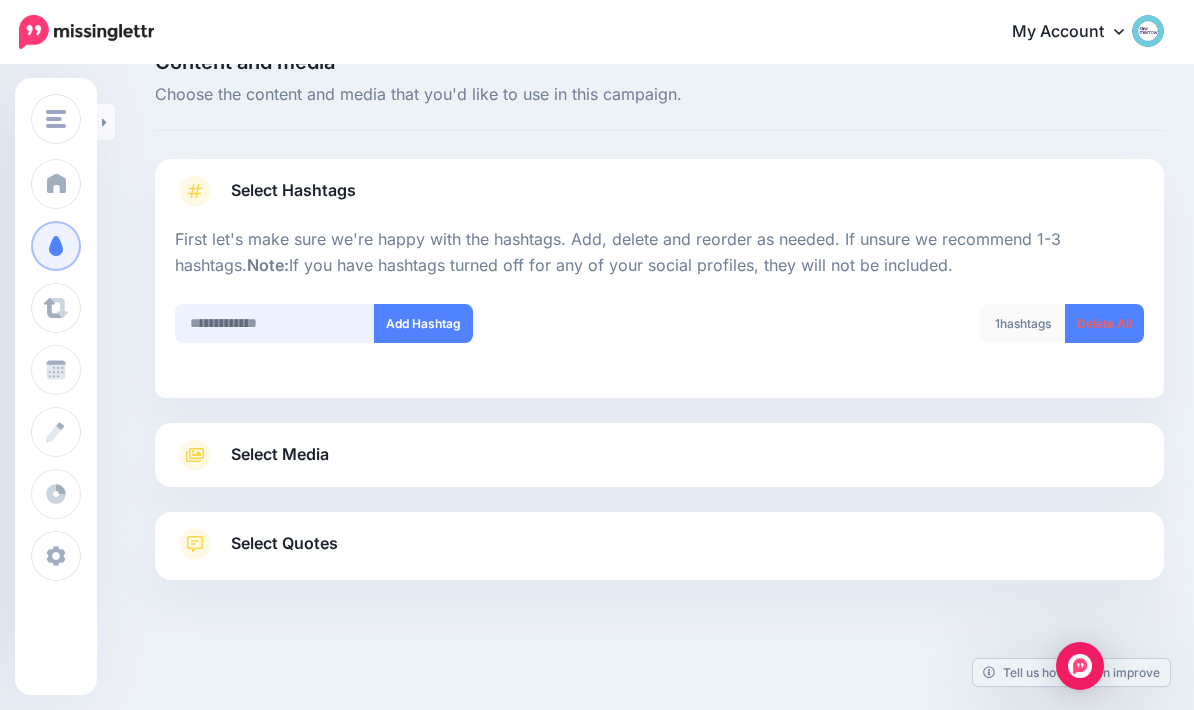 click at bounding box center (275, 323) 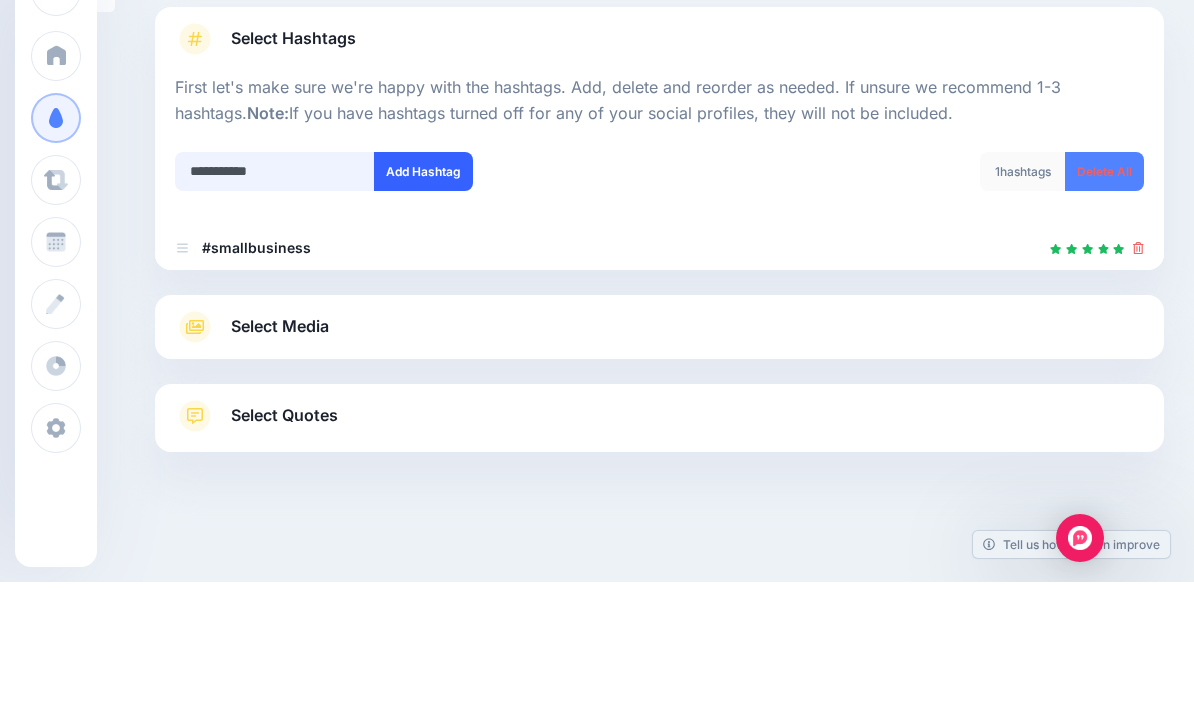type on "**********" 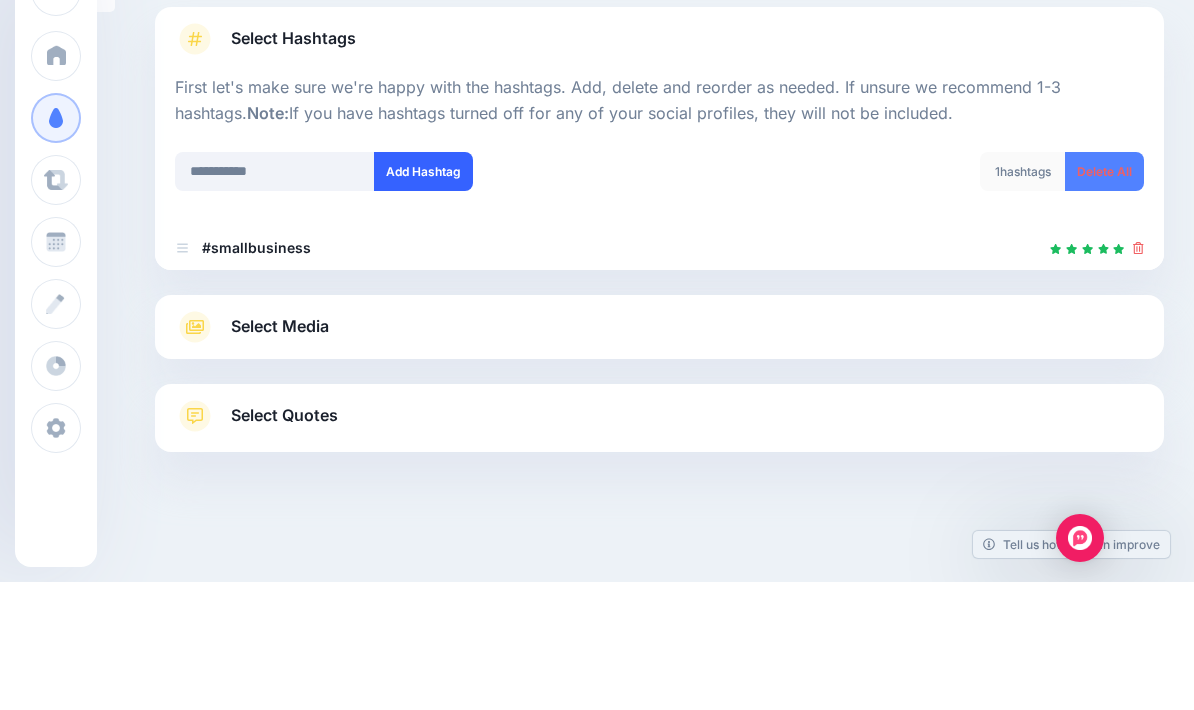 click on "Add Hashtag" at bounding box center (423, 299) 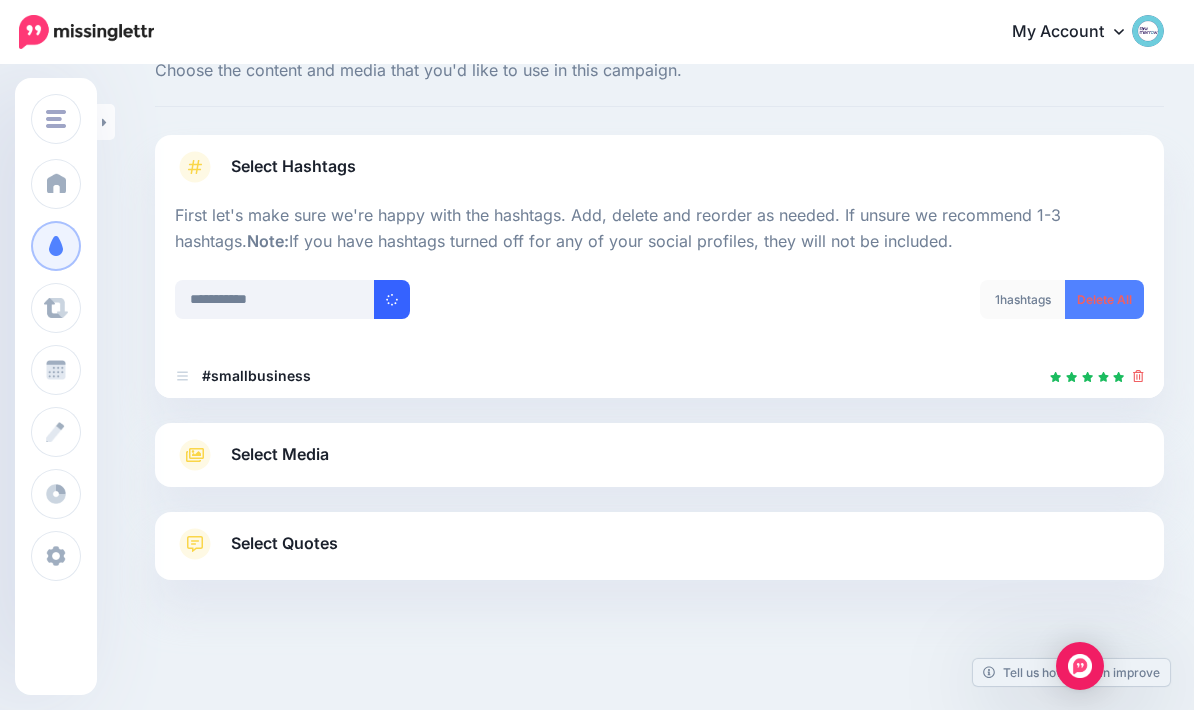 type 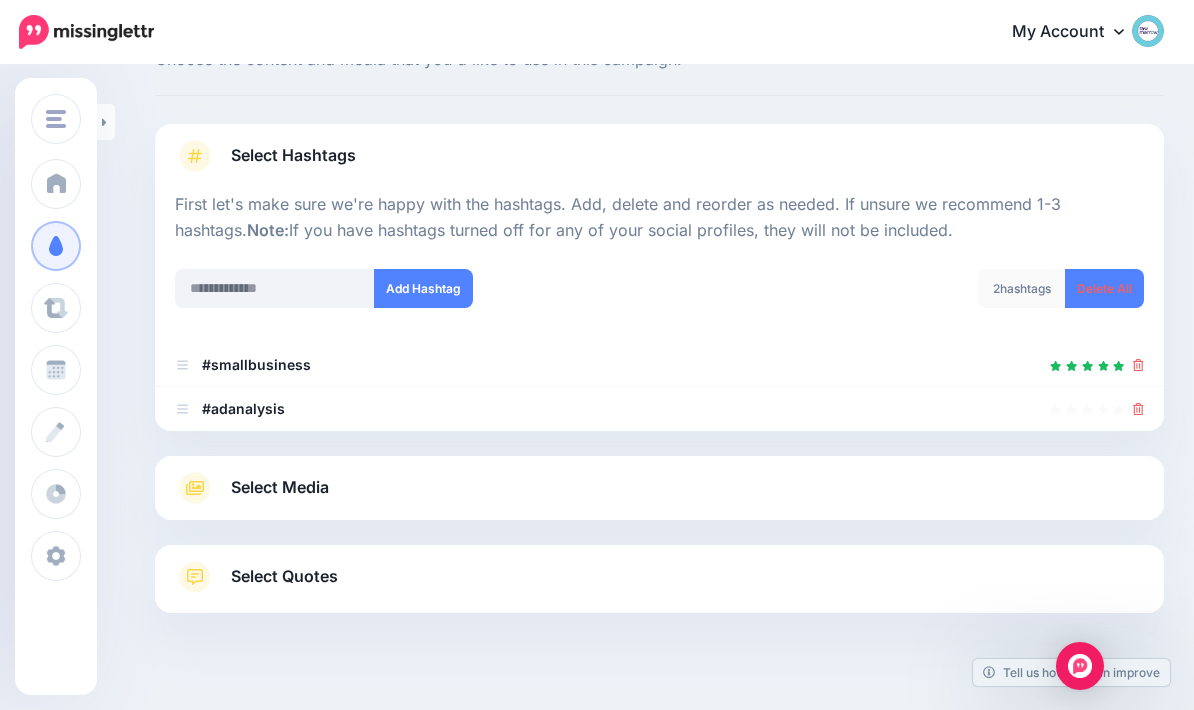 scroll, scrollTop: 110, scrollLeft: 0, axis: vertical 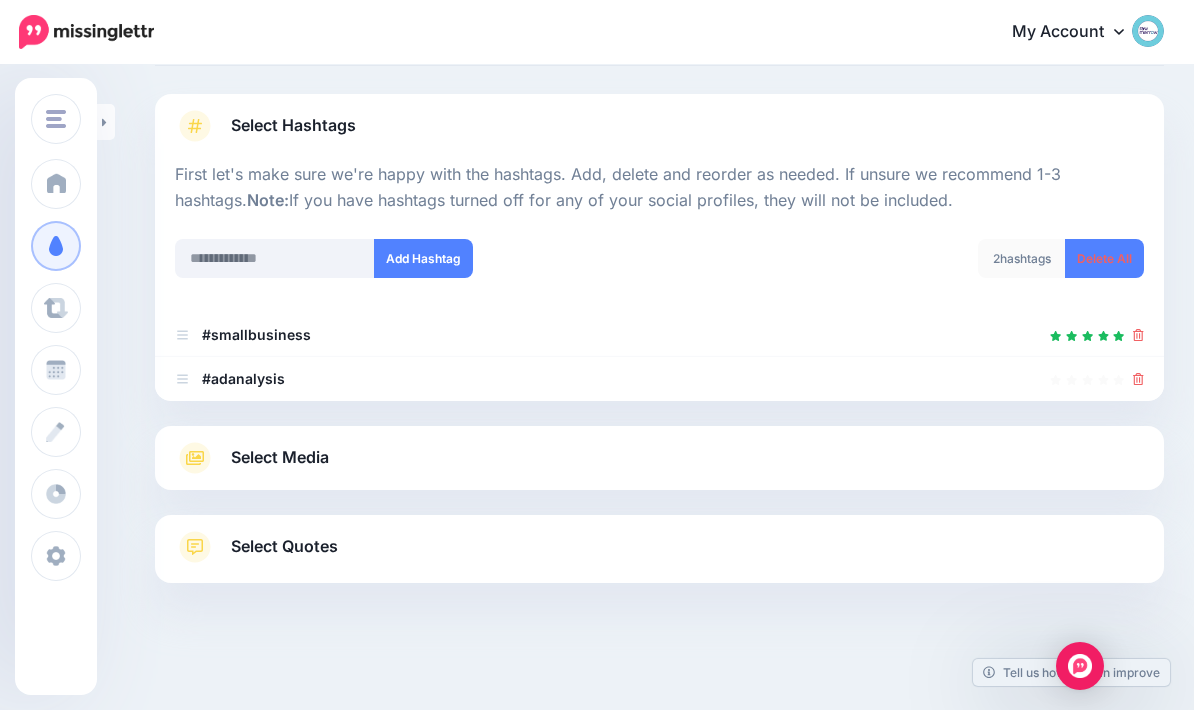 click on "Select Media" at bounding box center (280, 457) 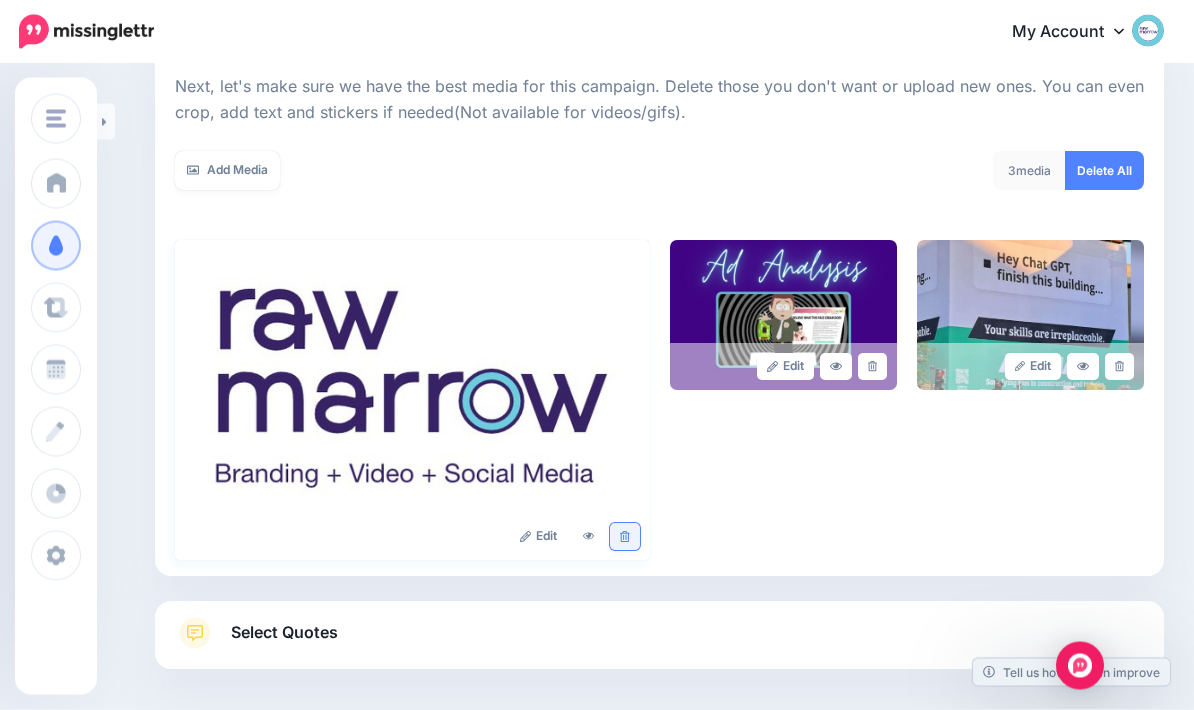 scroll, scrollTop: 281, scrollLeft: 0, axis: vertical 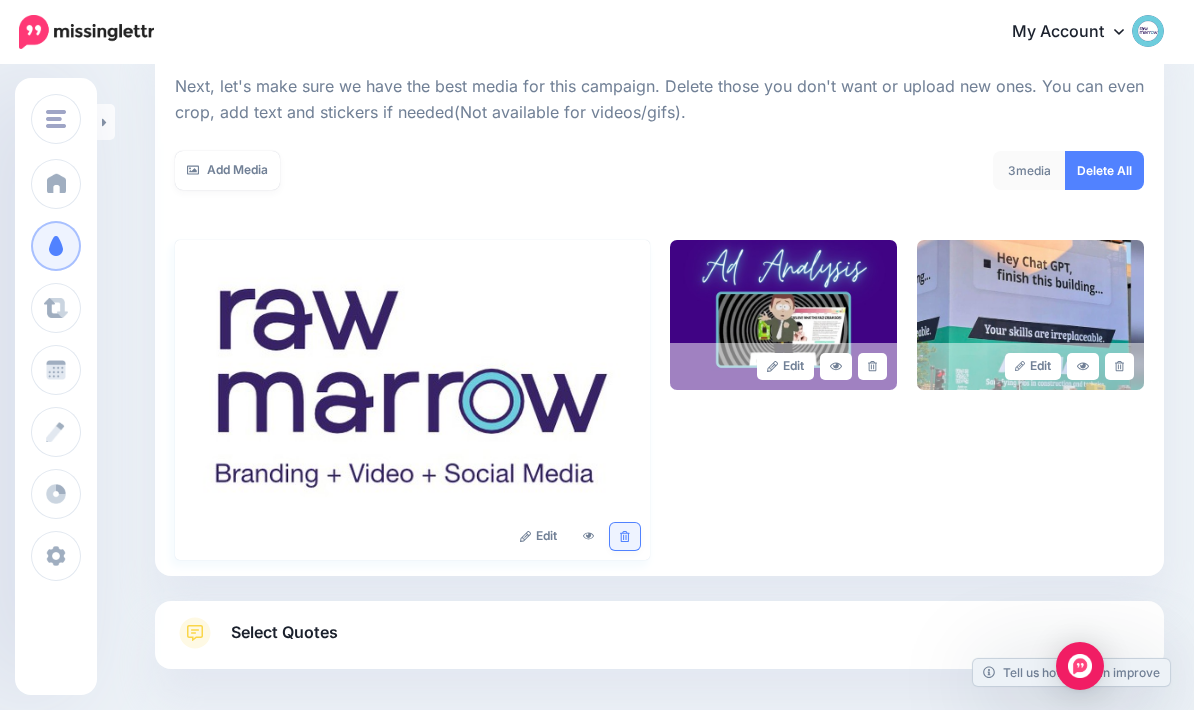 click at bounding box center (624, 536) 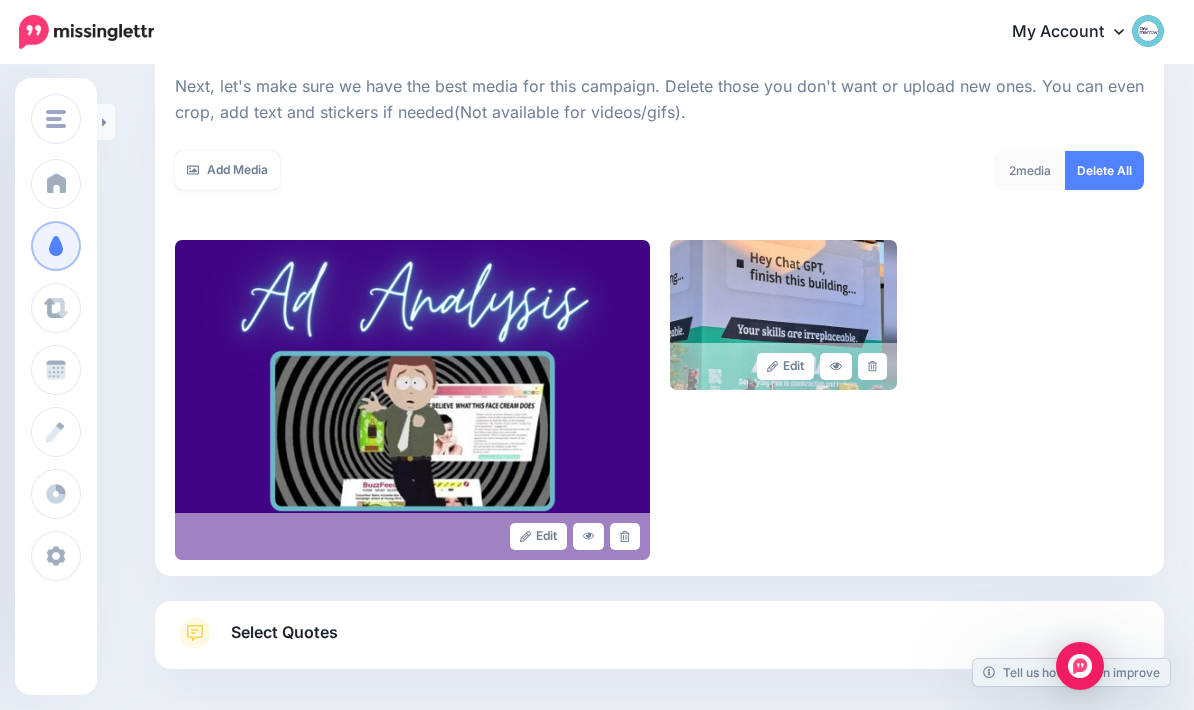 click on "Select Quotes" at bounding box center [659, 643] 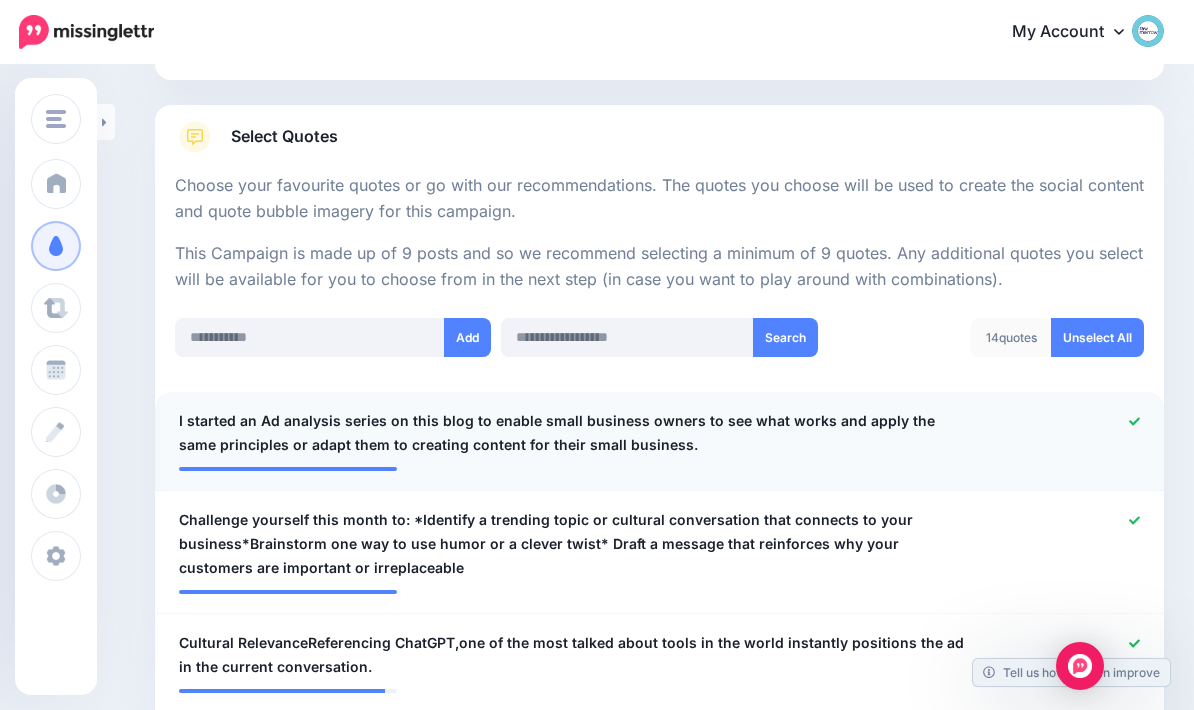 click 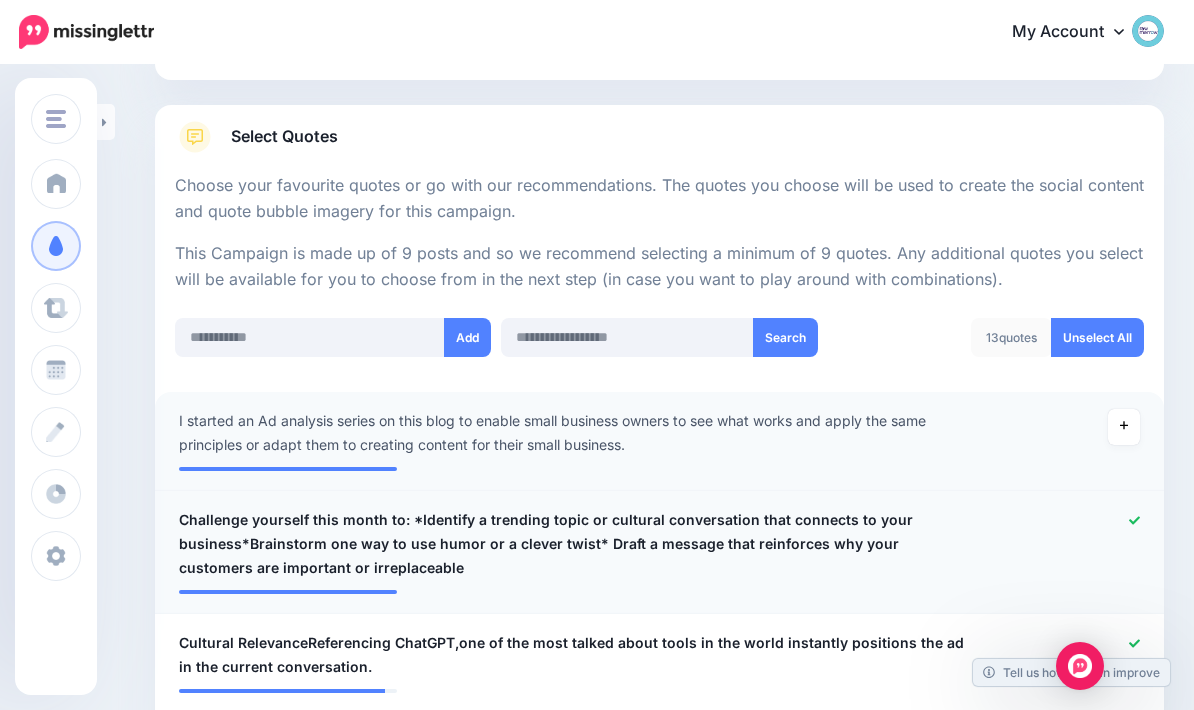 click 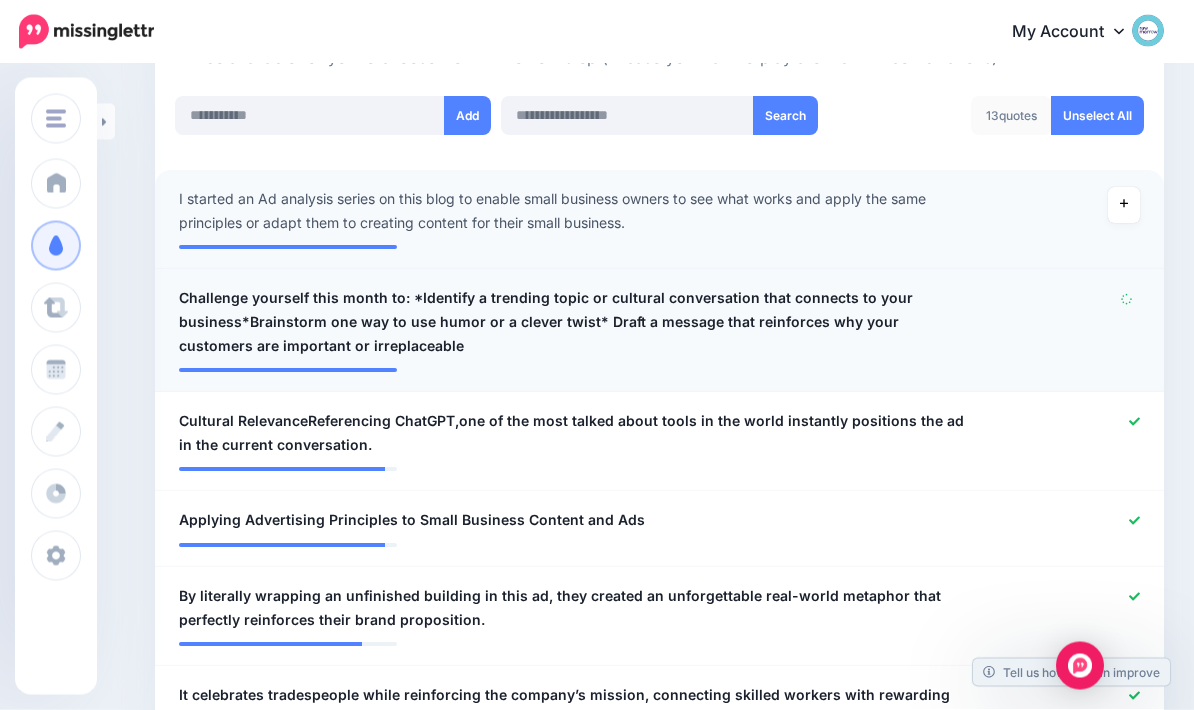 scroll, scrollTop: 503, scrollLeft: 0, axis: vertical 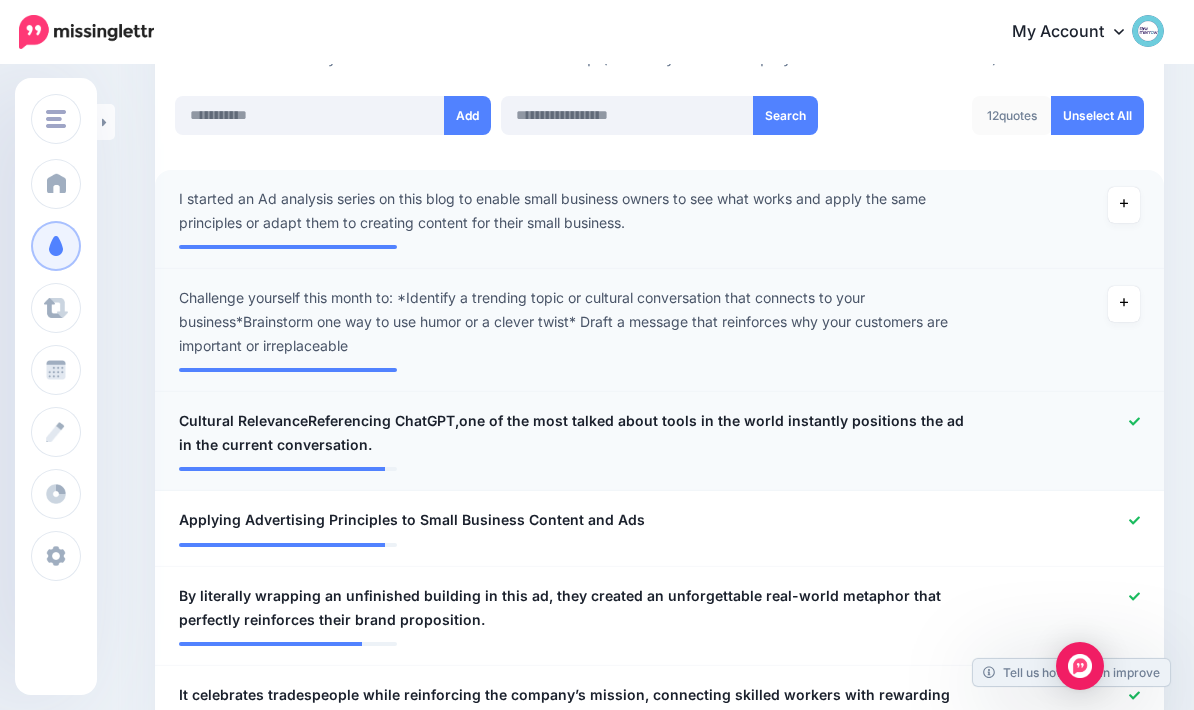 click 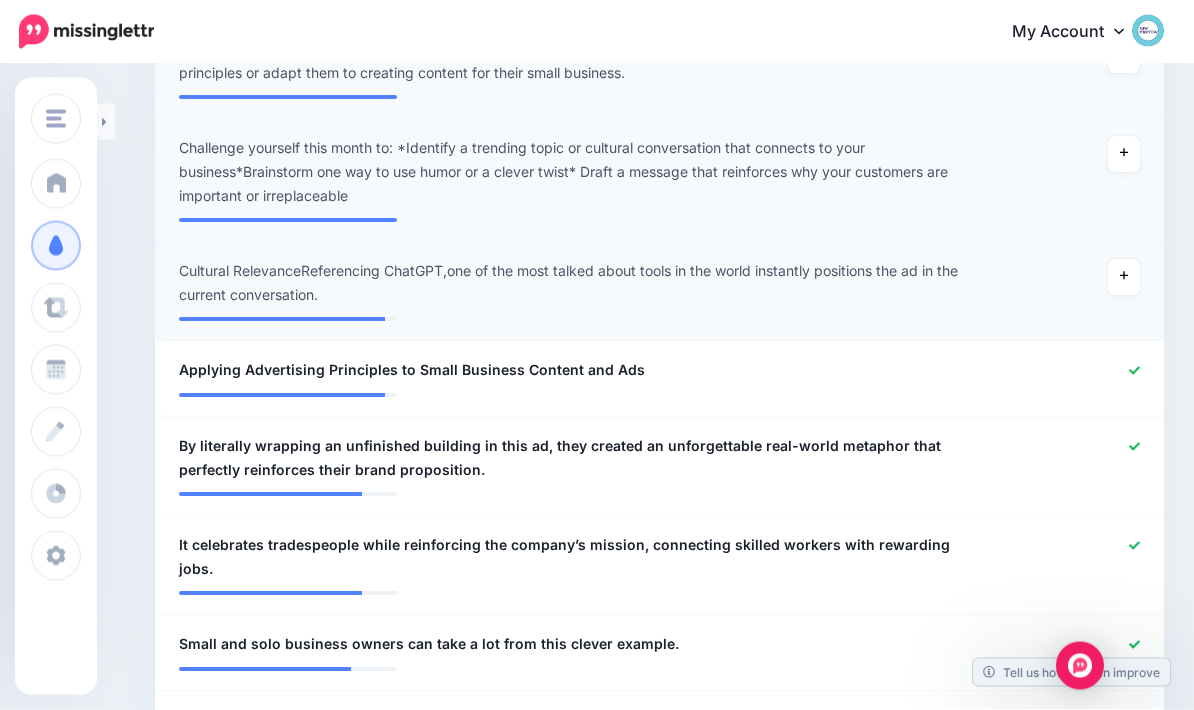 scroll, scrollTop: 653, scrollLeft: 0, axis: vertical 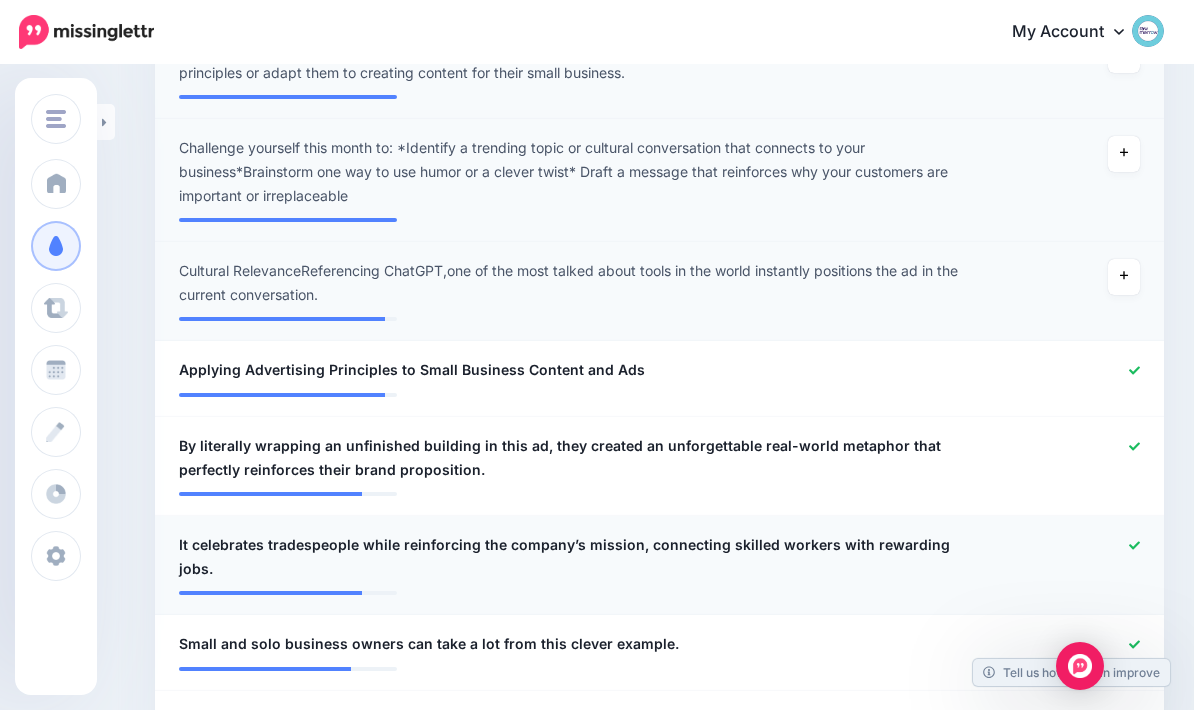 click at bounding box center (1072, 557) 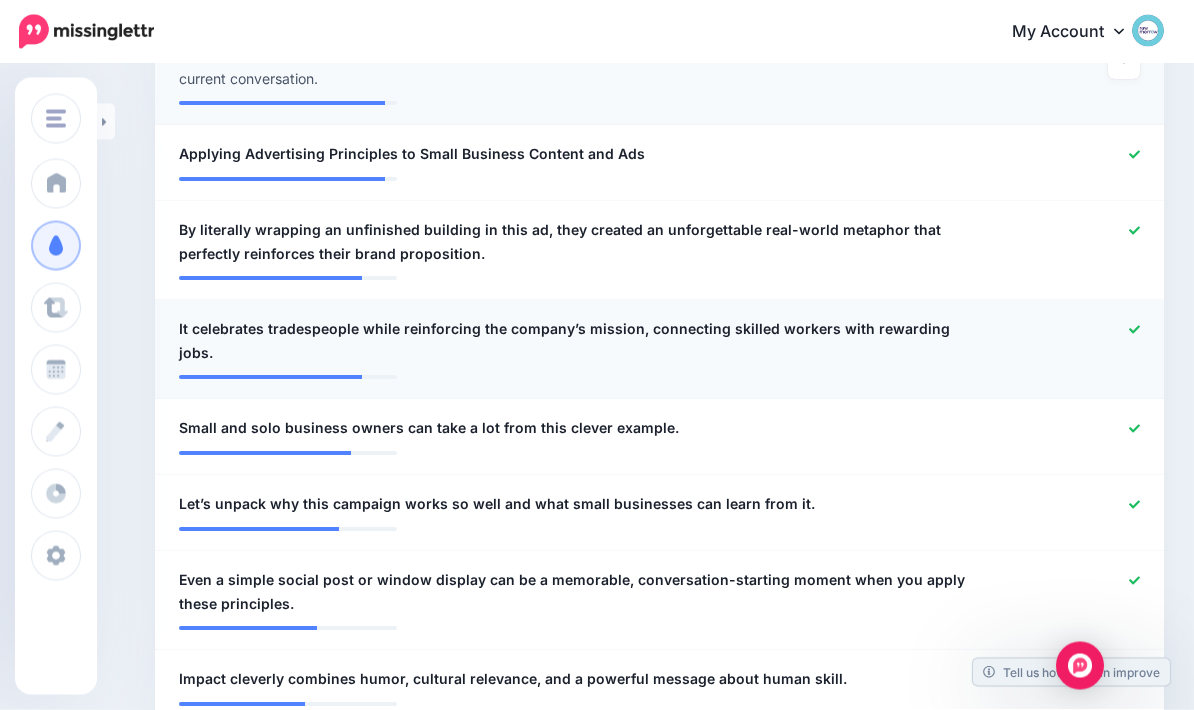 scroll, scrollTop: 869, scrollLeft: 0, axis: vertical 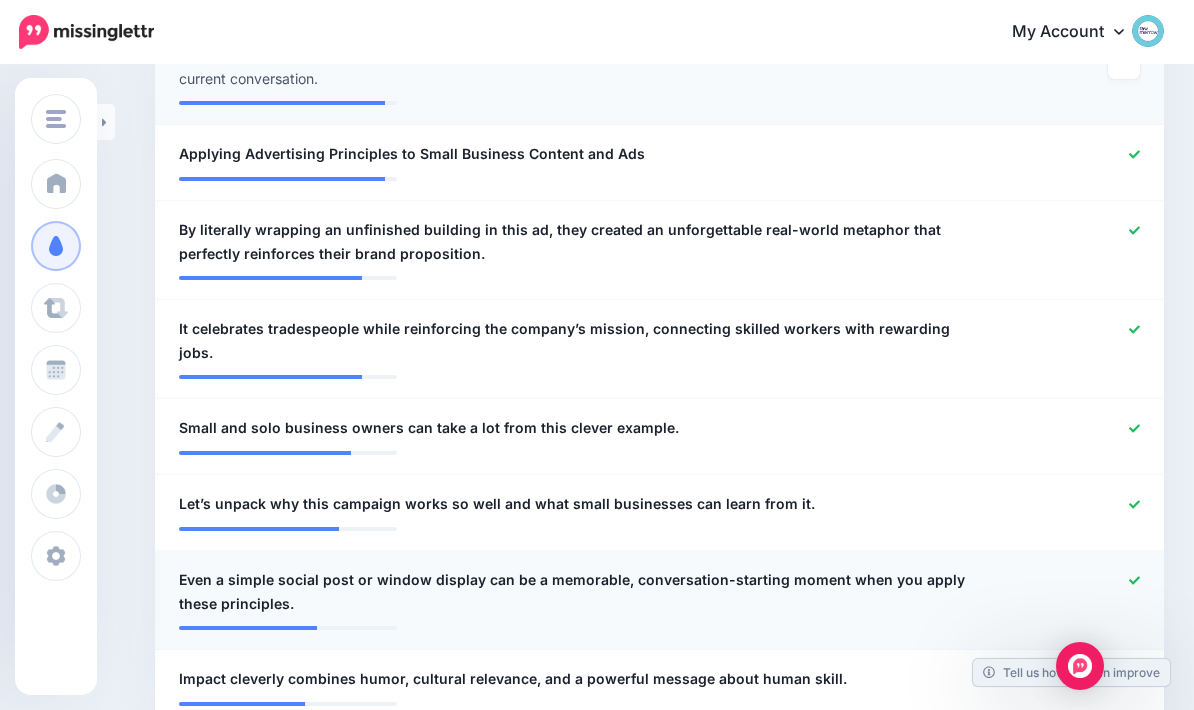 click 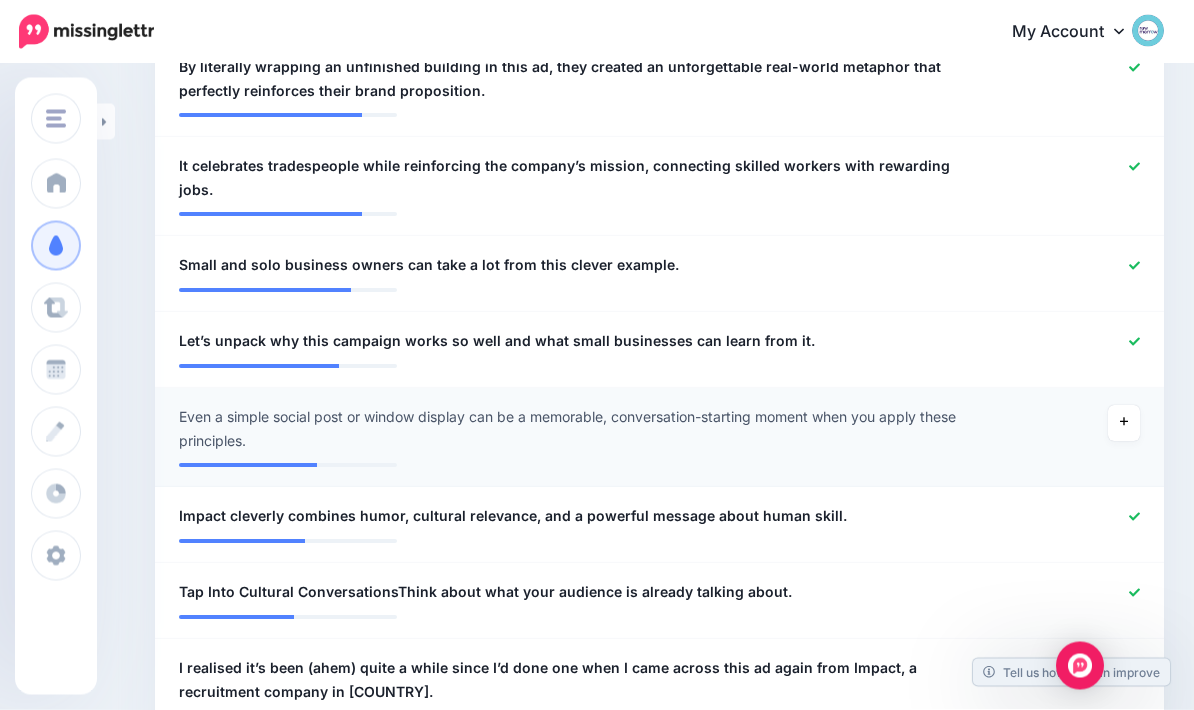 scroll, scrollTop: 1032, scrollLeft: 0, axis: vertical 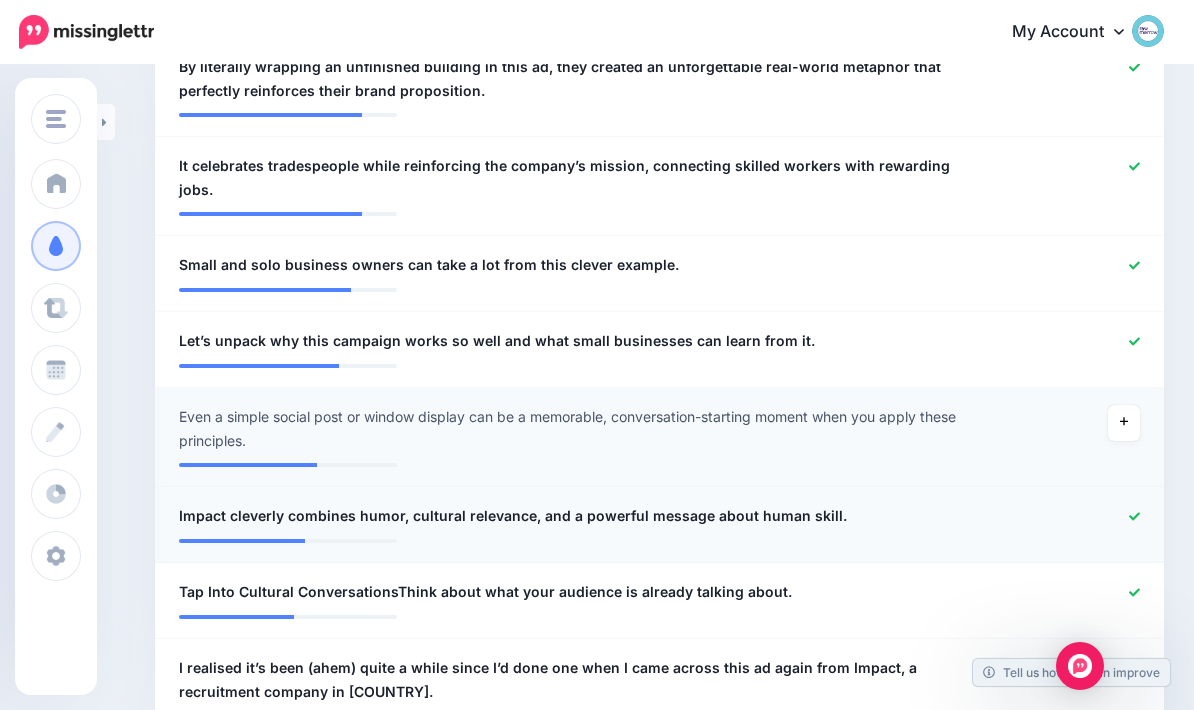 click at bounding box center (1134, 517) 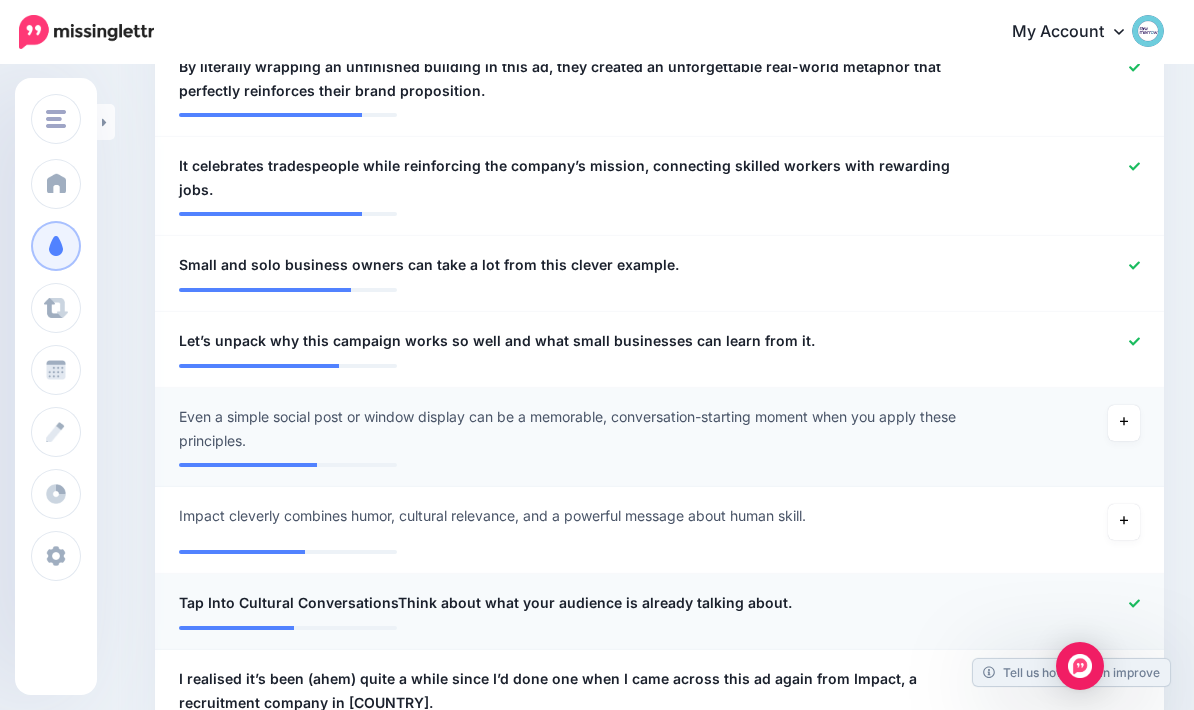 click 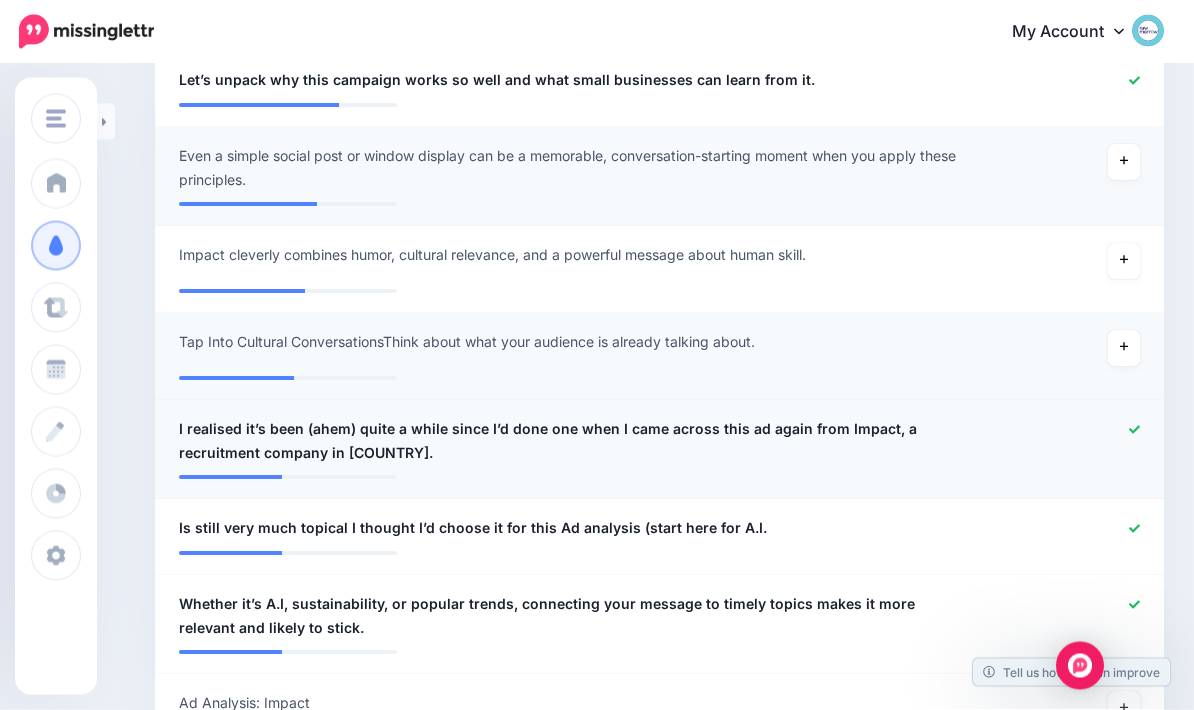 scroll, scrollTop: 1293, scrollLeft: 0, axis: vertical 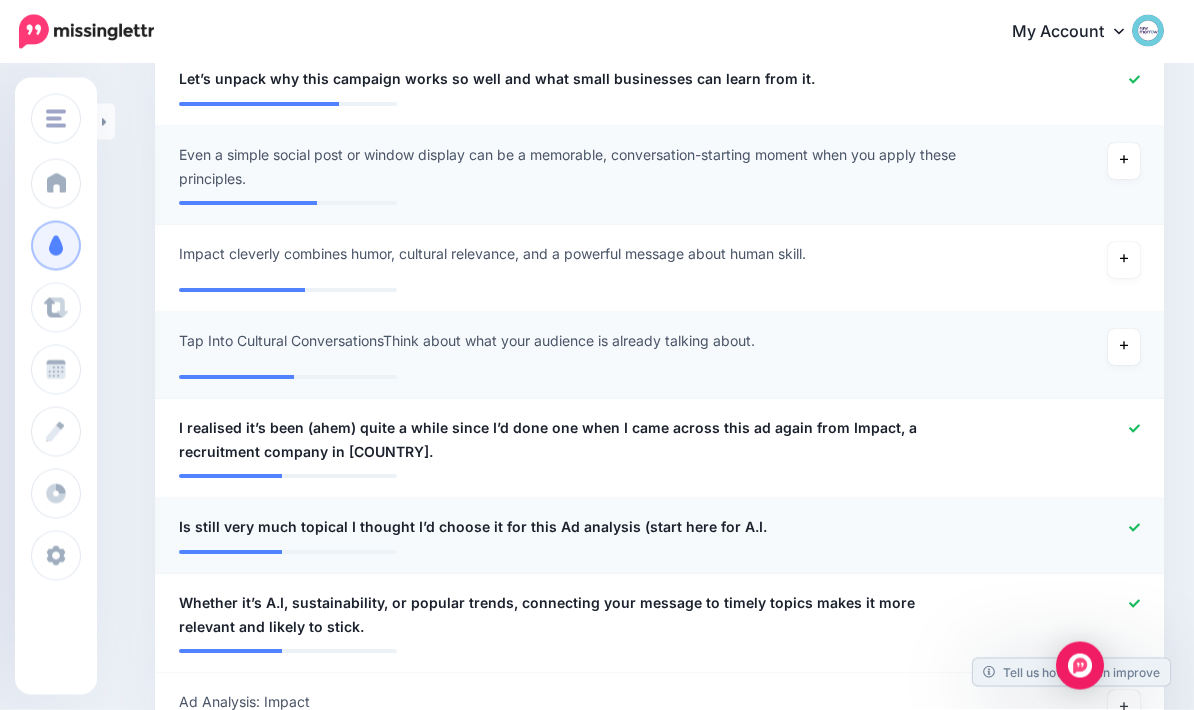 click at bounding box center (1072, 528) 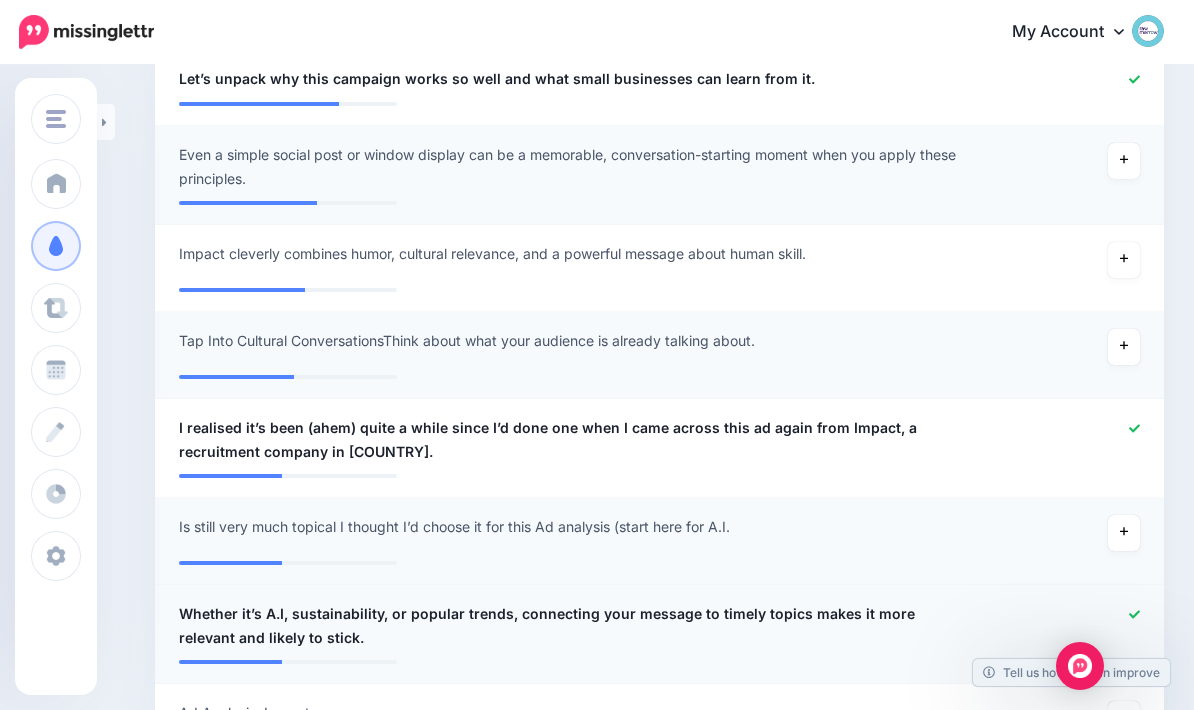click 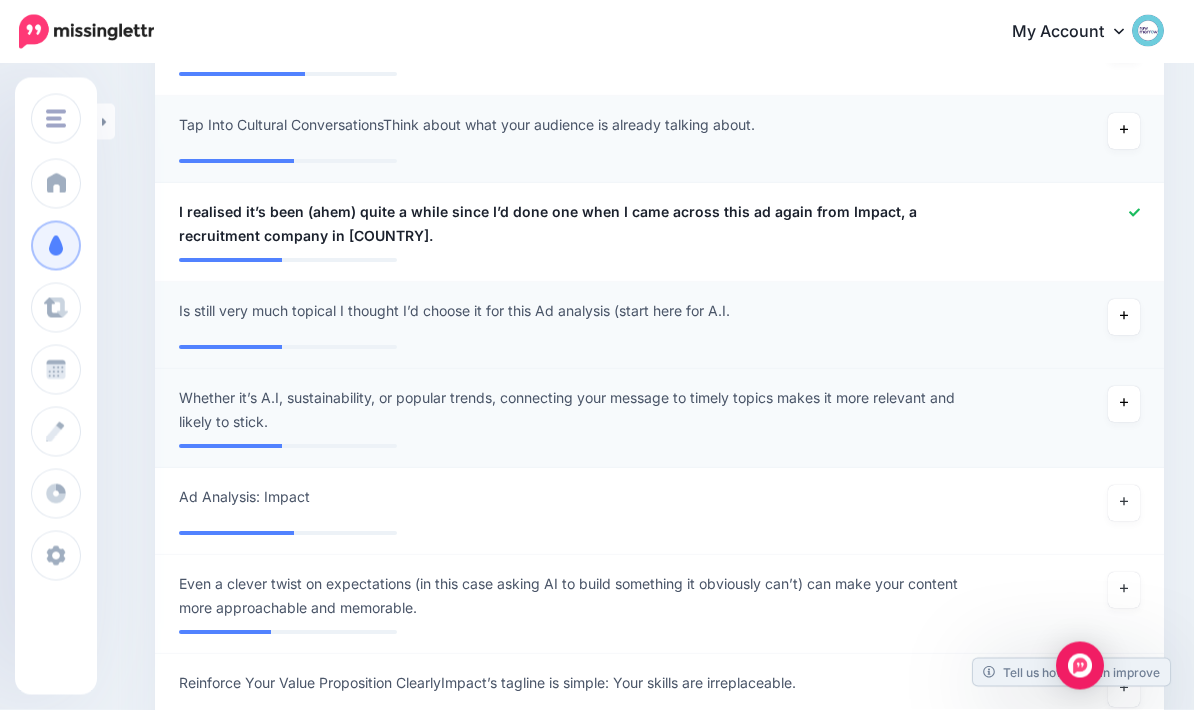 scroll, scrollTop: 1510, scrollLeft: 0, axis: vertical 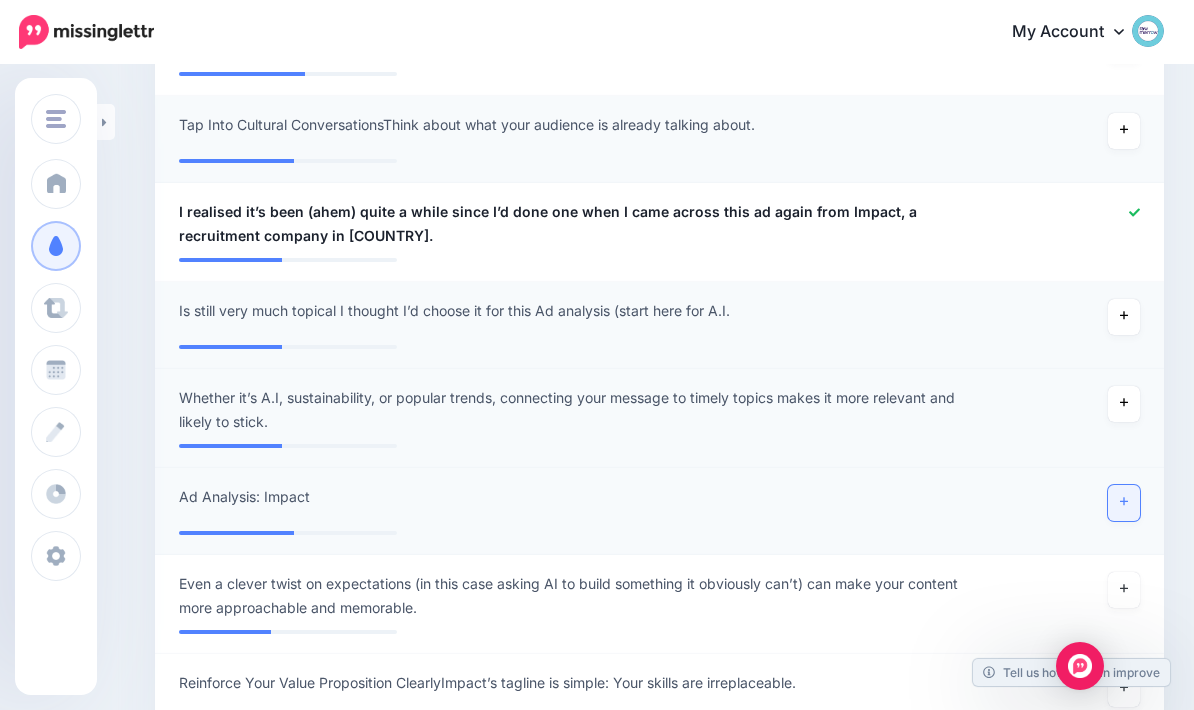click at bounding box center [1124, 503] 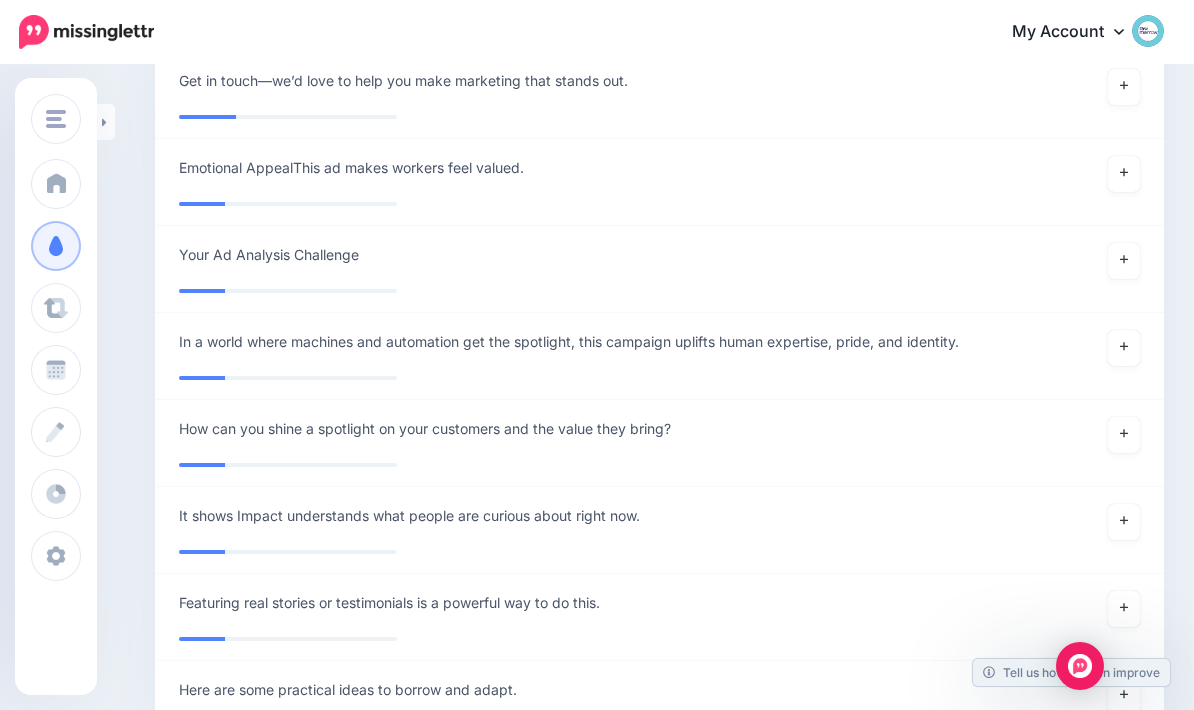scroll, scrollTop: 3168, scrollLeft: 0, axis: vertical 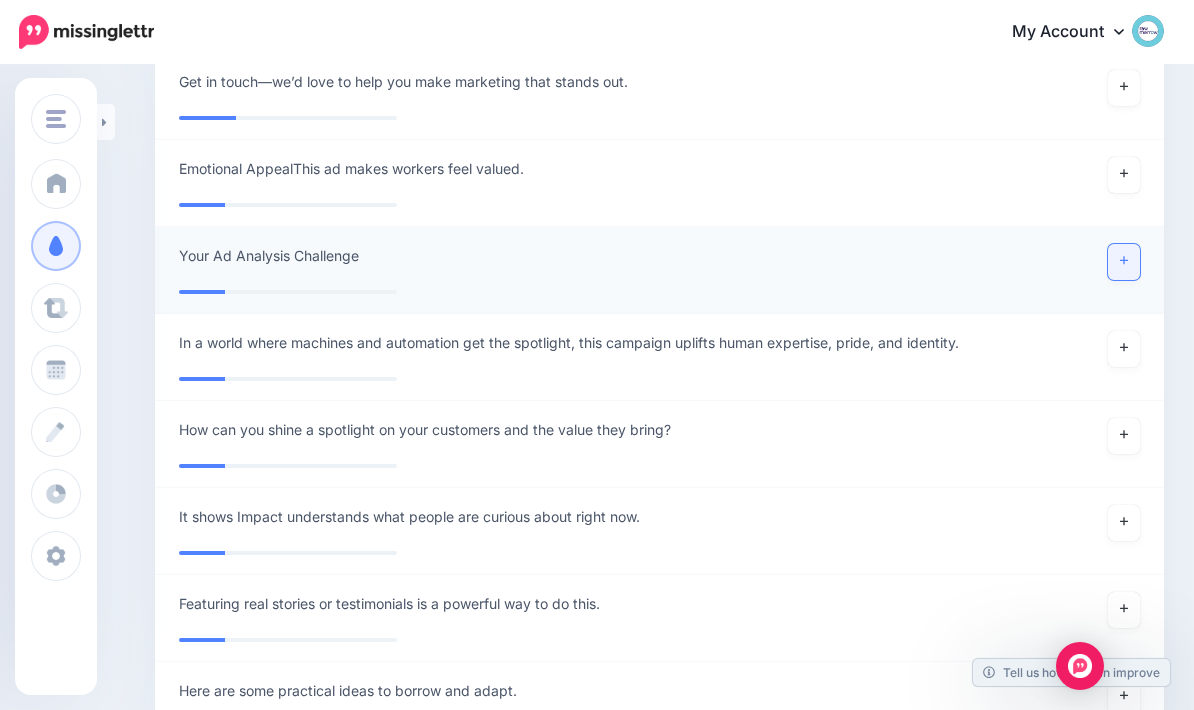 click at bounding box center [1124, 262] 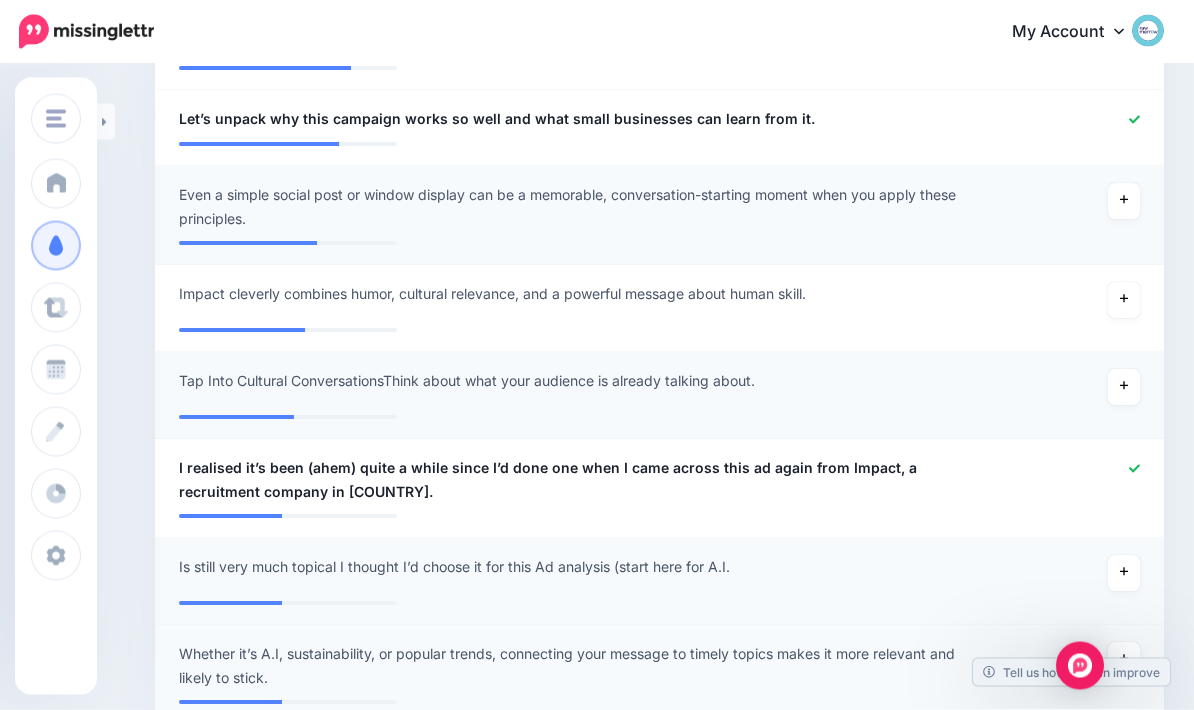 scroll, scrollTop: 1255, scrollLeft: 0, axis: vertical 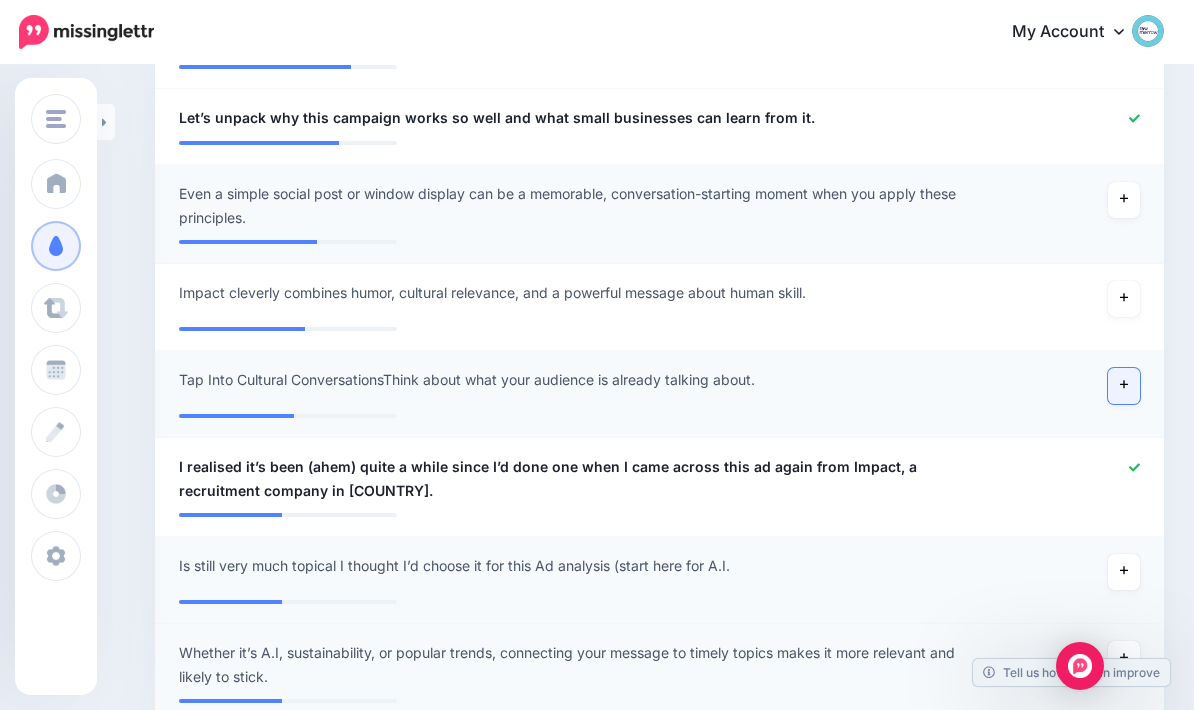click at bounding box center (1124, 386) 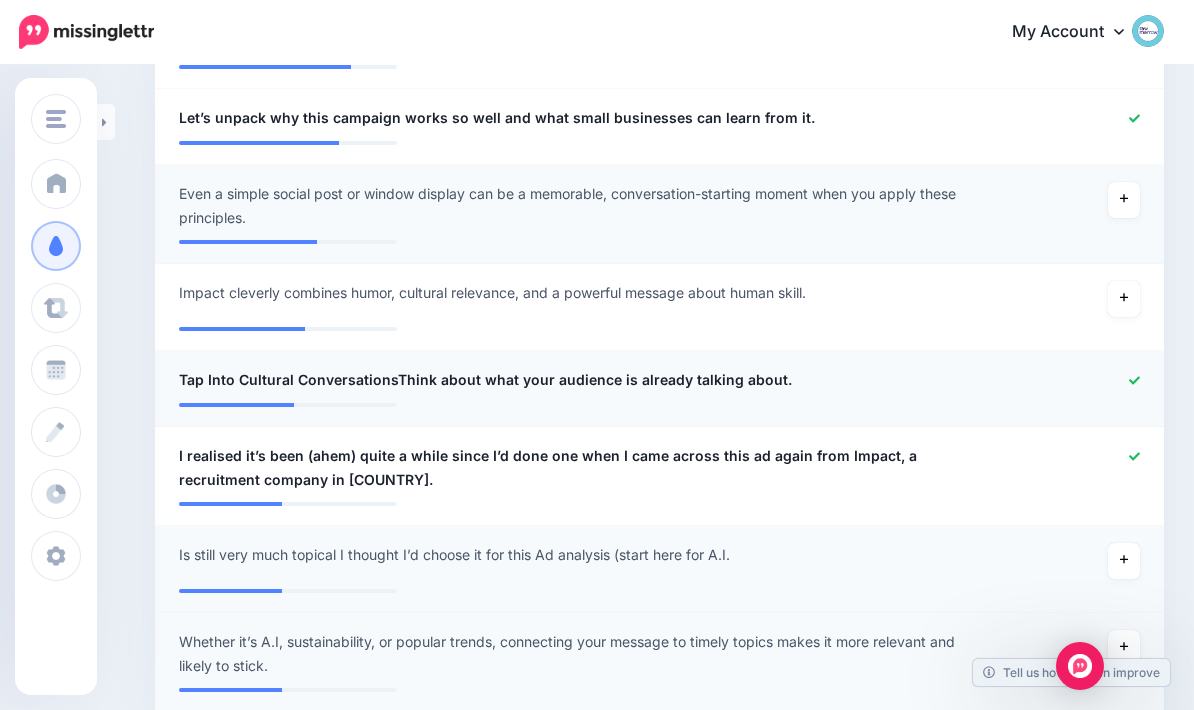 click on "Tap Into Cultural ConversationsThink about what your audience is already talking about." at bounding box center (485, 380) 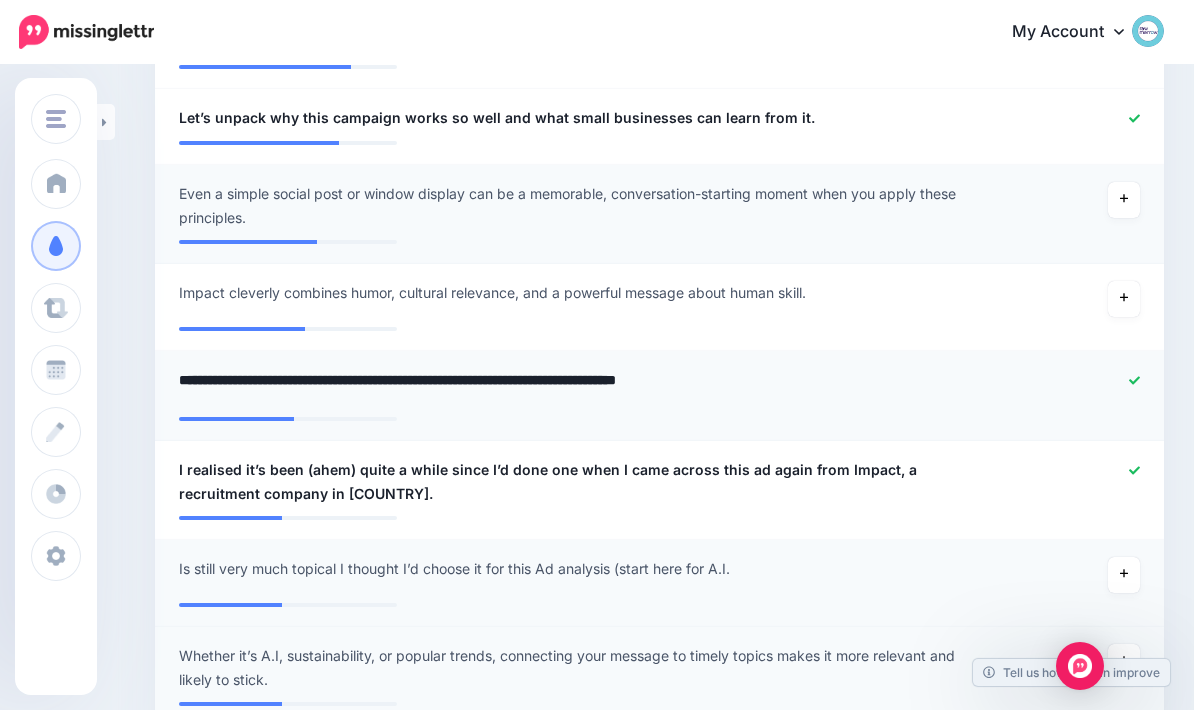 click on "**********" at bounding box center [577, 387] 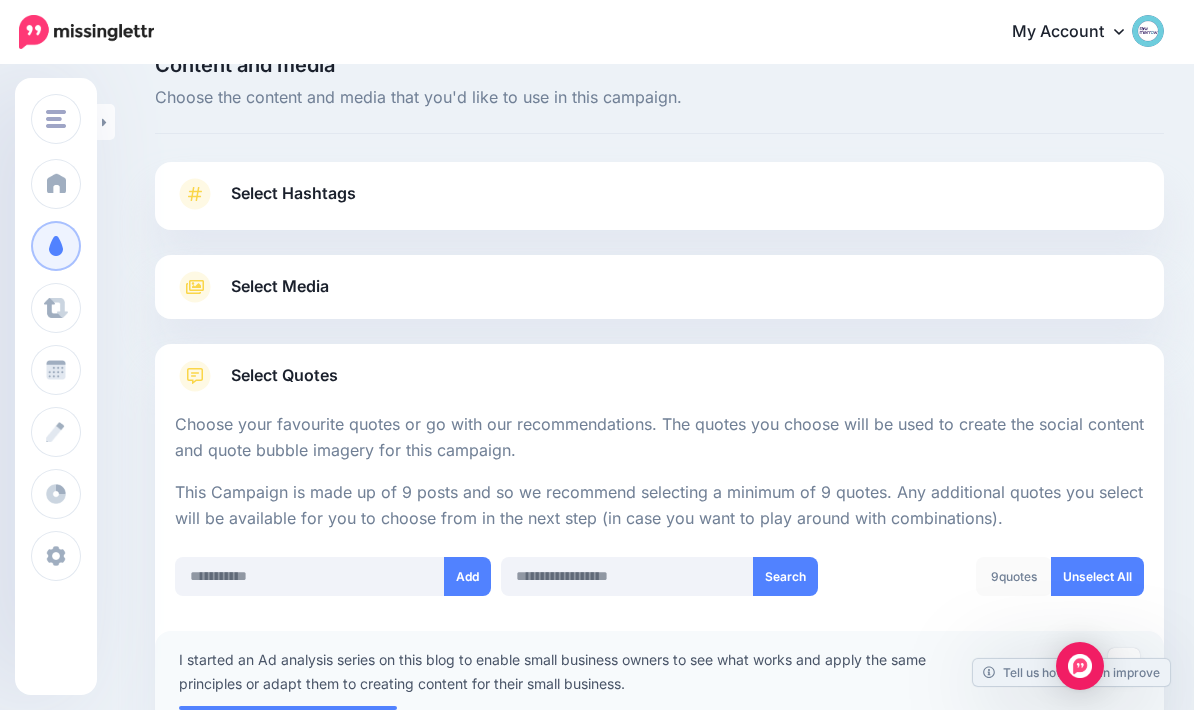 scroll, scrollTop: 0, scrollLeft: 0, axis: both 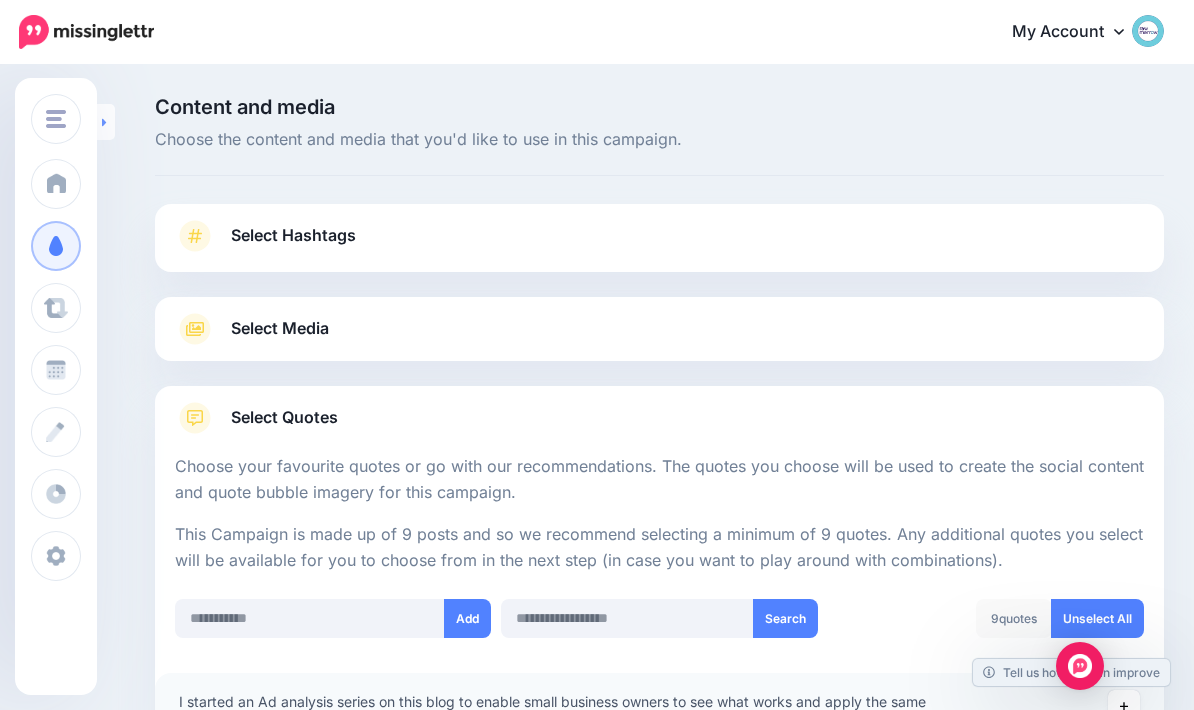 click at bounding box center [106, 122] 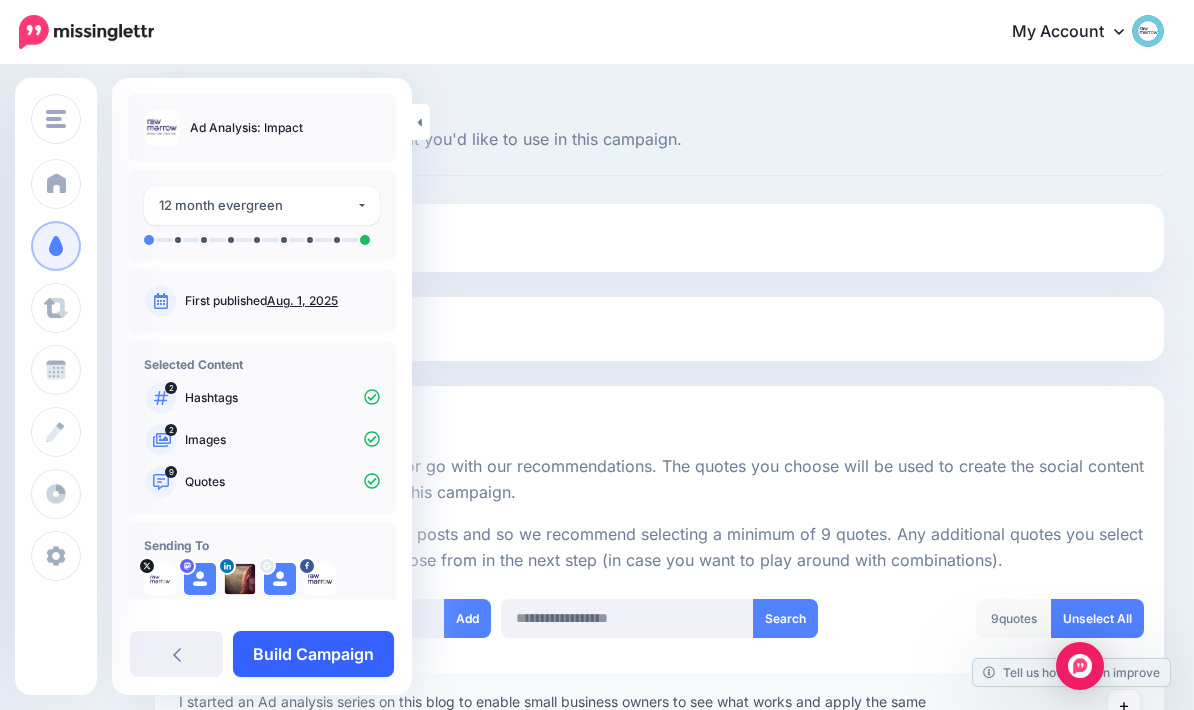 click on "Build Campaign" at bounding box center (313, 654) 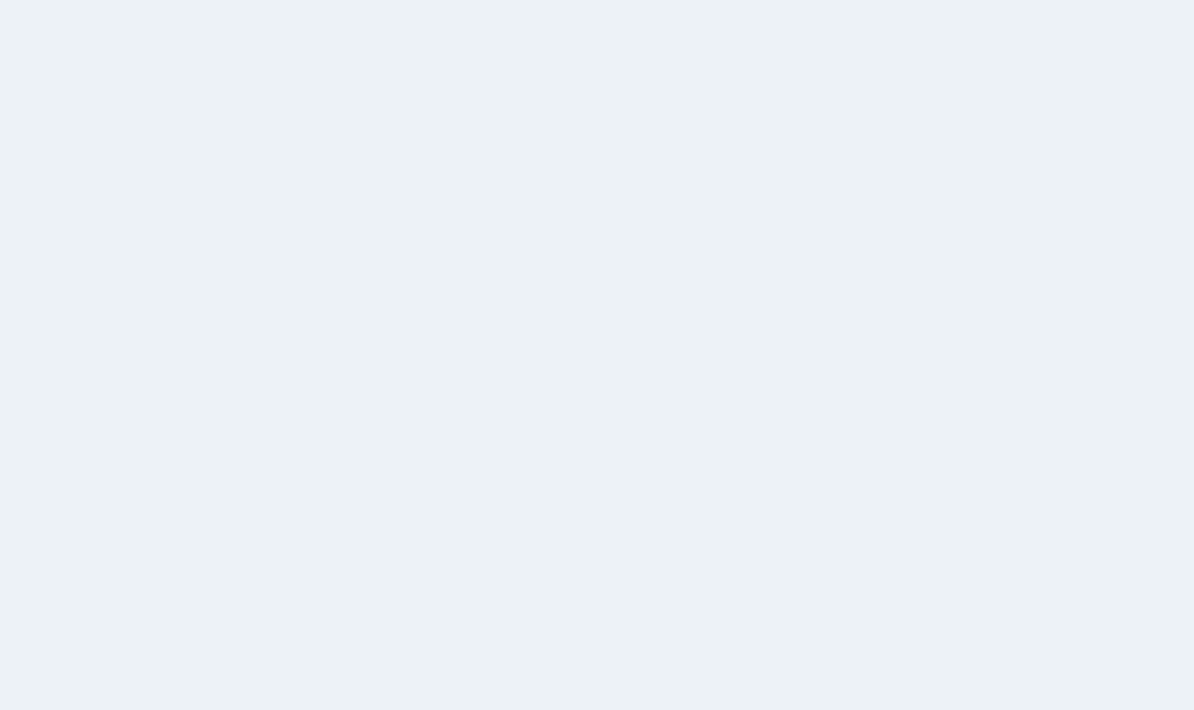 scroll, scrollTop: 0, scrollLeft: 0, axis: both 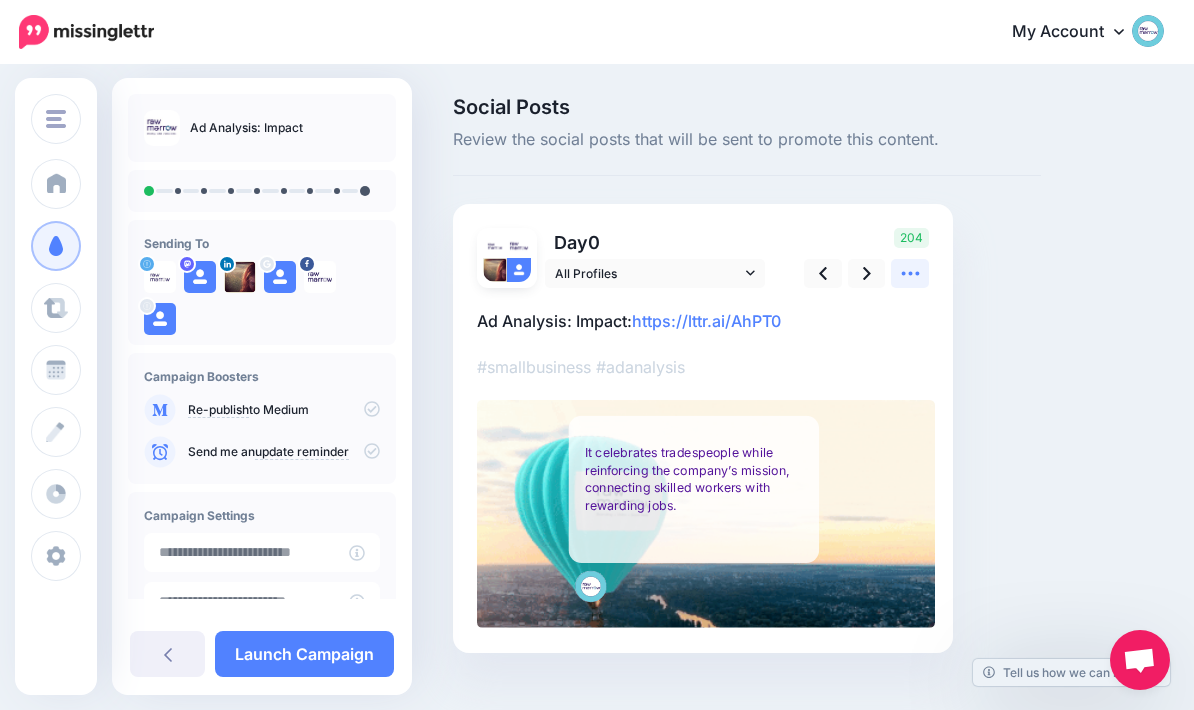 click 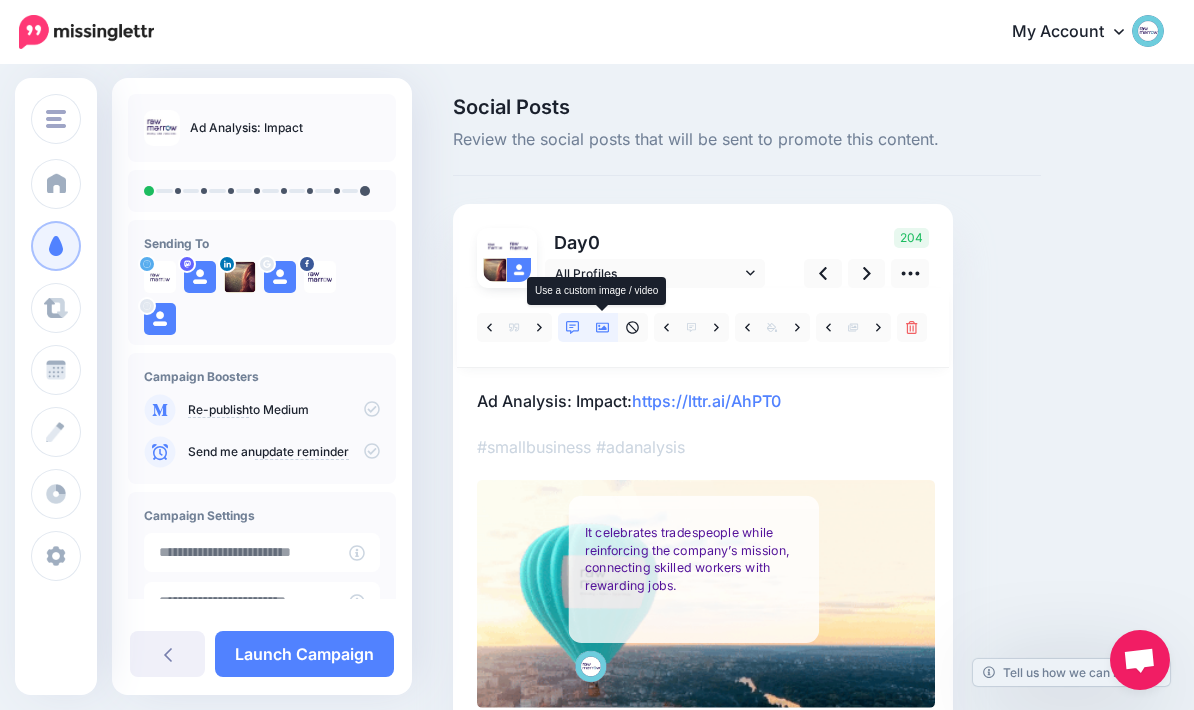 click at bounding box center [603, 327] 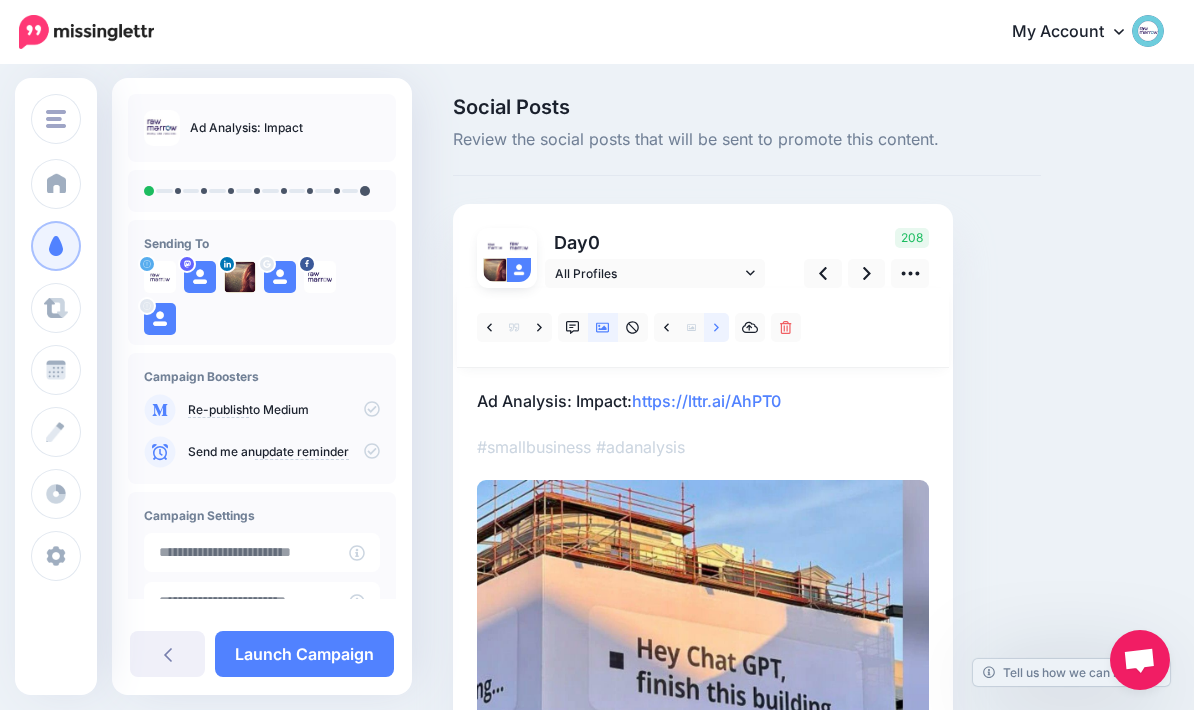 click at bounding box center (716, 327) 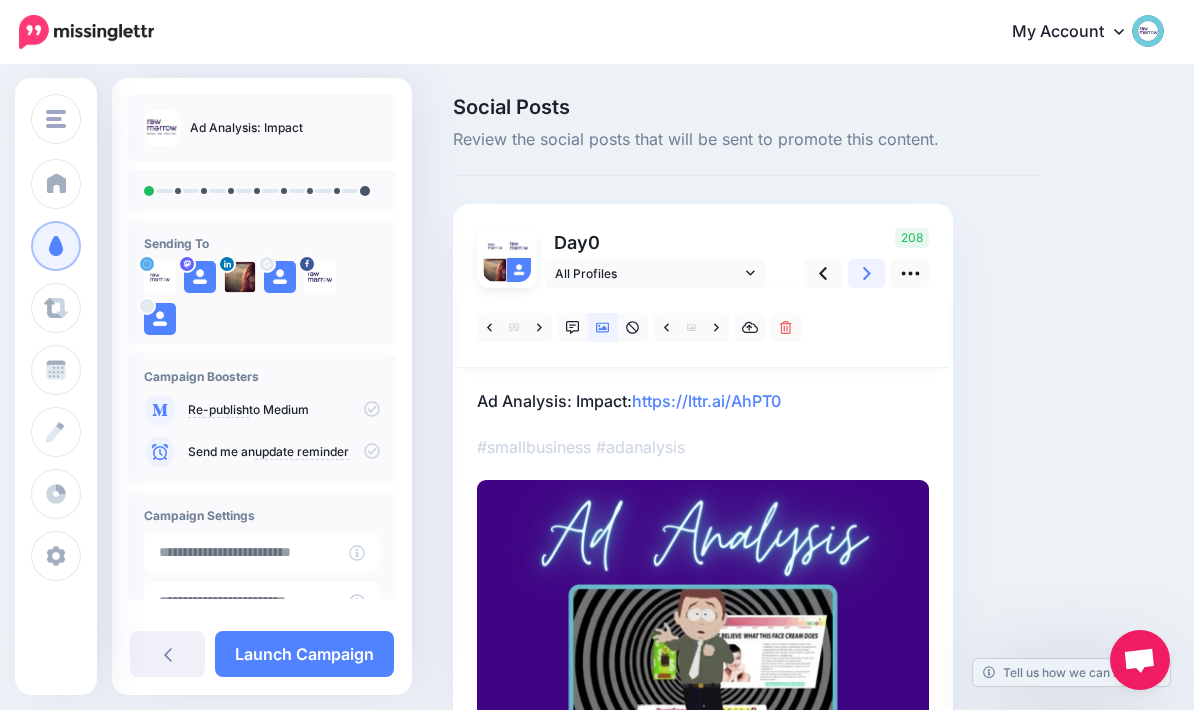 click 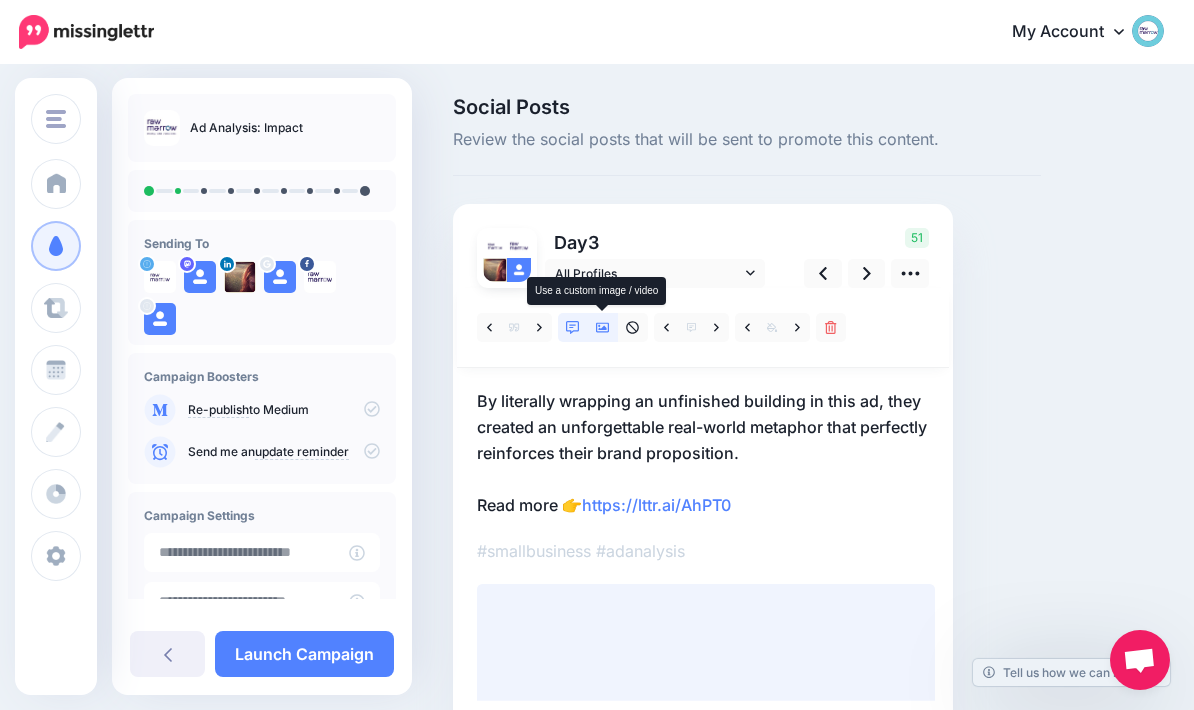 click at bounding box center (603, 327) 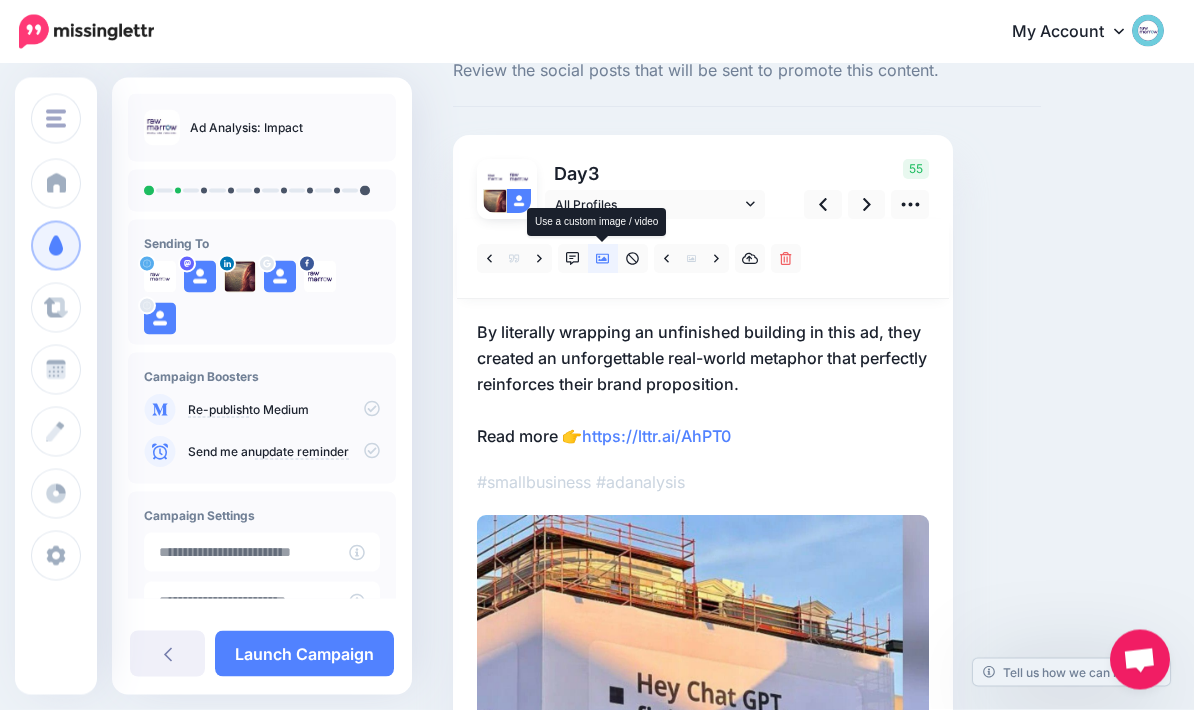 scroll, scrollTop: 48, scrollLeft: 0, axis: vertical 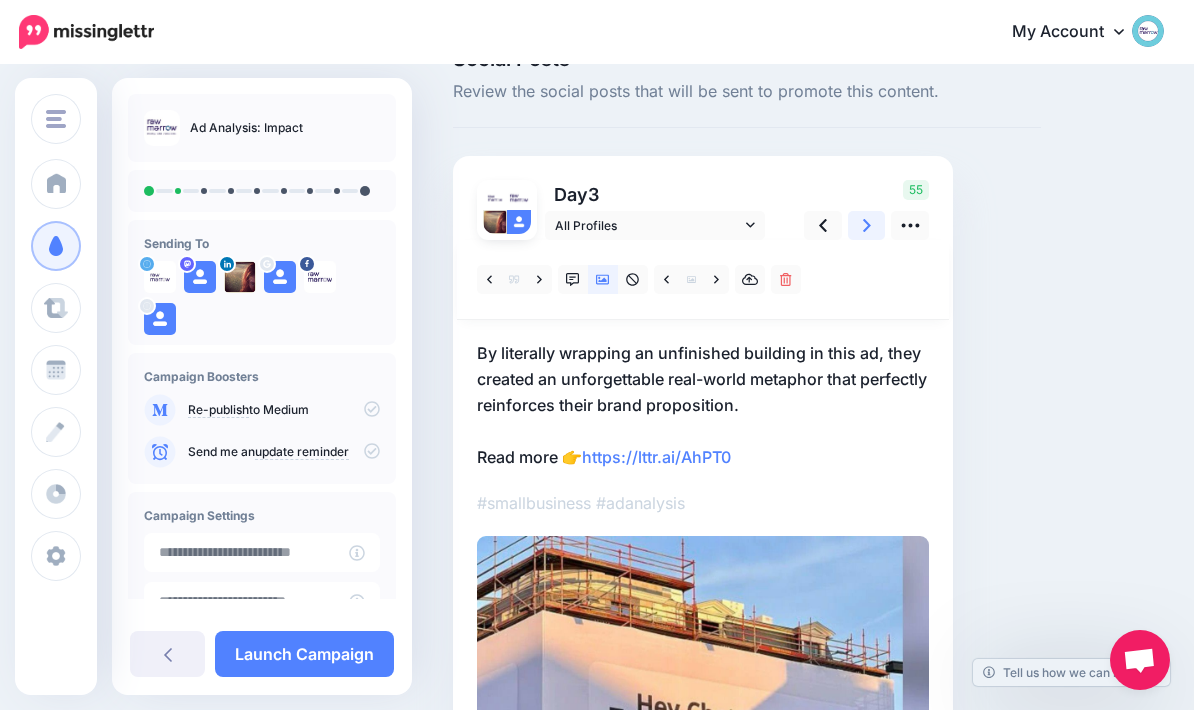click at bounding box center [867, 225] 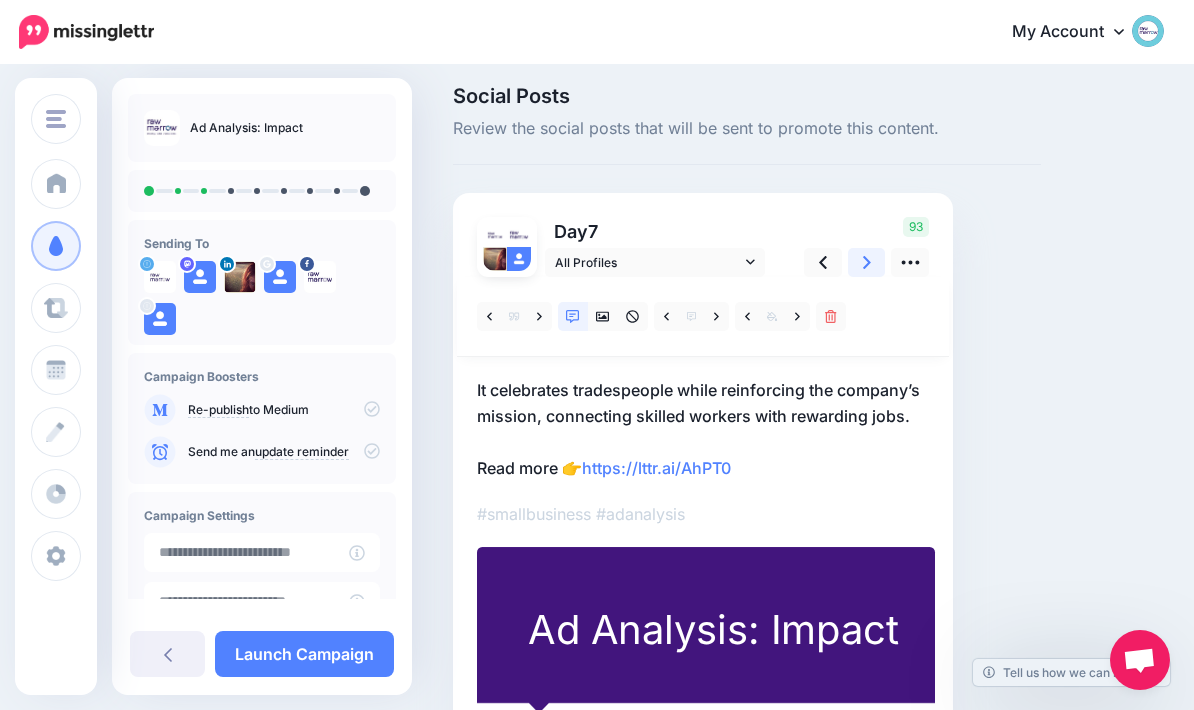scroll, scrollTop: 14, scrollLeft: 0, axis: vertical 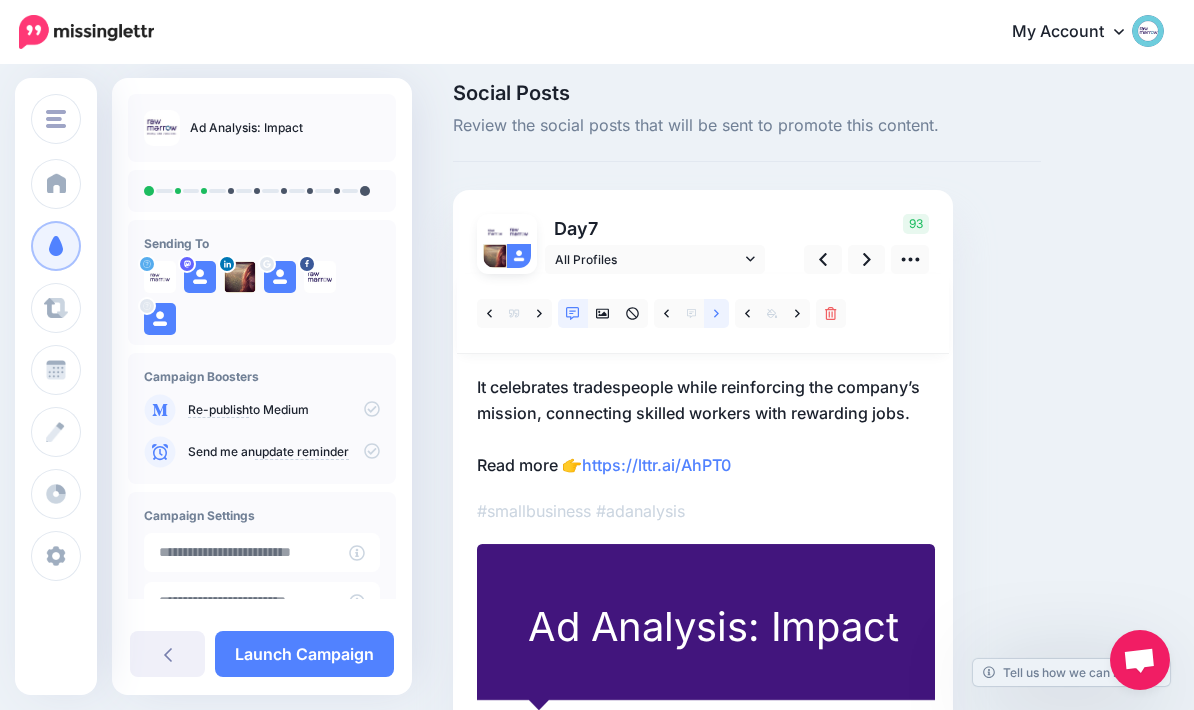 click at bounding box center [716, 313] 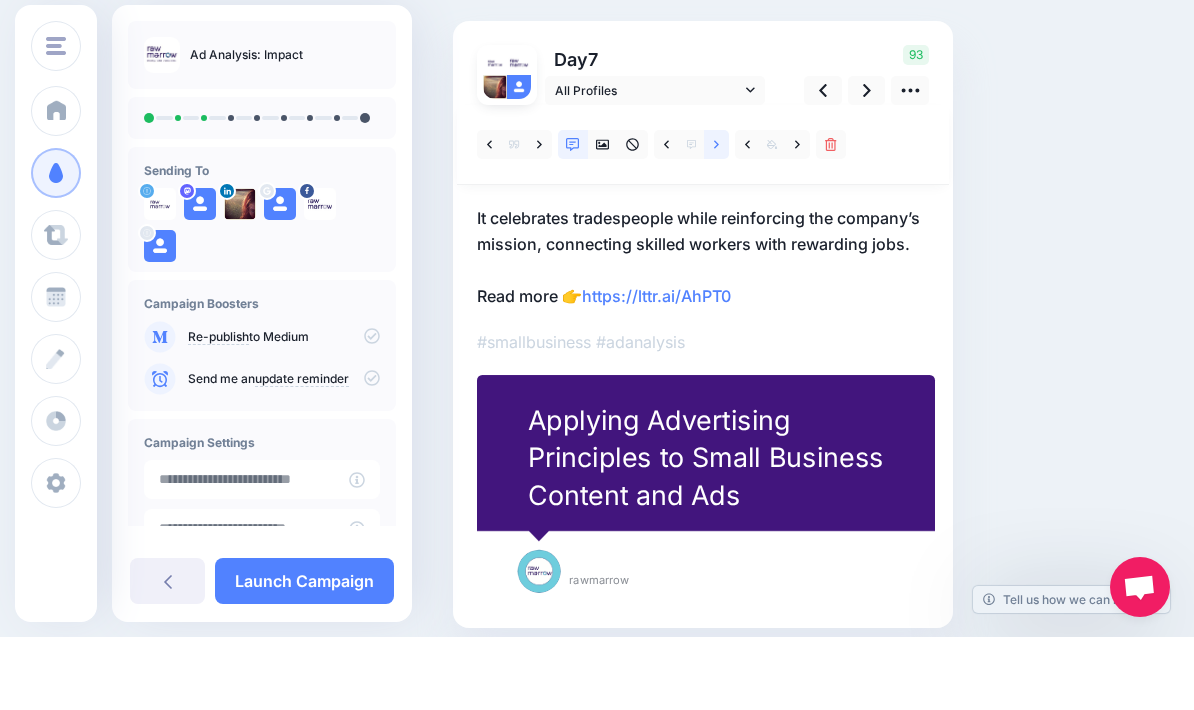 scroll, scrollTop: 0, scrollLeft: 0, axis: both 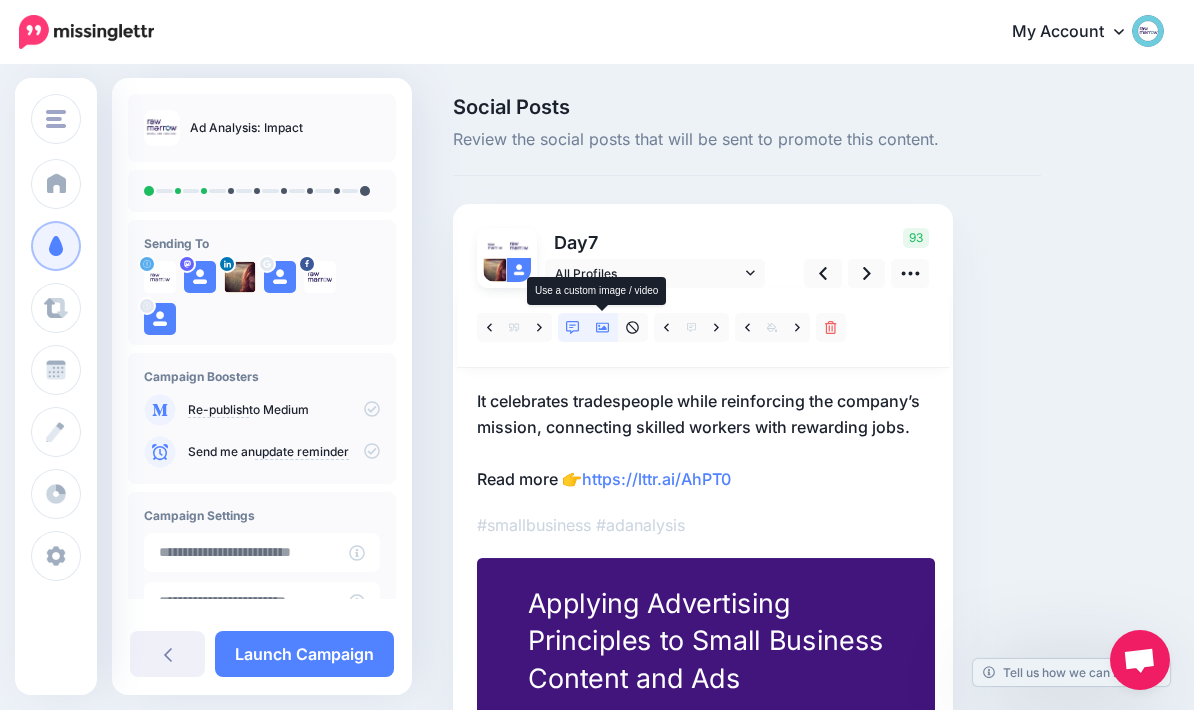 click at bounding box center (603, 327) 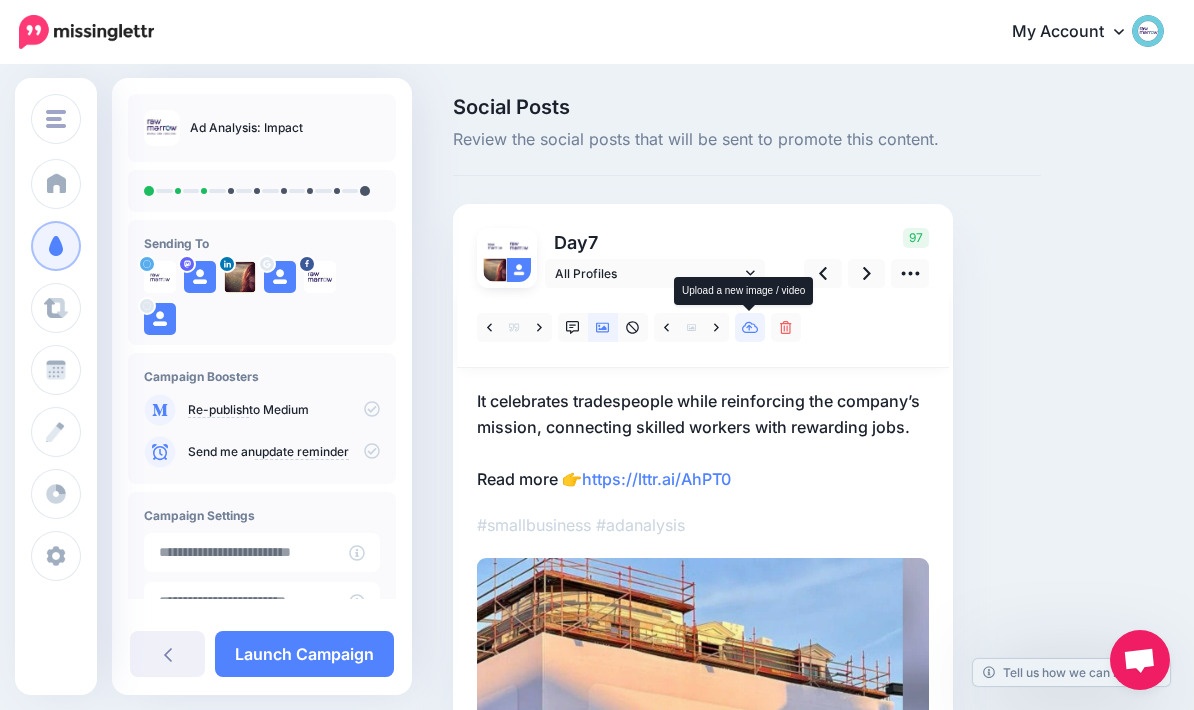 click at bounding box center (750, 327) 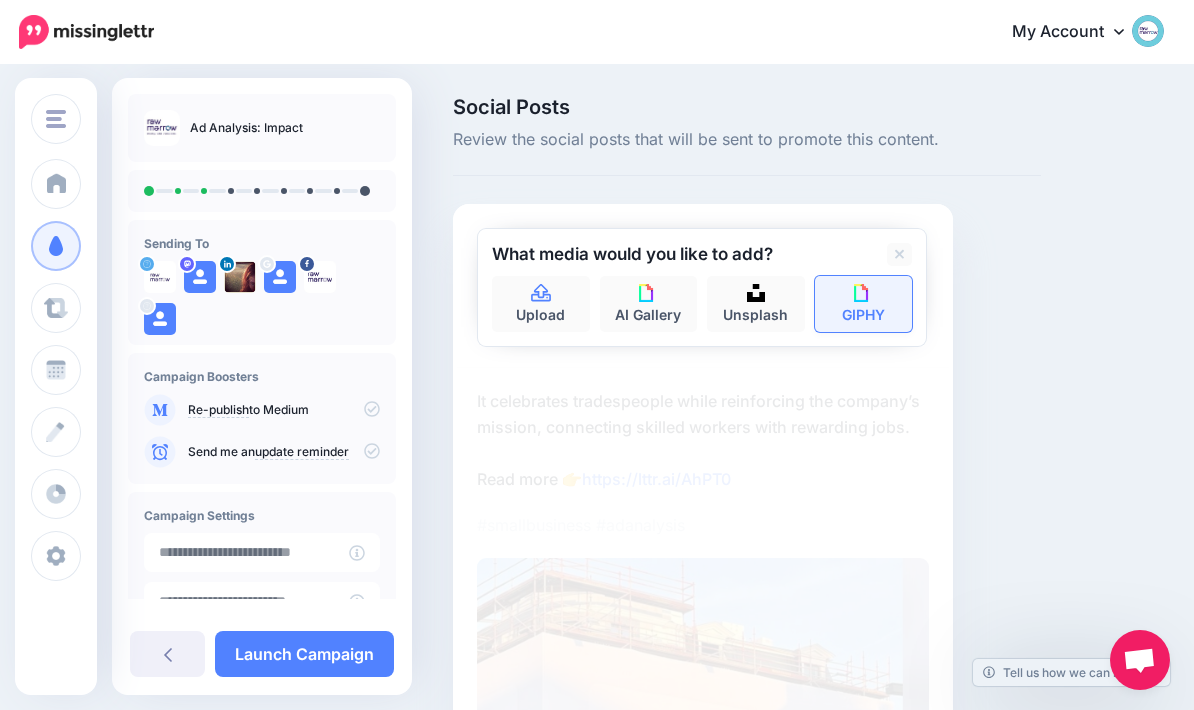 click on "GIPHY" at bounding box center (864, 304) 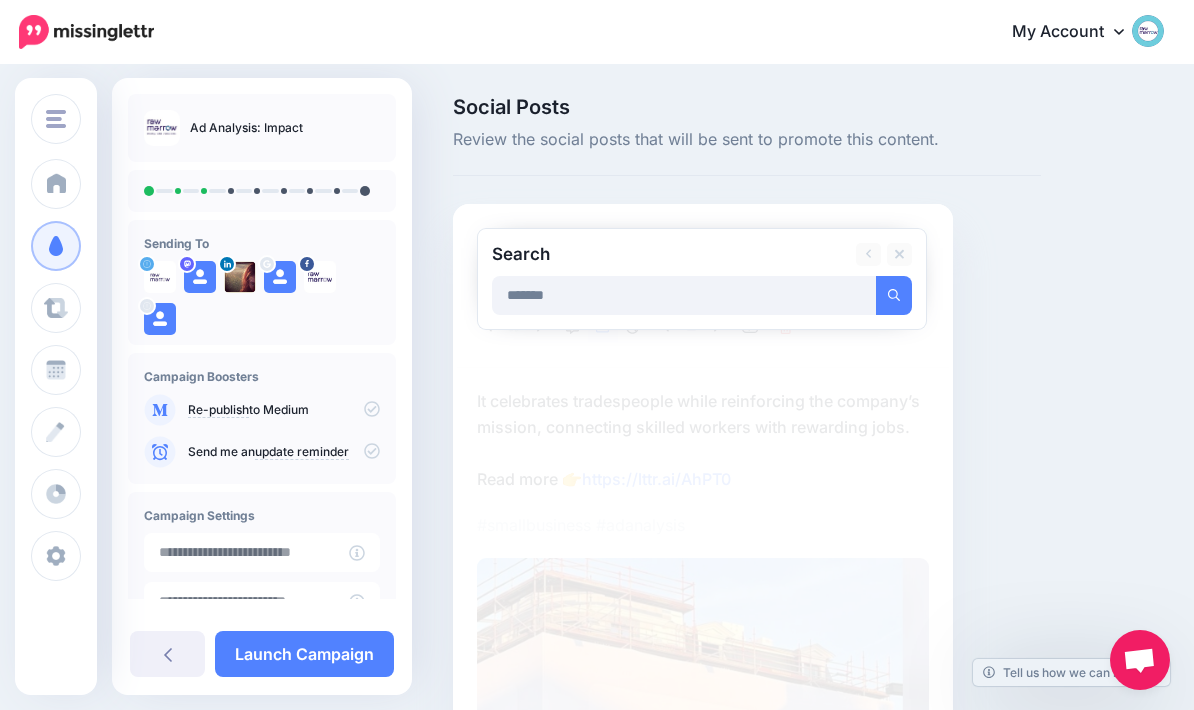 type on "*******" 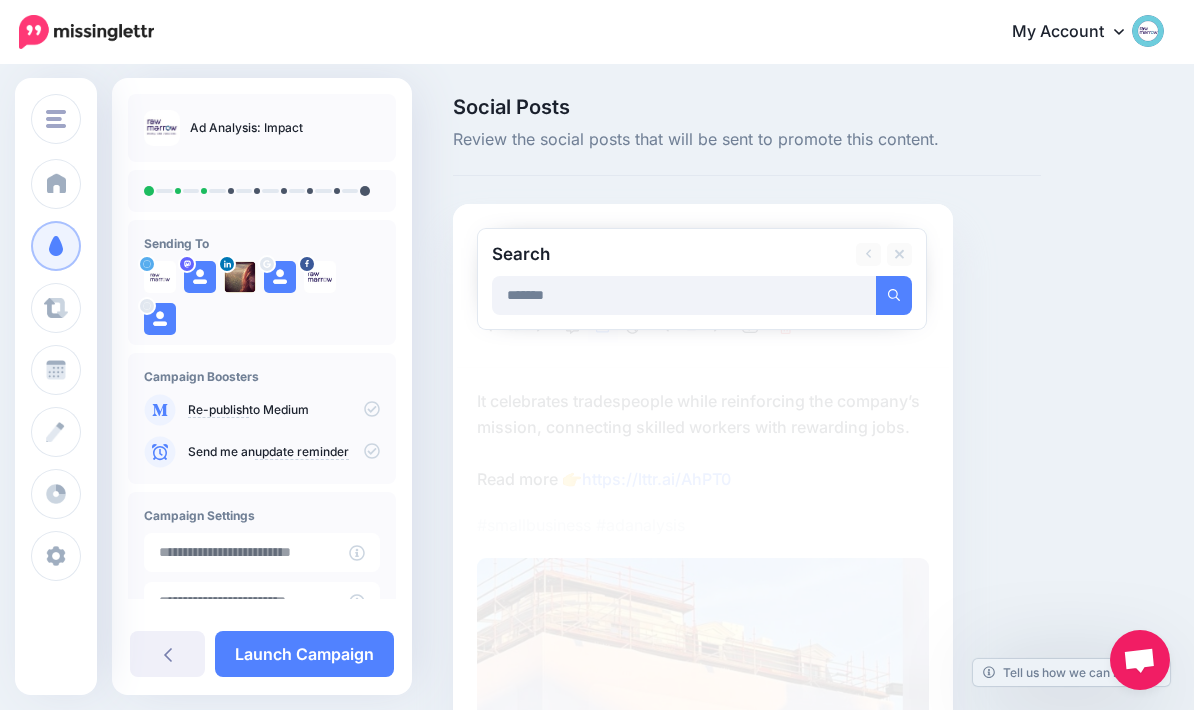 click at bounding box center [894, 295] 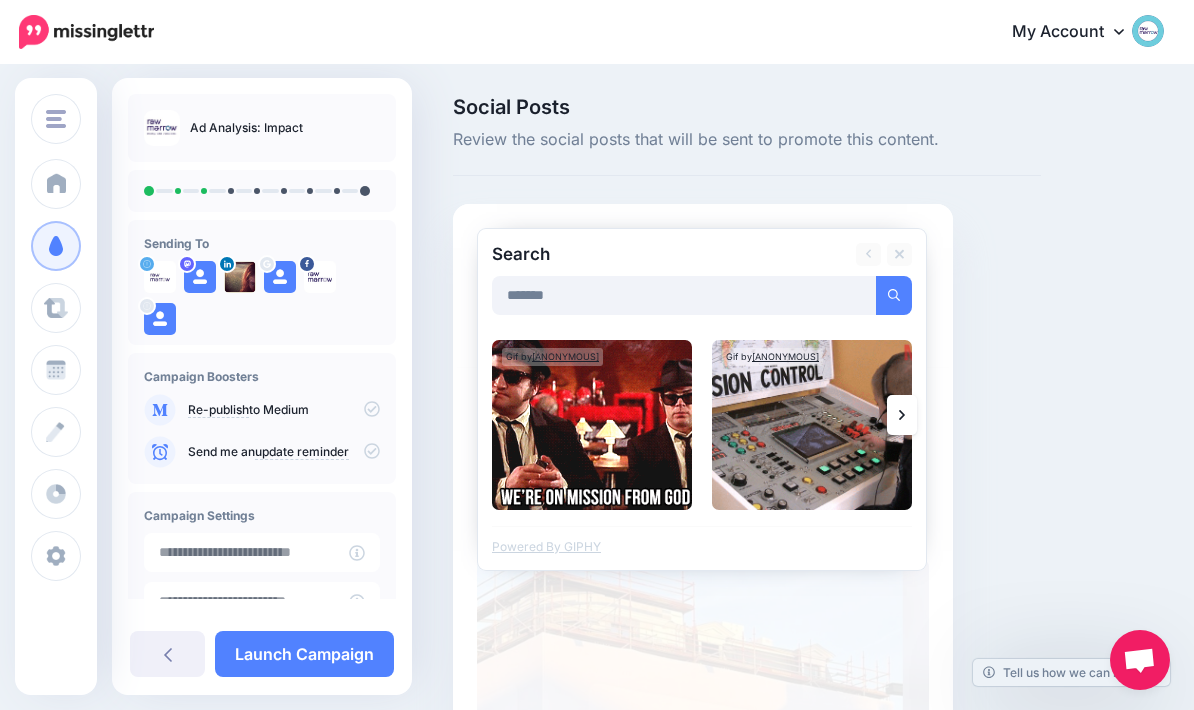 click at bounding box center (902, 415) 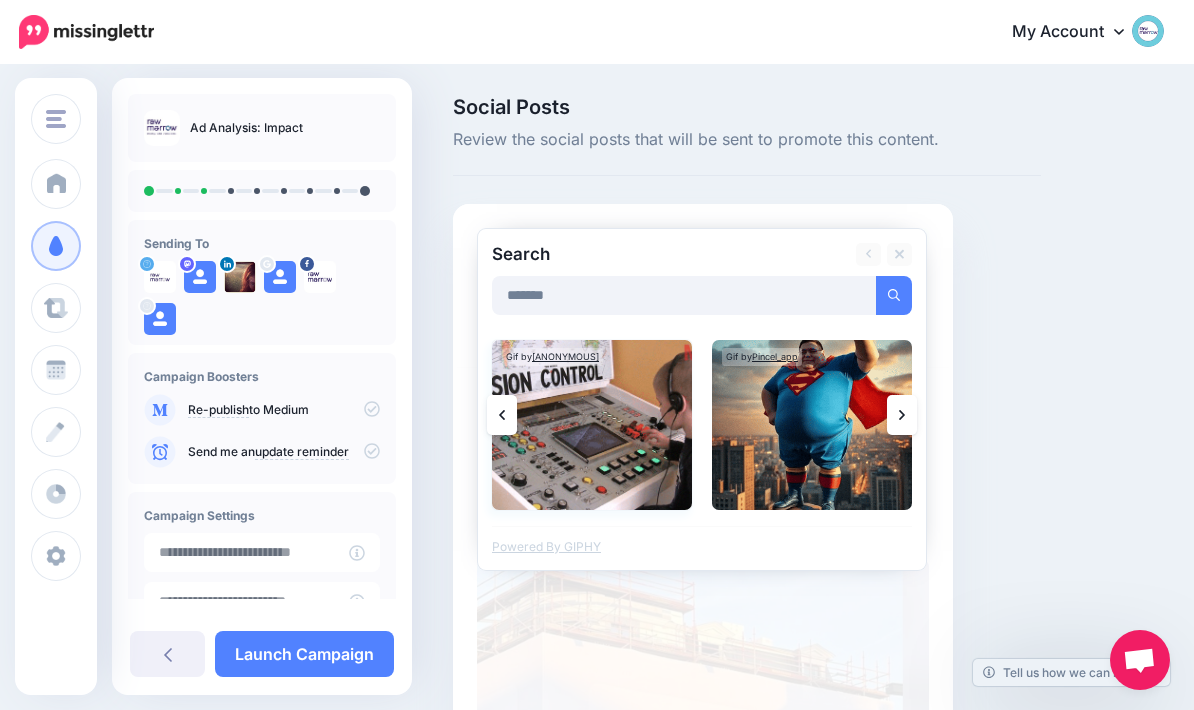 click at bounding box center (592, 425) 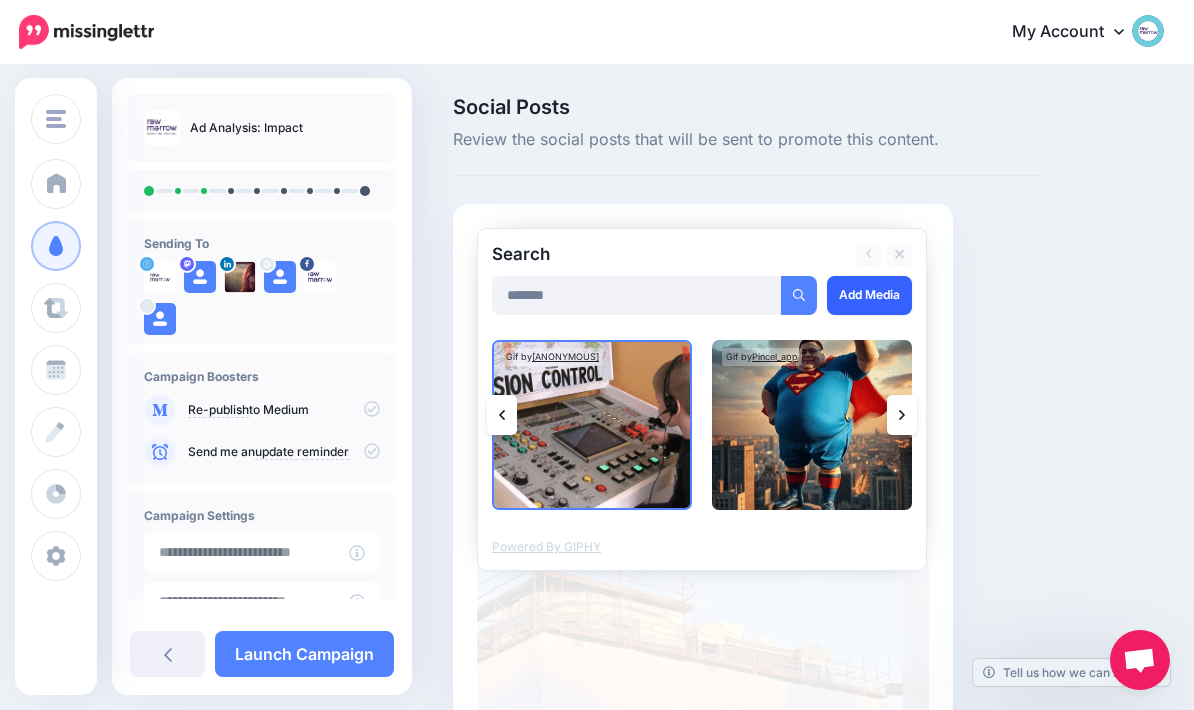 click on "Add Media" at bounding box center [869, 295] 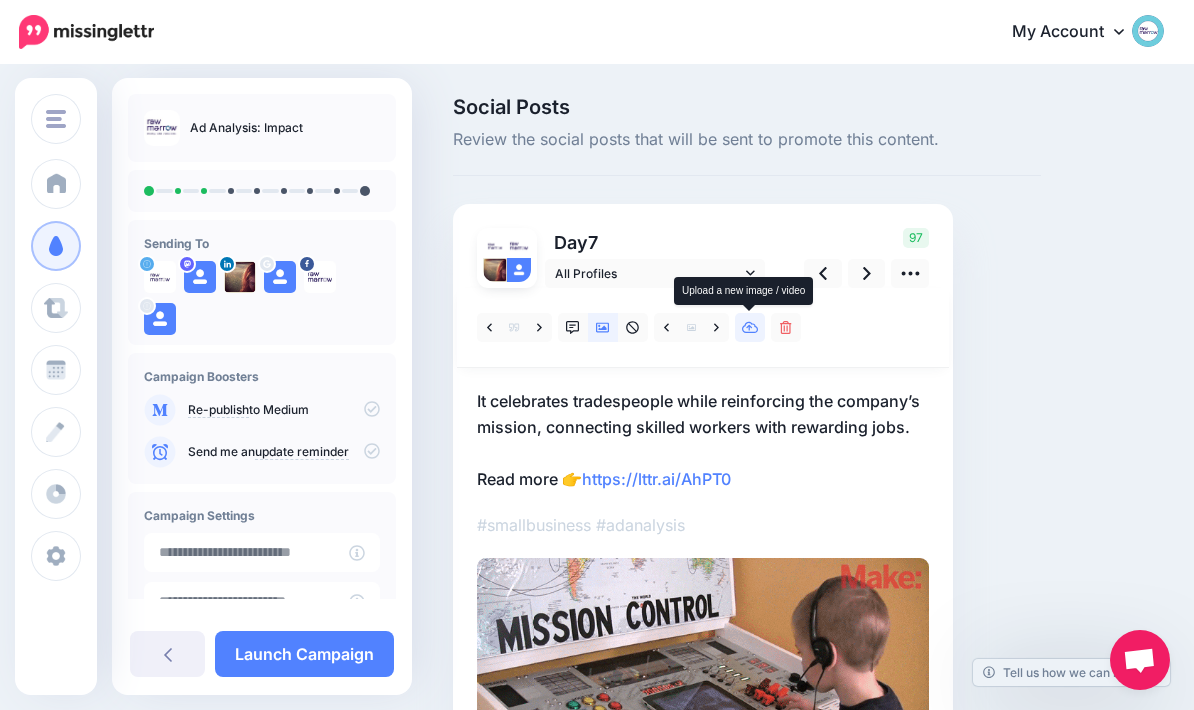 click 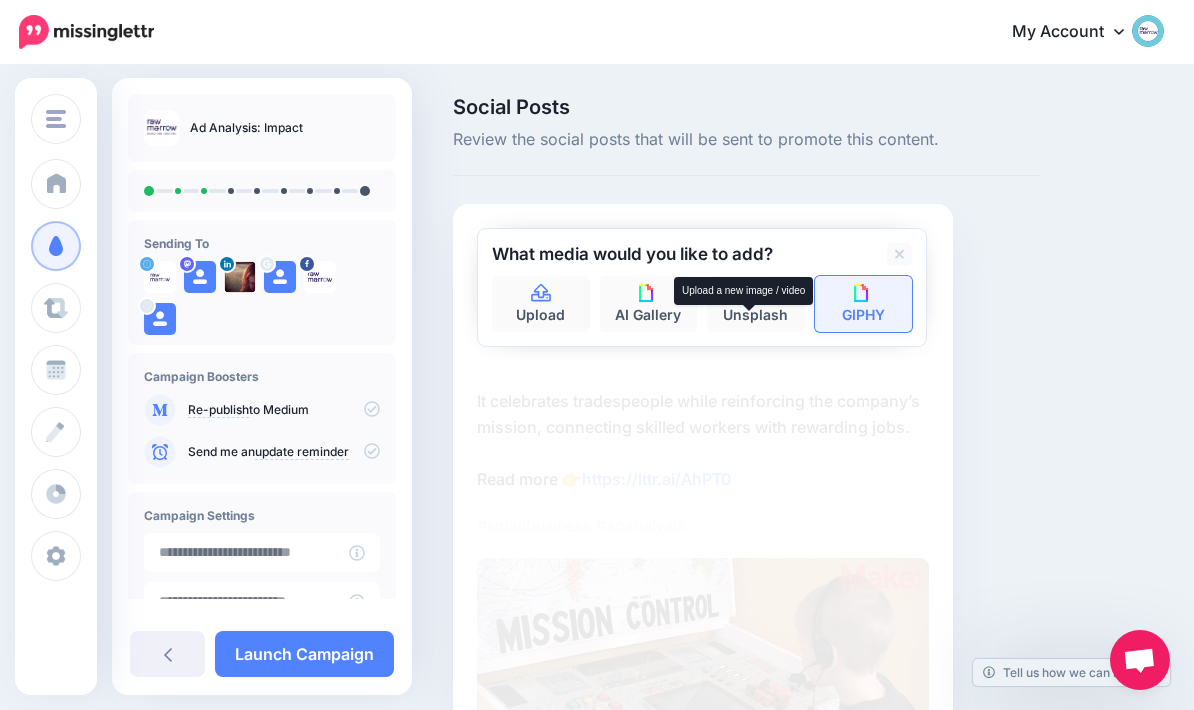 click at bounding box center (863, 293) 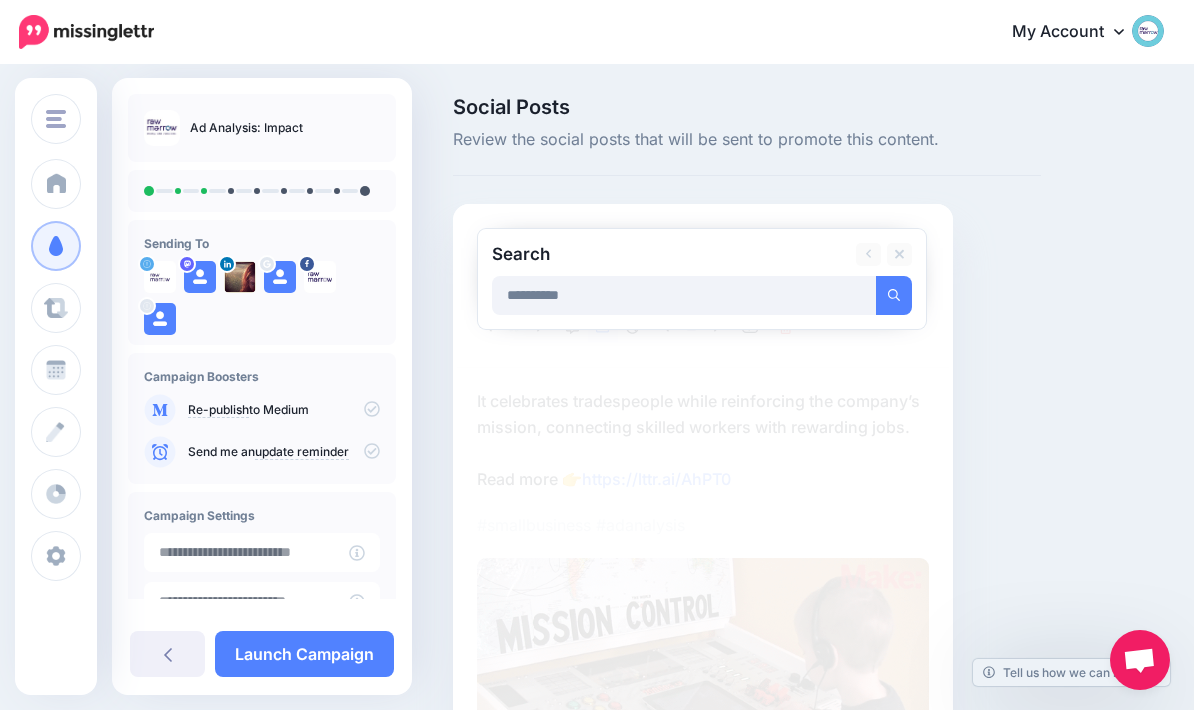 type on "**********" 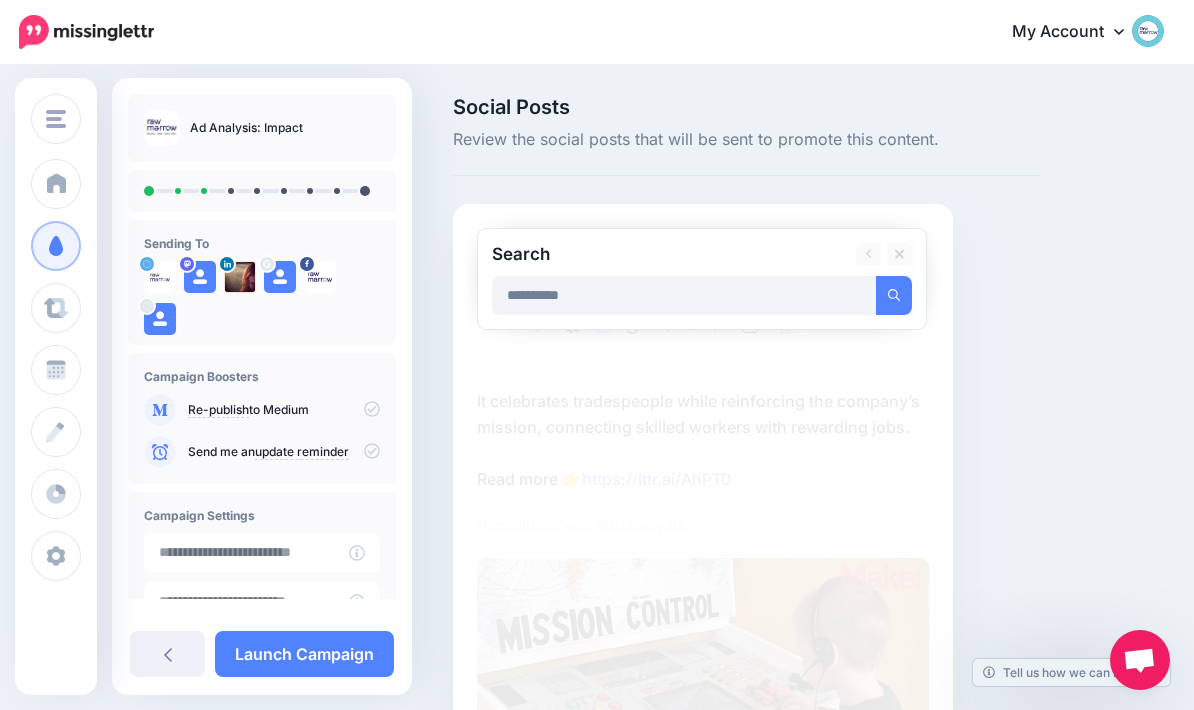 click at bounding box center [894, 295] 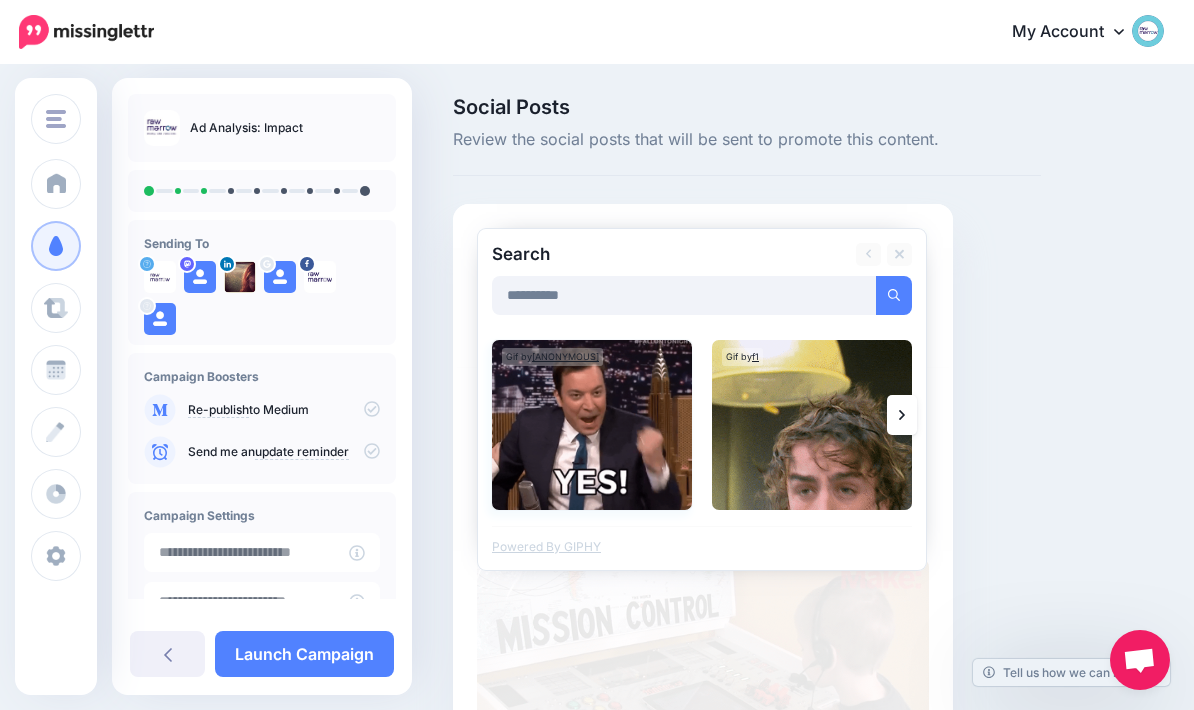 click at bounding box center (592, 425) 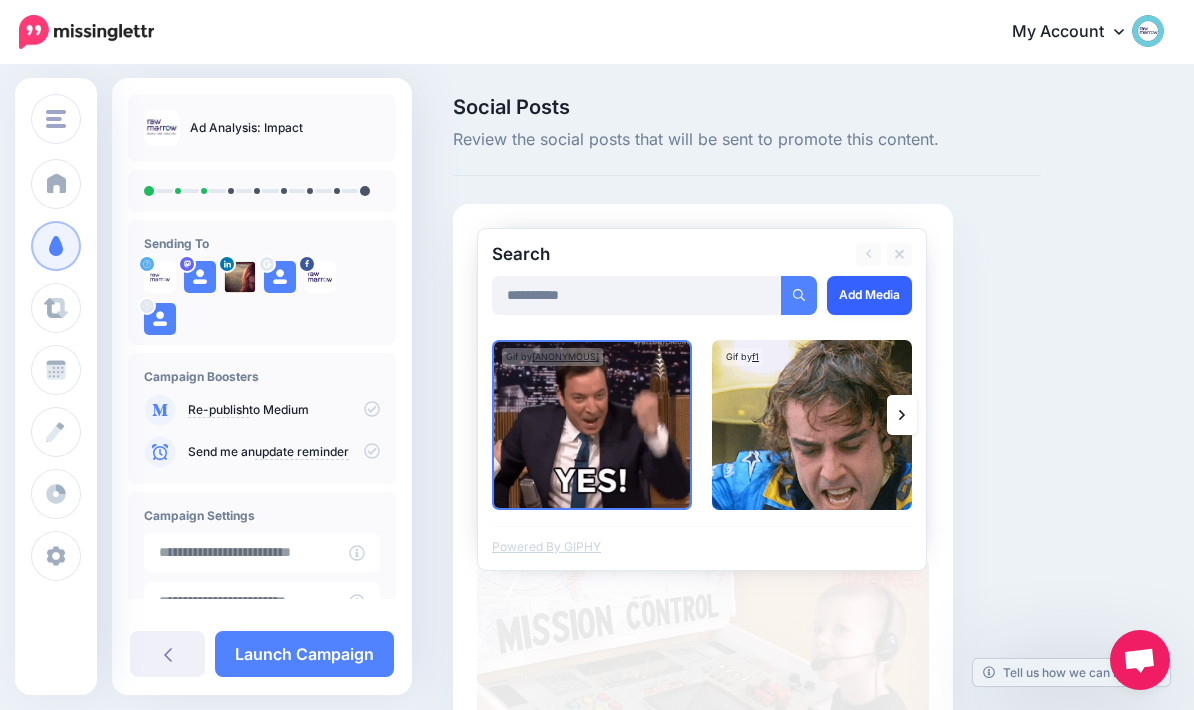 click on "Add Media" at bounding box center (869, 295) 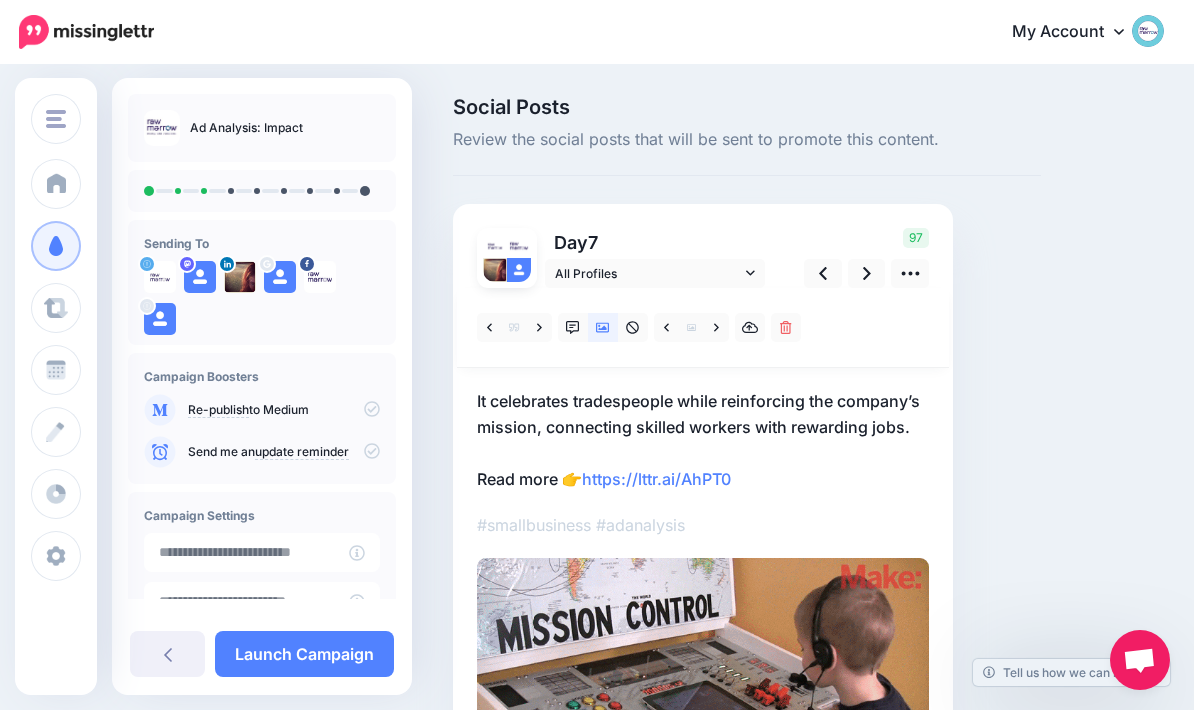 scroll, scrollTop: 80, scrollLeft: 0, axis: vertical 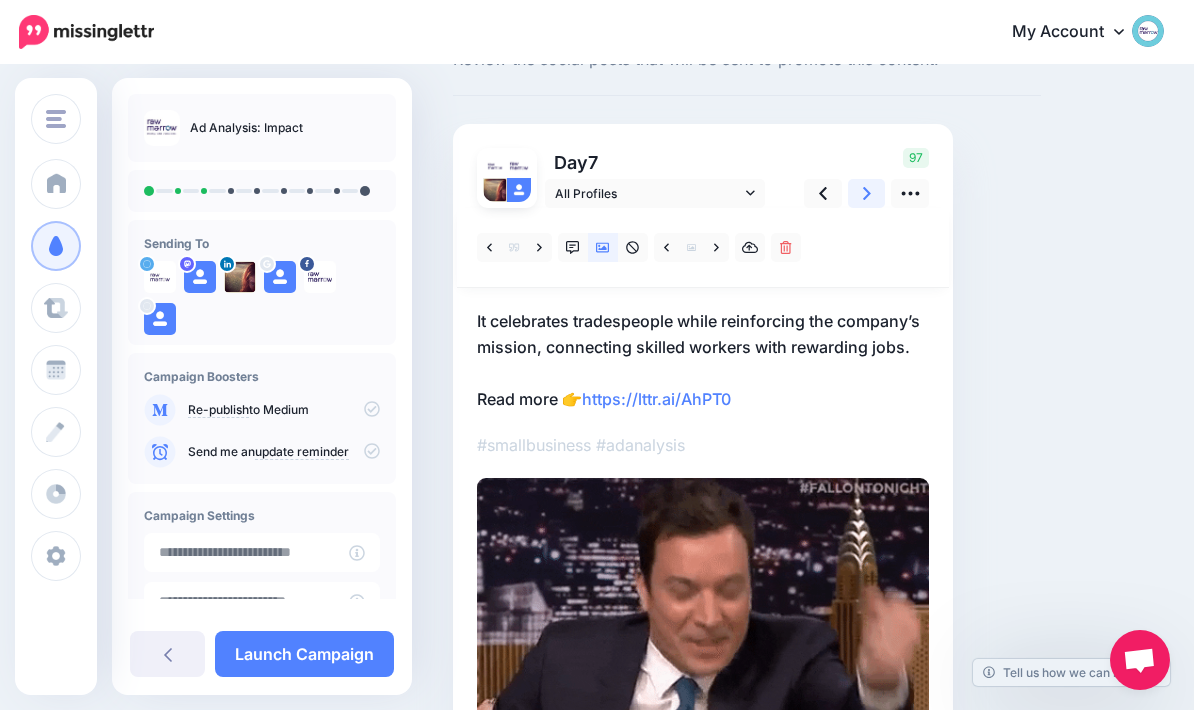 click at bounding box center [867, 193] 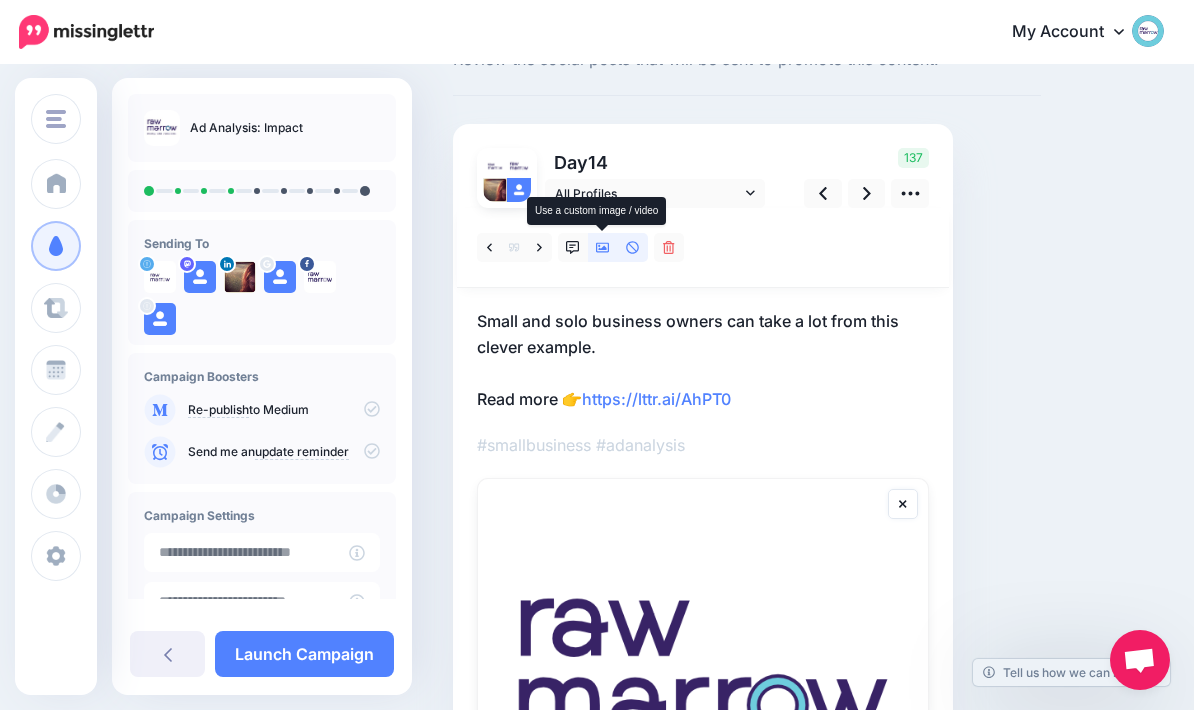 click at bounding box center (603, 247) 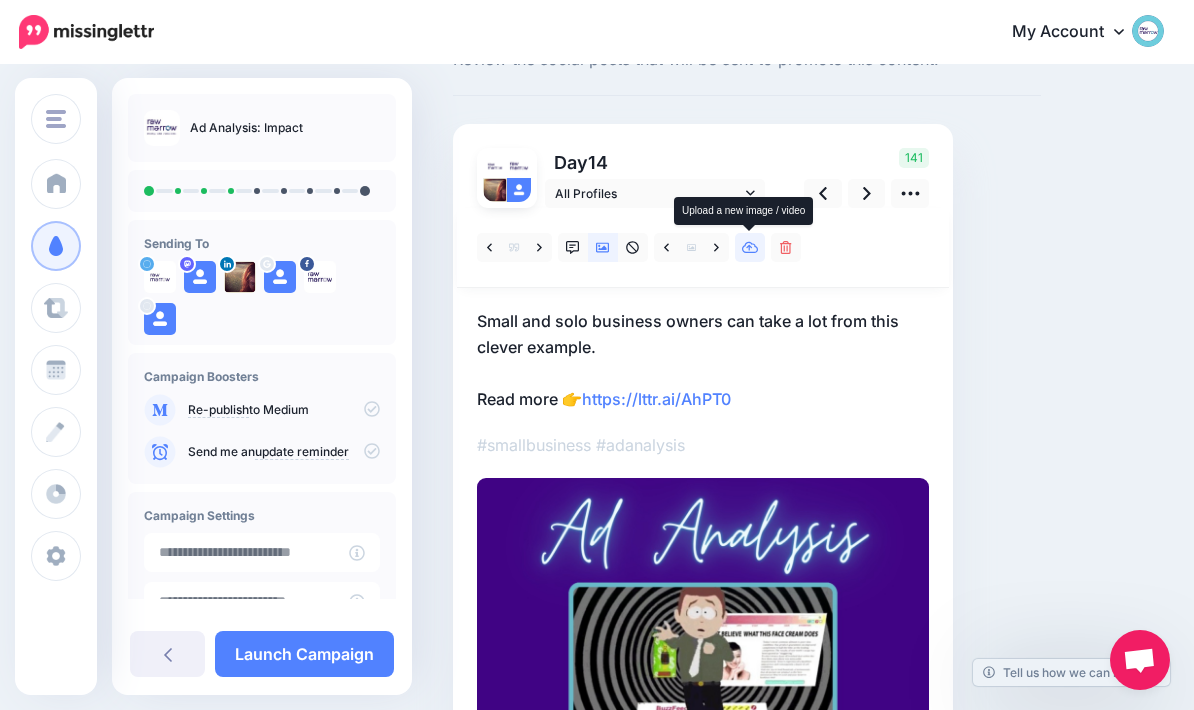 click at bounding box center [750, 247] 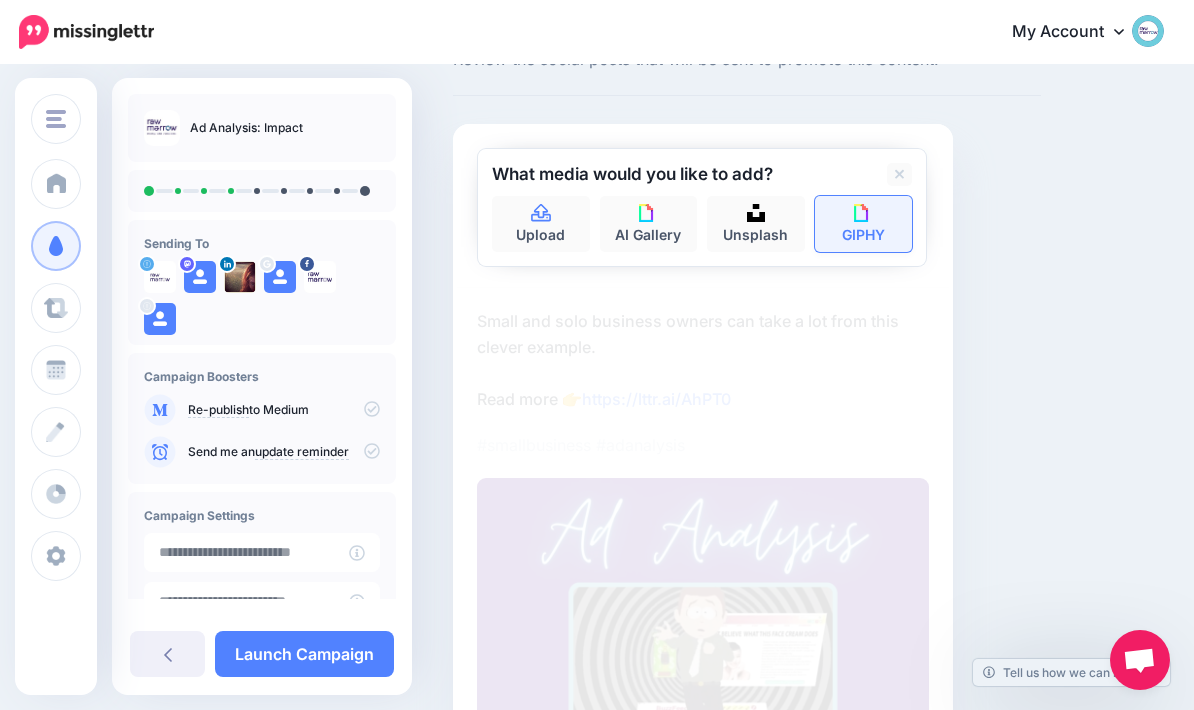 click on "GIPHY" at bounding box center [864, 224] 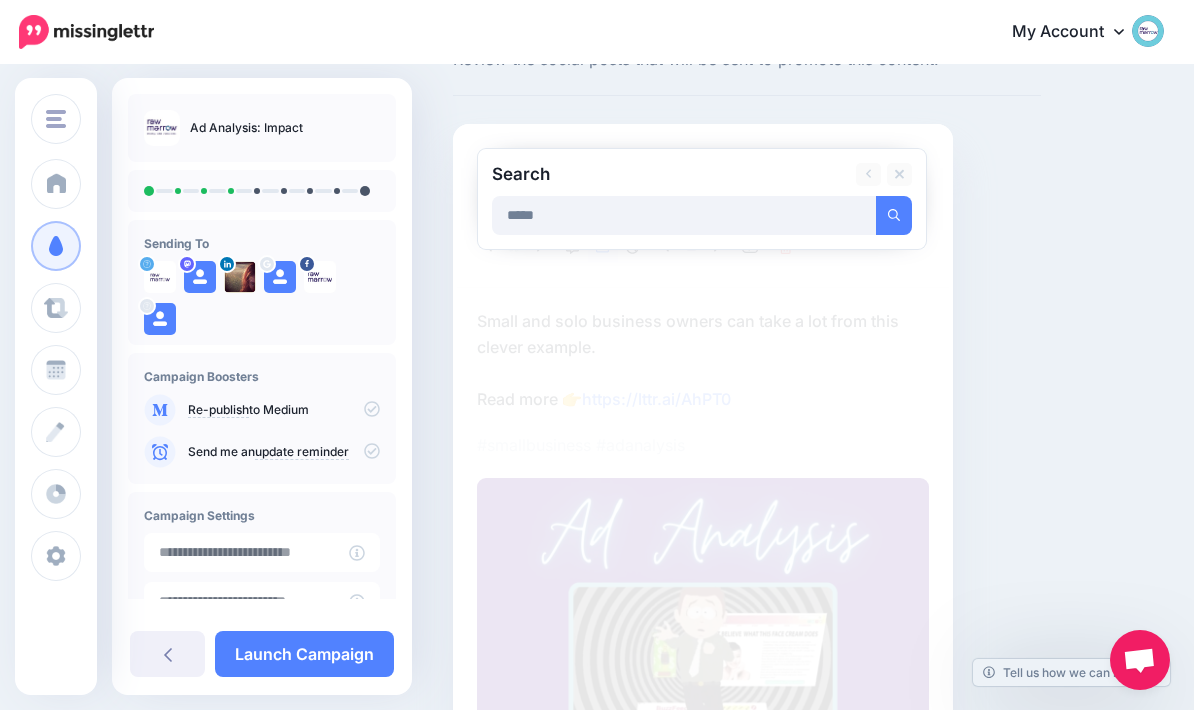 type on "*****" 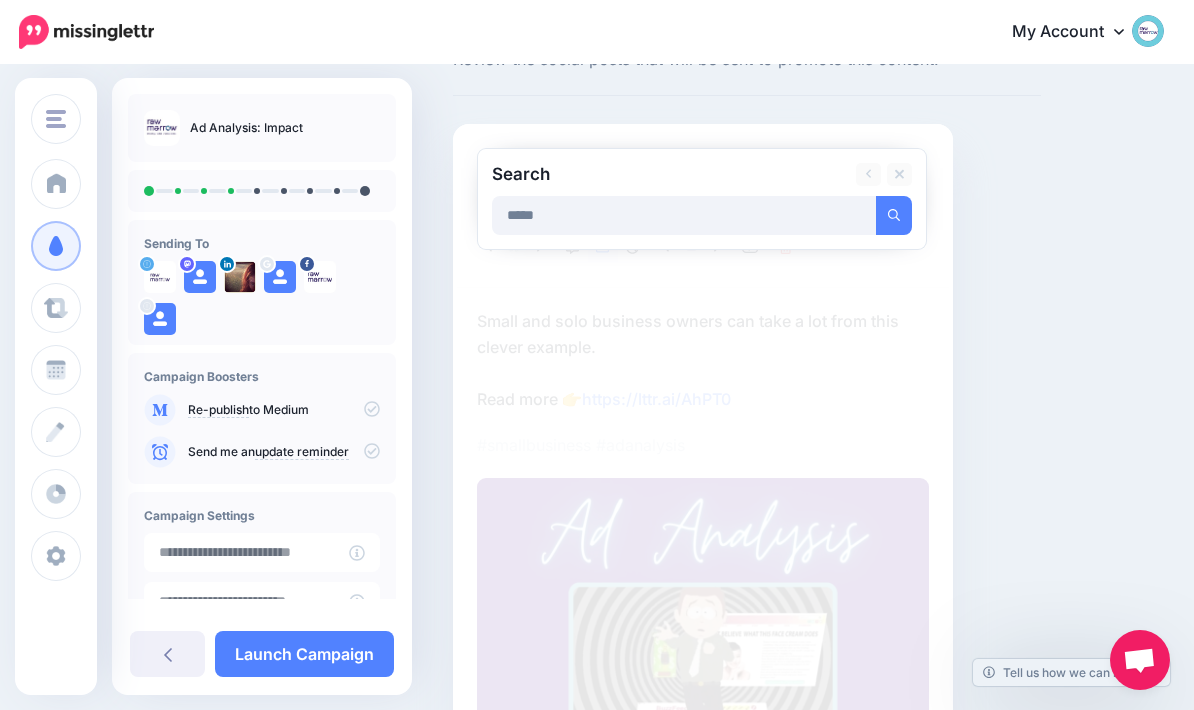 click at bounding box center (894, 215) 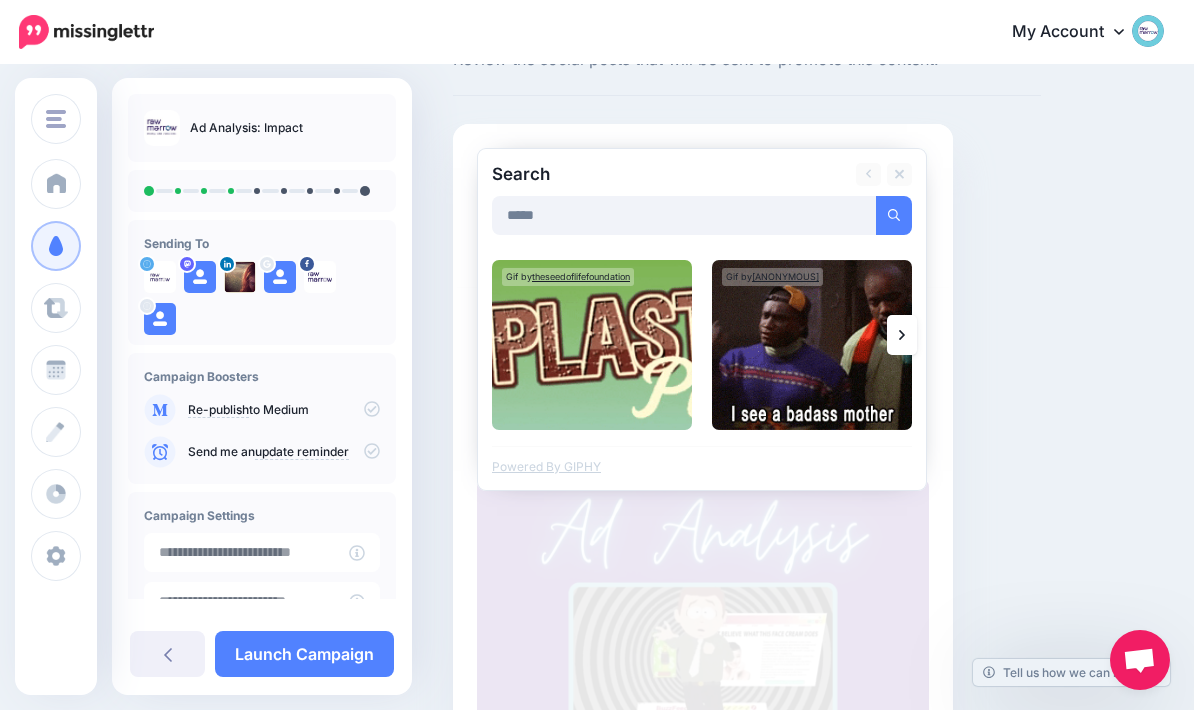 click 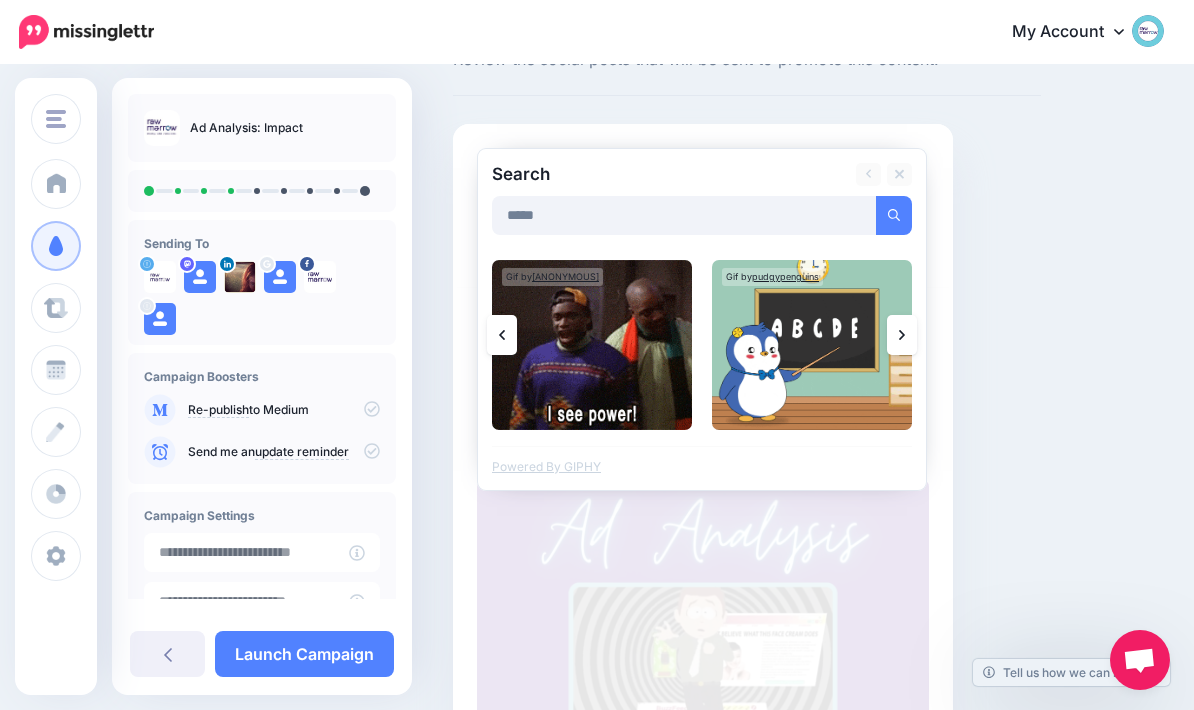 click at bounding box center (902, 335) 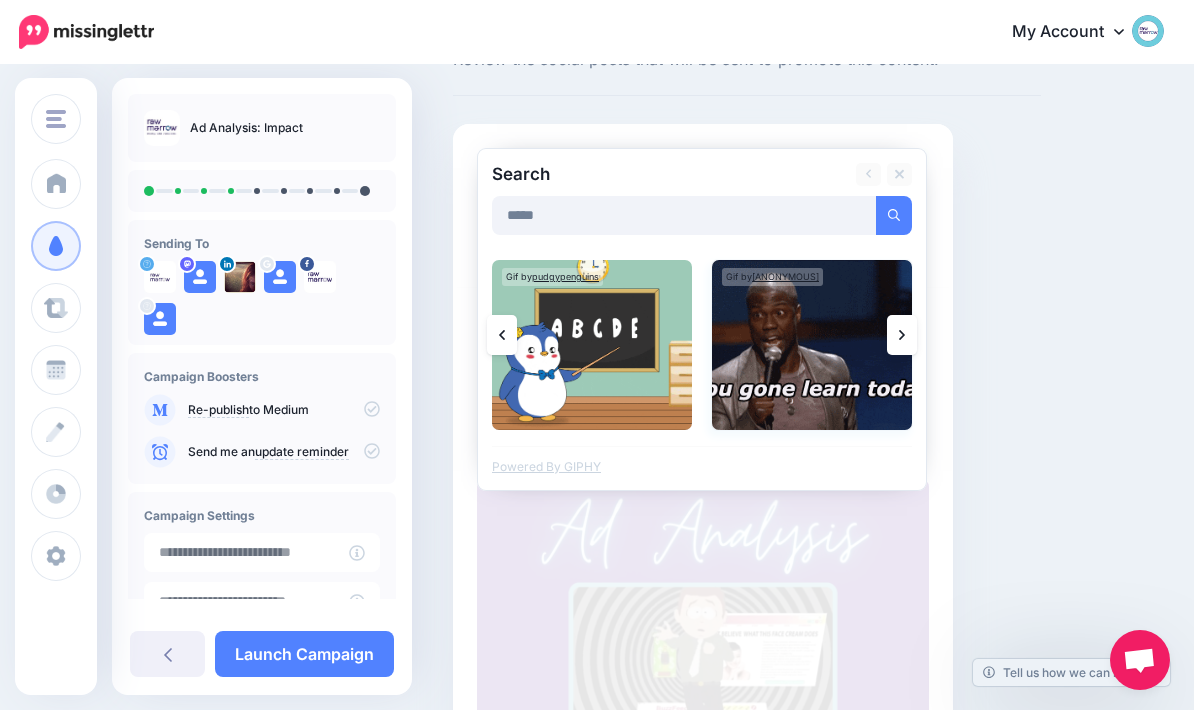 click at bounding box center [812, 345] 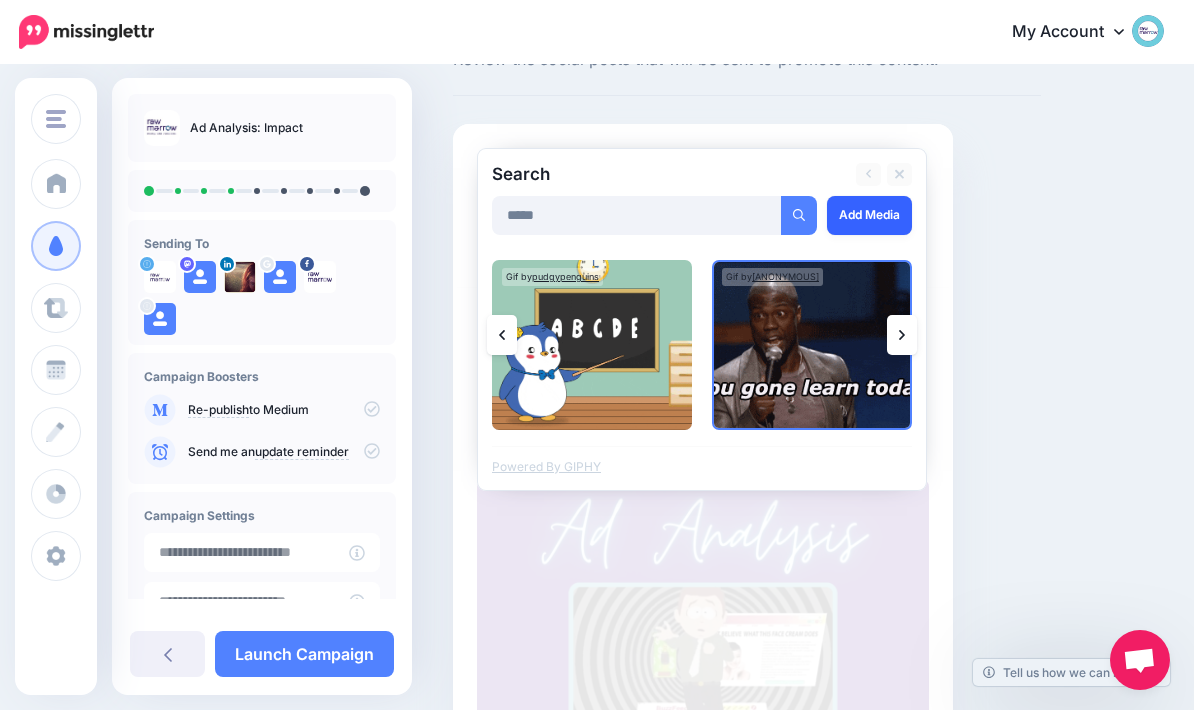 click on "Add Media" at bounding box center (869, 215) 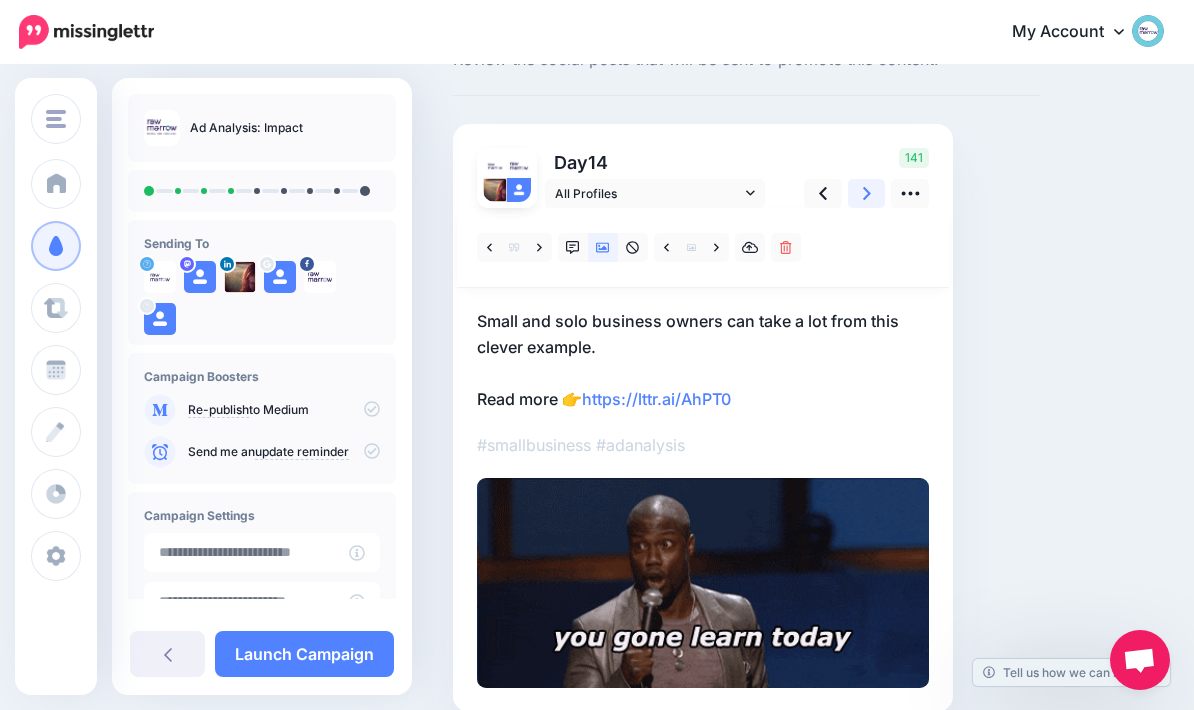 click 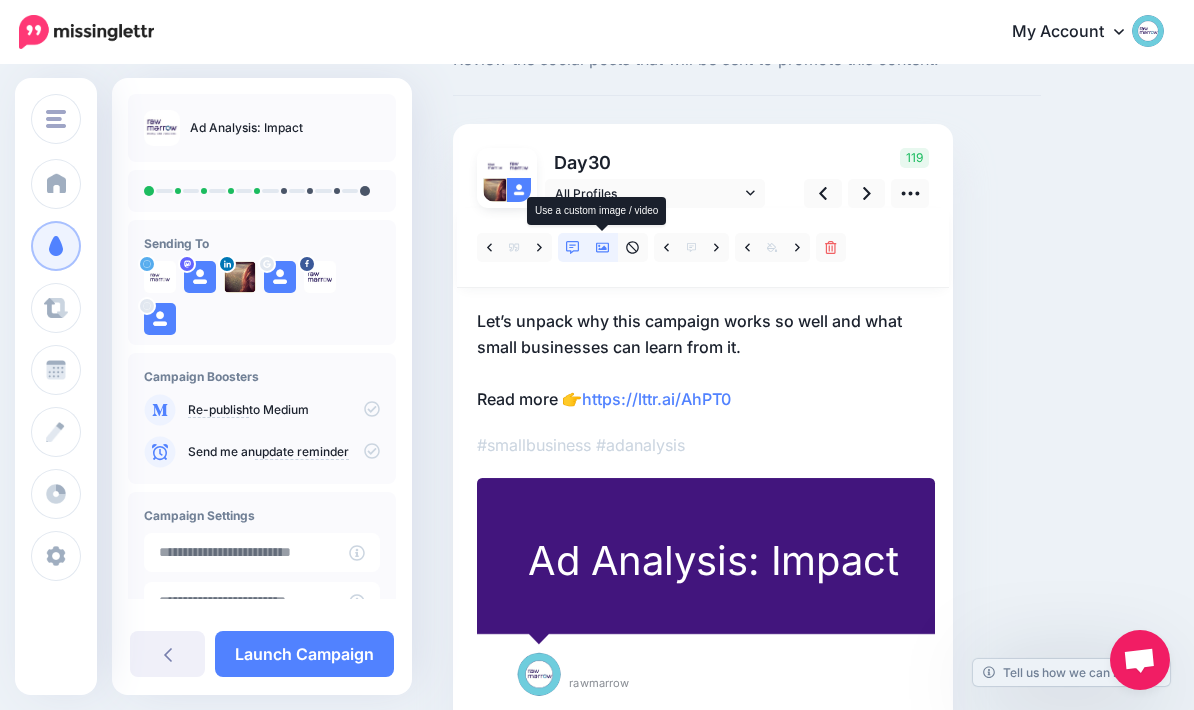 click 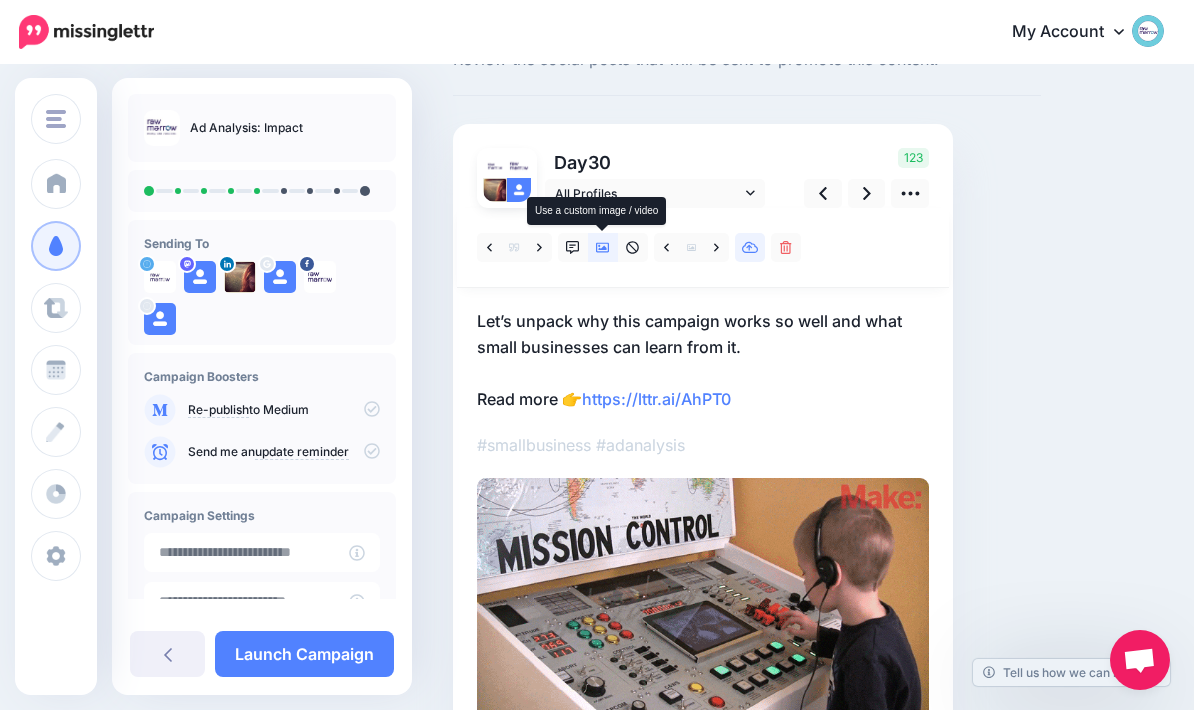 click at bounding box center (750, 247) 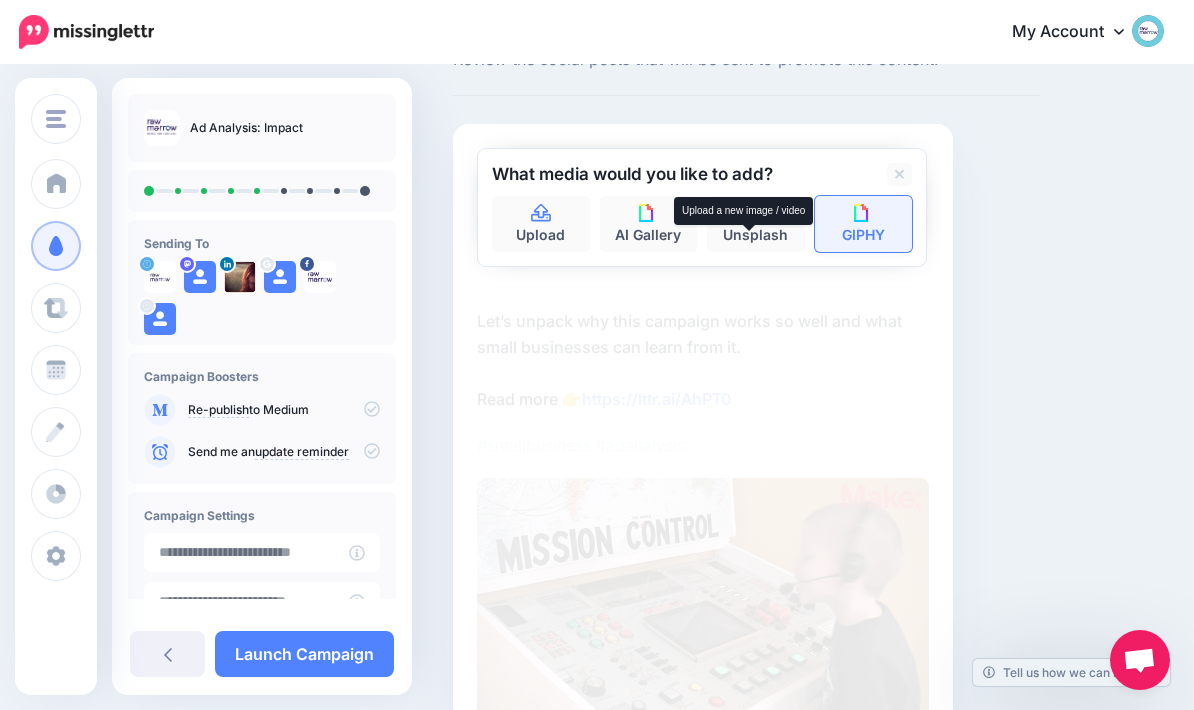 click on "GIPHY" at bounding box center [864, 224] 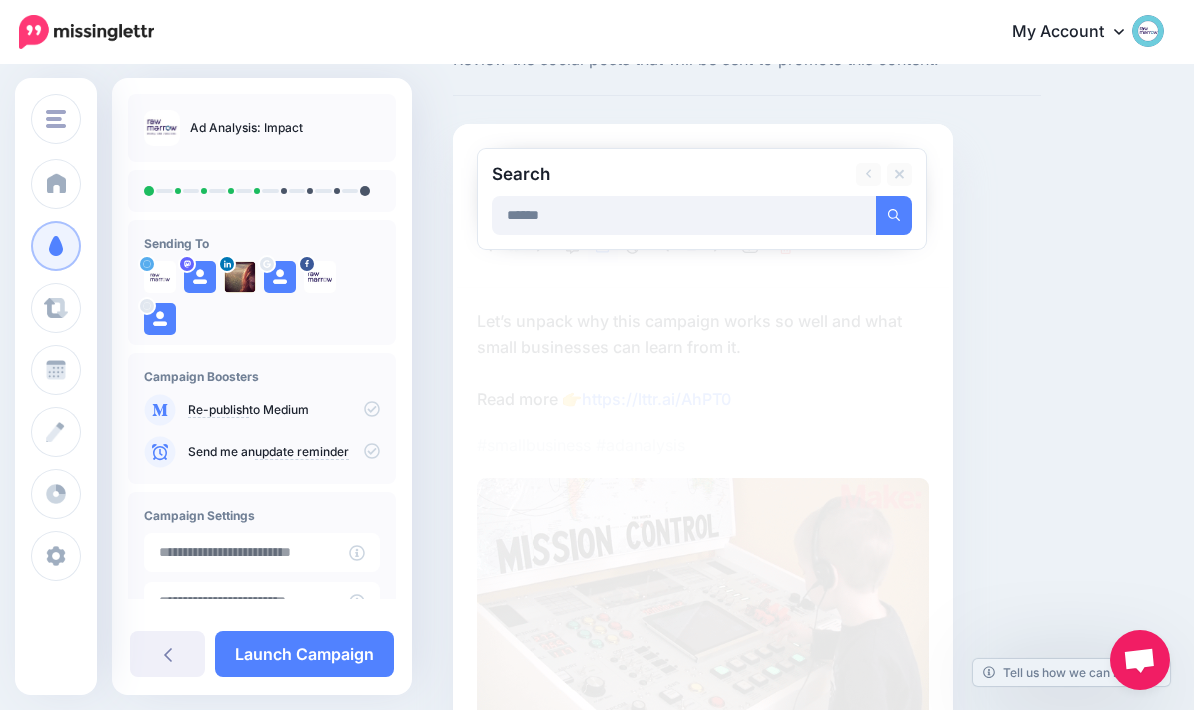 type on "******" 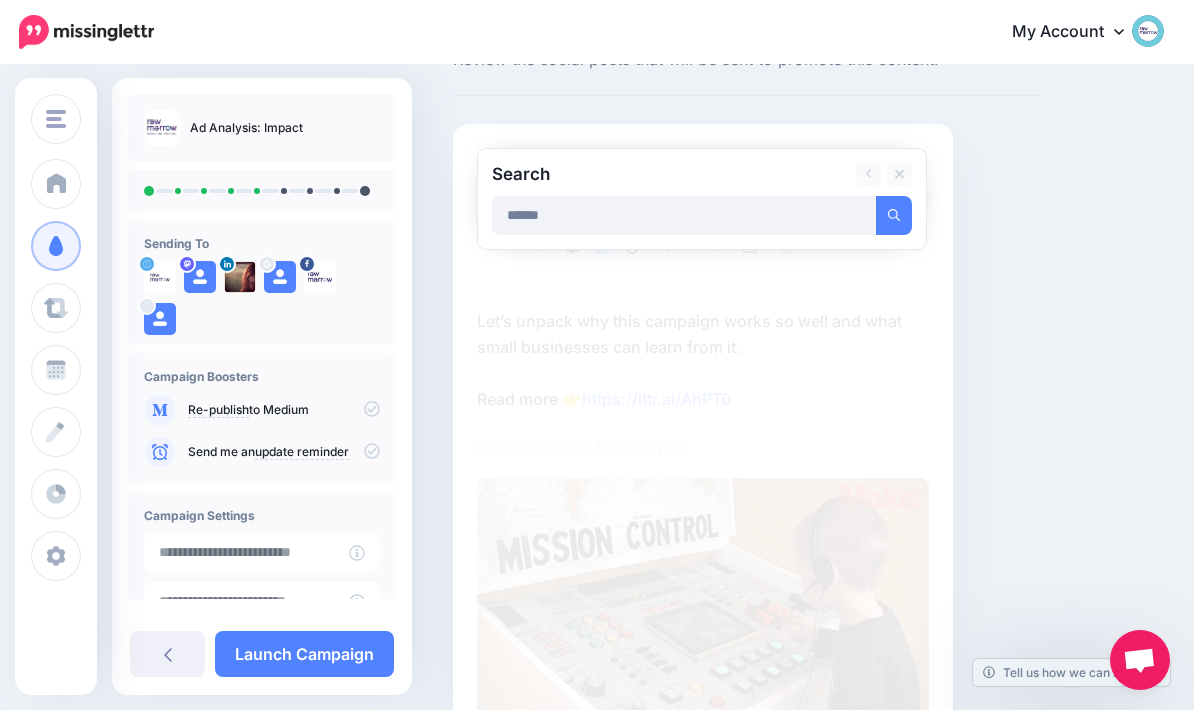 click at bounding box center (894, 215) 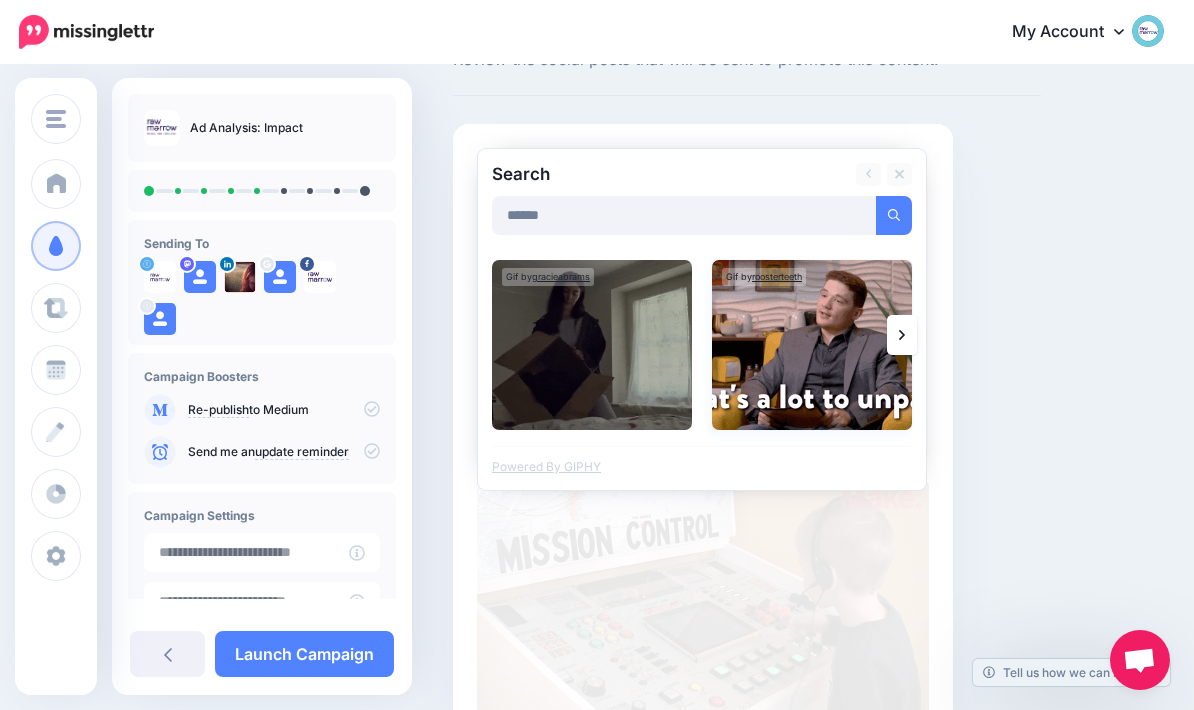 click at bounding box center (812, 345) 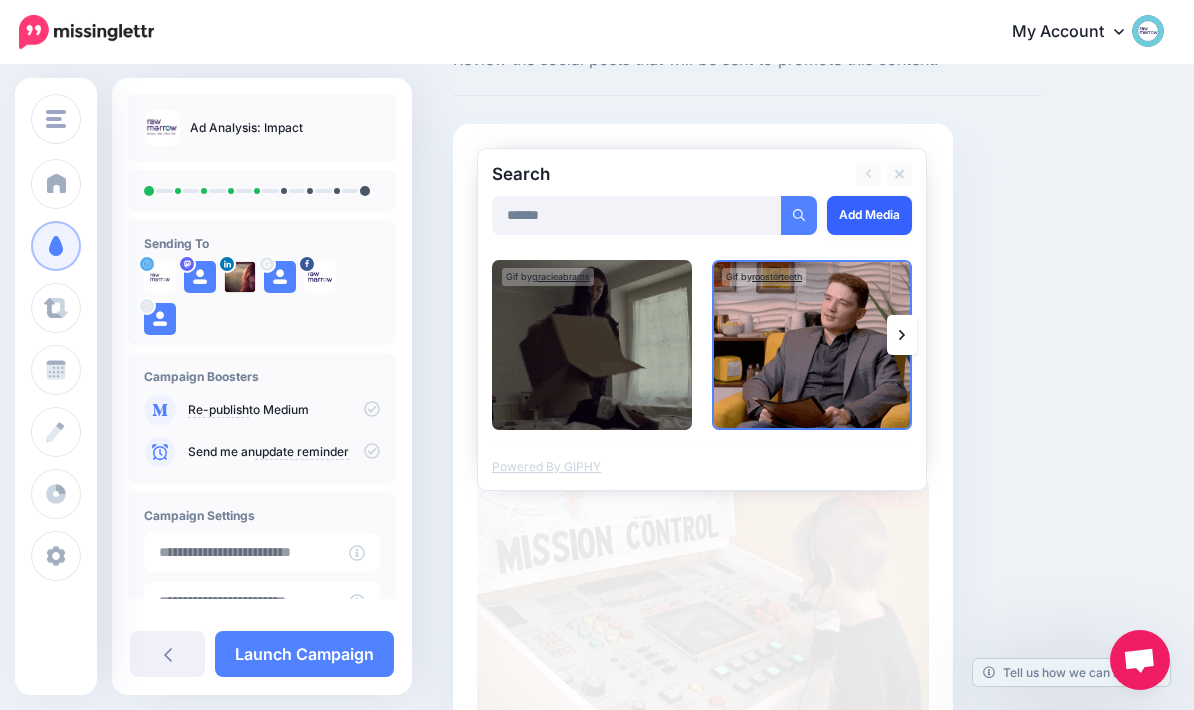 click on "Add Media" at bounding box center [869, 215] 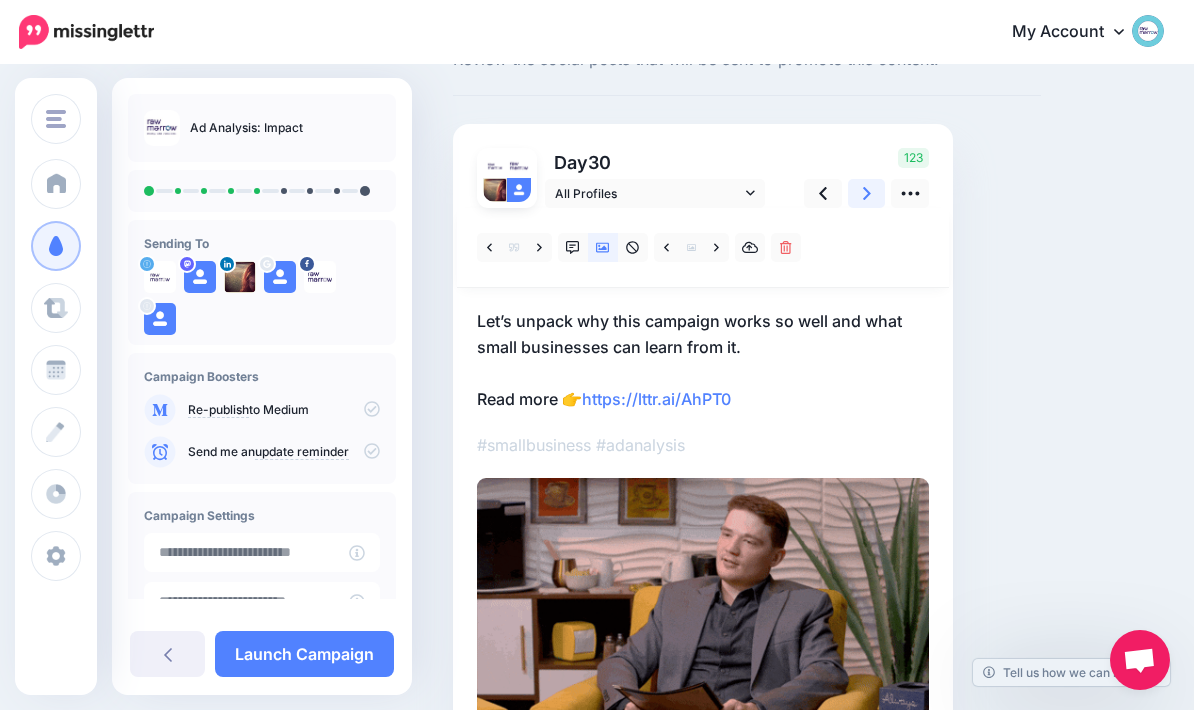 click 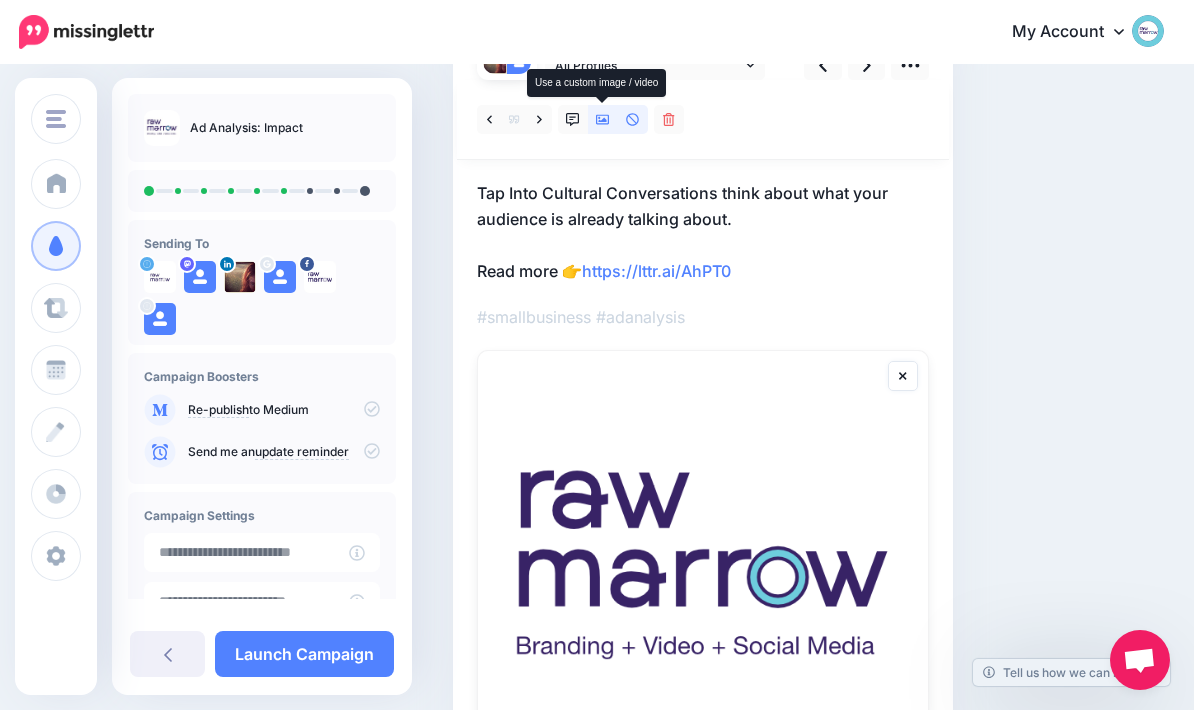 click at bounding box center (603, 119) 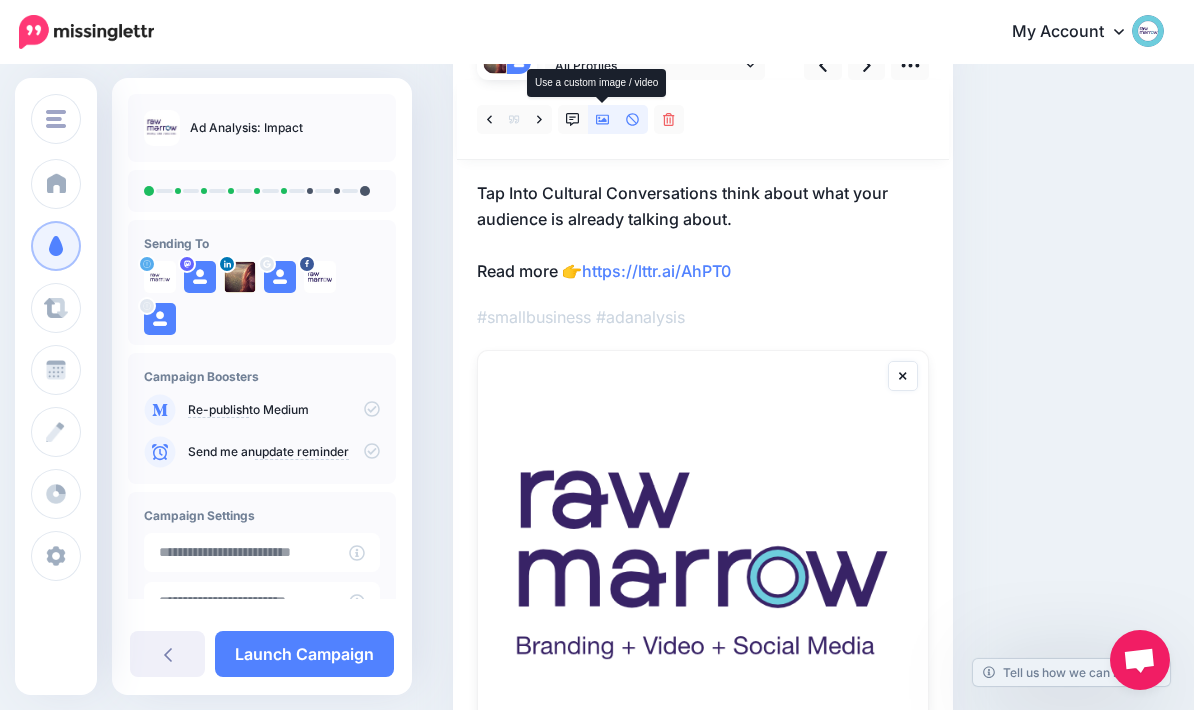 scroll, scrollTop: 80, scrollLeft: 0, axis: vertical 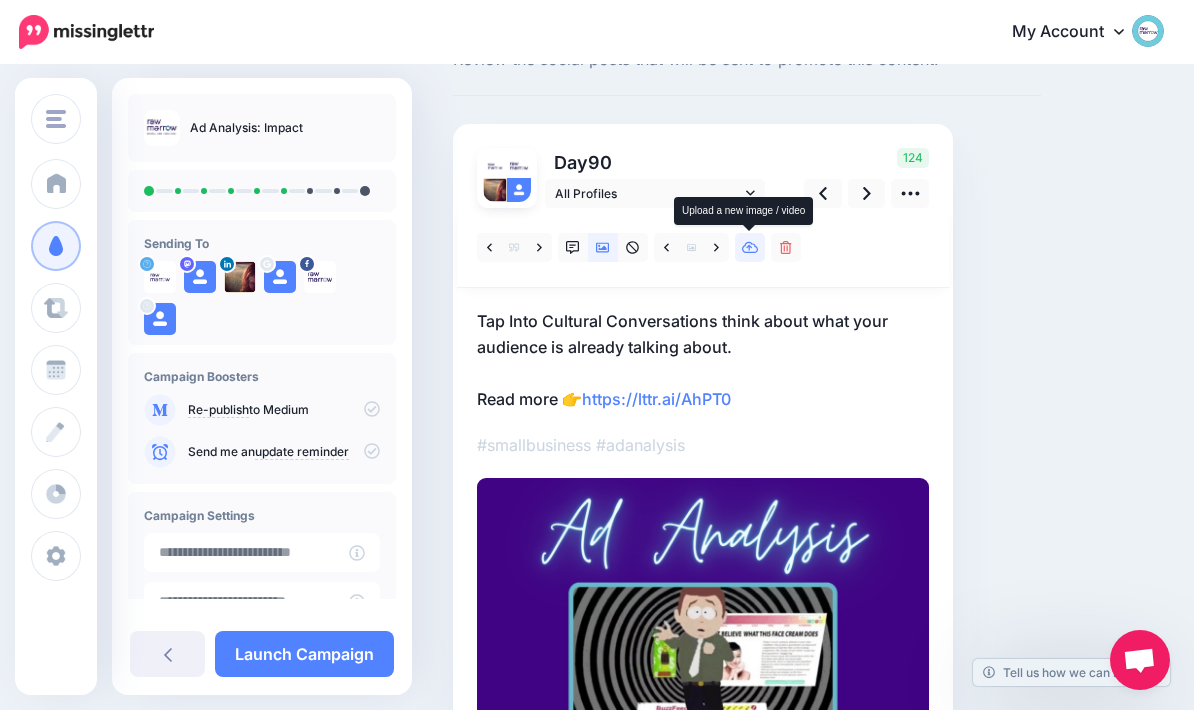 click 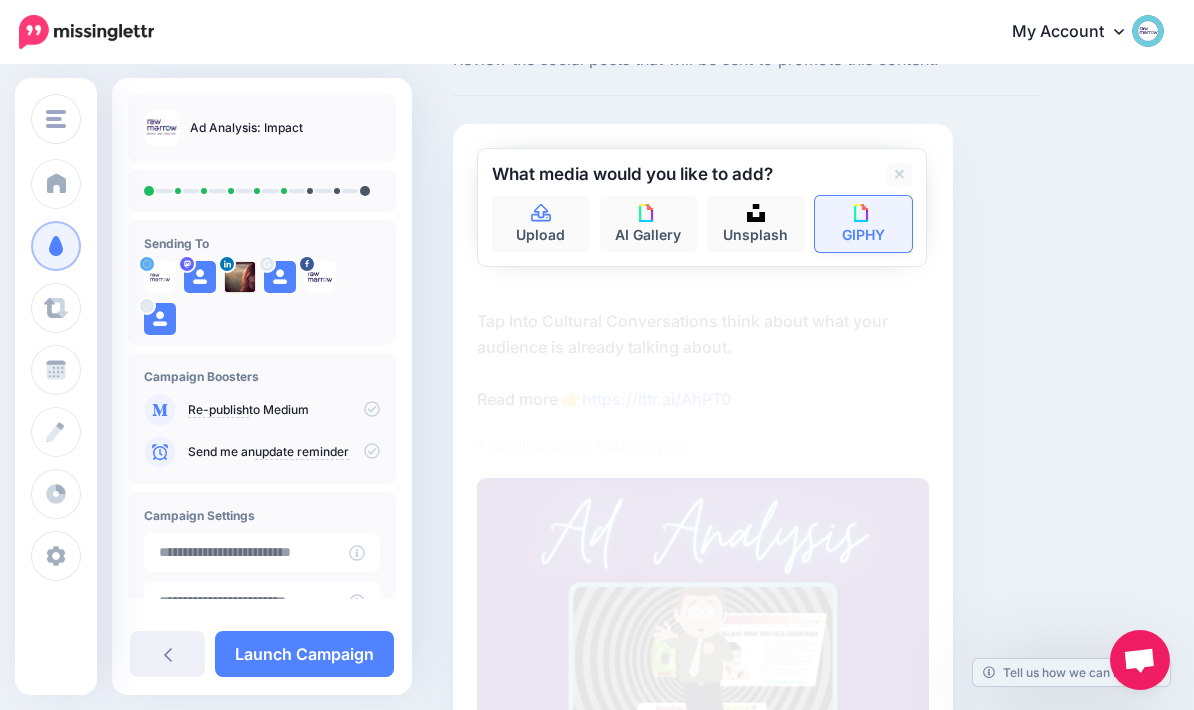 click at bounding box center [863, 213] 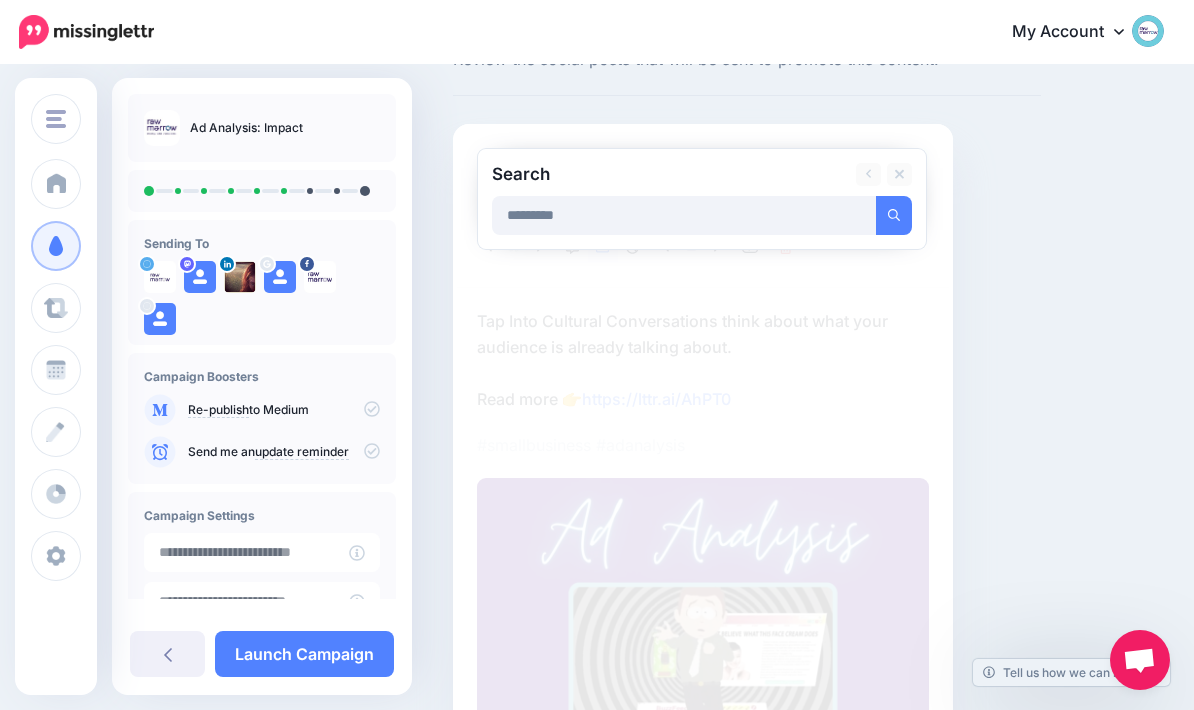type on "*********" 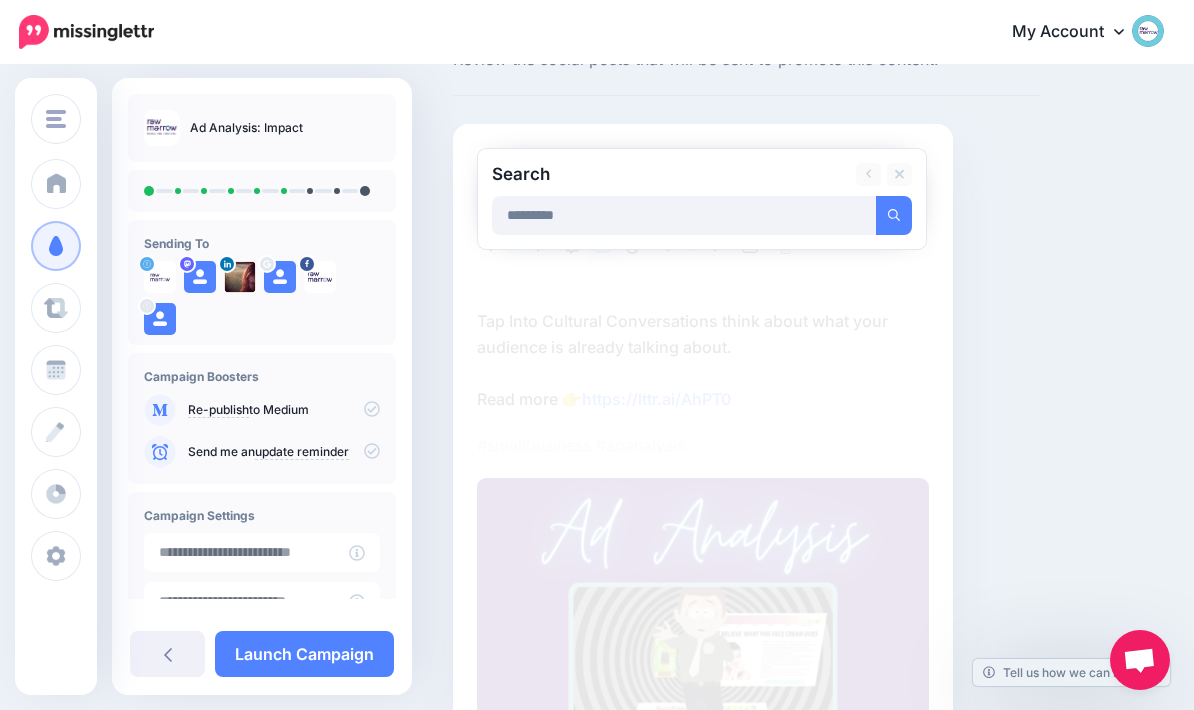 click at bounding box center (894, 215) 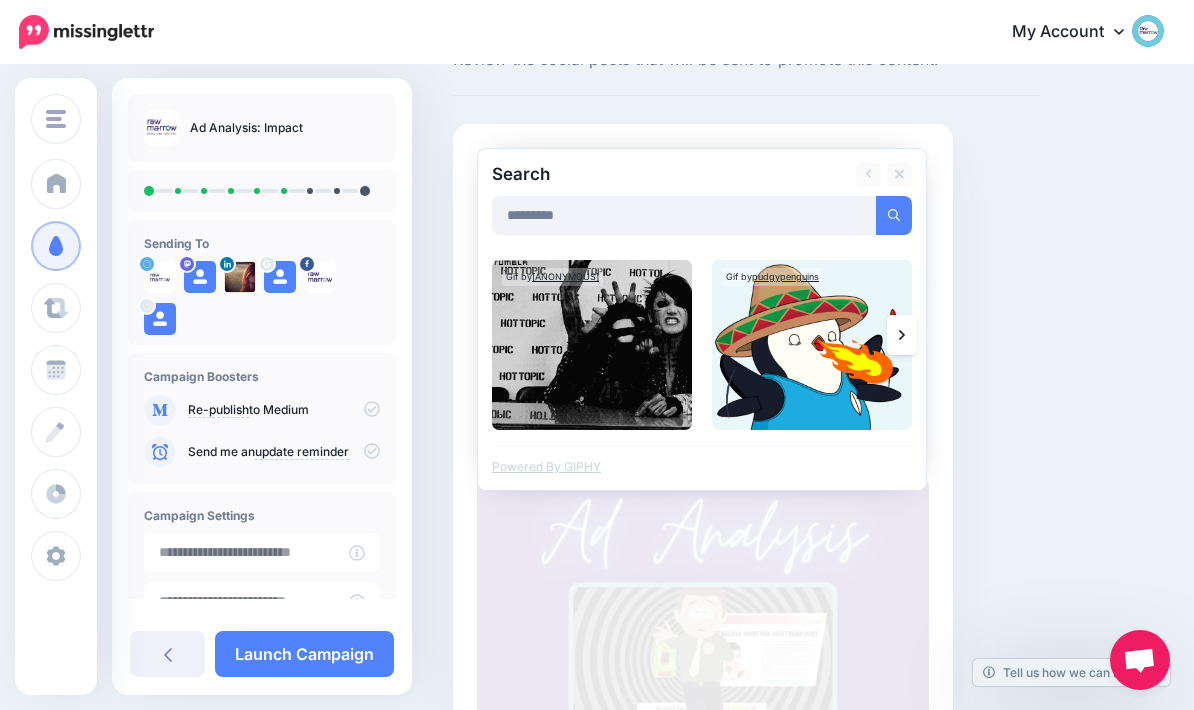 click at bounding box center [902, 335] 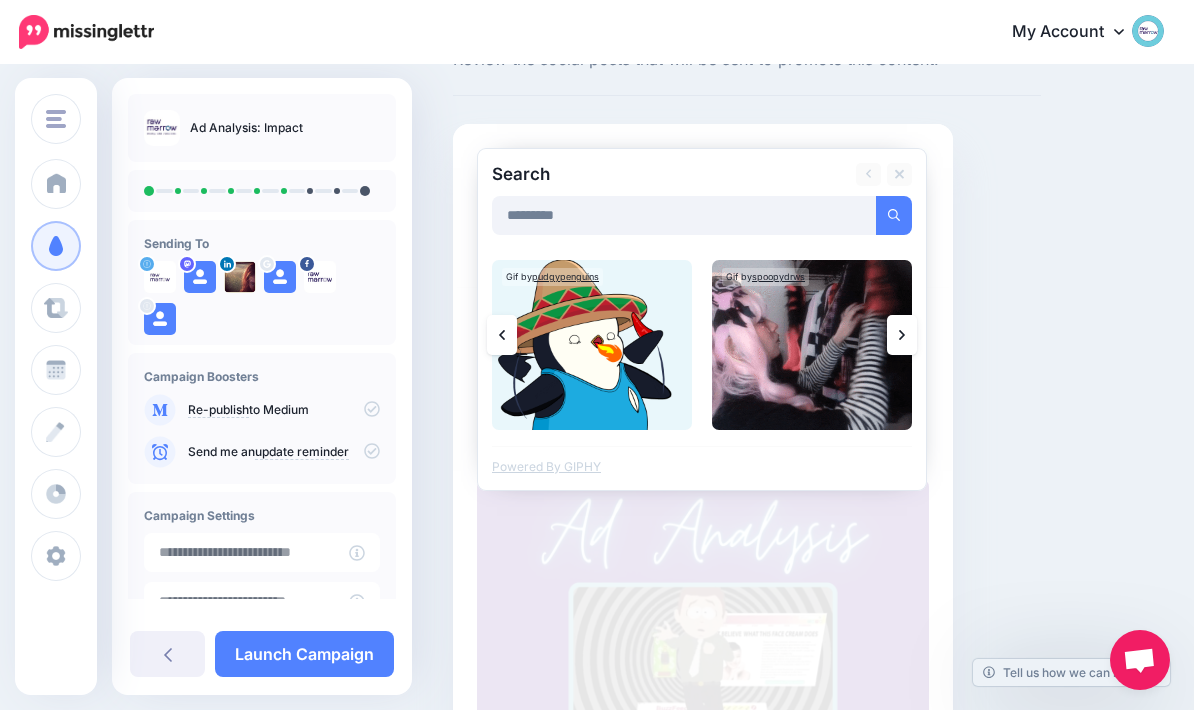 click at bounding box center [502, 335] 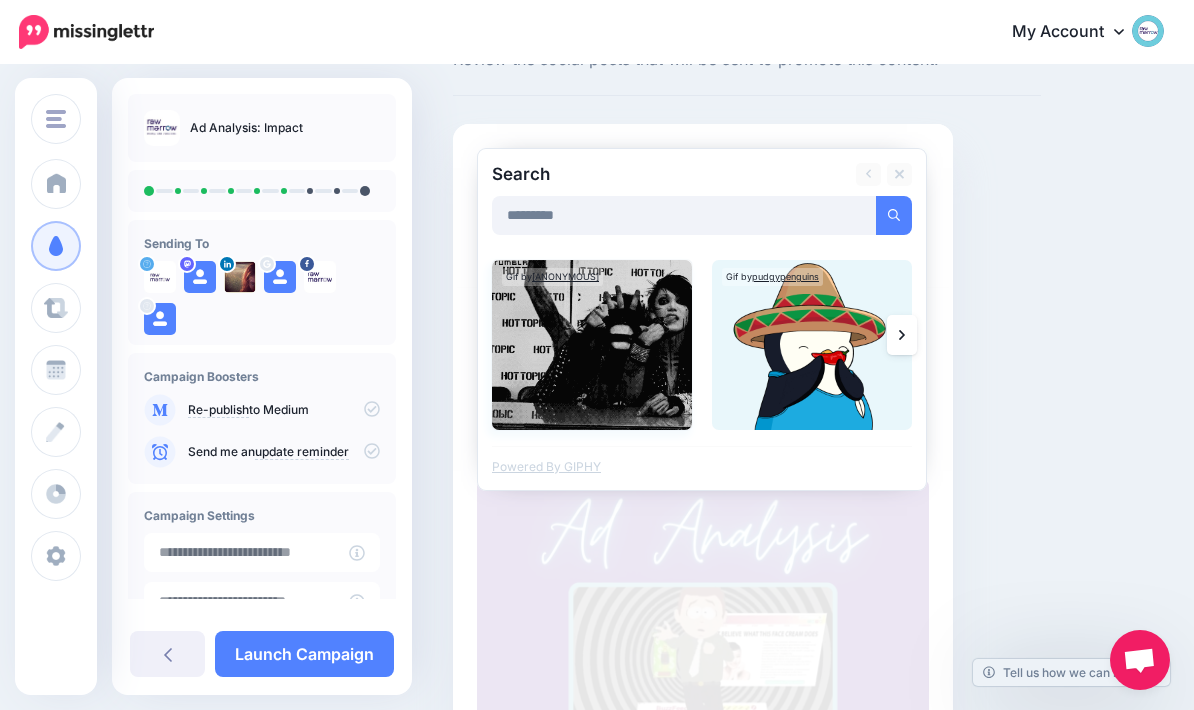 click at bounding box center [592, 345] 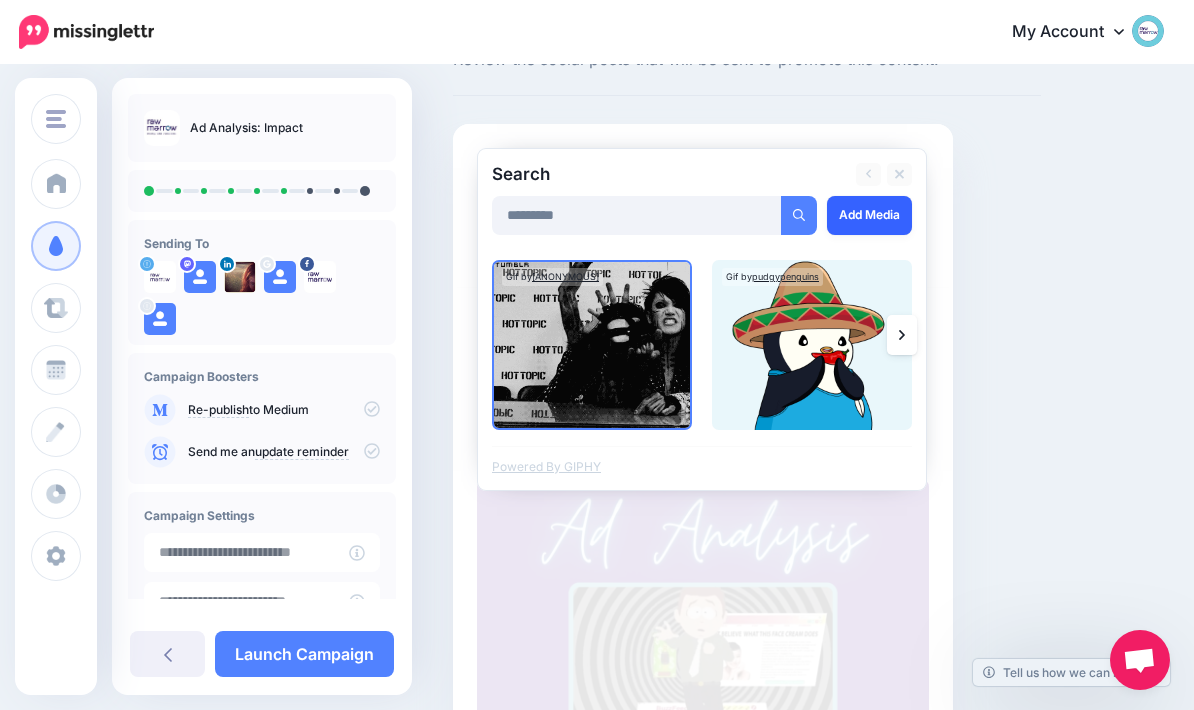 click on "Add Media" at bounding box center [869, 215] 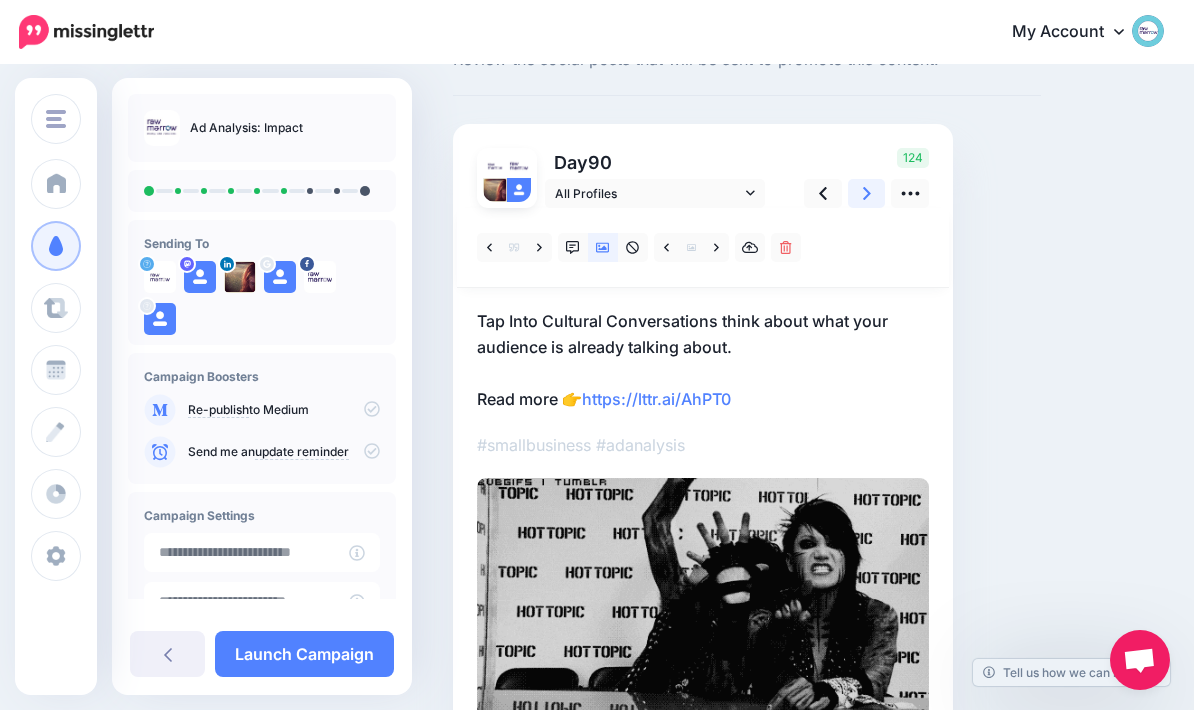 click 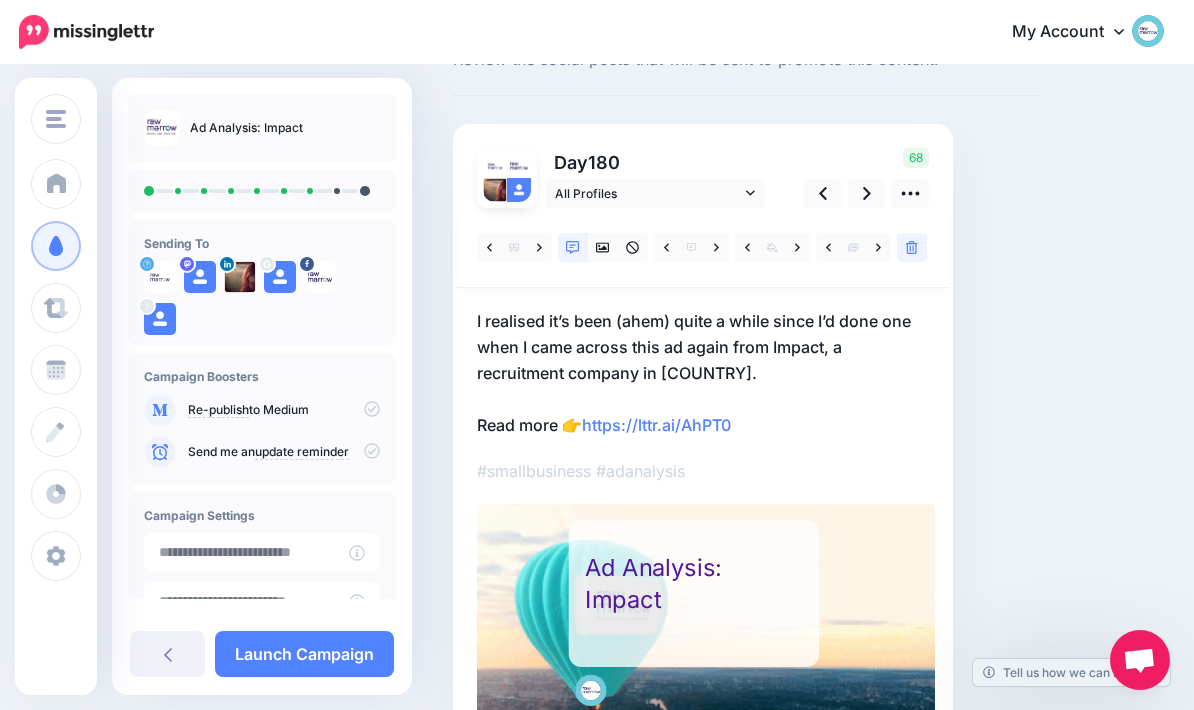 click at bounding box center [912, 247] 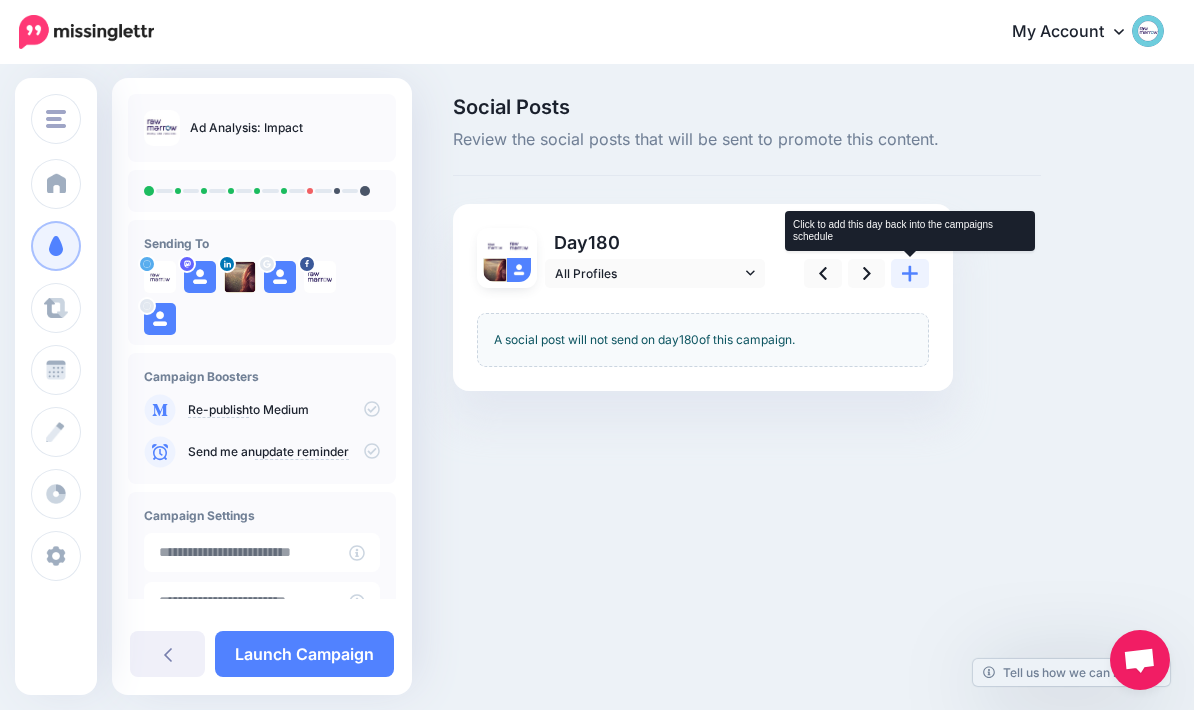 click 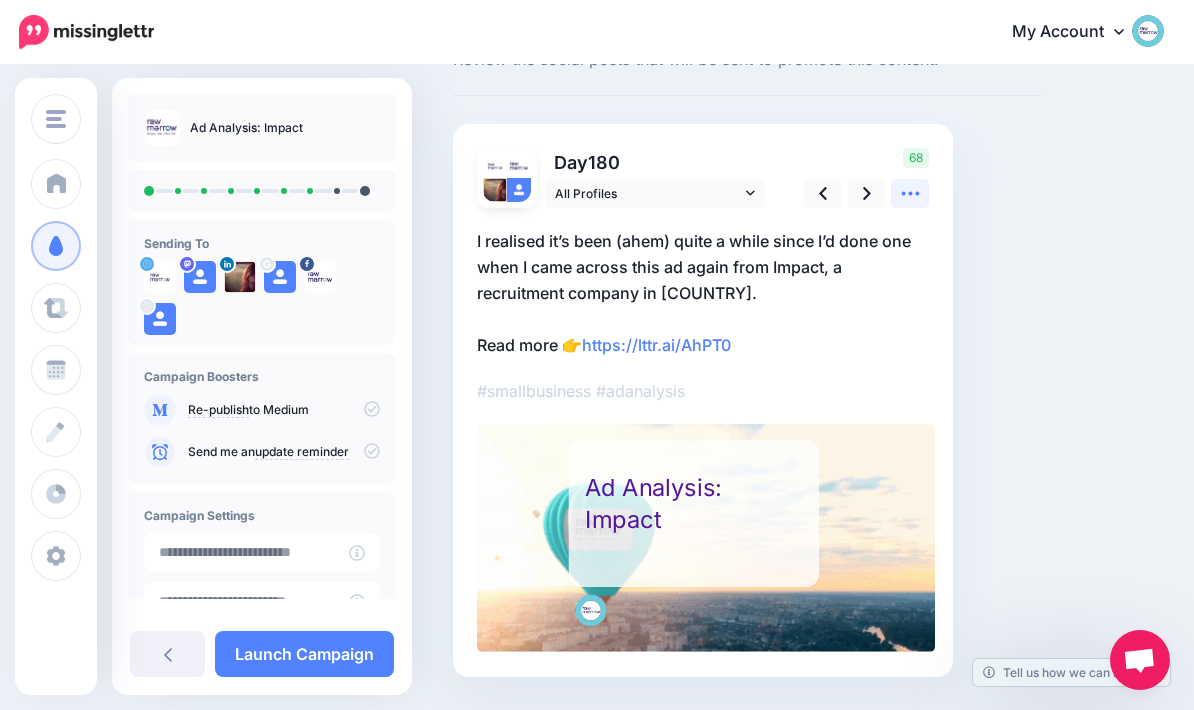 click 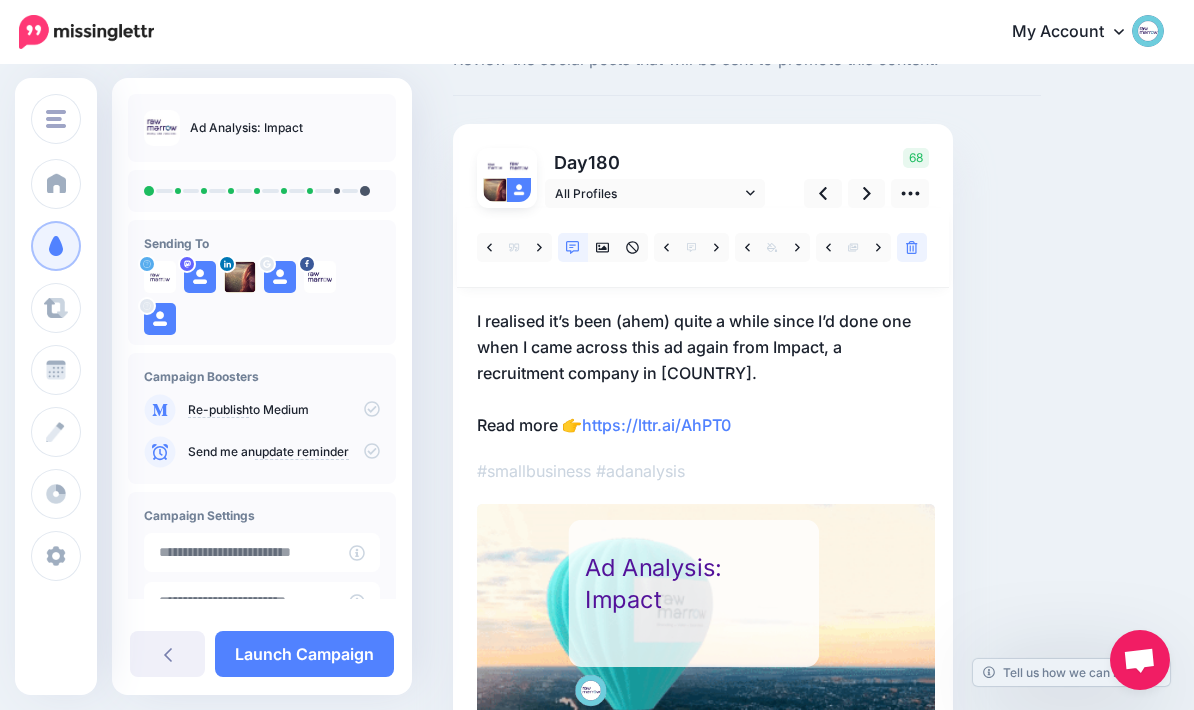 click at bounding box center [912, 247] 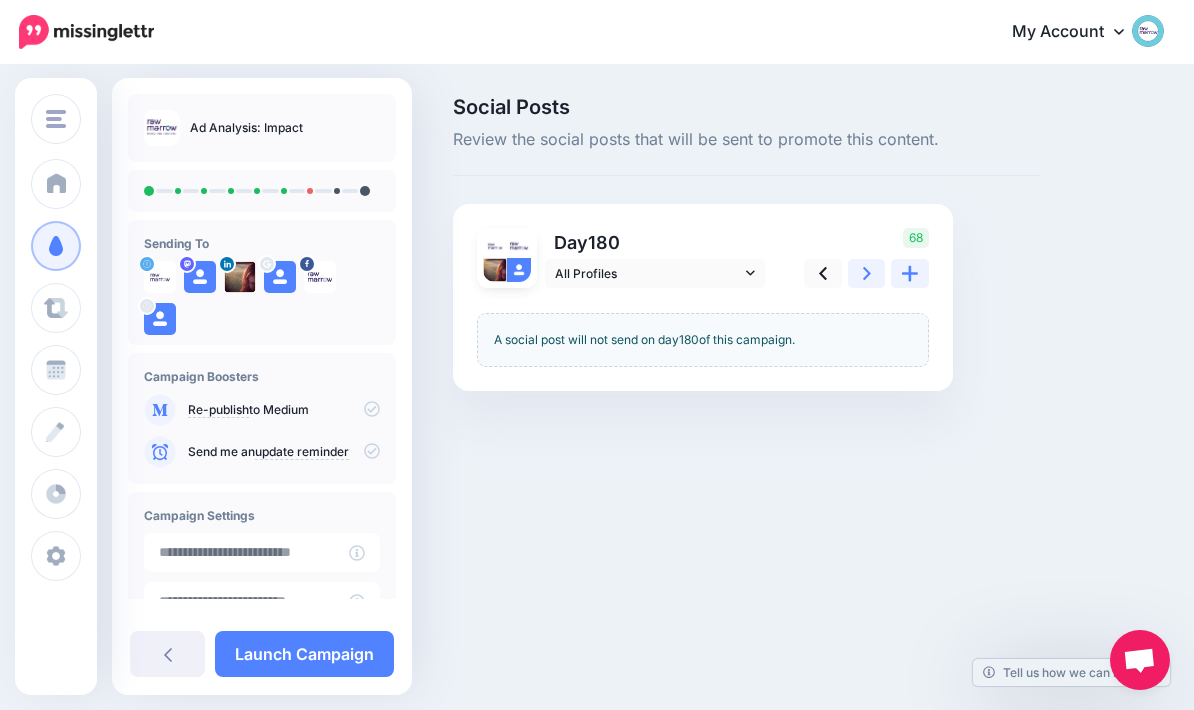click at bounding box center [867, 273] 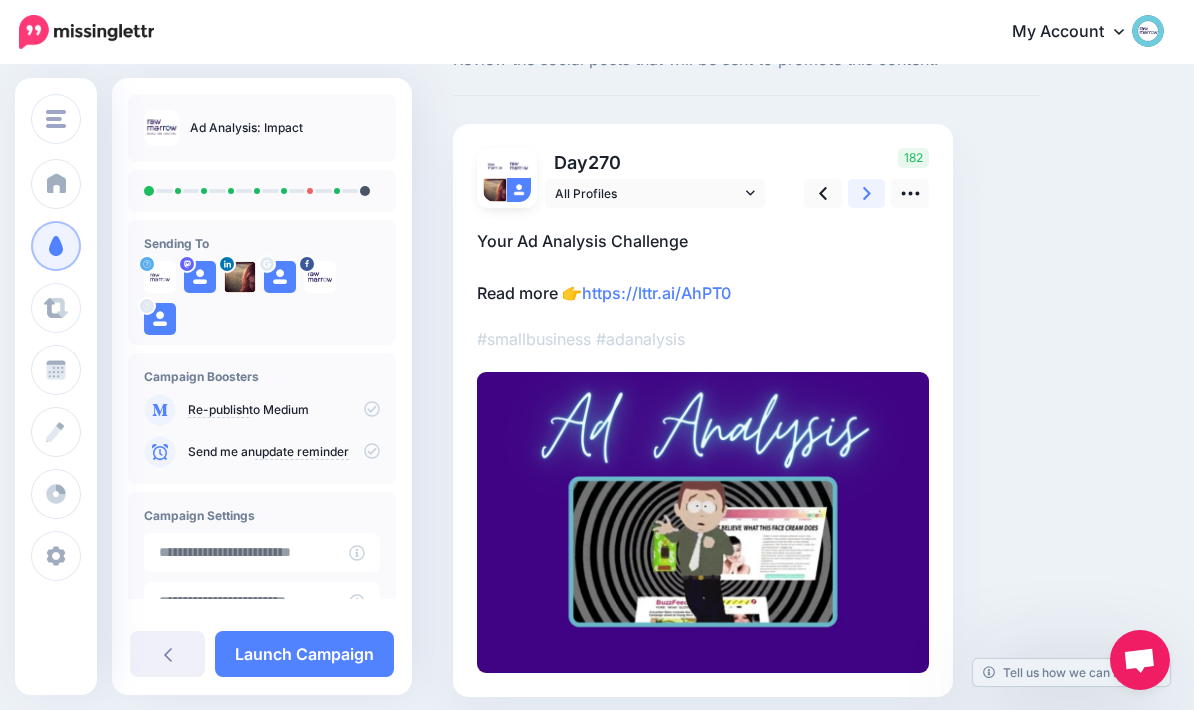 click 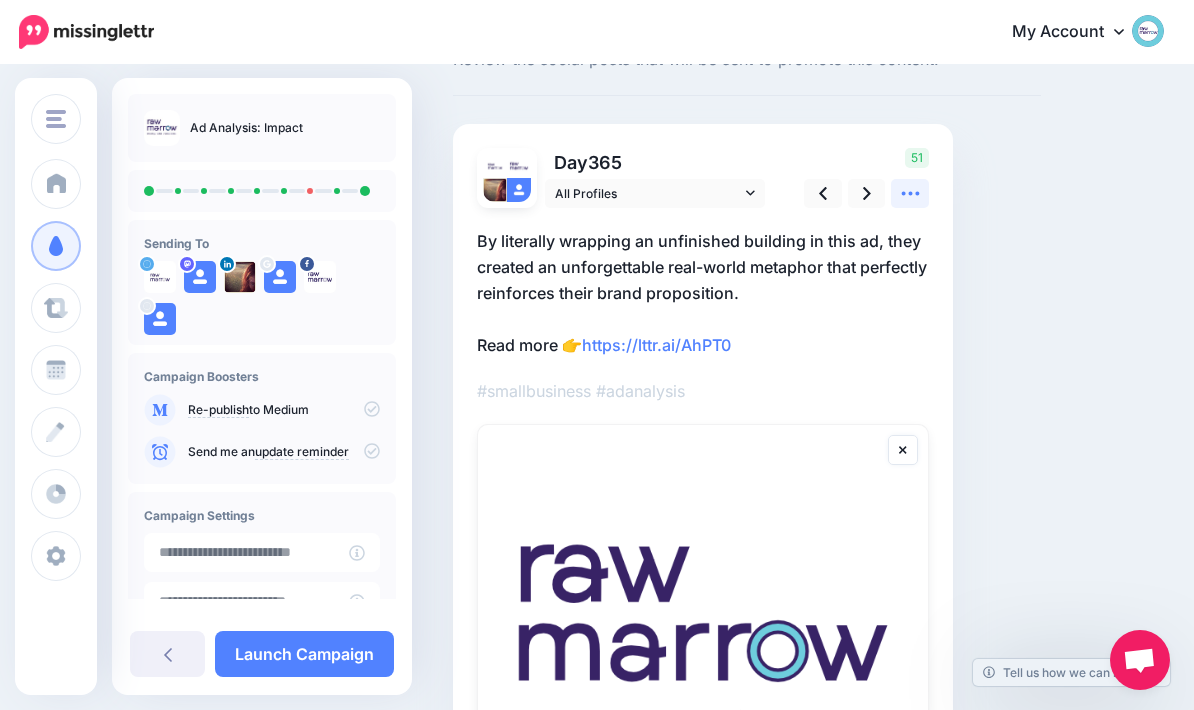 click at bounding box center (910, 193) 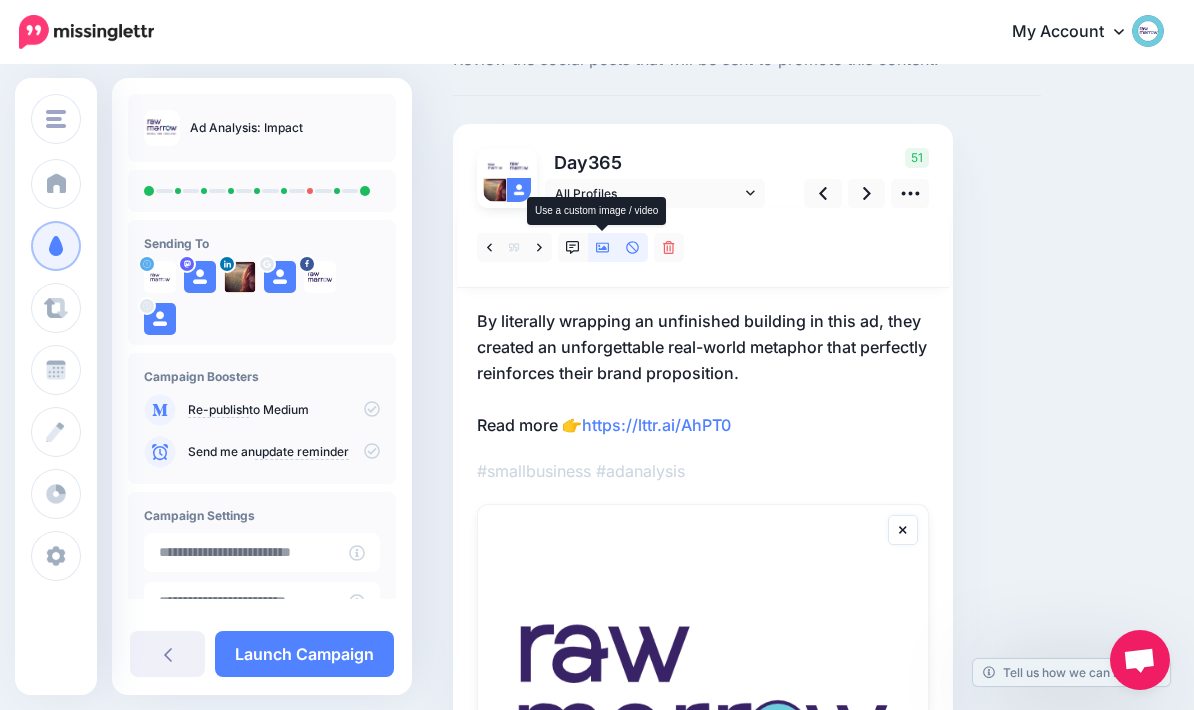 click at bounding box center (603, 247) 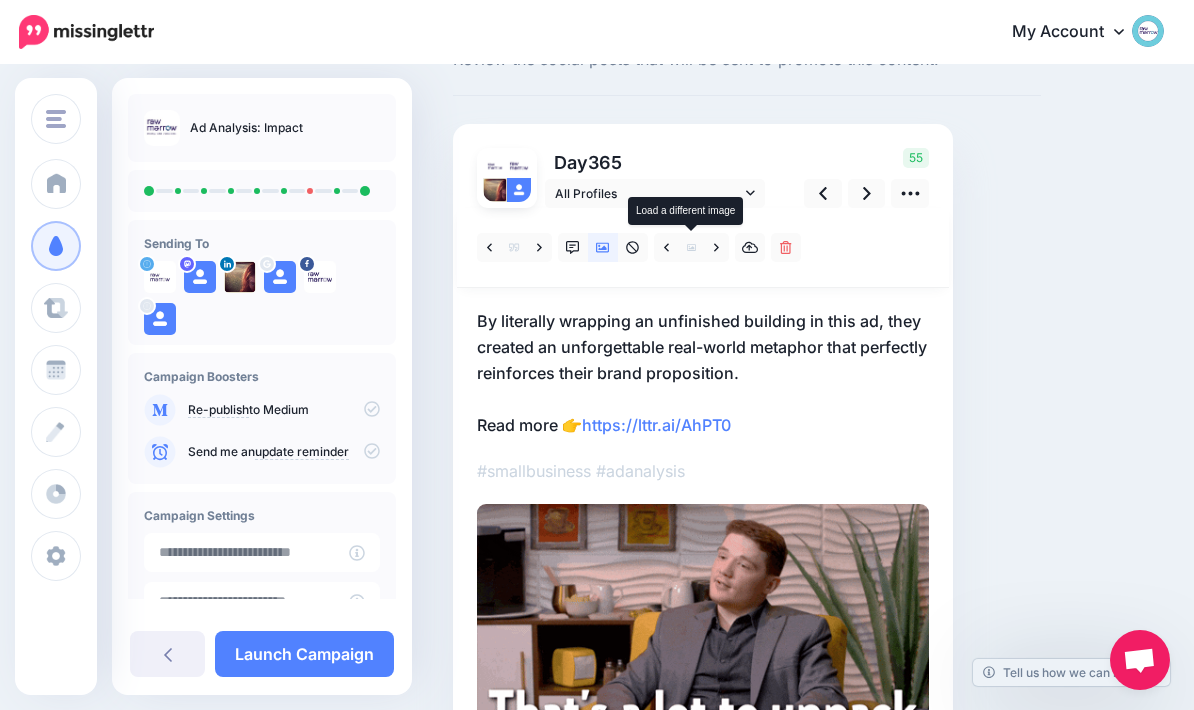 click at bounding box center [691, 247] 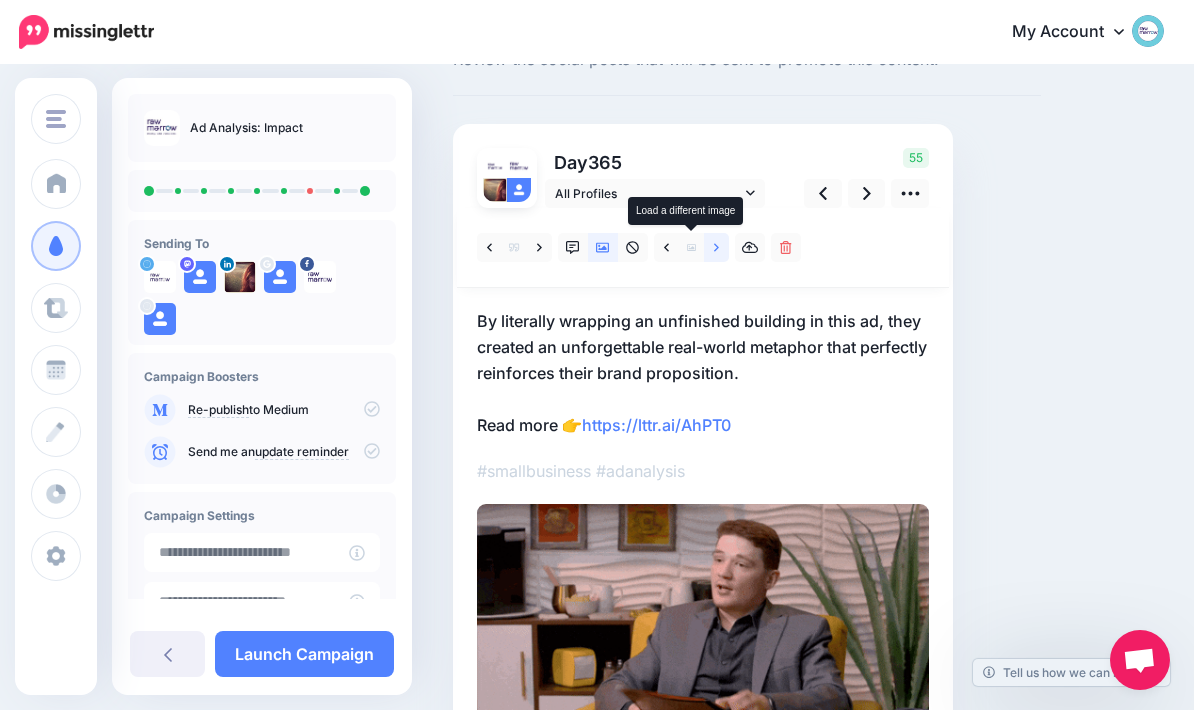 click 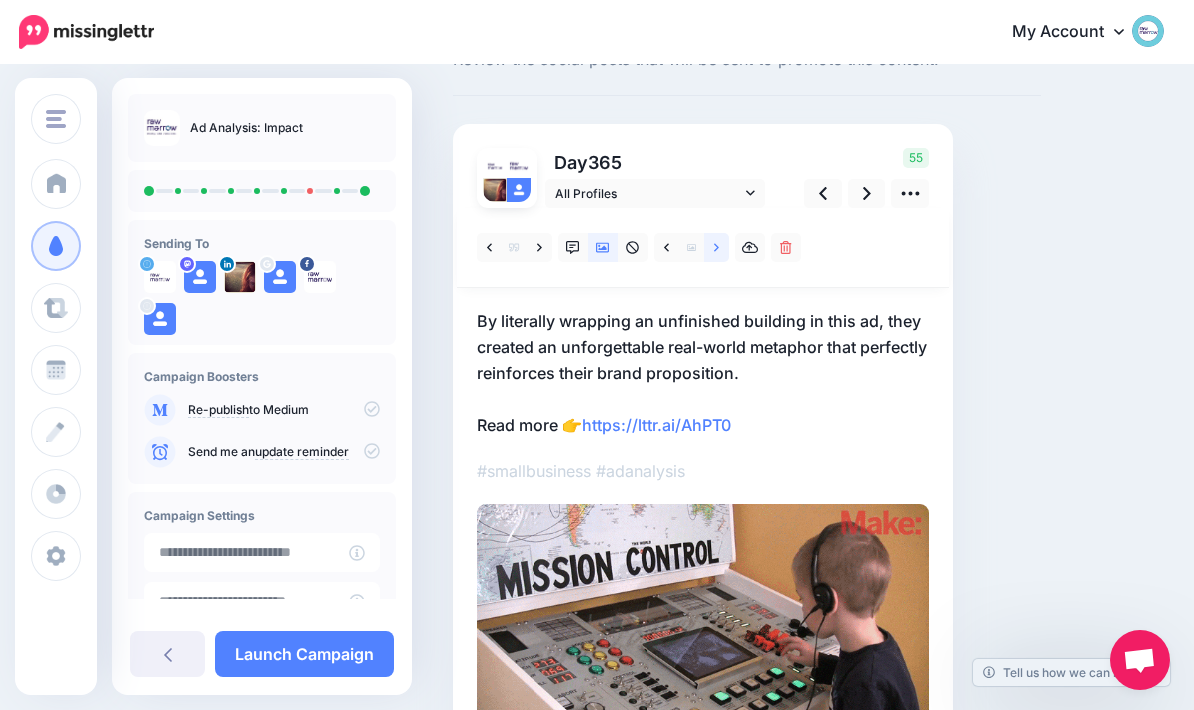 click 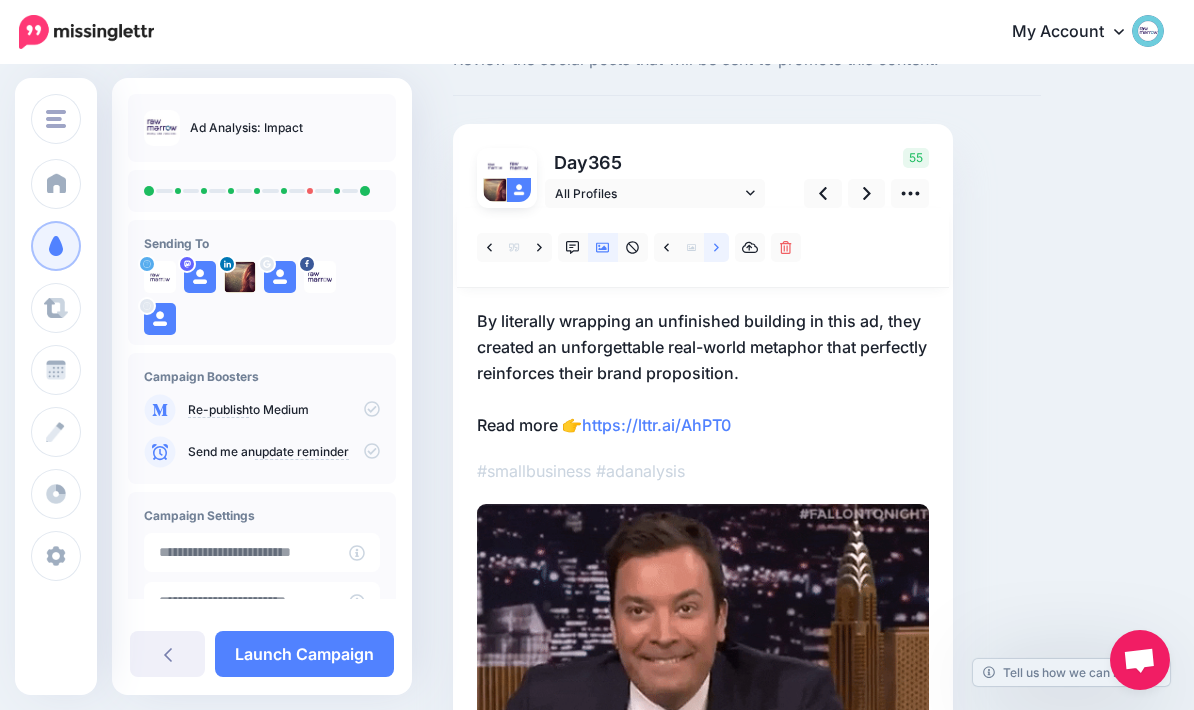 click at bounding box center [716, 247] 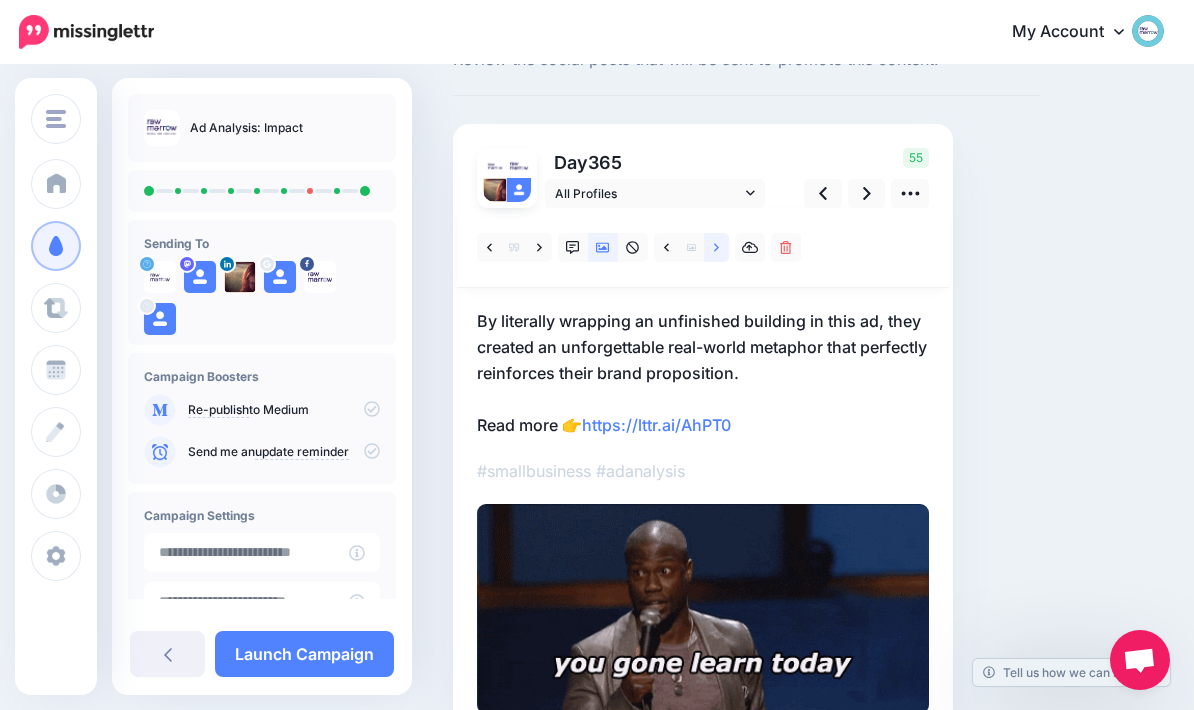 click at bounding box center [716, 247] 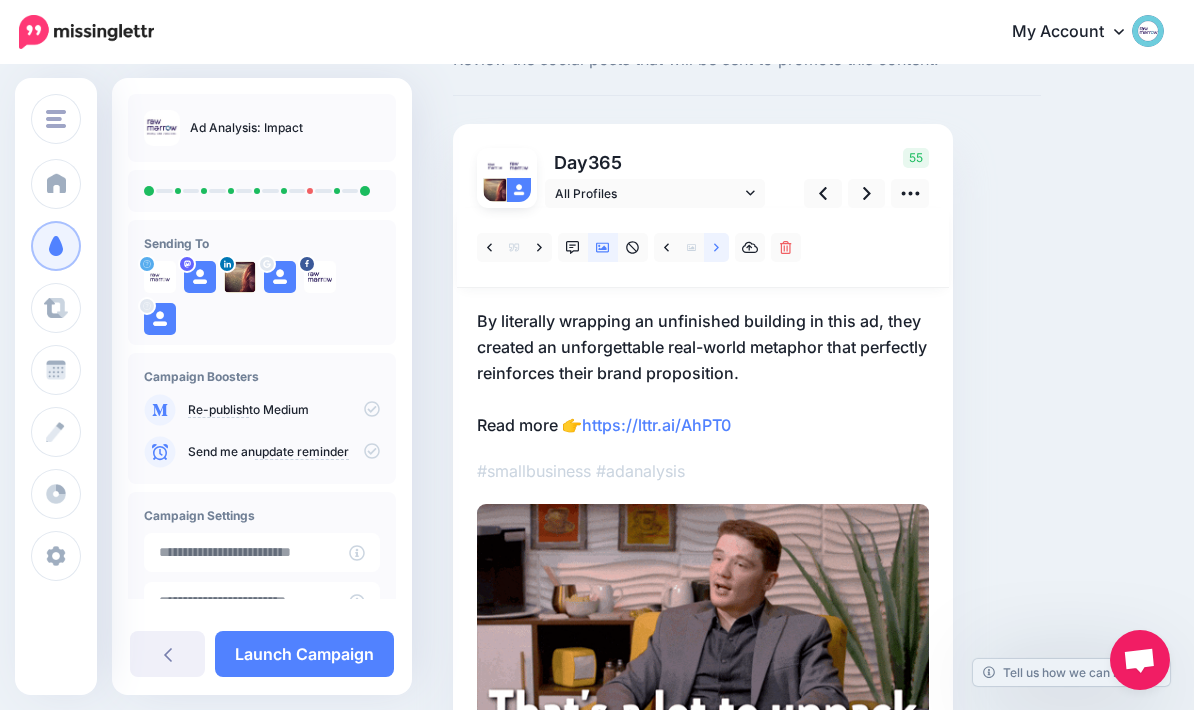 click at bounding box center (716, 247) 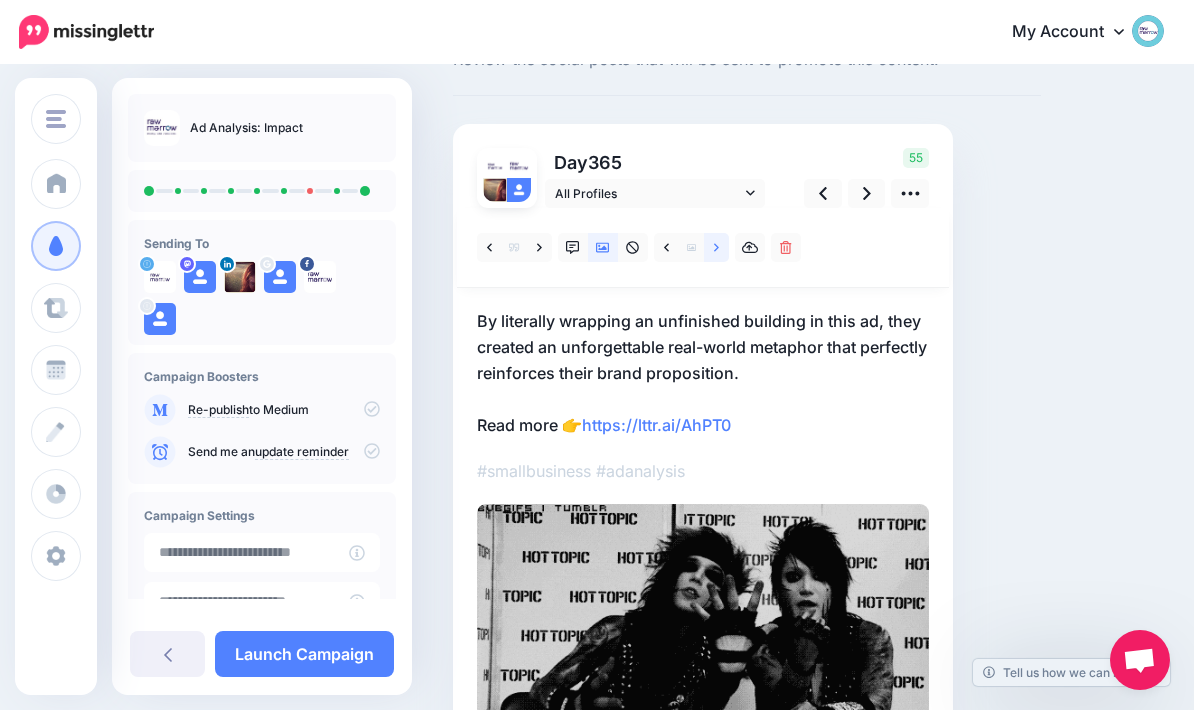 click at bounding box center (716, 247) 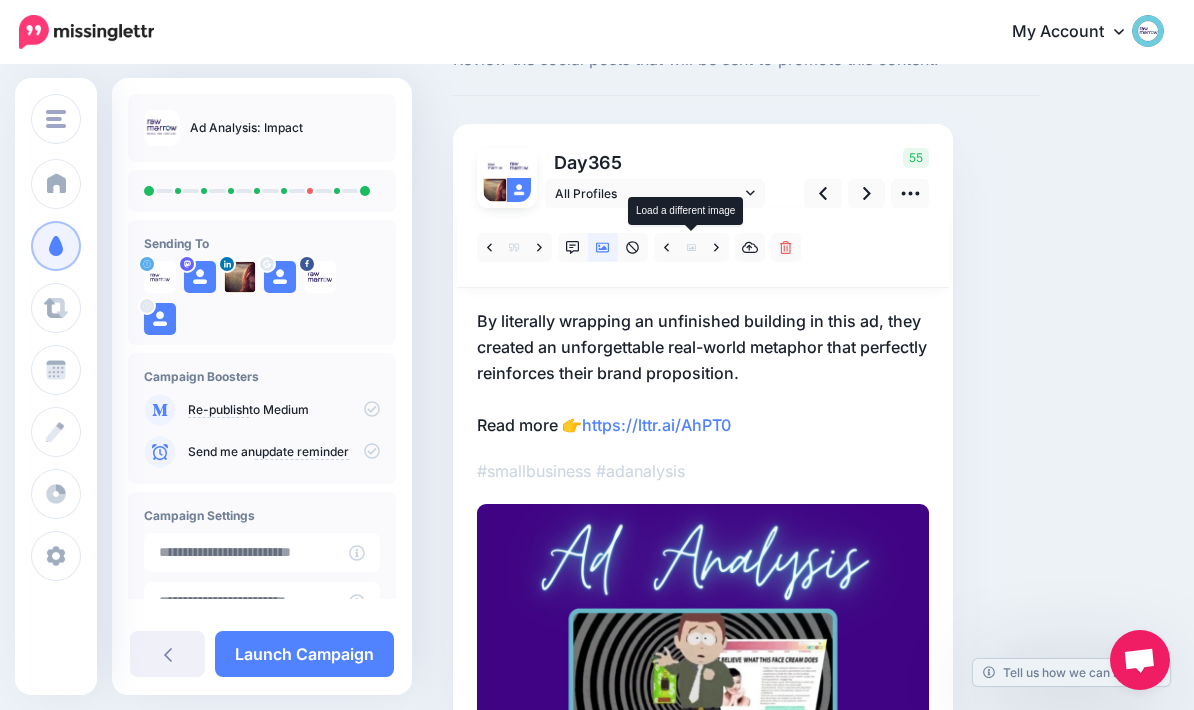click at bounding box center (691, 247) 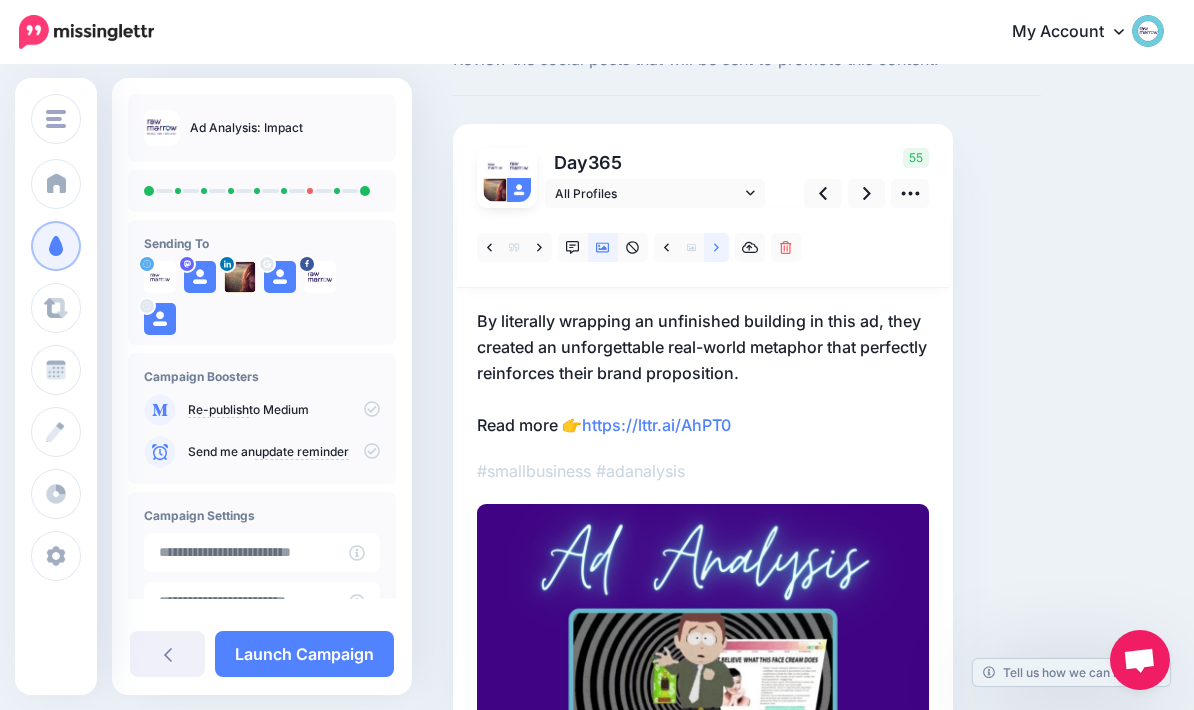 click 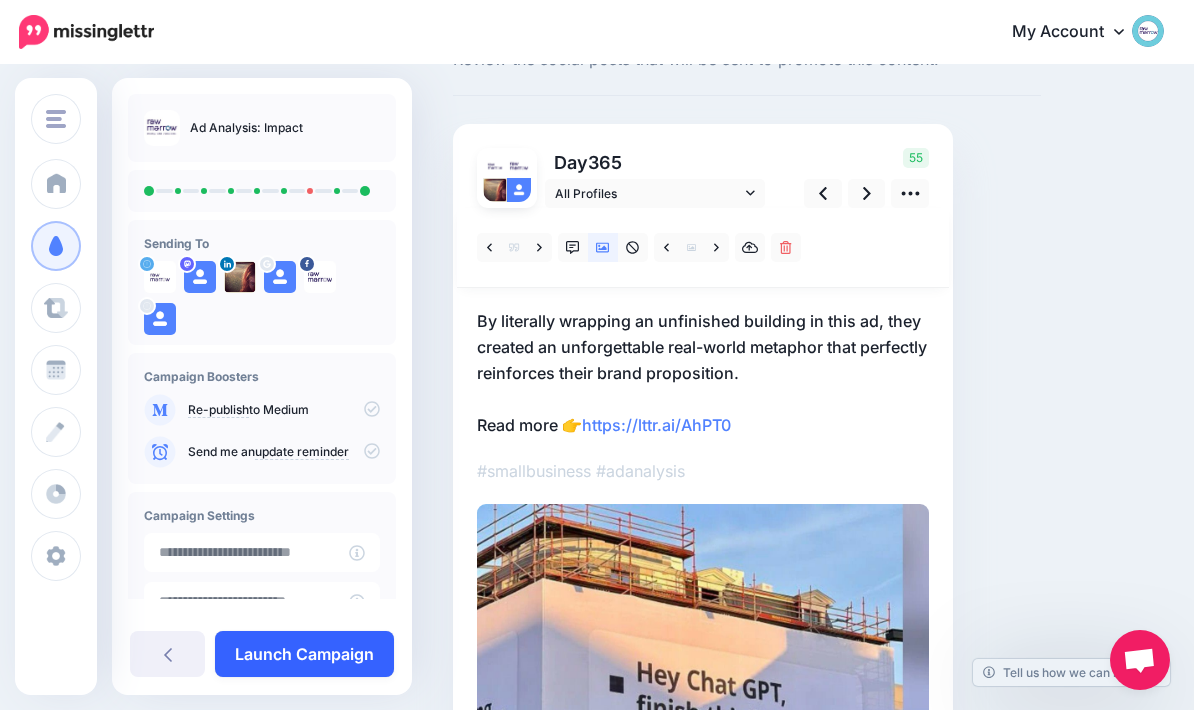 click on "Launch Campaign" at bounding box center [304, 654] 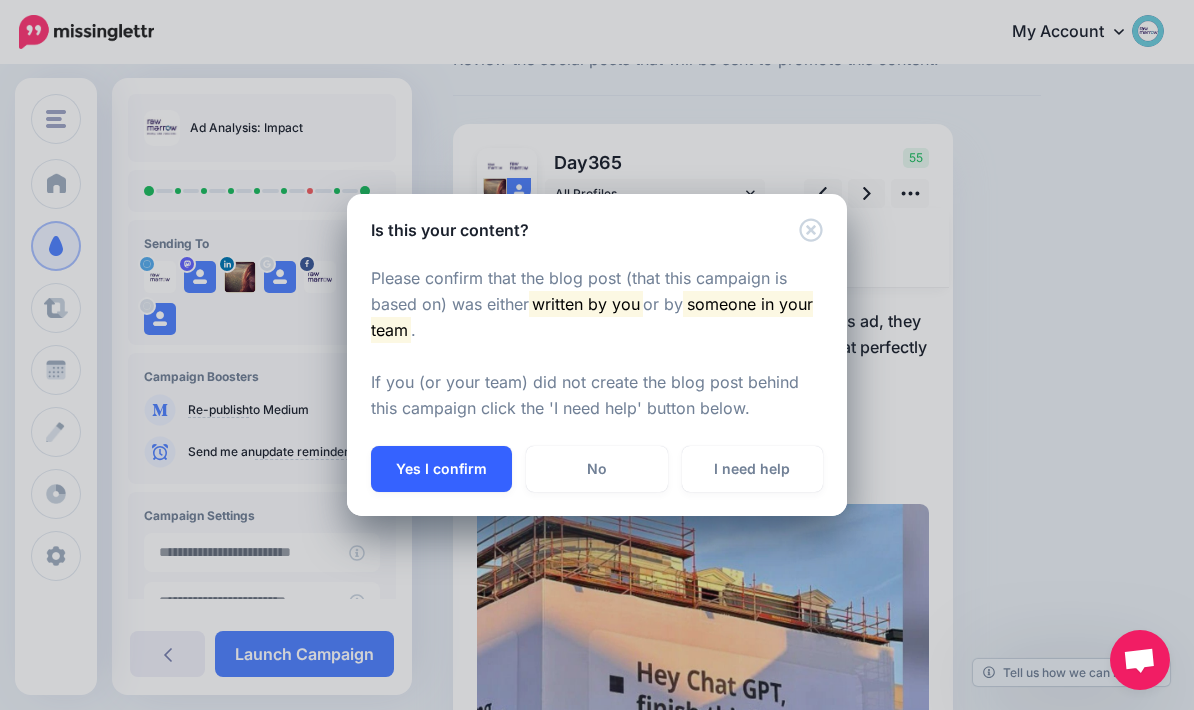 click on "Yes I confirm" at bounding box center [441, 469] 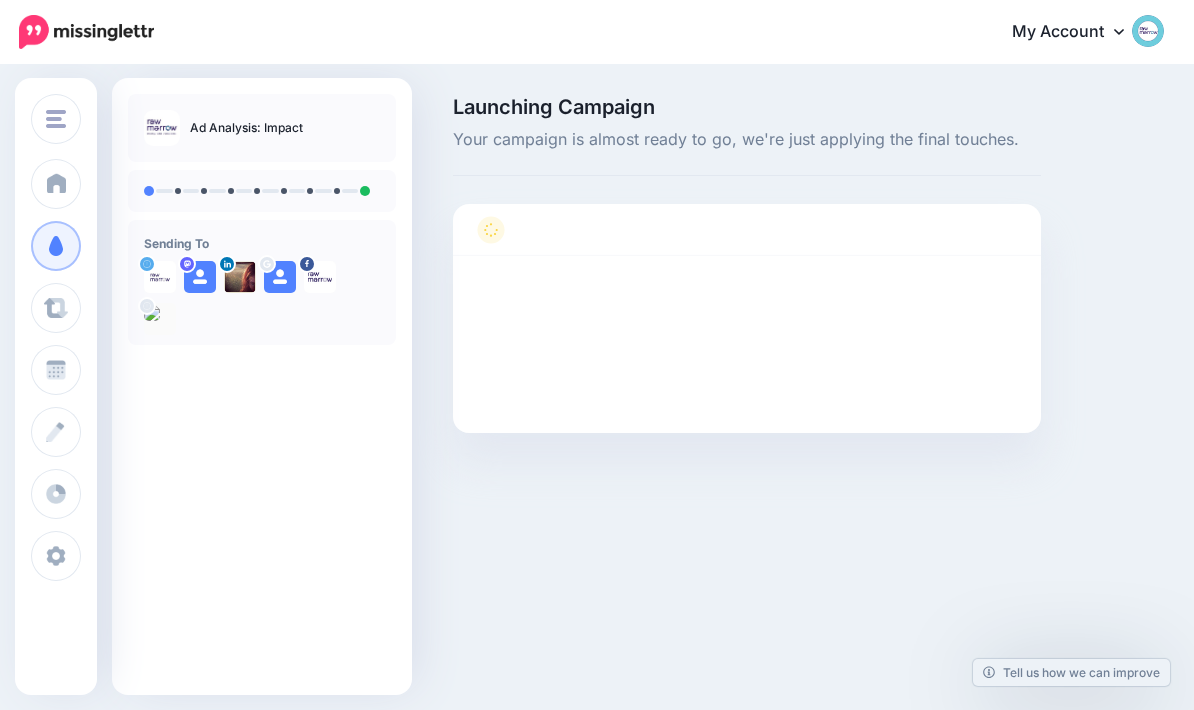 scroll, scrollTop: 0, scrollLeft: 0, axis: both 